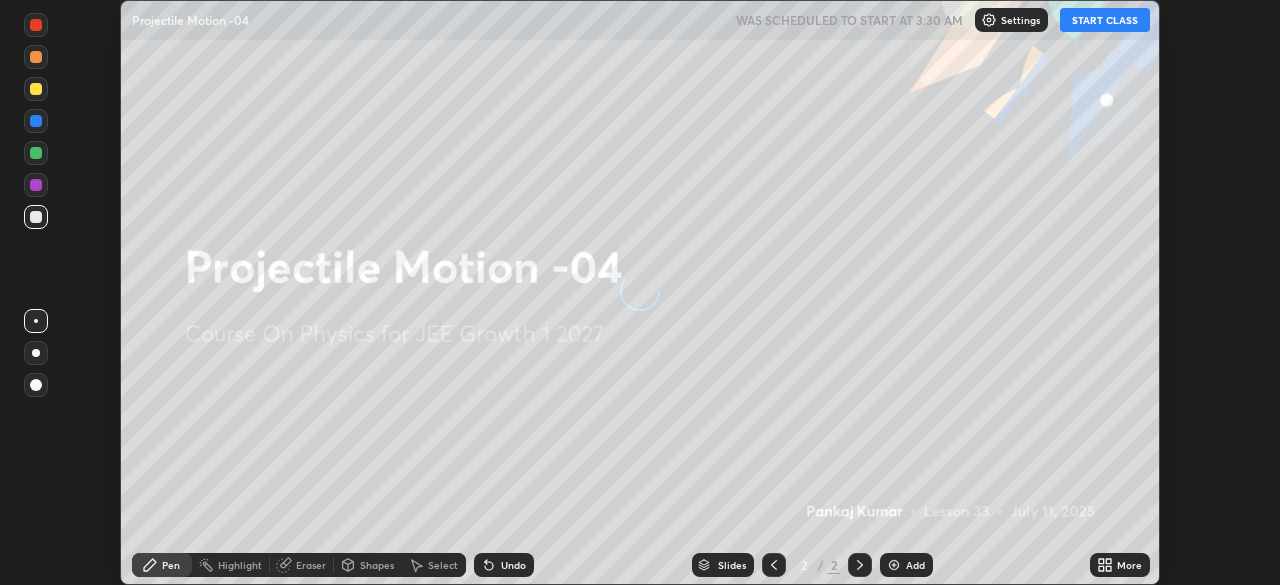 scroll, scrollTop: 0, scrollLeft: 0, axis: both 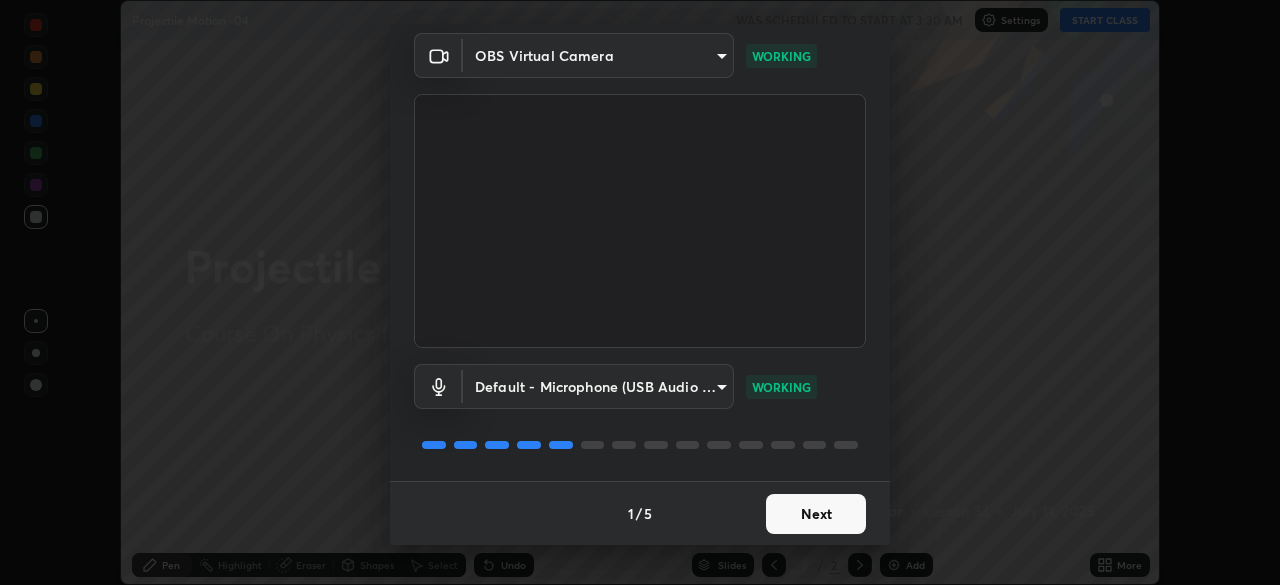 click on "Next" at bounding box center (816, 514) 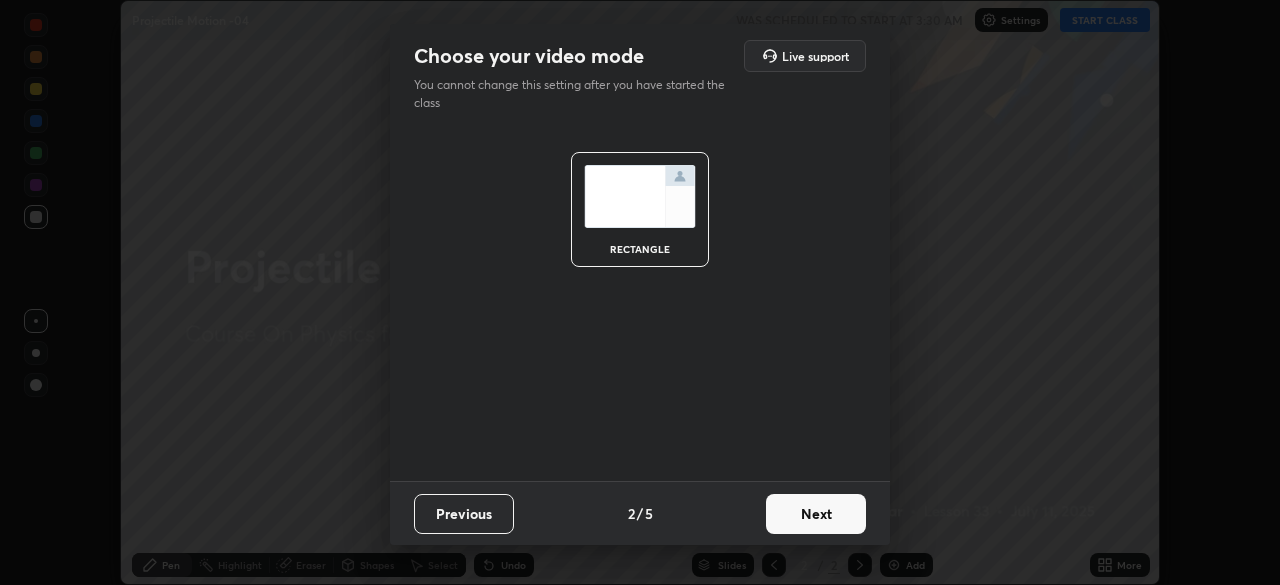 scroll, scrollTop: 0, scrollLeft: 0, axis: both 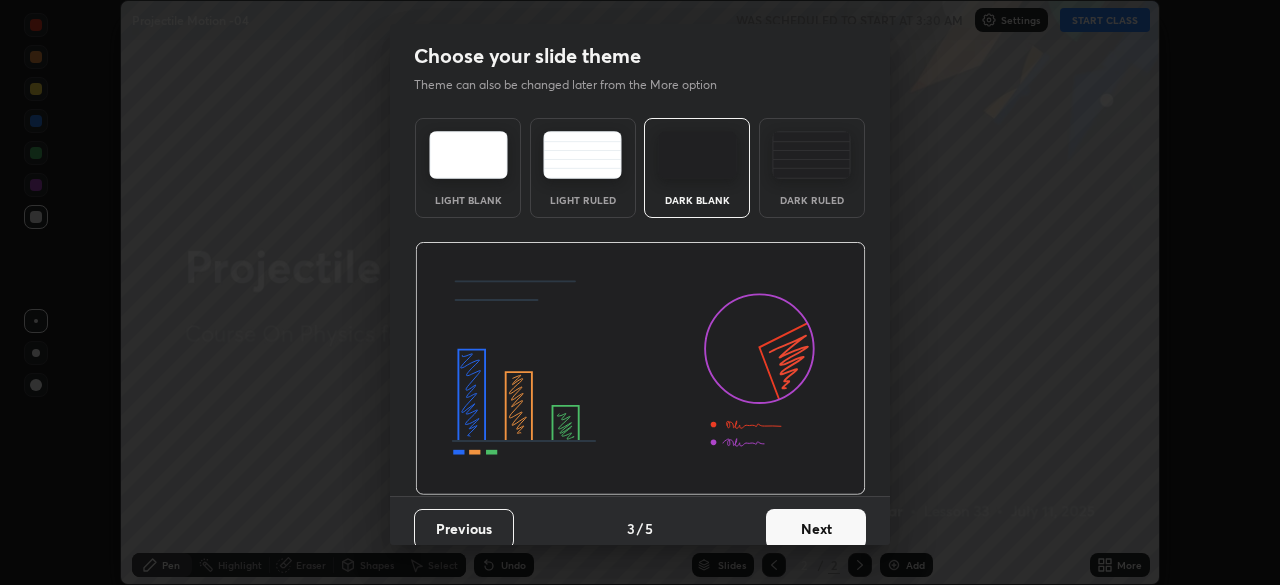 click on "Next" at bounding box center (816, 529) 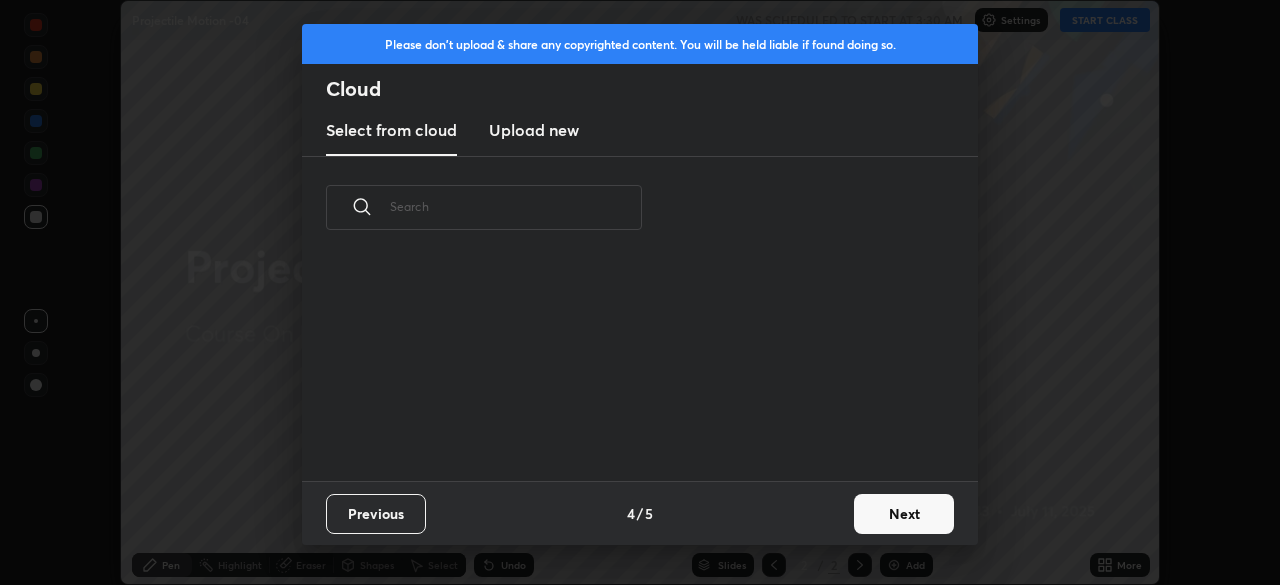 click on "Next" at bounding box center (904, 514) 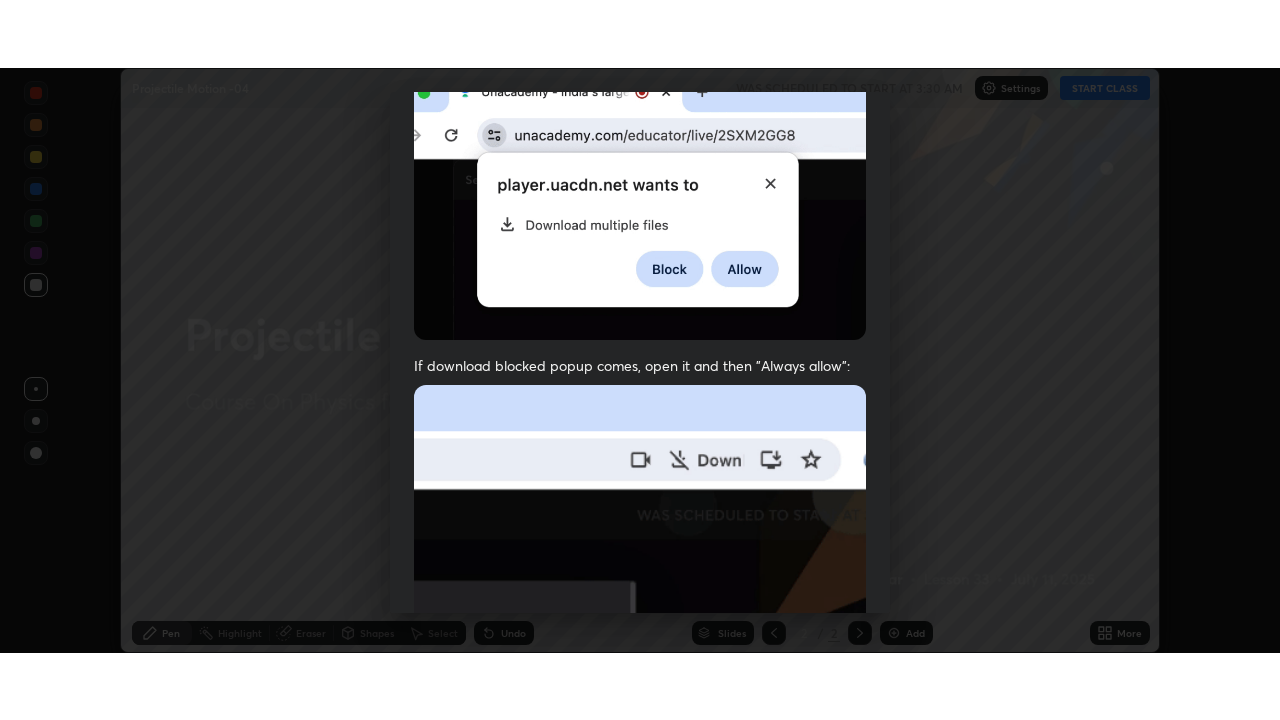 scroll, scrollTop: 479, scrollLeft: 0, axis: vertical 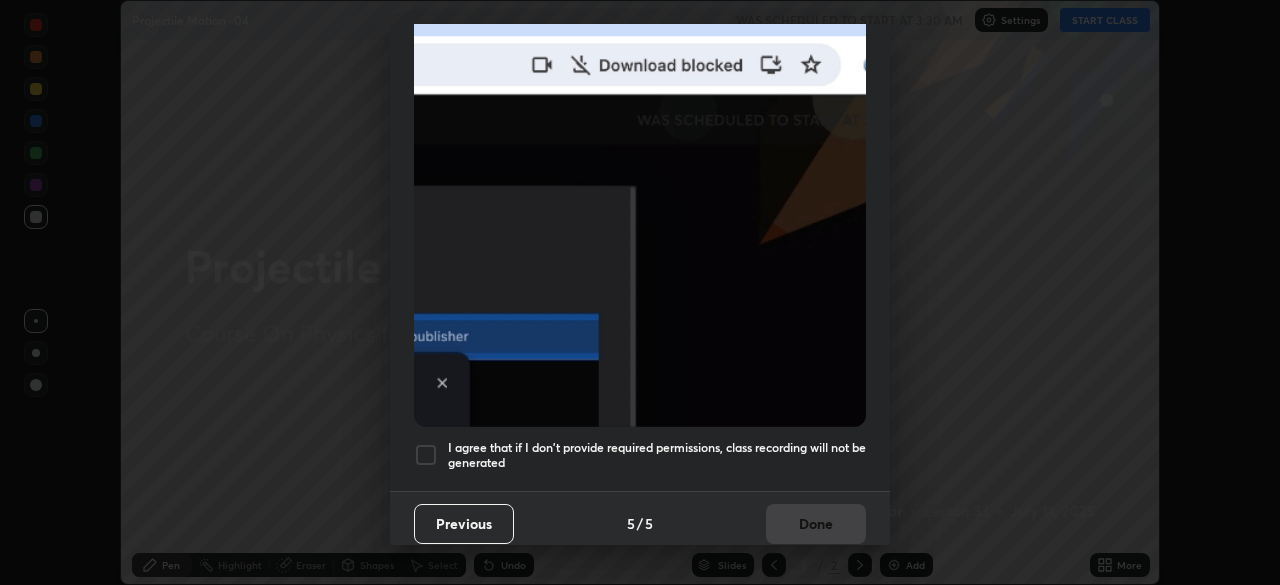 click at bounding box center [640, 208] 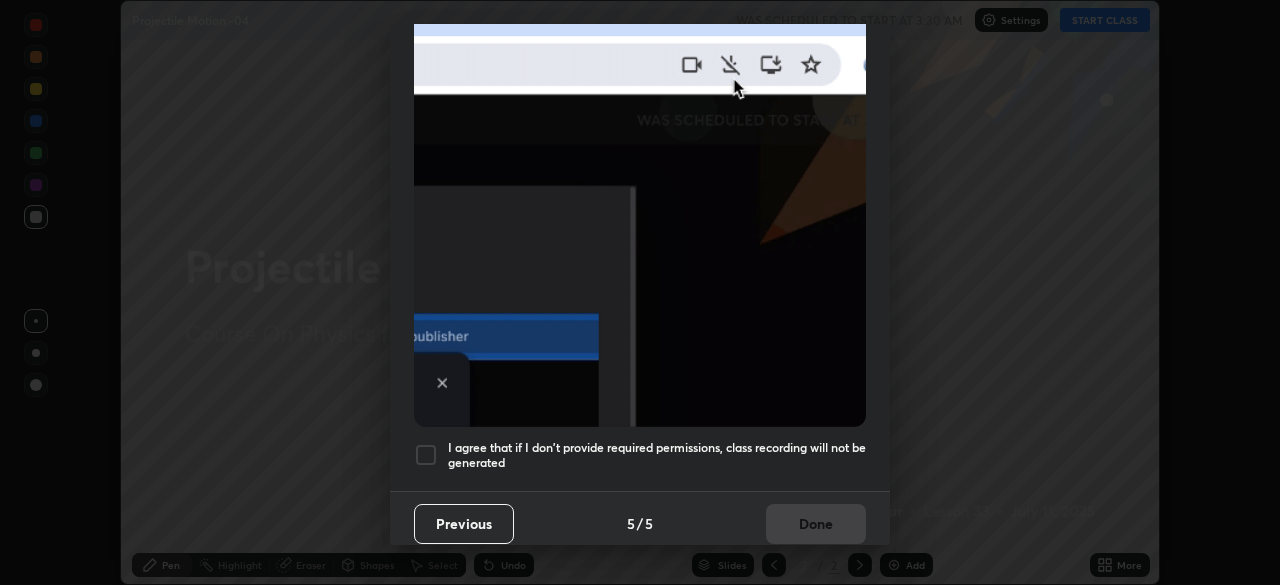 click on "I agree that if I don't provide required permissions, class recording will not be generated" at bounding box center (657, 455) 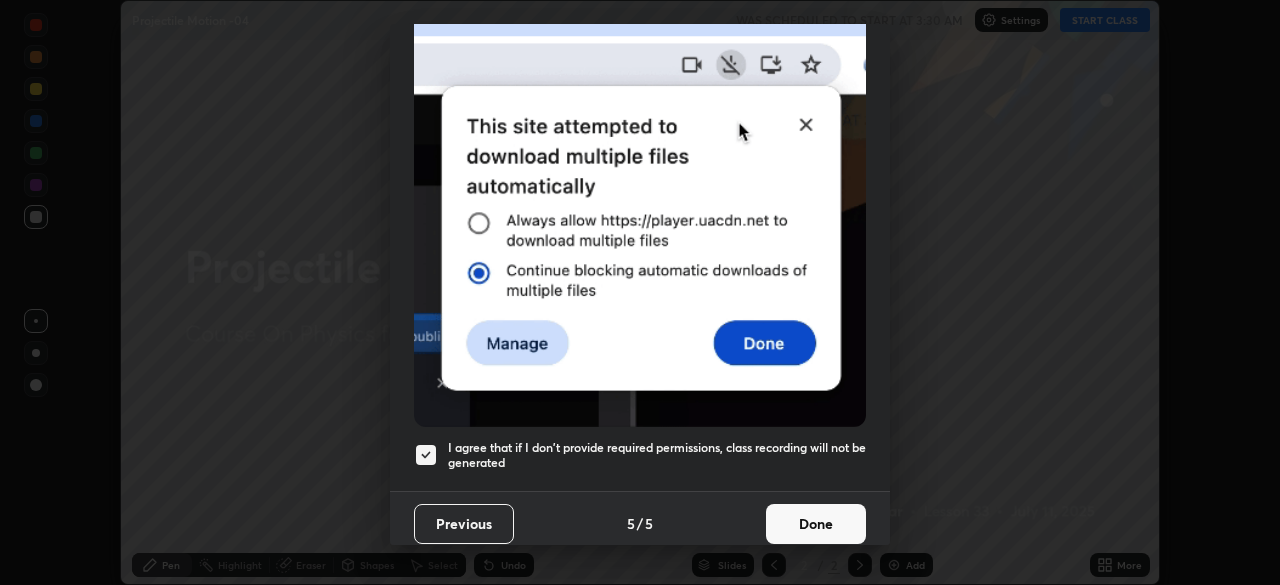 click on "Done" at bounding box center [816, 524] 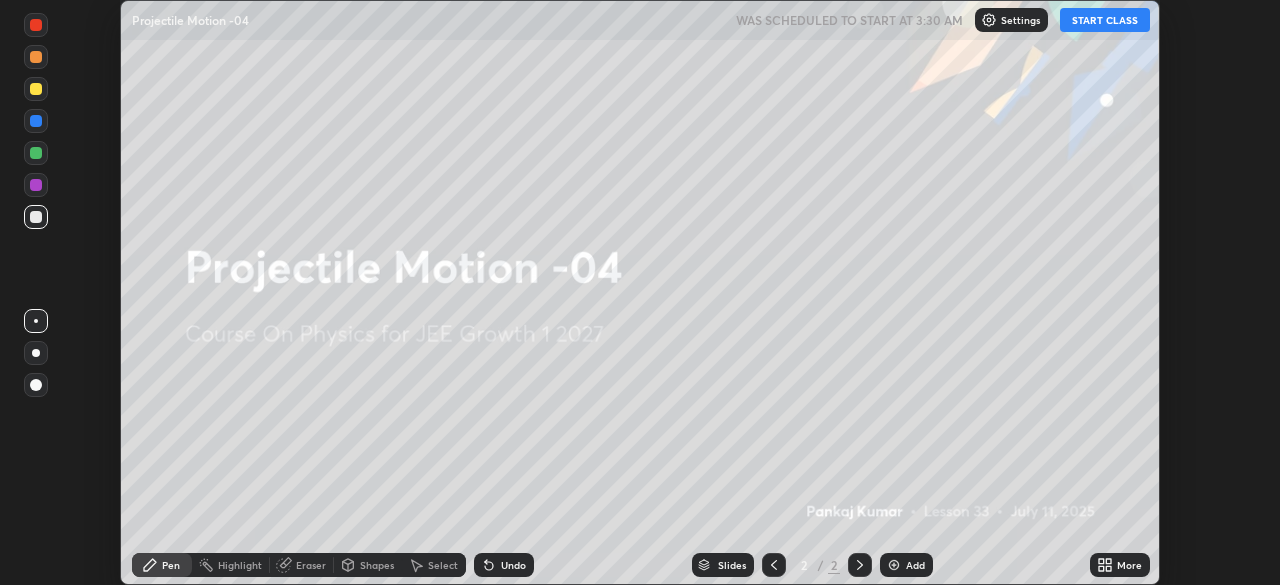 click on "More" at bounding box center [1129, 565] 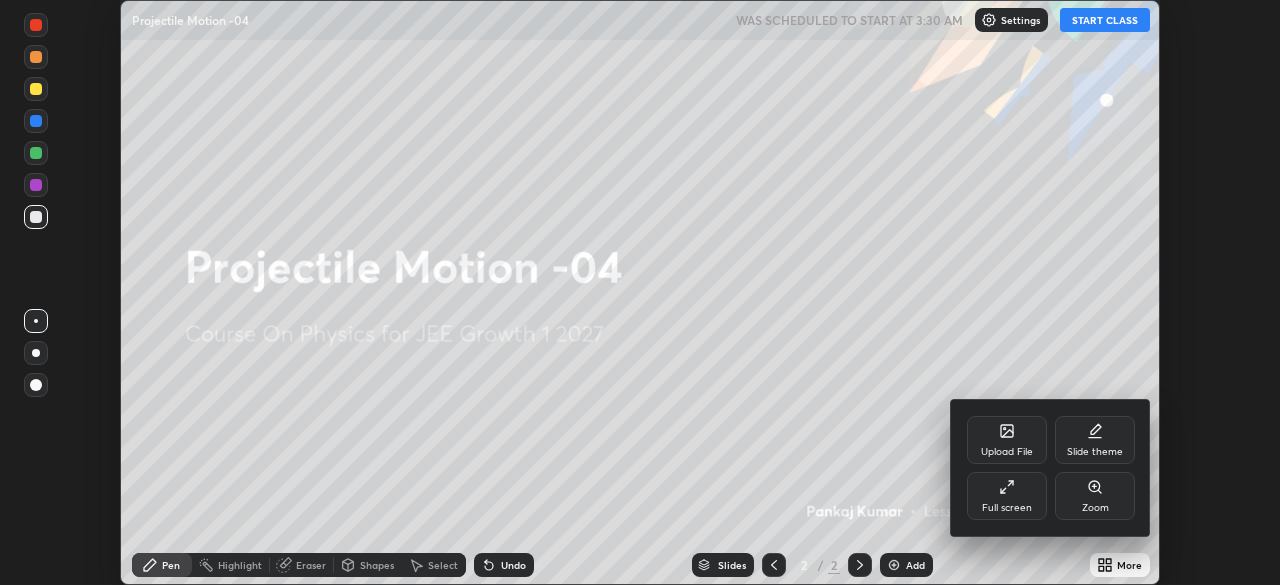 click on "Full screen" at bounding box center [1007, 508] 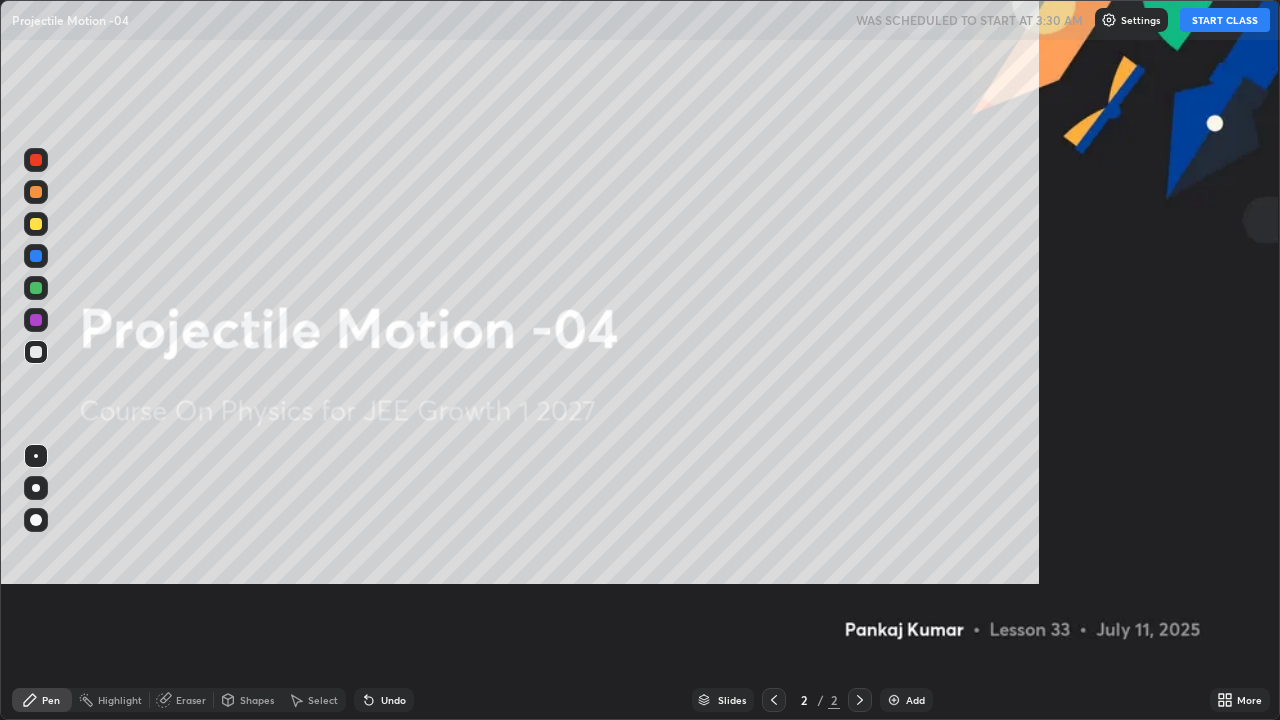 scroll, scrollTop: 99280, scrollLeft: 98720, axis: both 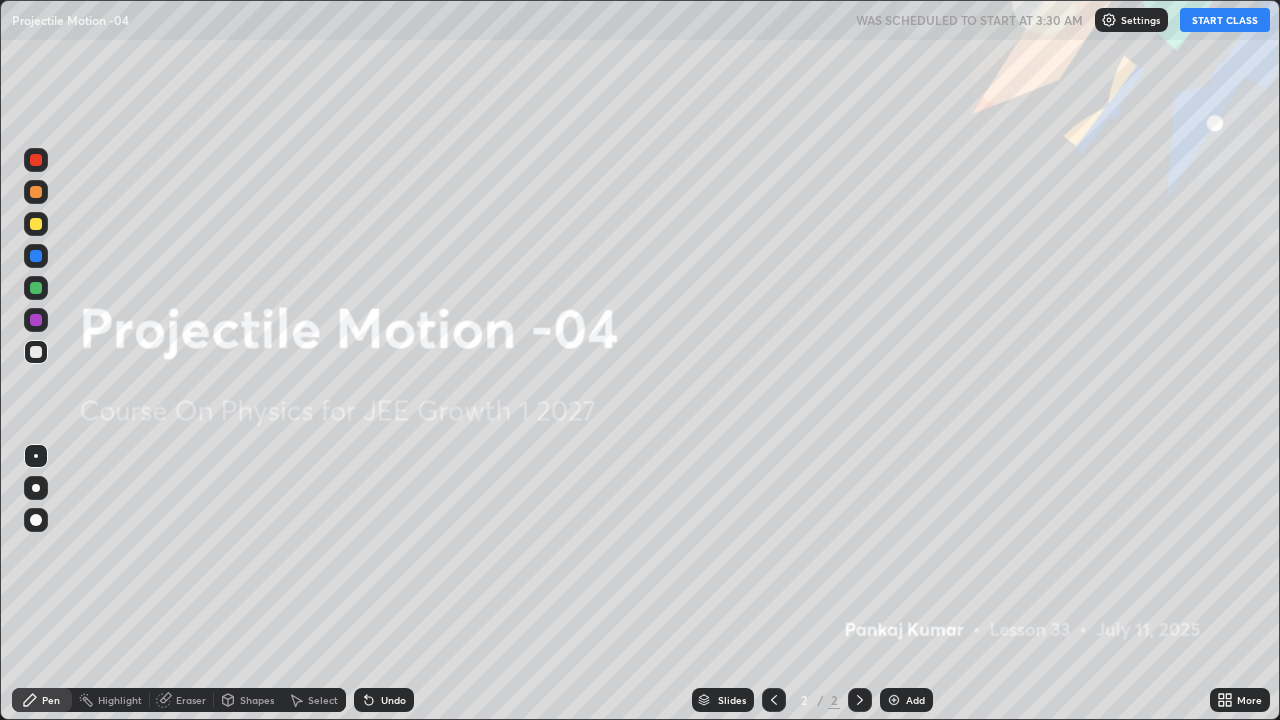 click on "START CLASS" at bounding box center [1225, 20] 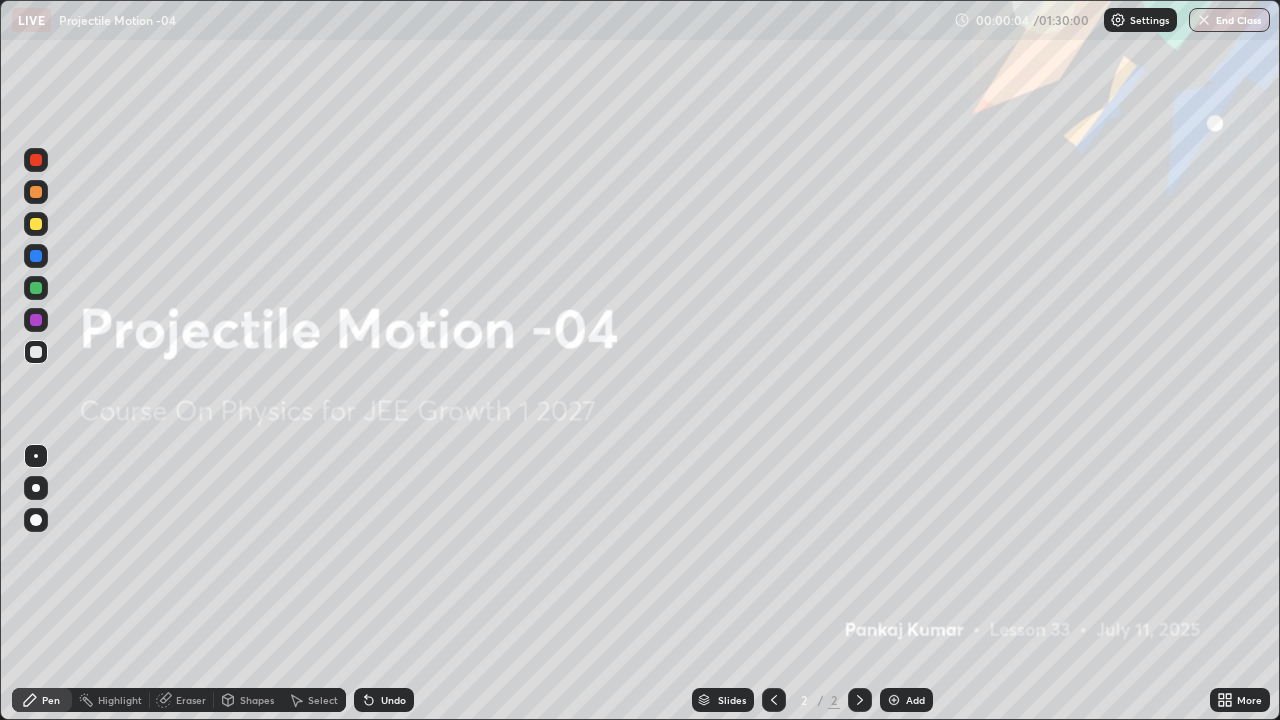 click on "Add" at bounding box center [915, 700] 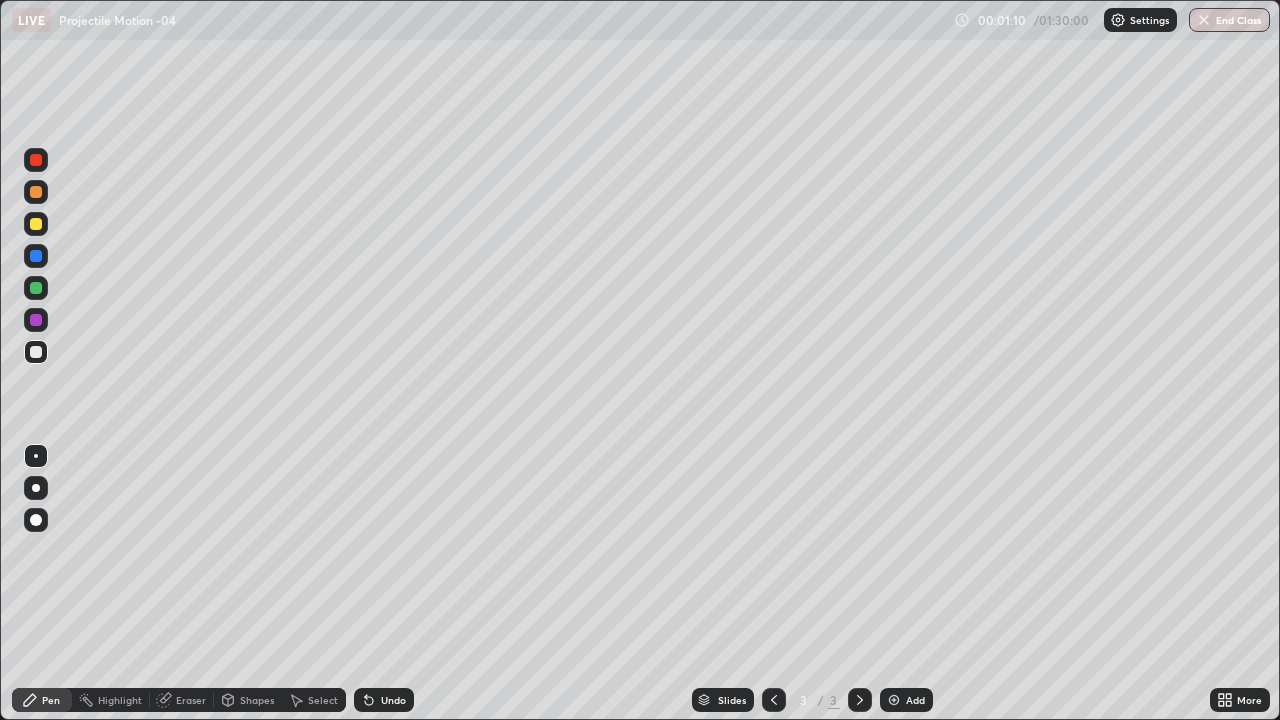 click on "Shapes" at bounding box center [257, 700] 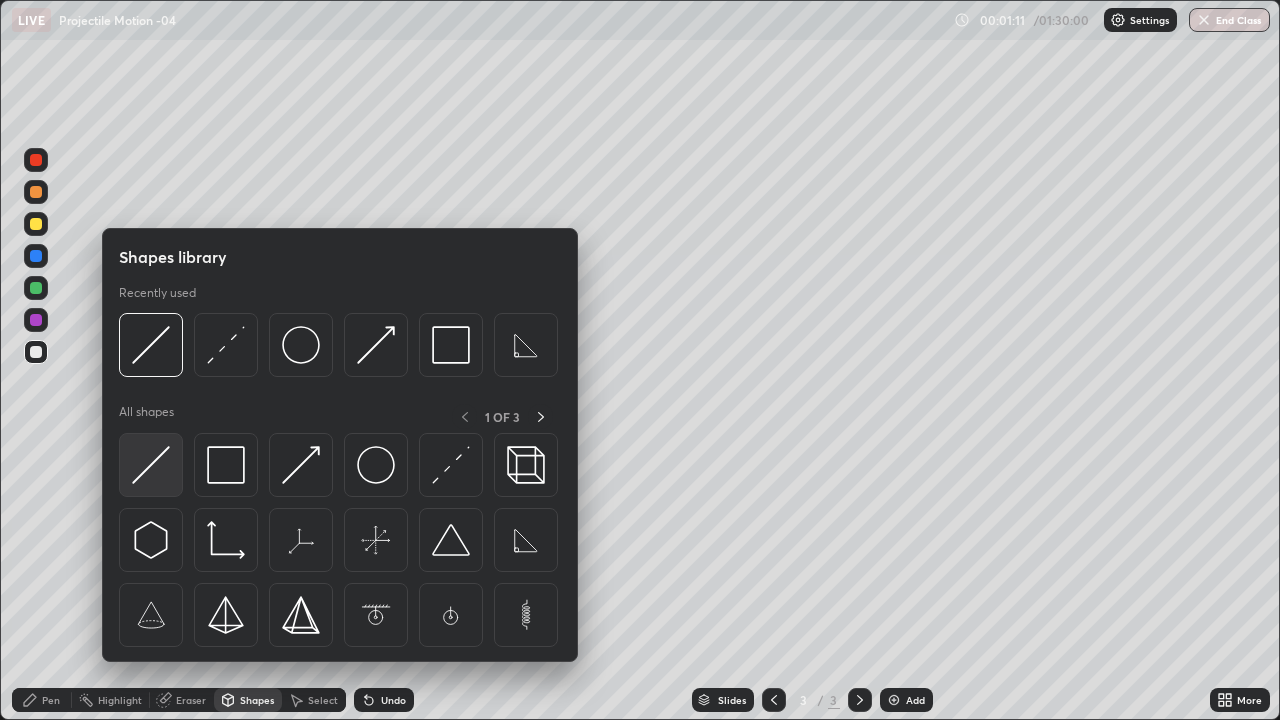 click at bounding box center (151, 465) 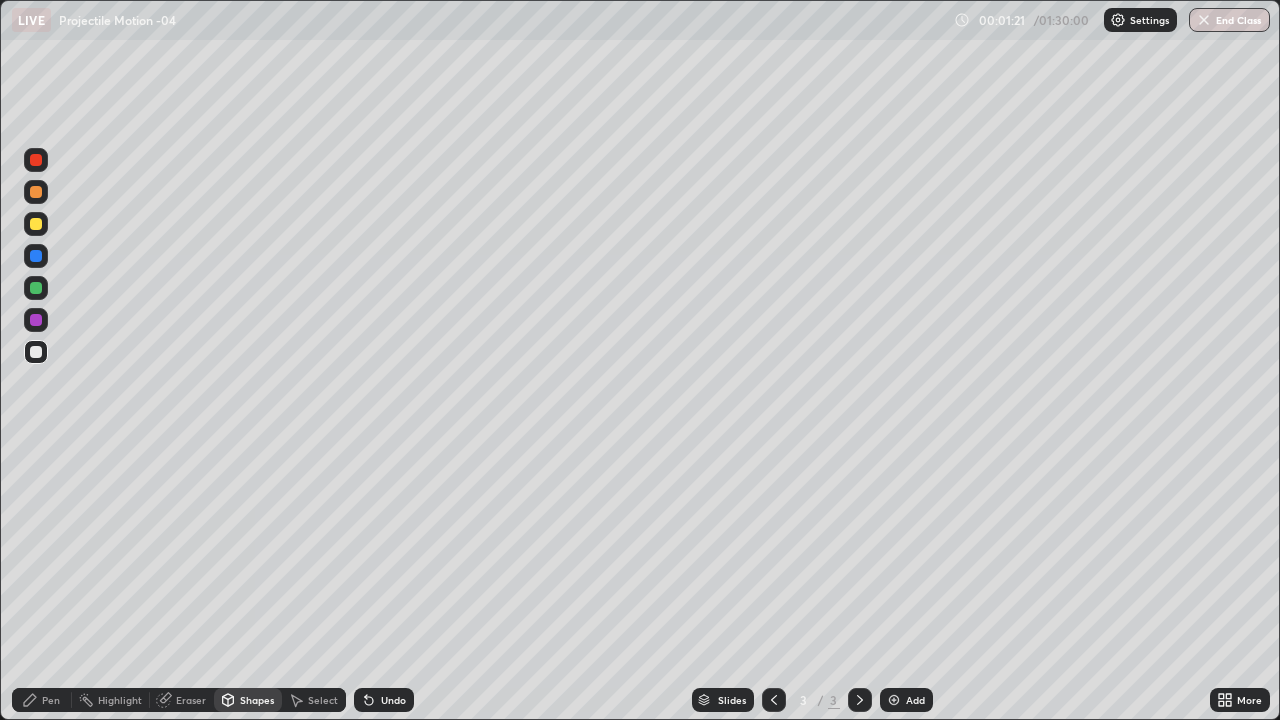 click on "Pen" at bounding box center [51, 700] 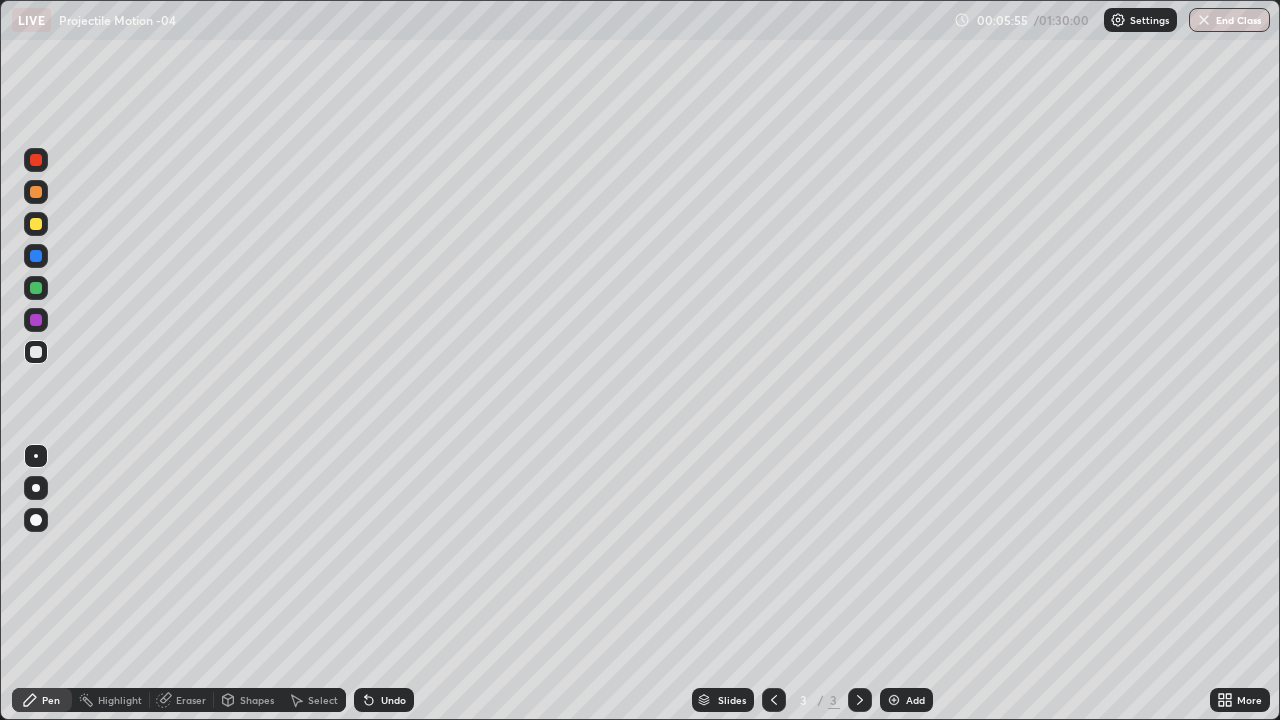 click on "Shapes" at bounding box center [248, 700] 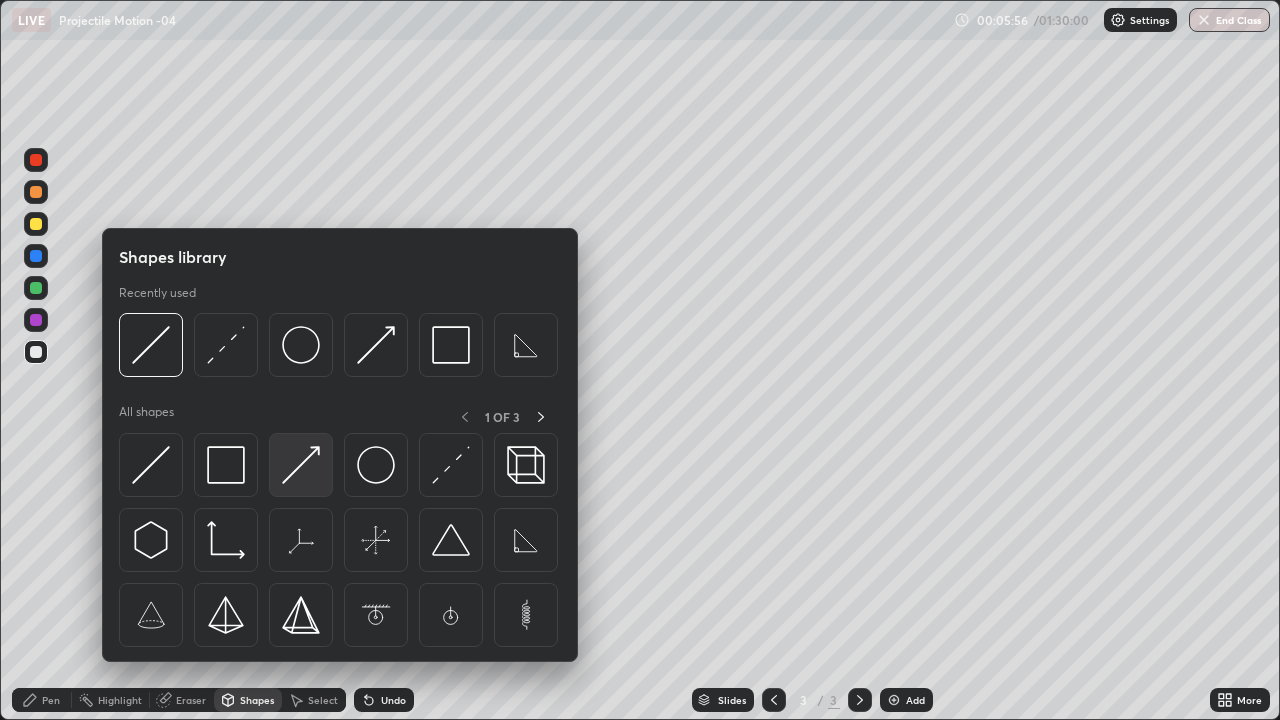 click at bounding box center (301, 465) 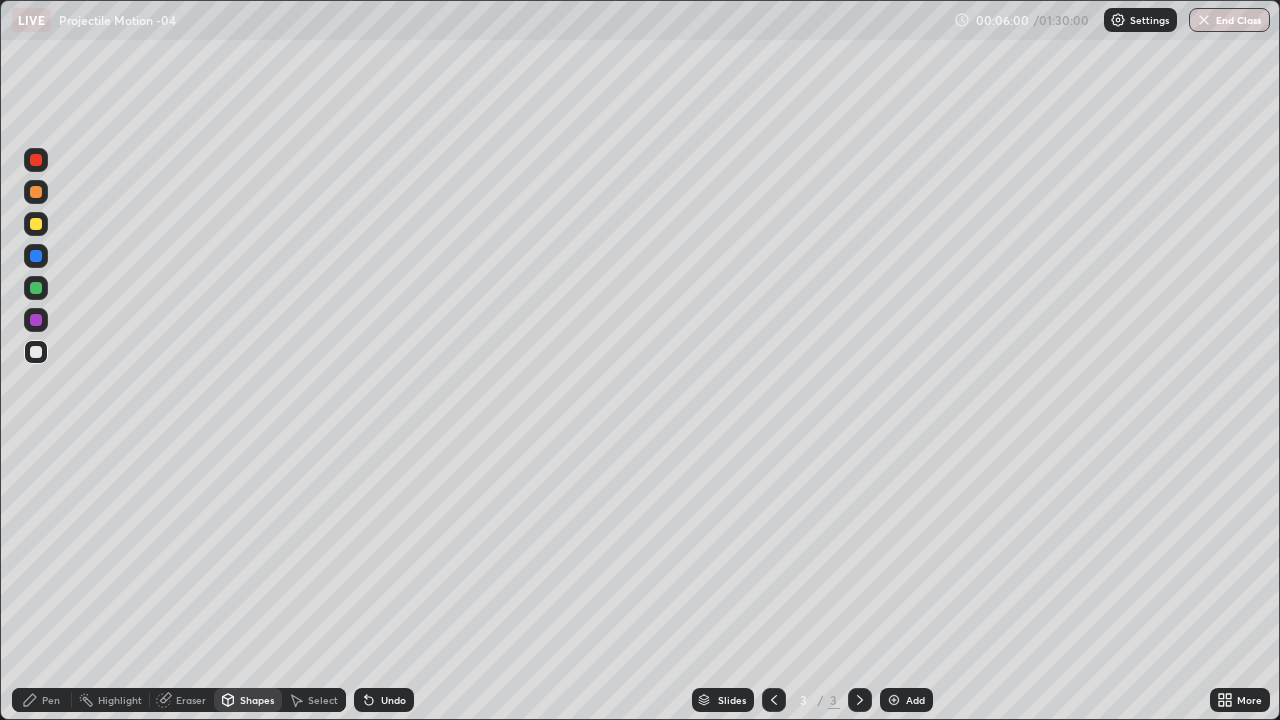 click on "Undo" at bounding box center [393, 700] 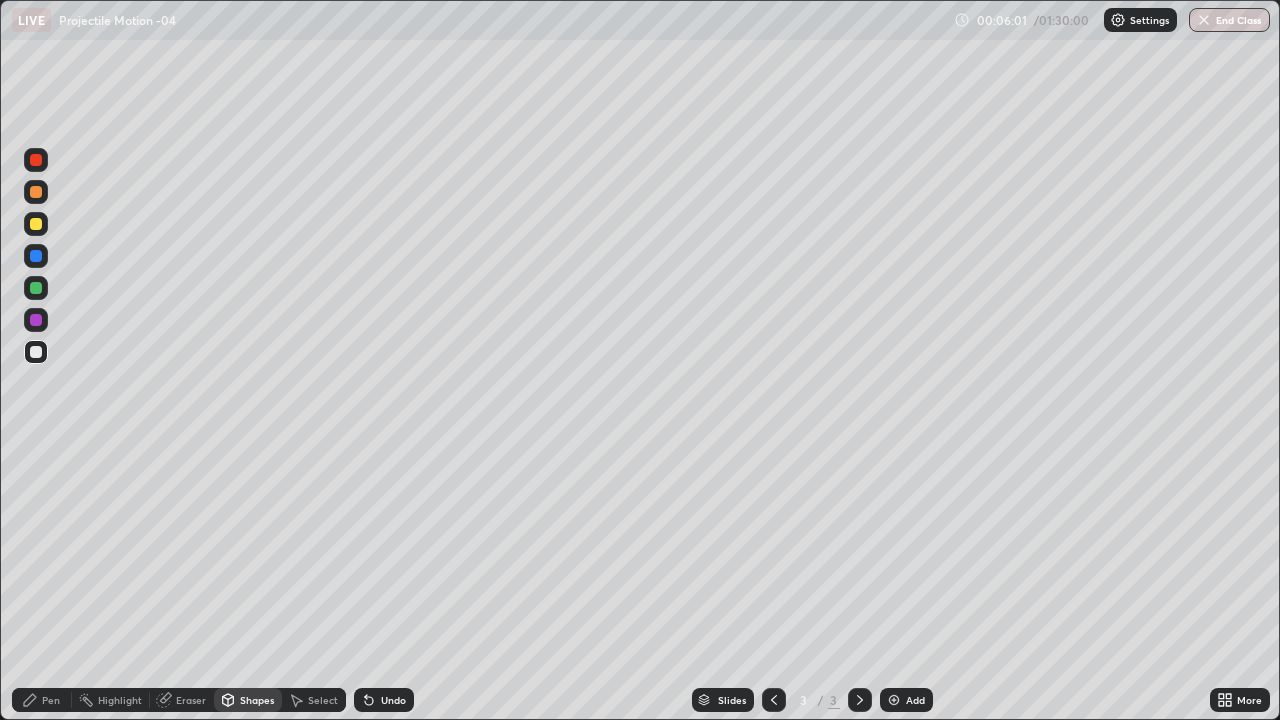 click on "Shapes" at bounding box center [248, 700] 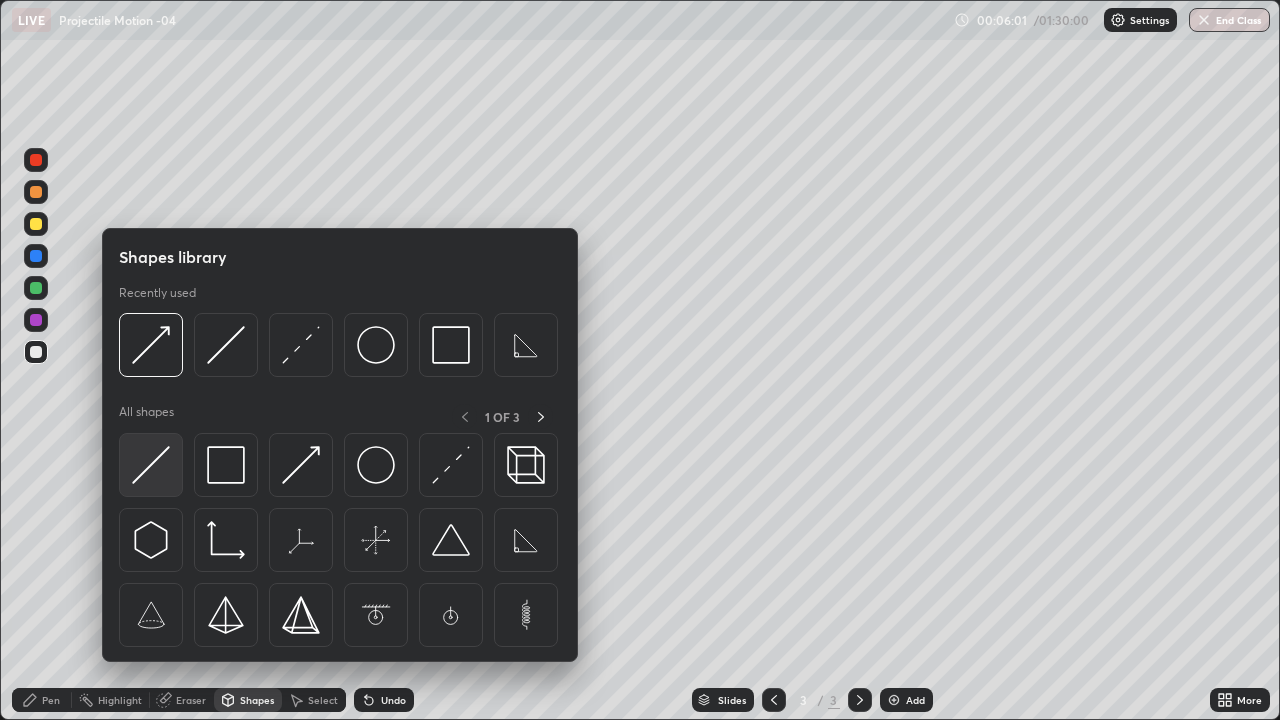 click at bounding box center (151, 465) 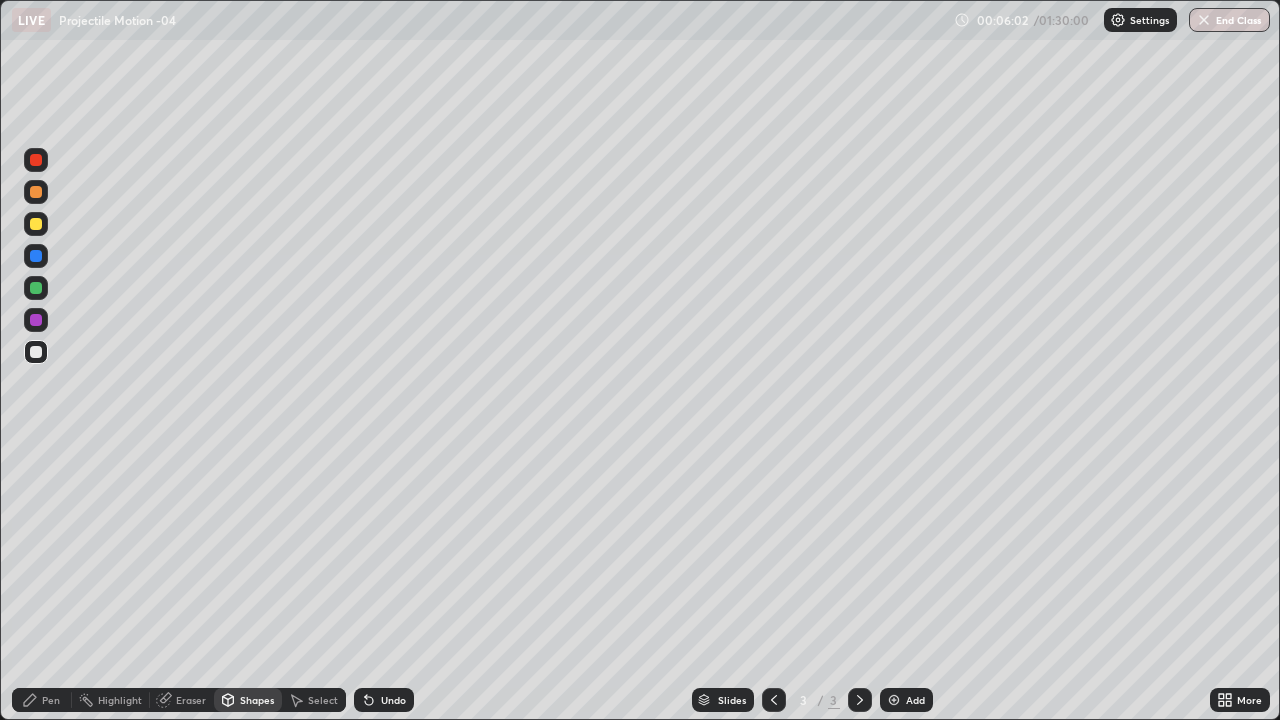 click on "Shapes" at bounding box center (248, 700) 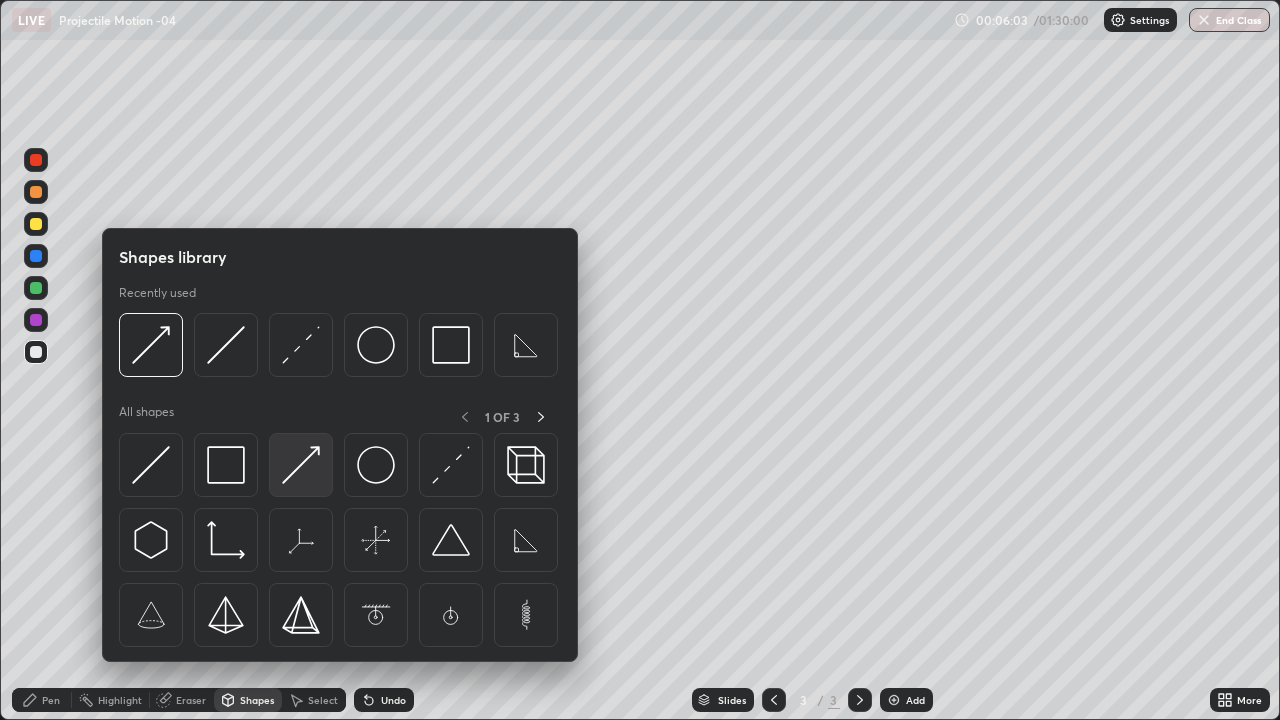 click at bounding box center [301, 465] 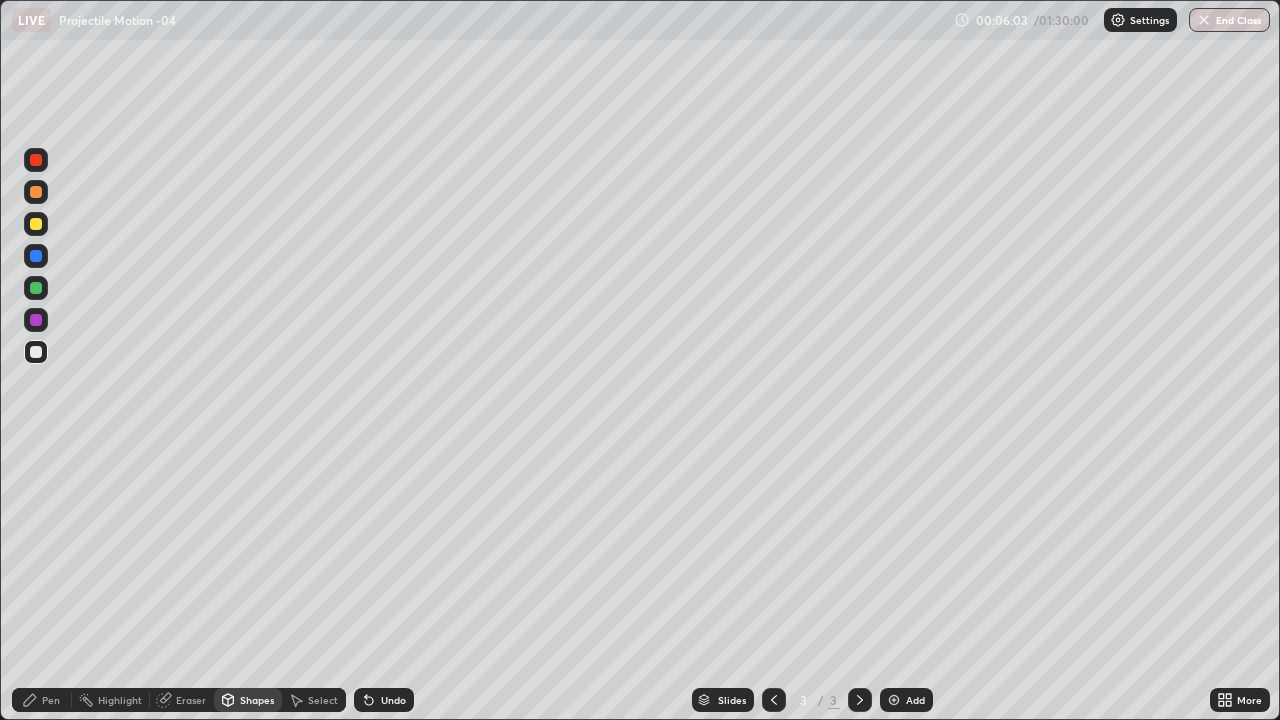 click at bounding box center (36, 320) 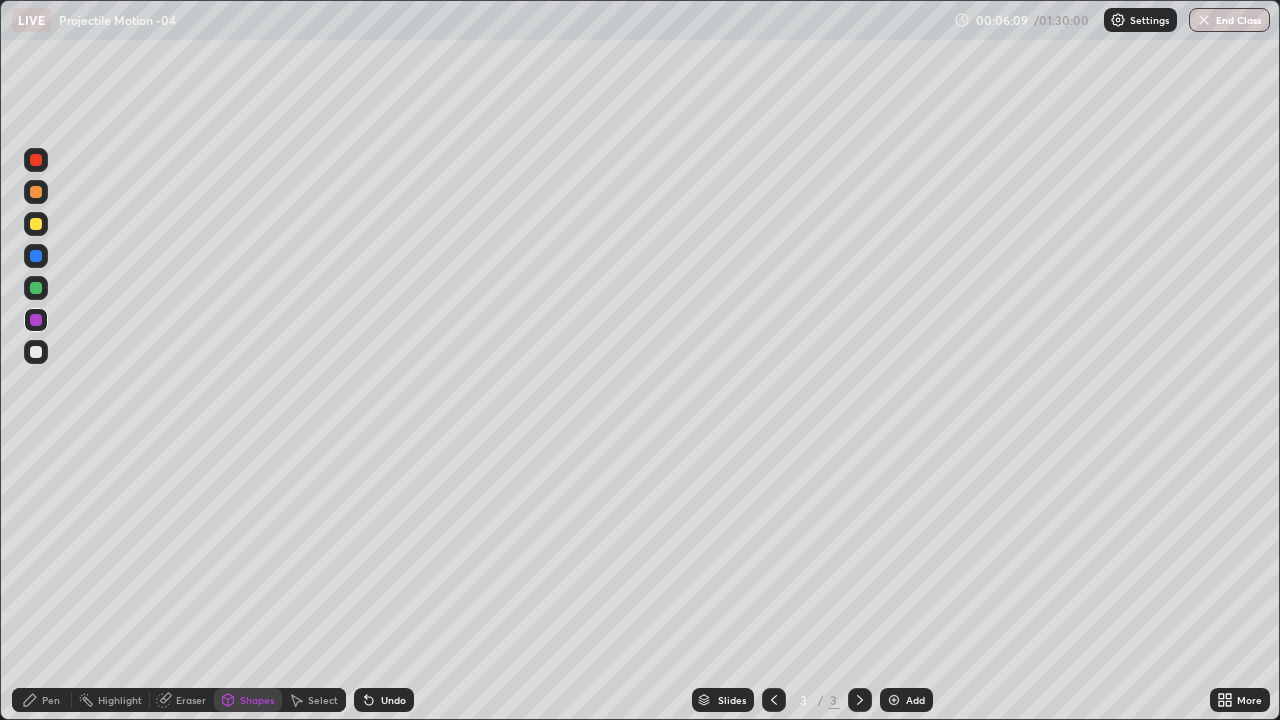 click on "Pen" at bounding box center [42, 700] 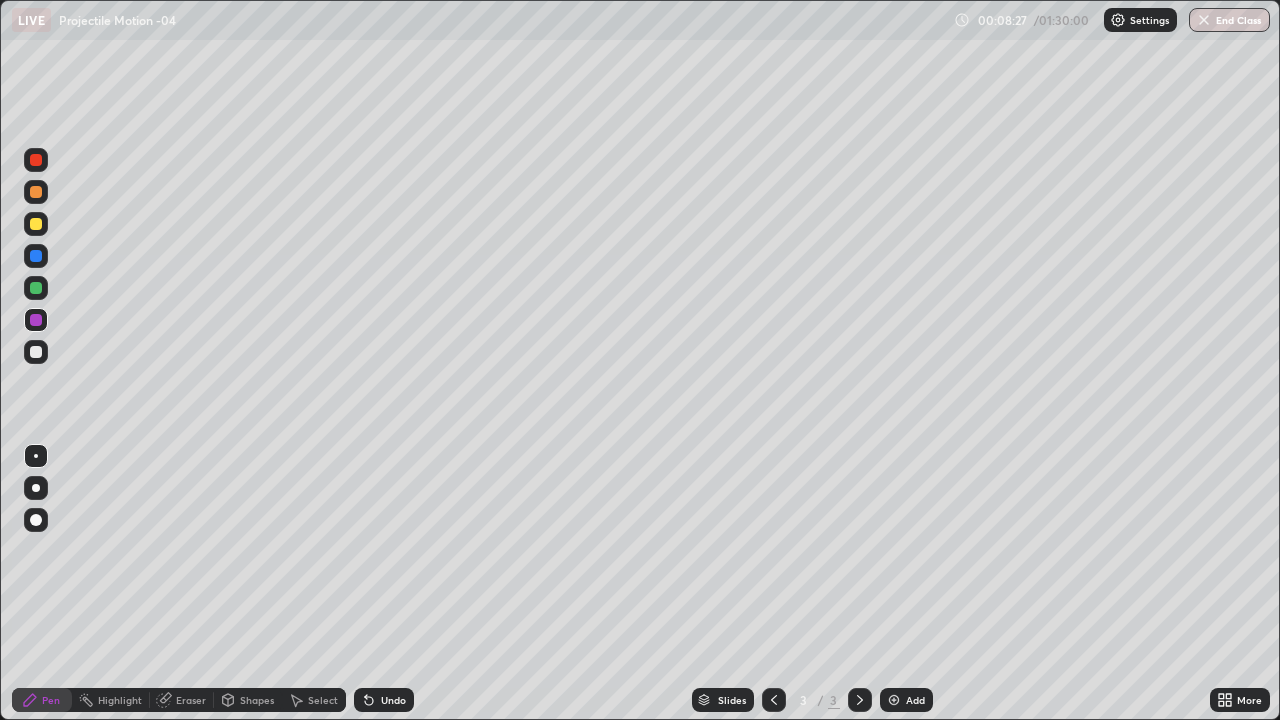 click on "Eraser" at bounding box center [191, 700] 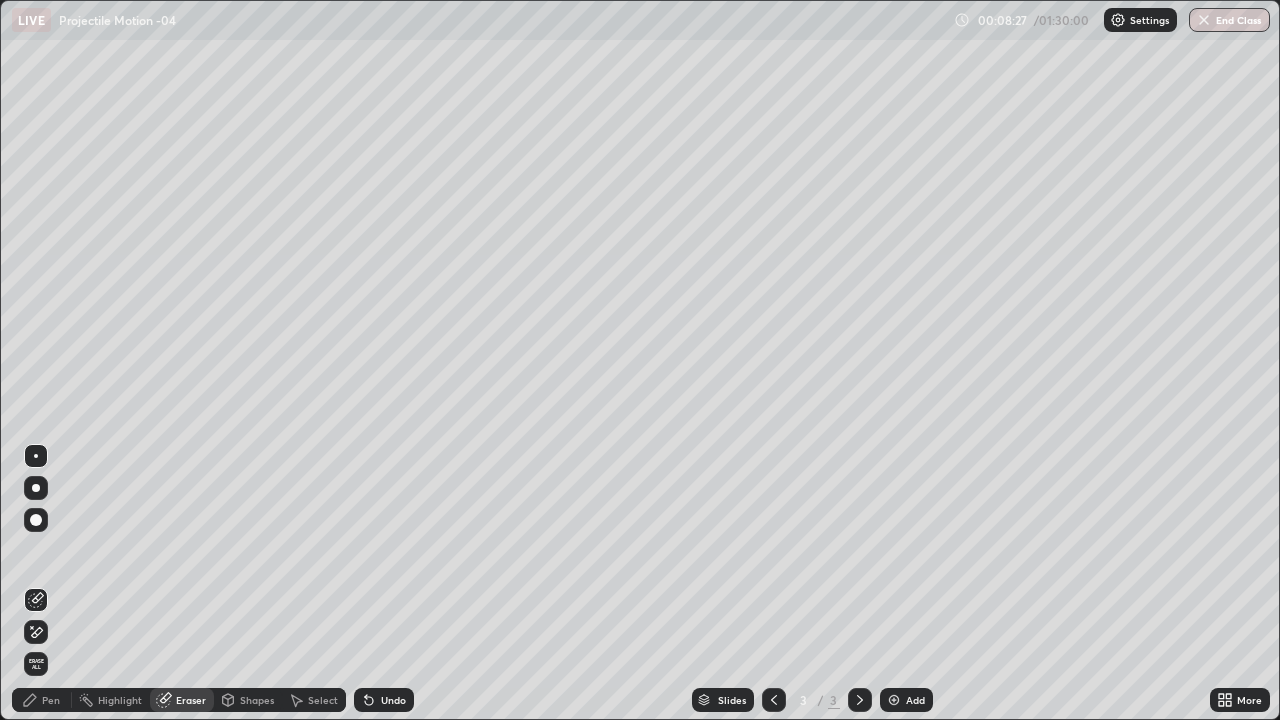 click on "Shapes" at bounding box center [248, 700] 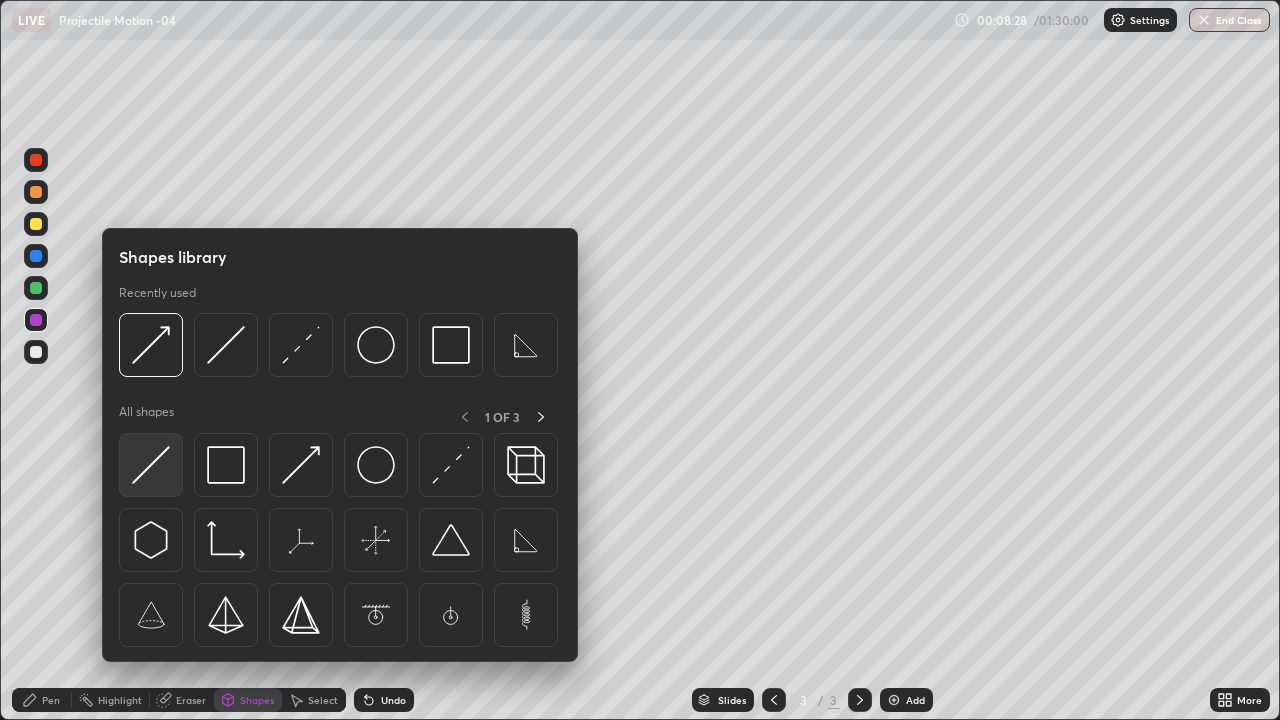 click at bounding box center (151, 465) 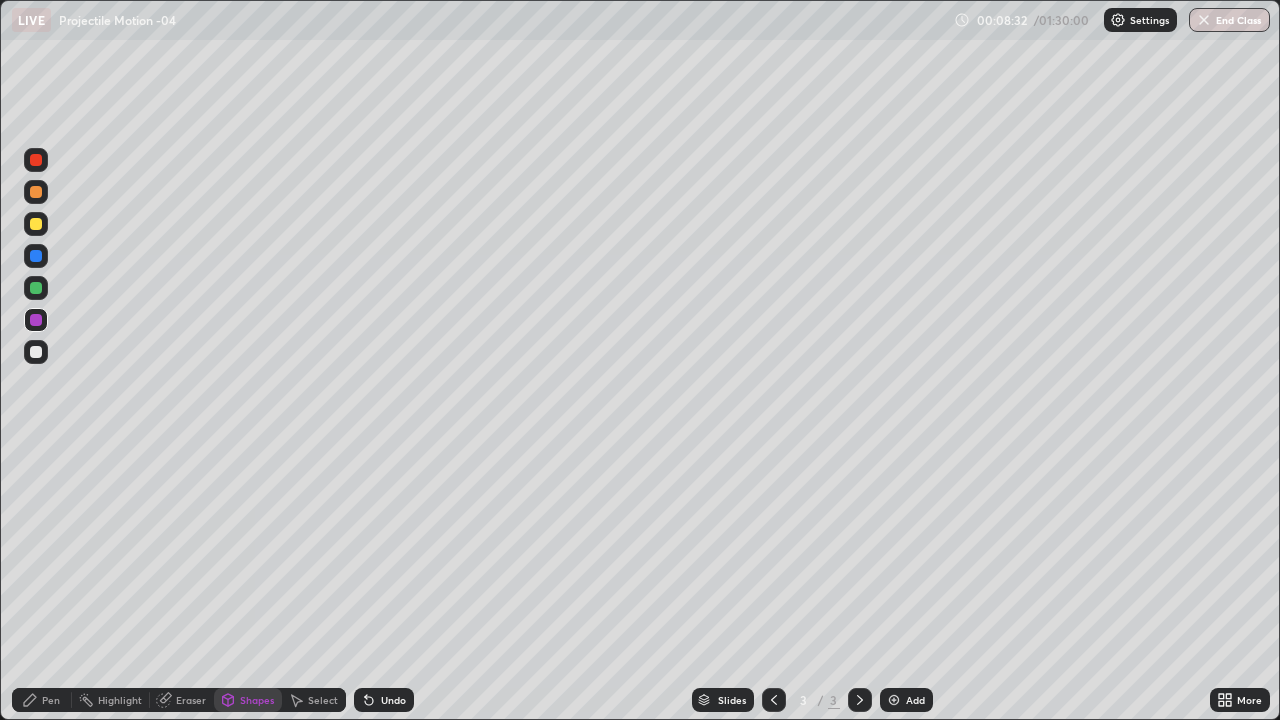 click on "Pen" at bounding box center (51, 700) 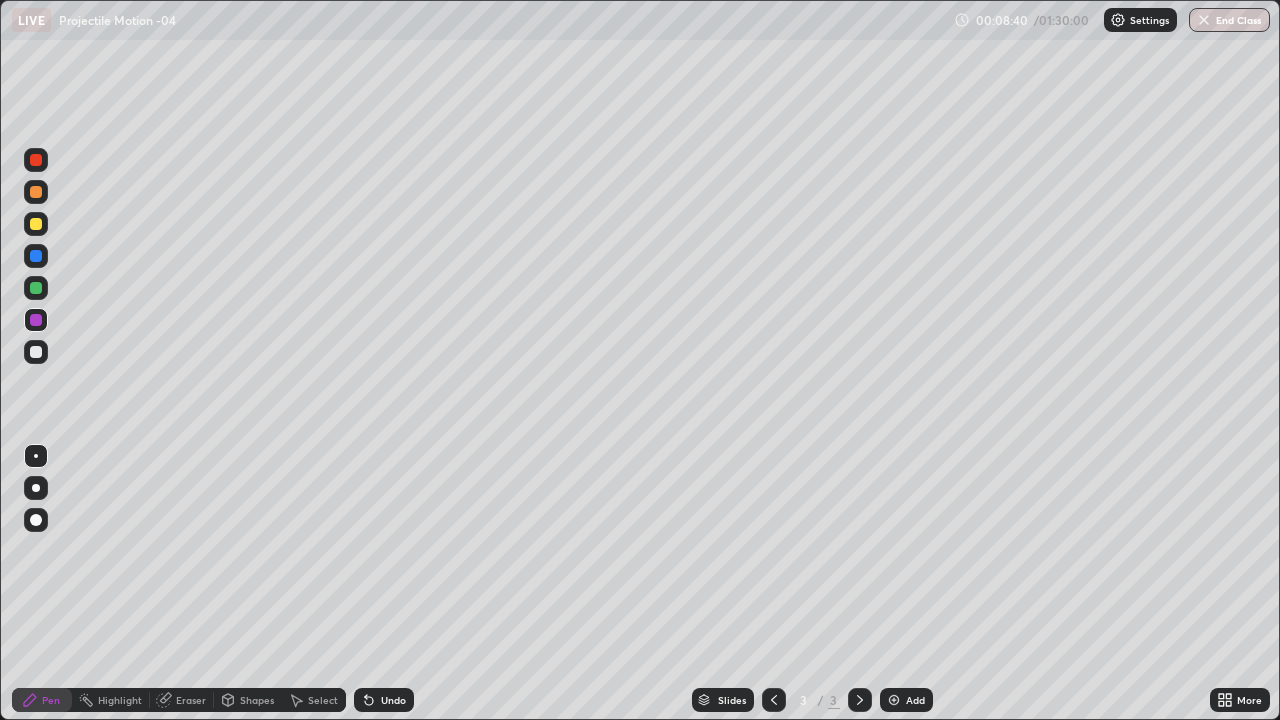 click on "Shapes" at bounding box center [248, 700] 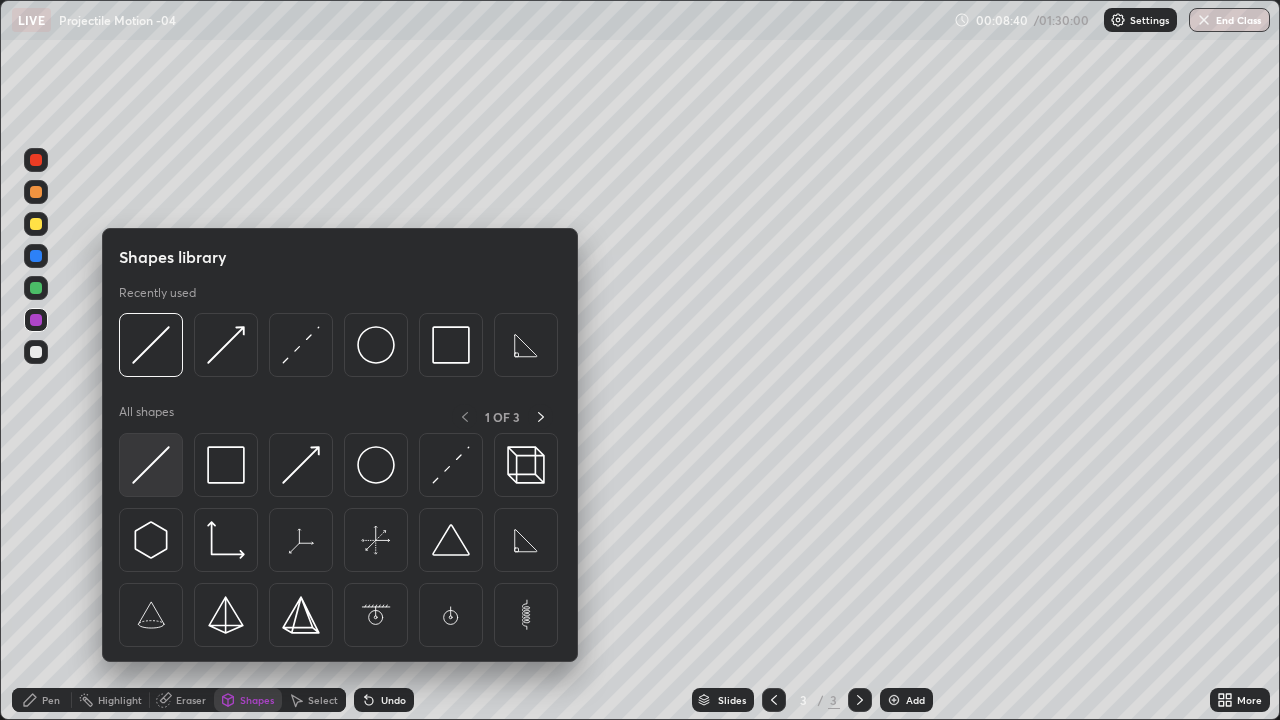 click at bounding box center [151, 465] 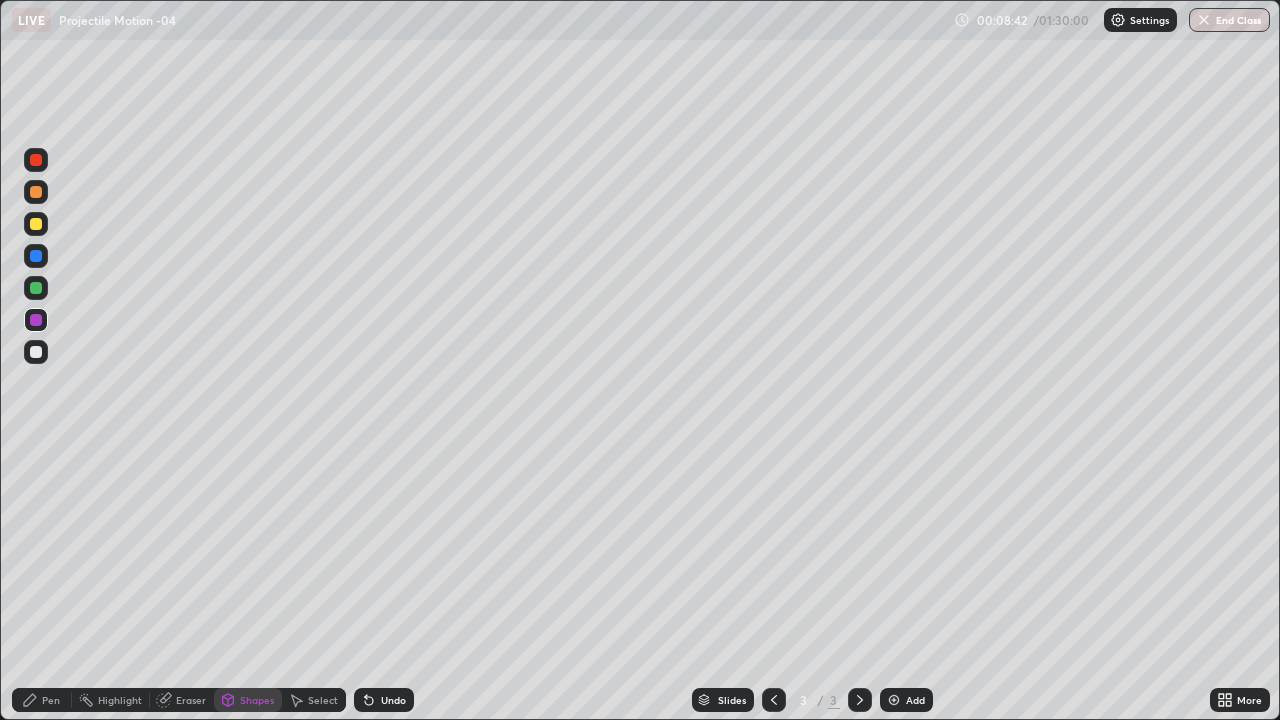 click on "Pen" at bounding box center [42, 700] 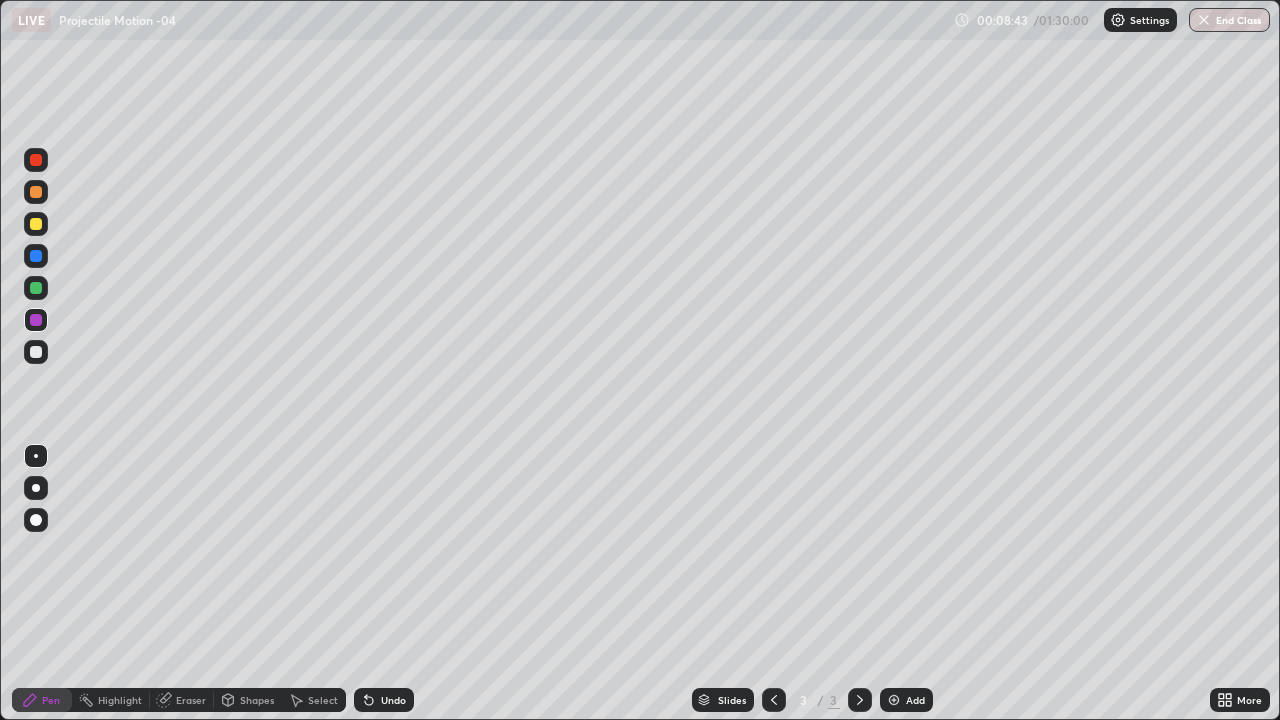 click at bounding box center [36, 352] 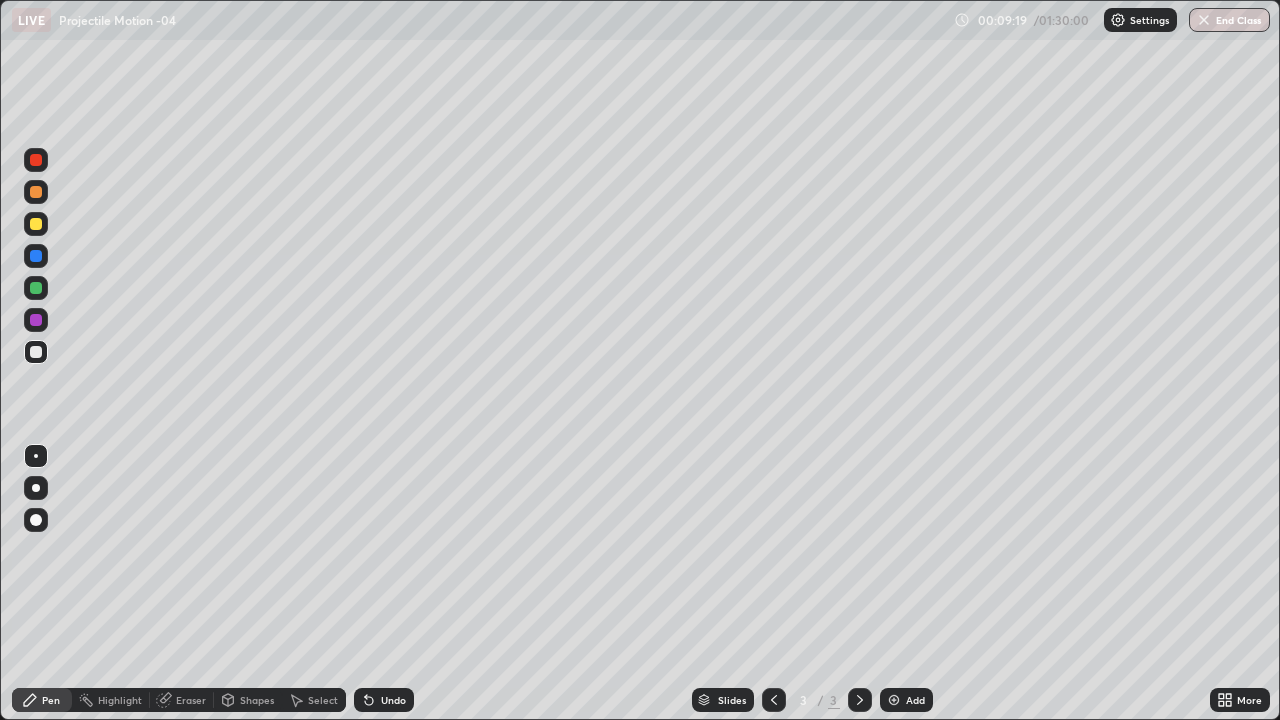 click on "Shapes" at bounding box center [257, 700] 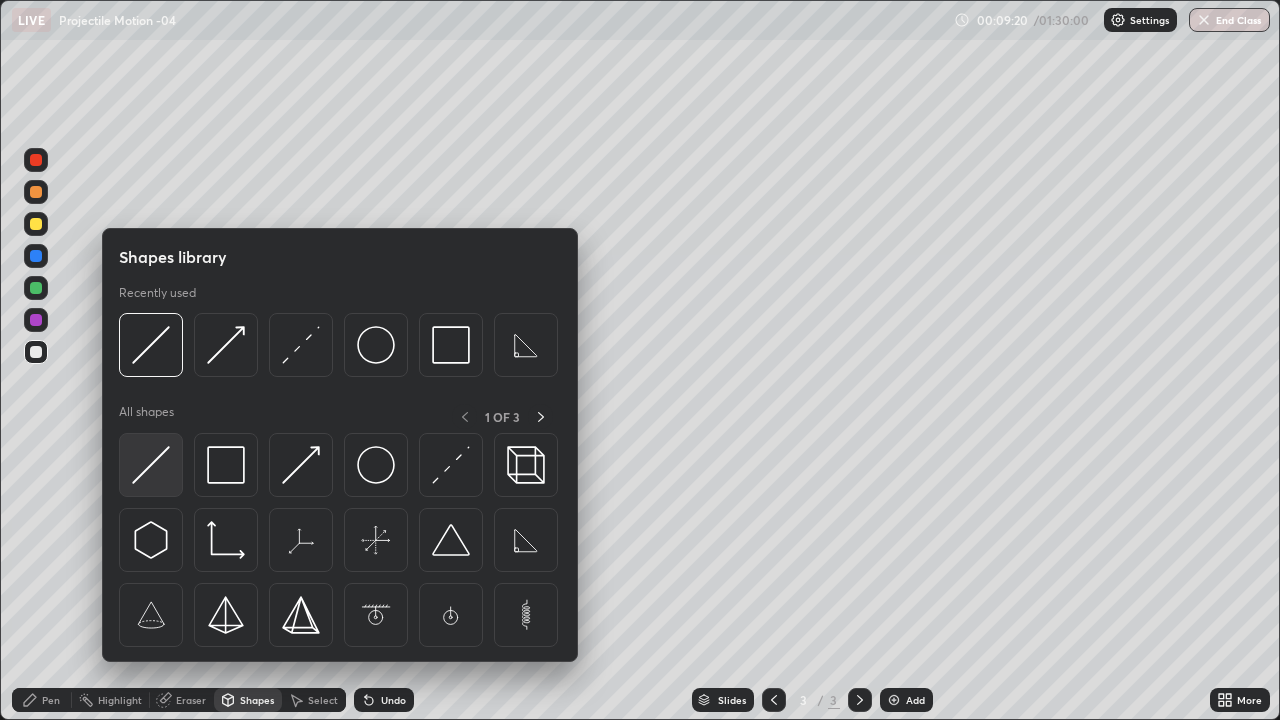 click at bounding box center [151, 465] 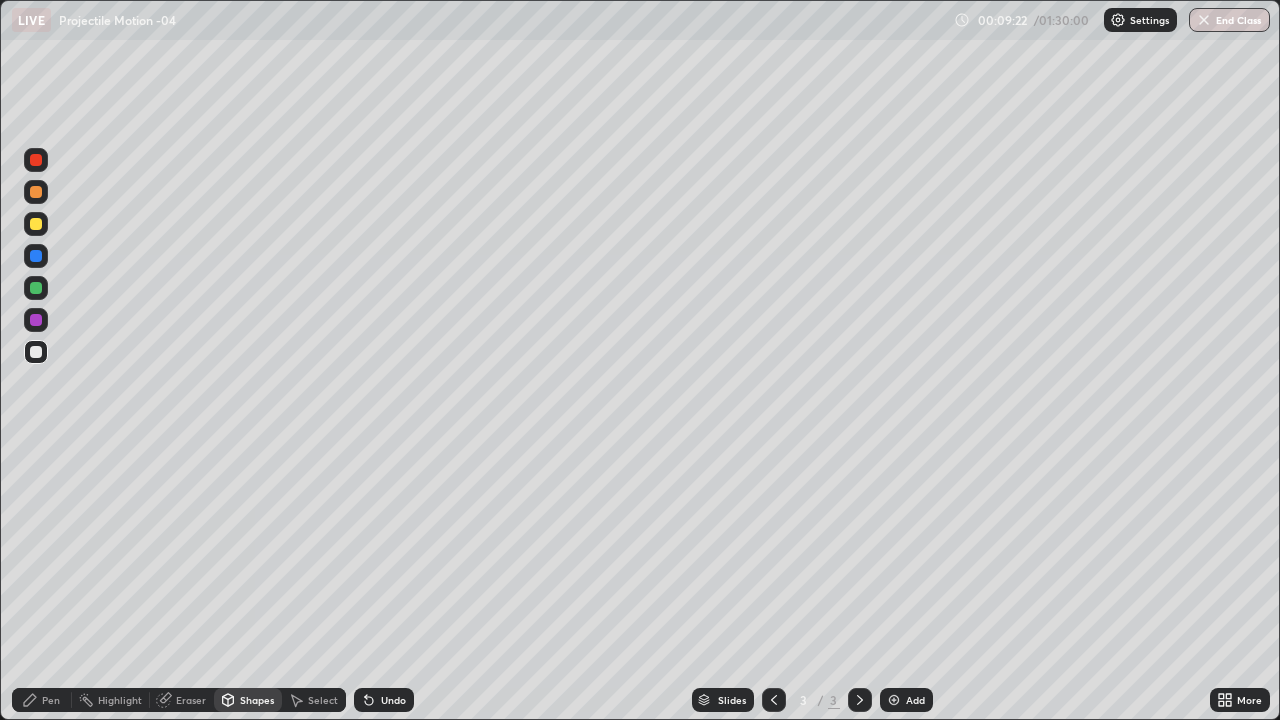 click on "Pen" at bounding box center (51, 700) 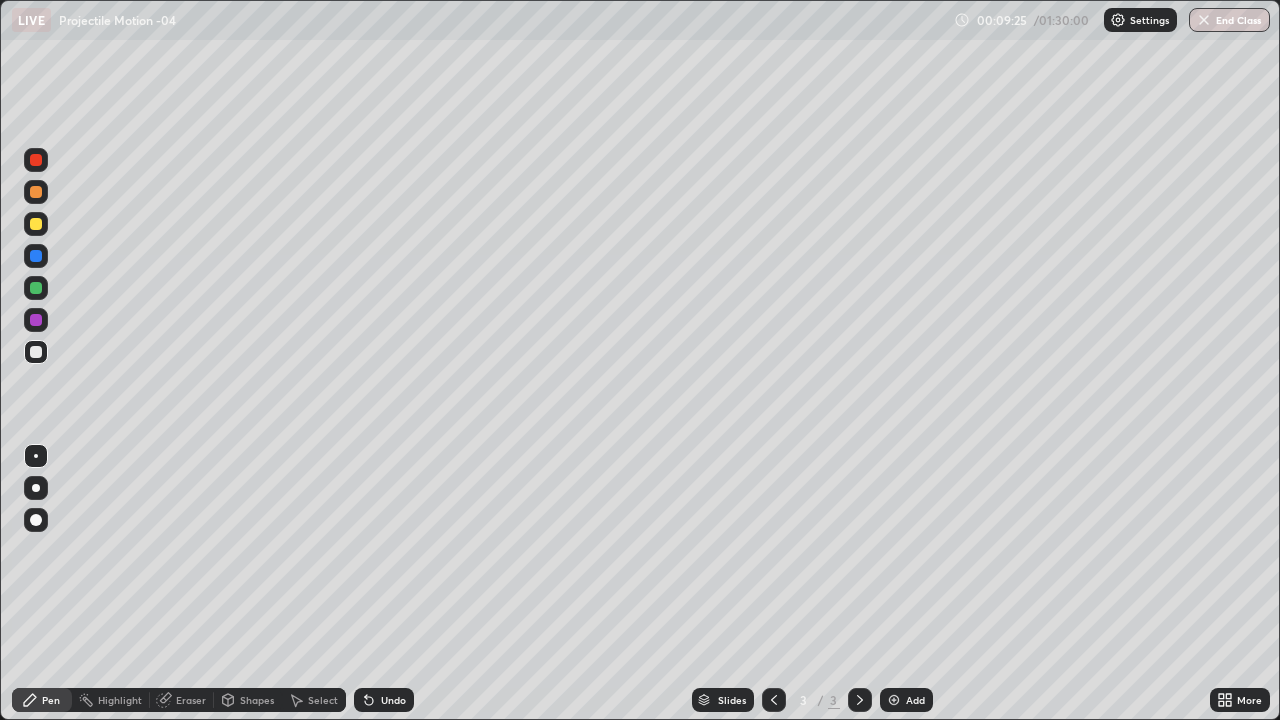 click on "Shapes" at bounding box center [257, 700] 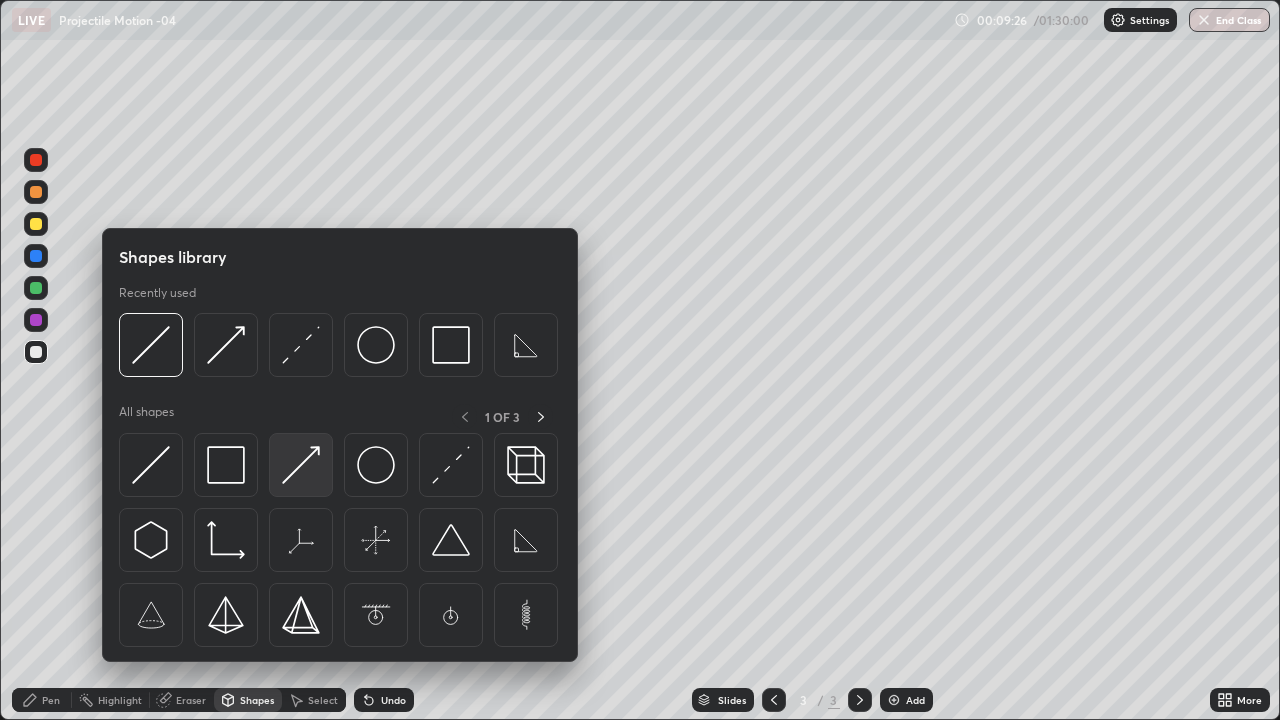 click at bounding box center (301, 465) 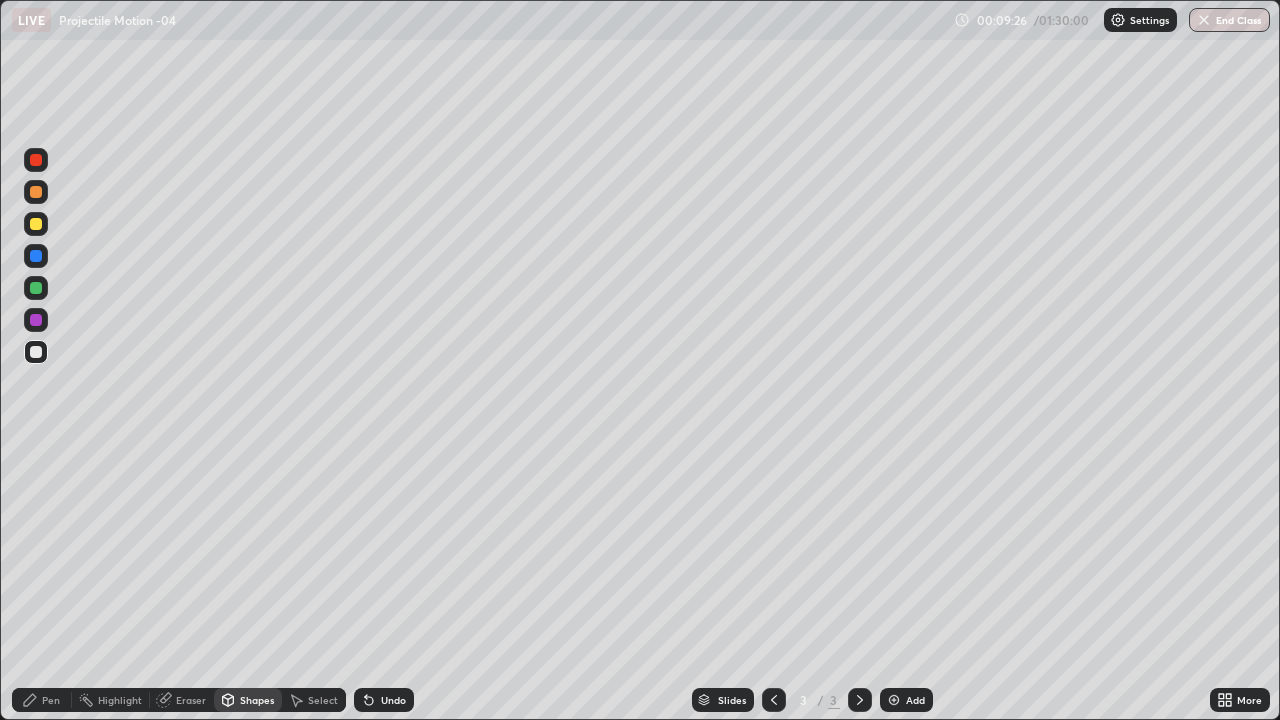 click at bounding box center (36, 320) 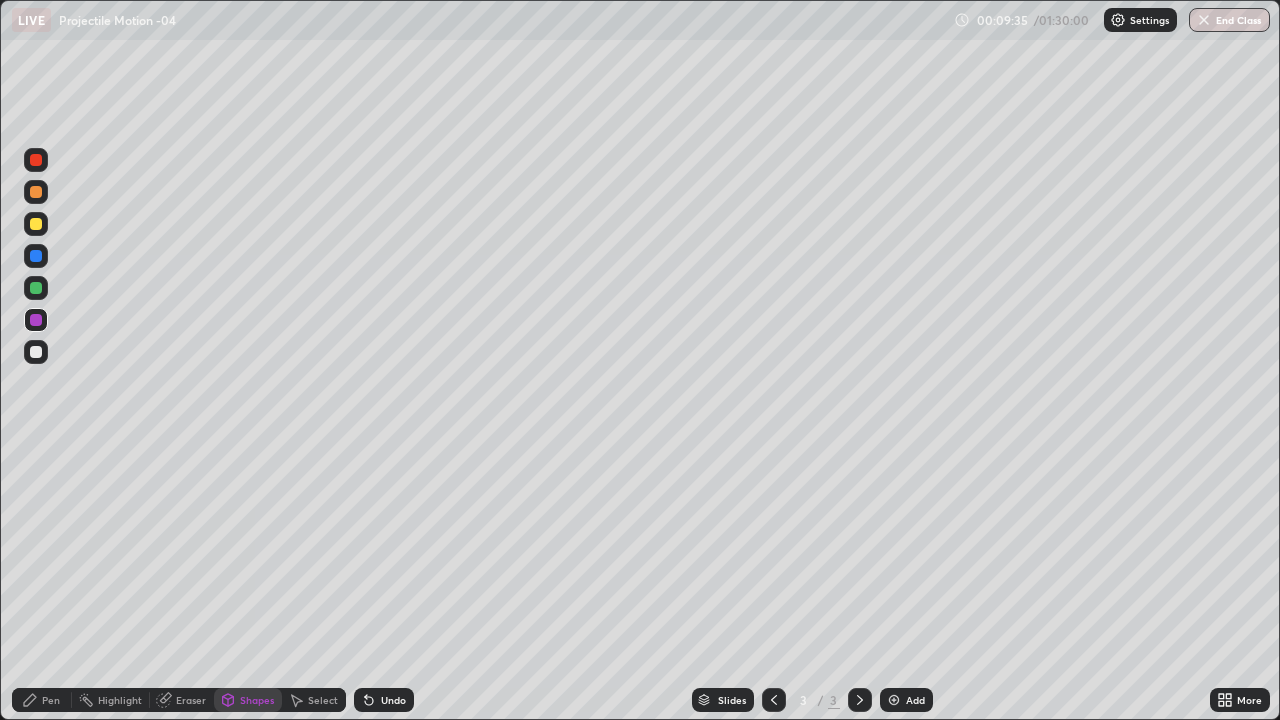 click on "Pen" at bounding box center [51, 700] 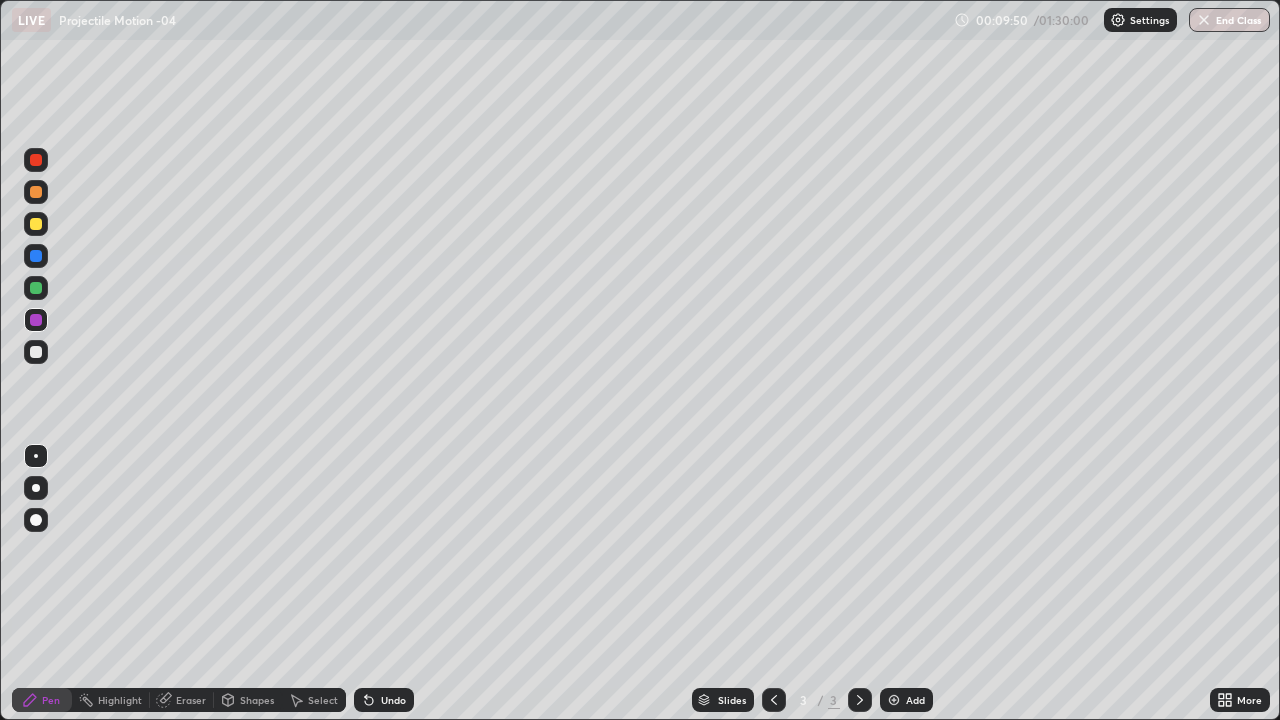 click at bounding box center [36, 352] 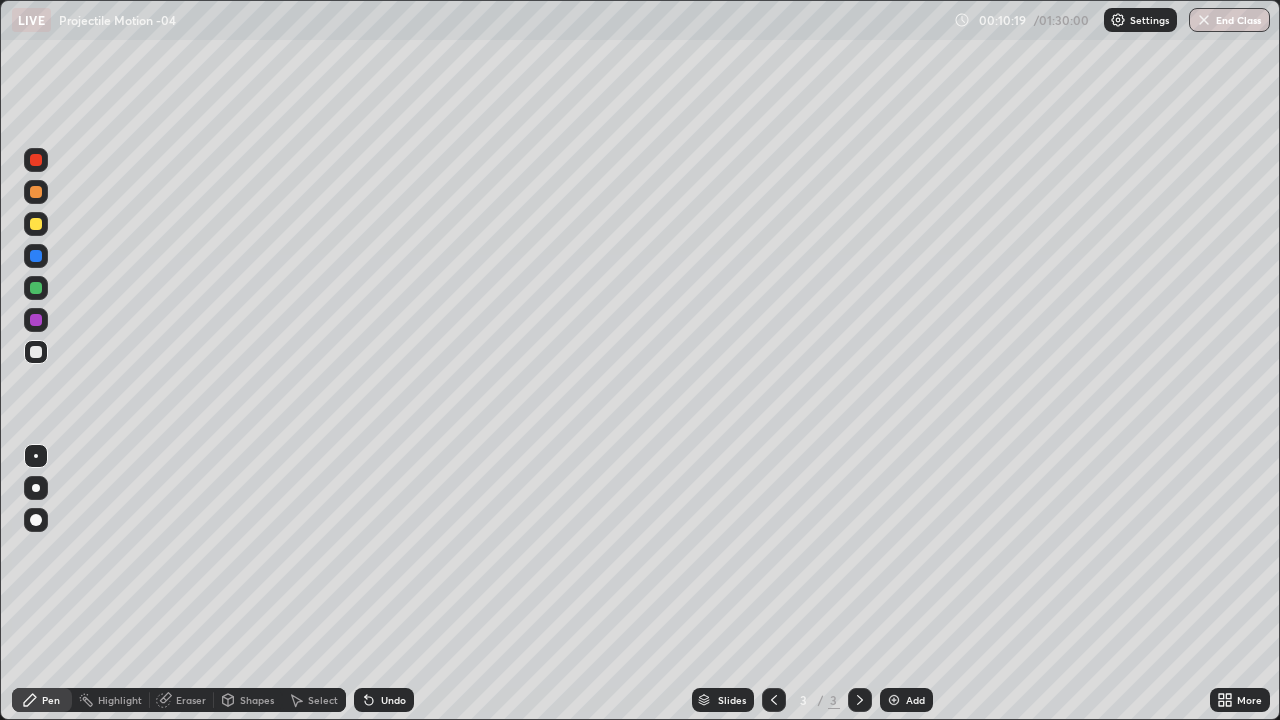 click on "Shapes" at bounding box center [248, 700] 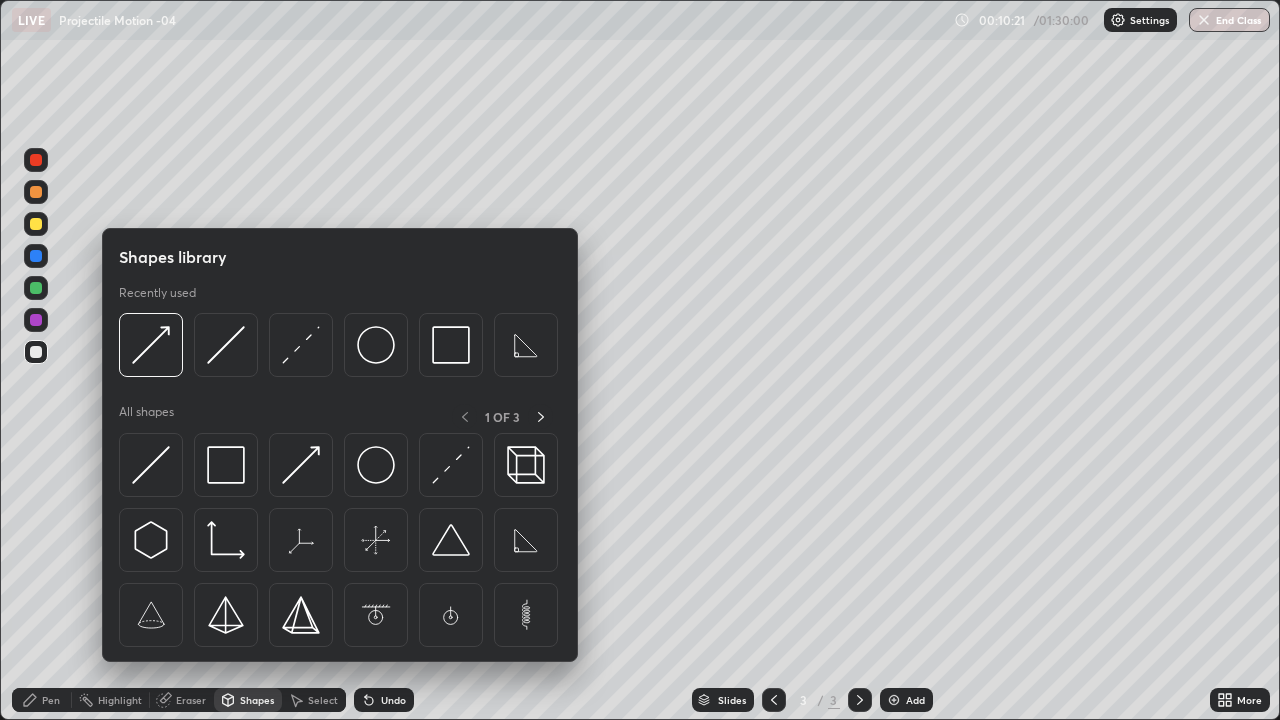 click on "Pen" at bounding box center (42, 700) 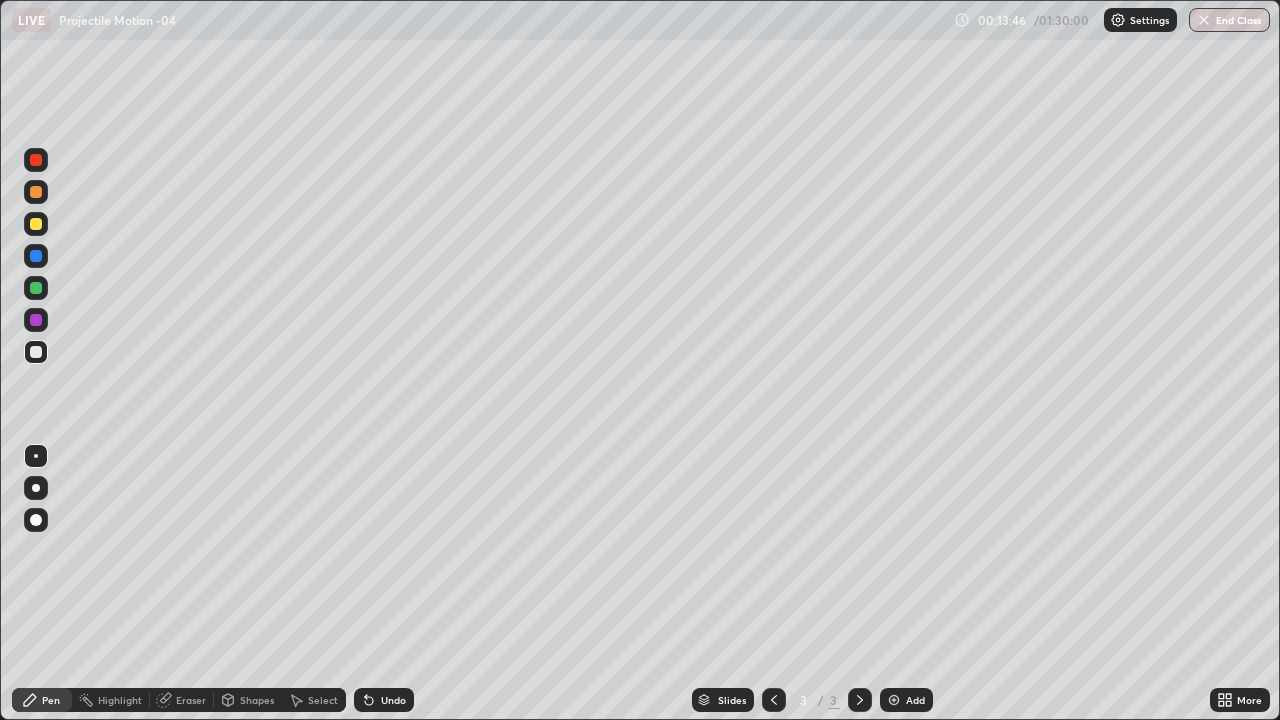 click on "Add" at bounding box center [915, 700] 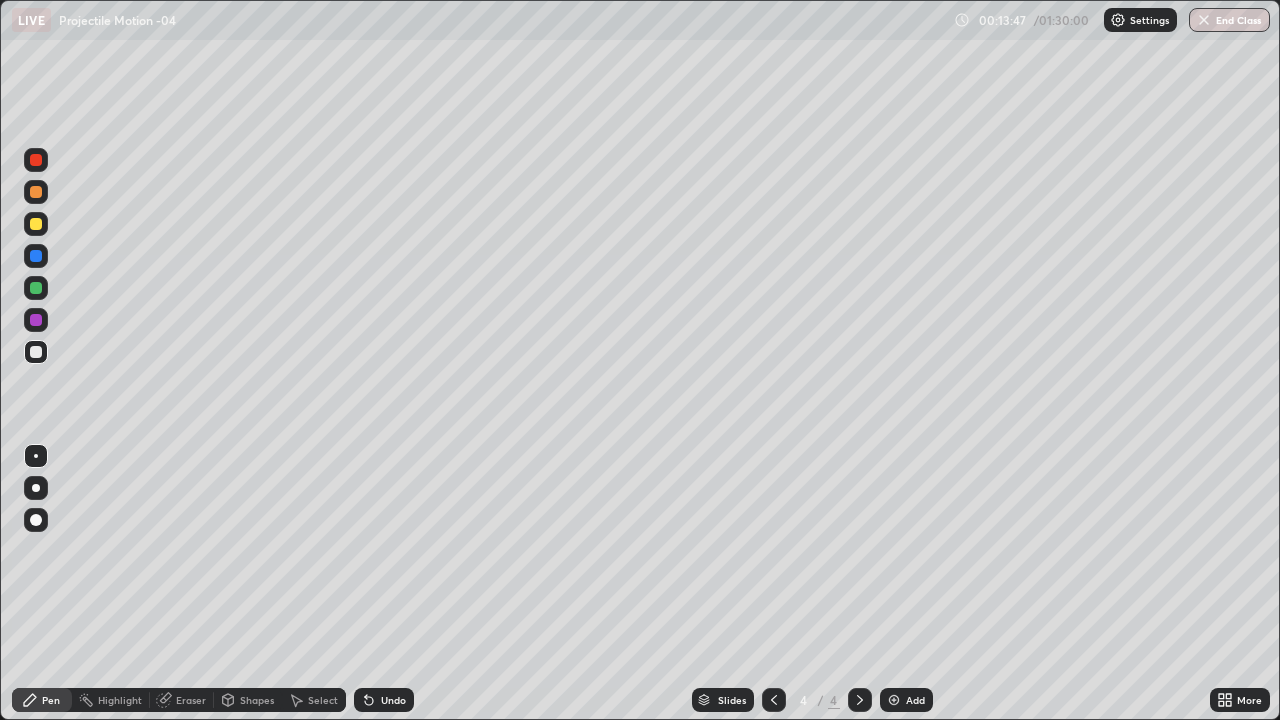 click on "Shapes" at bounding box center [257, 700] 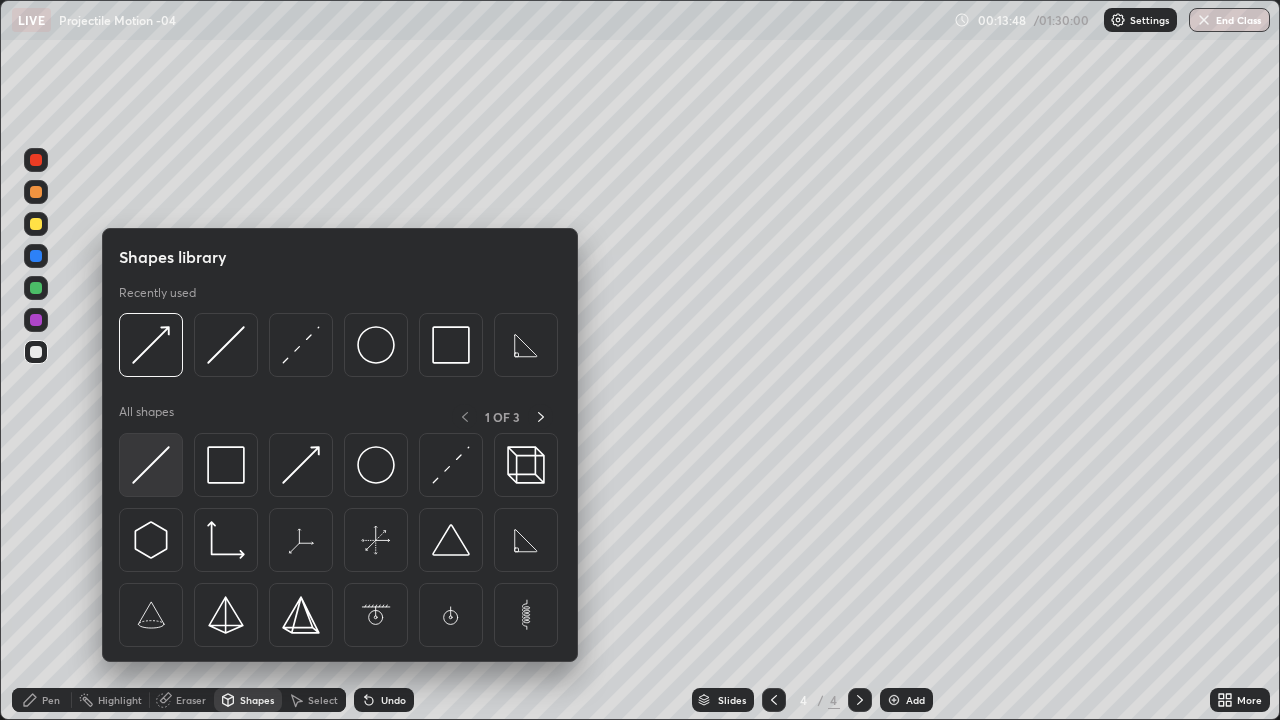 click at bounding box center (151, 465) 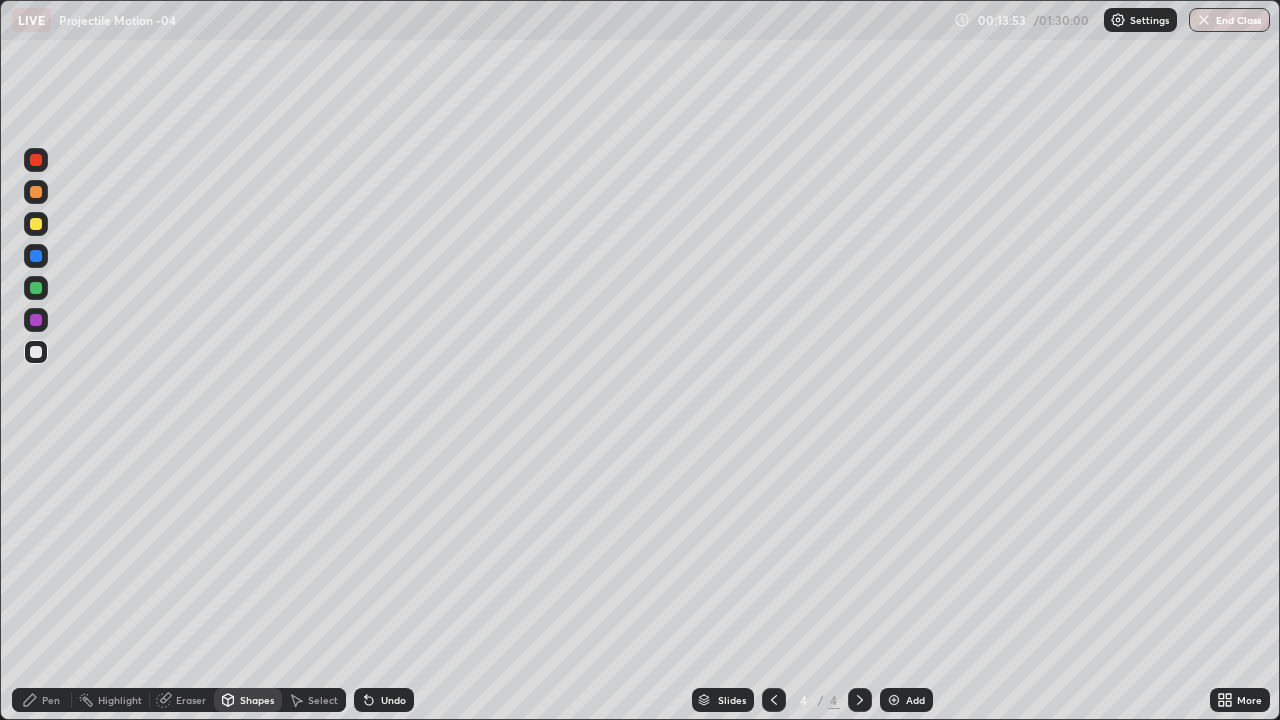 click on "Shapes" at bounding box center [257, 700] 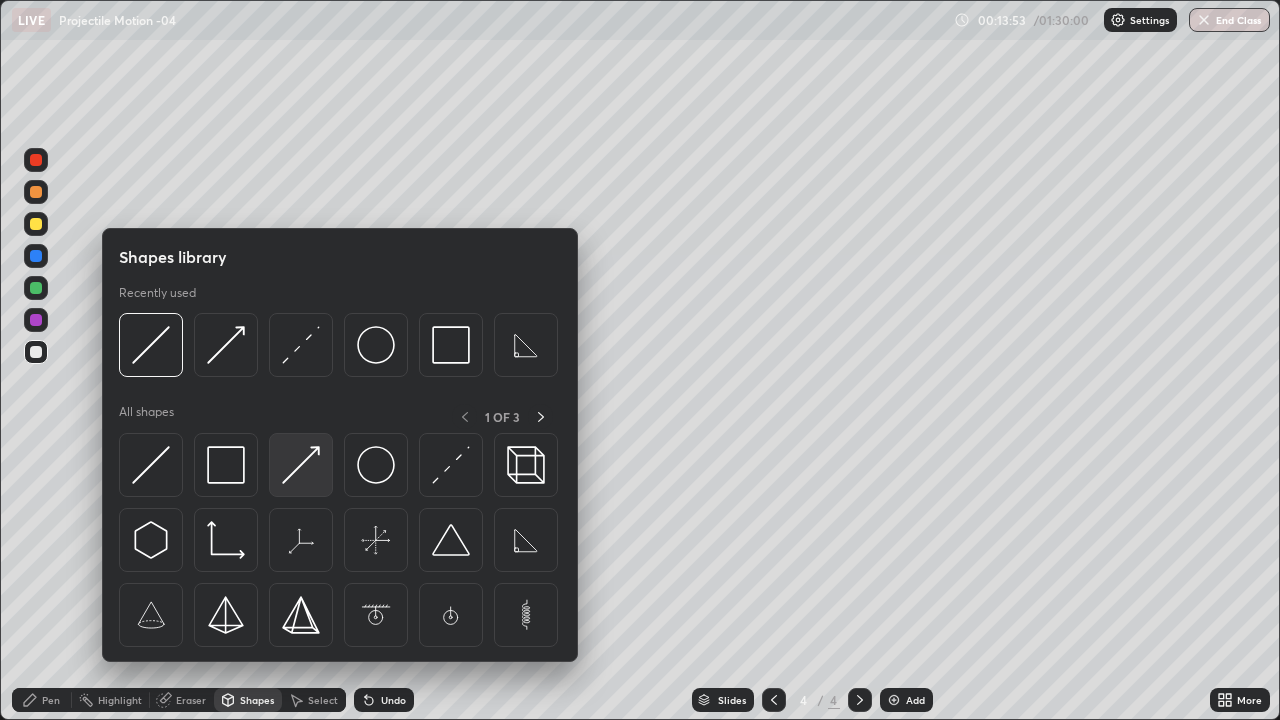 click at bounding box center [301, 465] 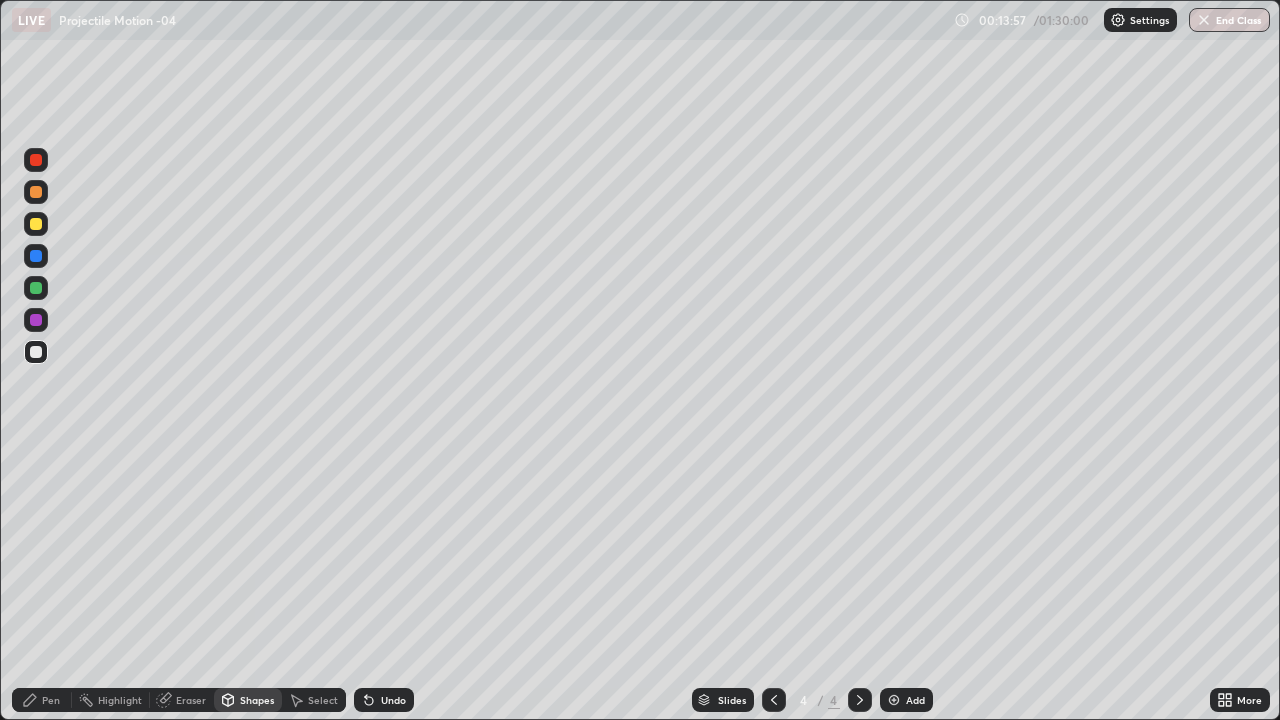 click on "Shapes" at bounding box center (257, 700) 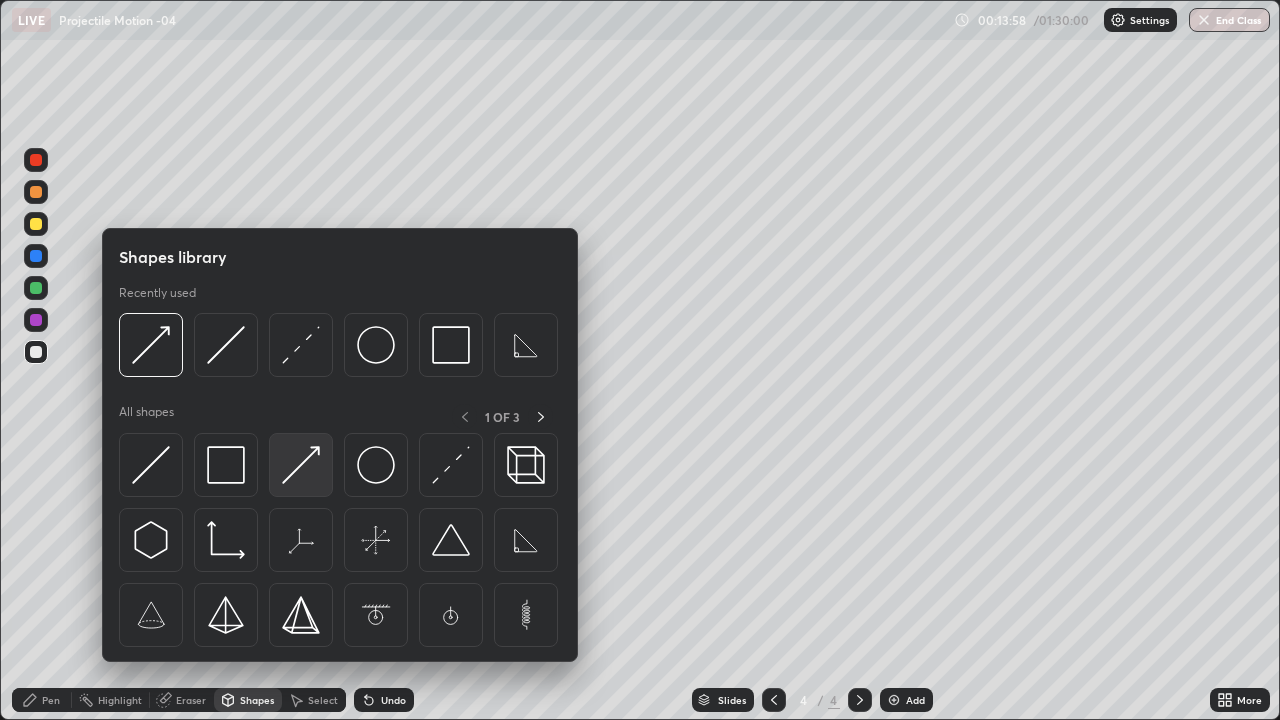 click at bounding box center [301, 465] 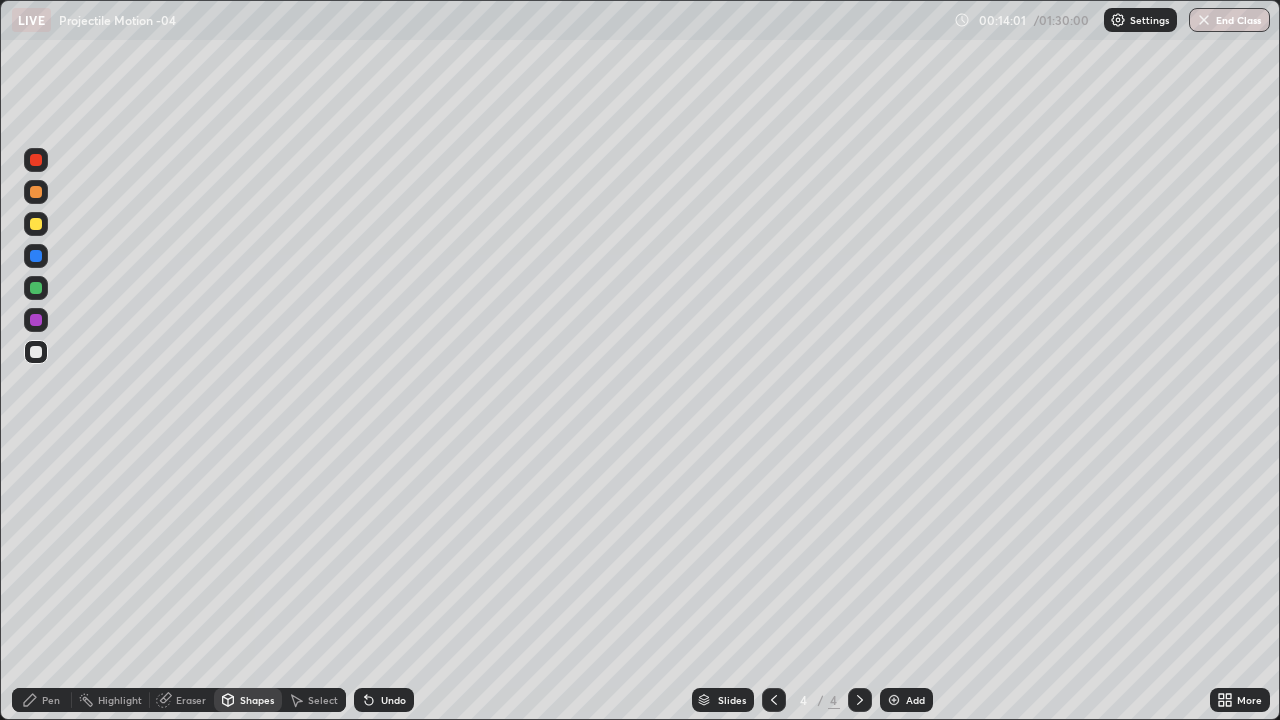 click on "Undo" at bounding box center [384, 700] 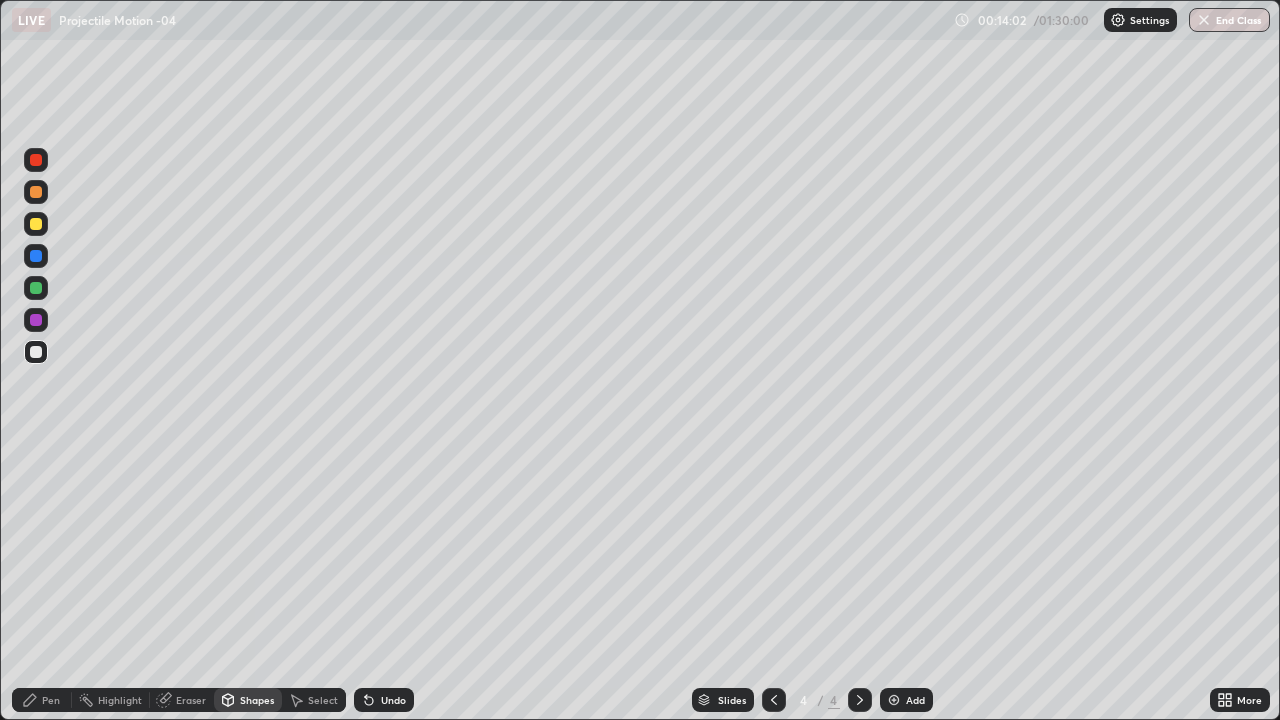 click at bounding box center (36, 320) 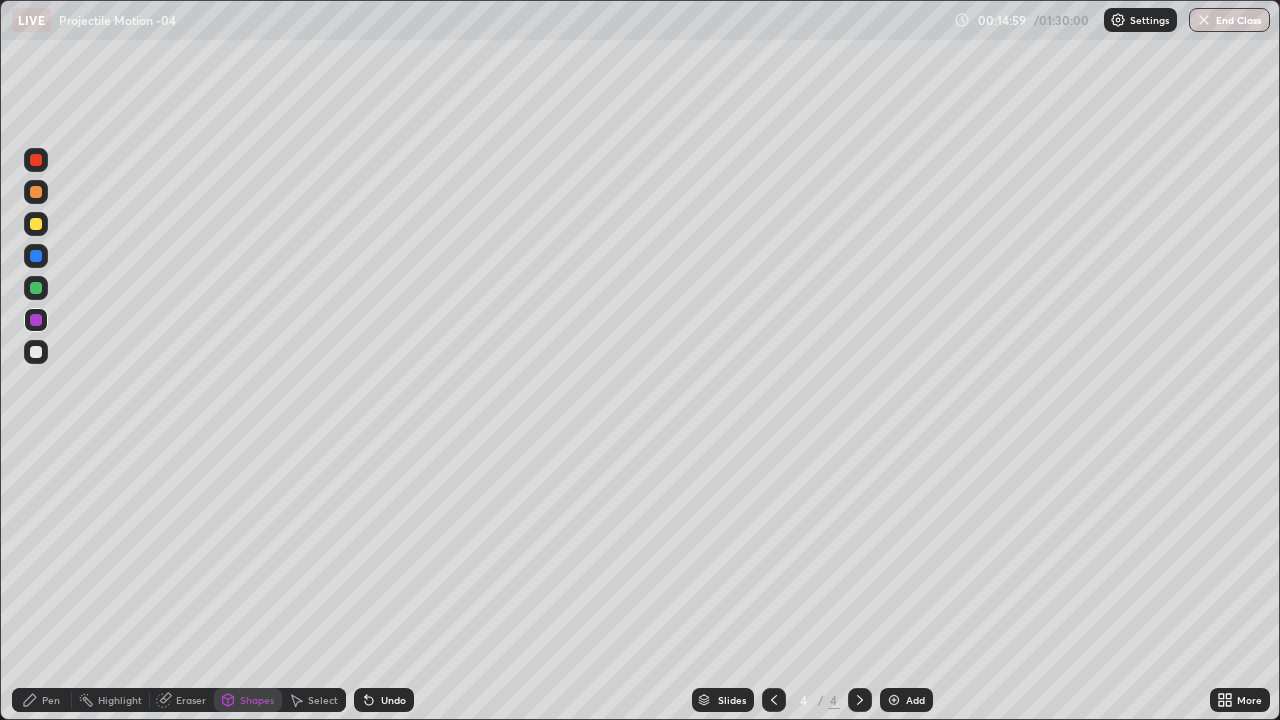 click on "Add" at bounding box center (915, 700) 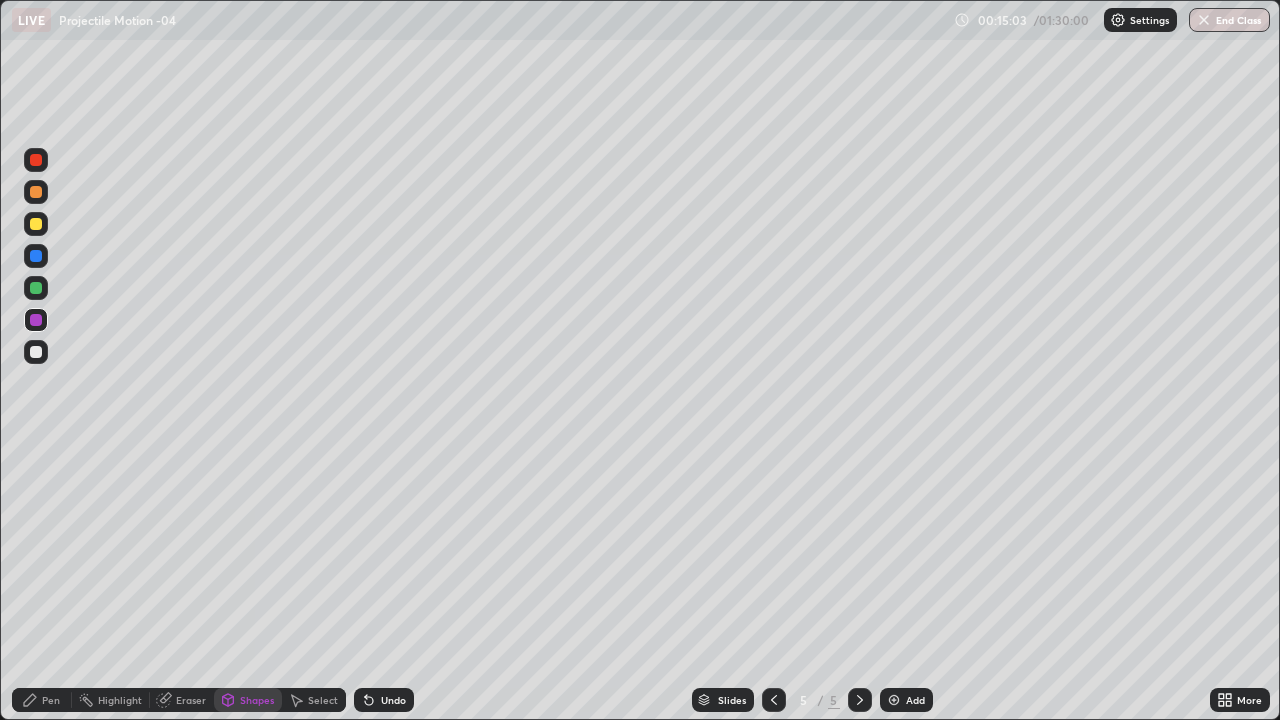 click on "Shapes" at bounding box center [257, 700] 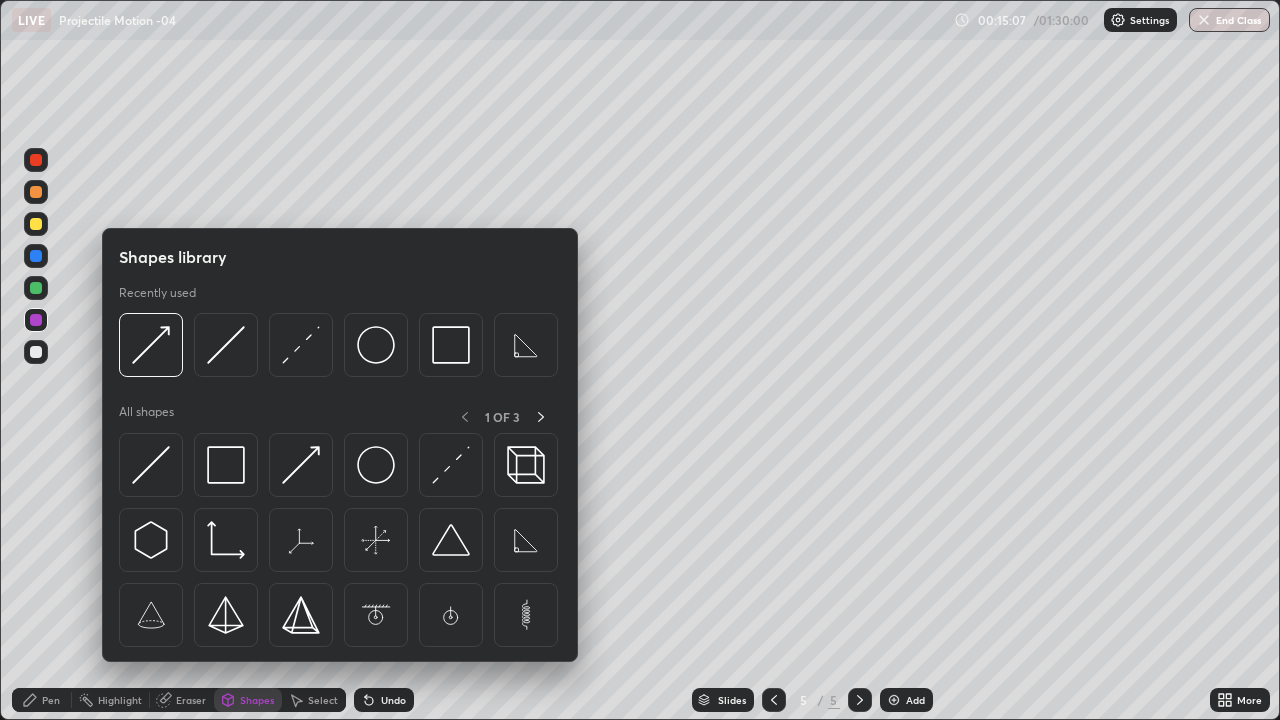 click on "Shapes" at bounding box center (257, 700) 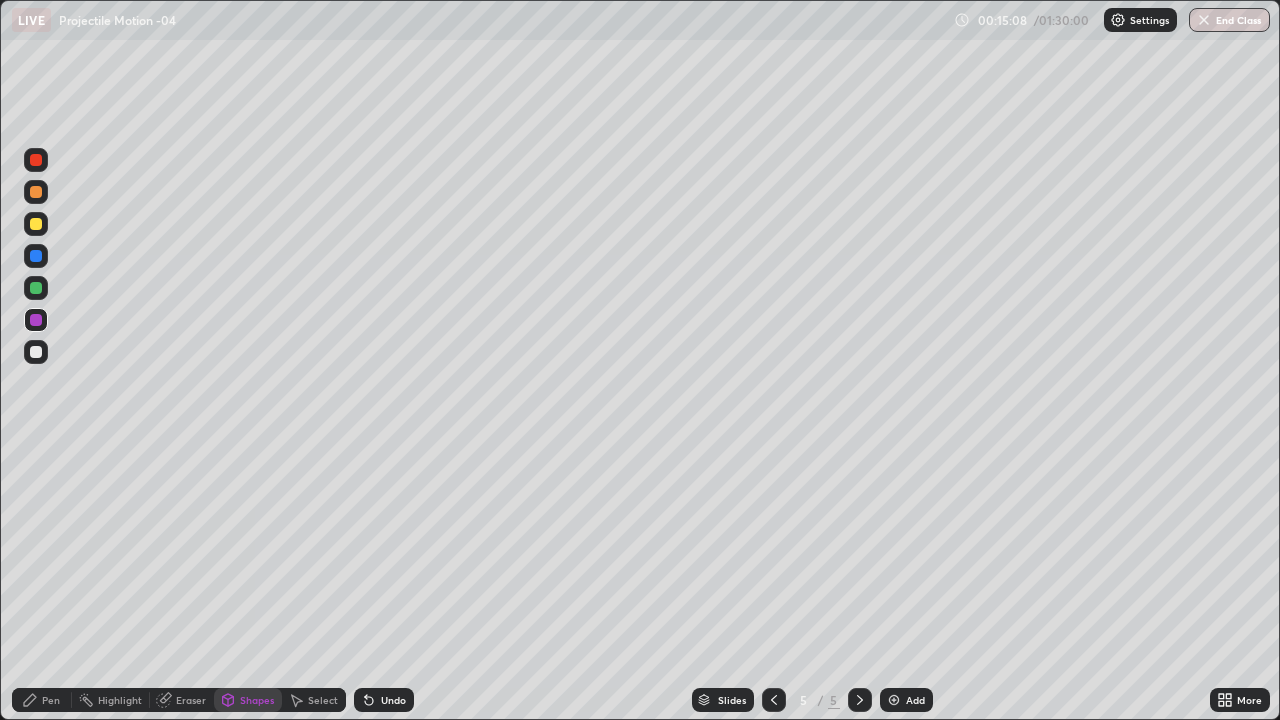 click on "Shapes" at bounding box center [248, 700] 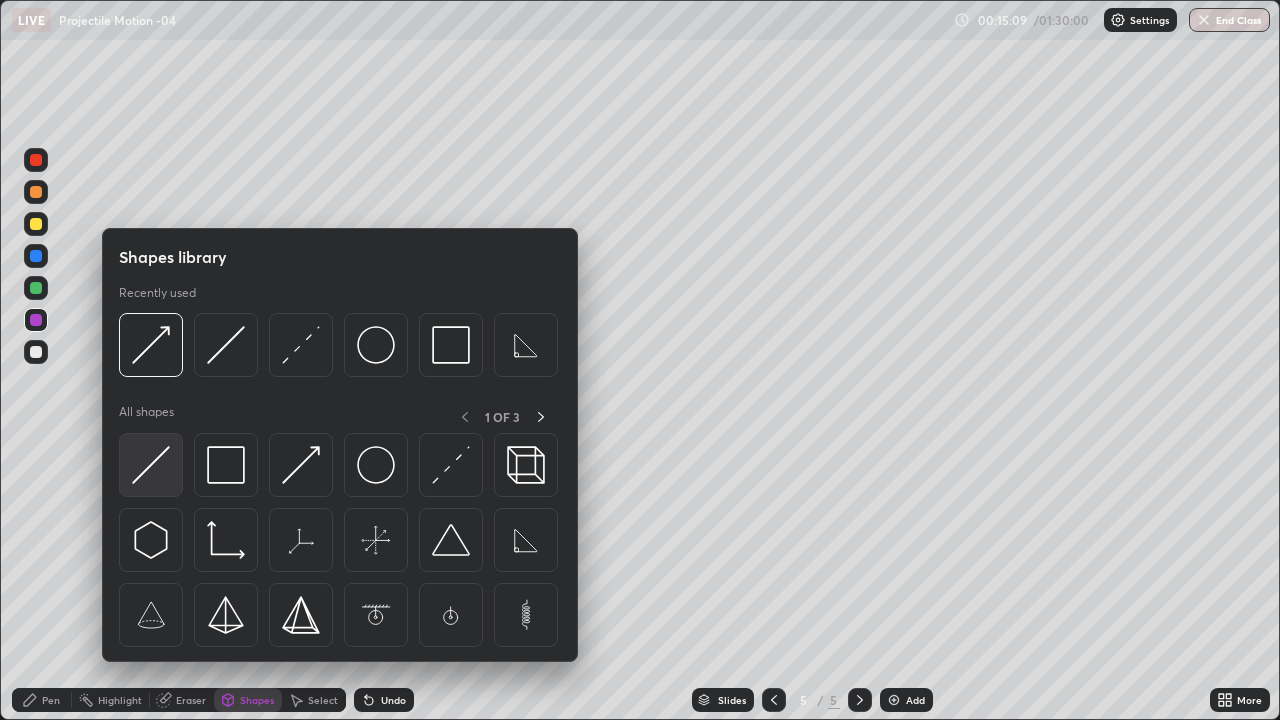 click at bounding box center (151, 465) 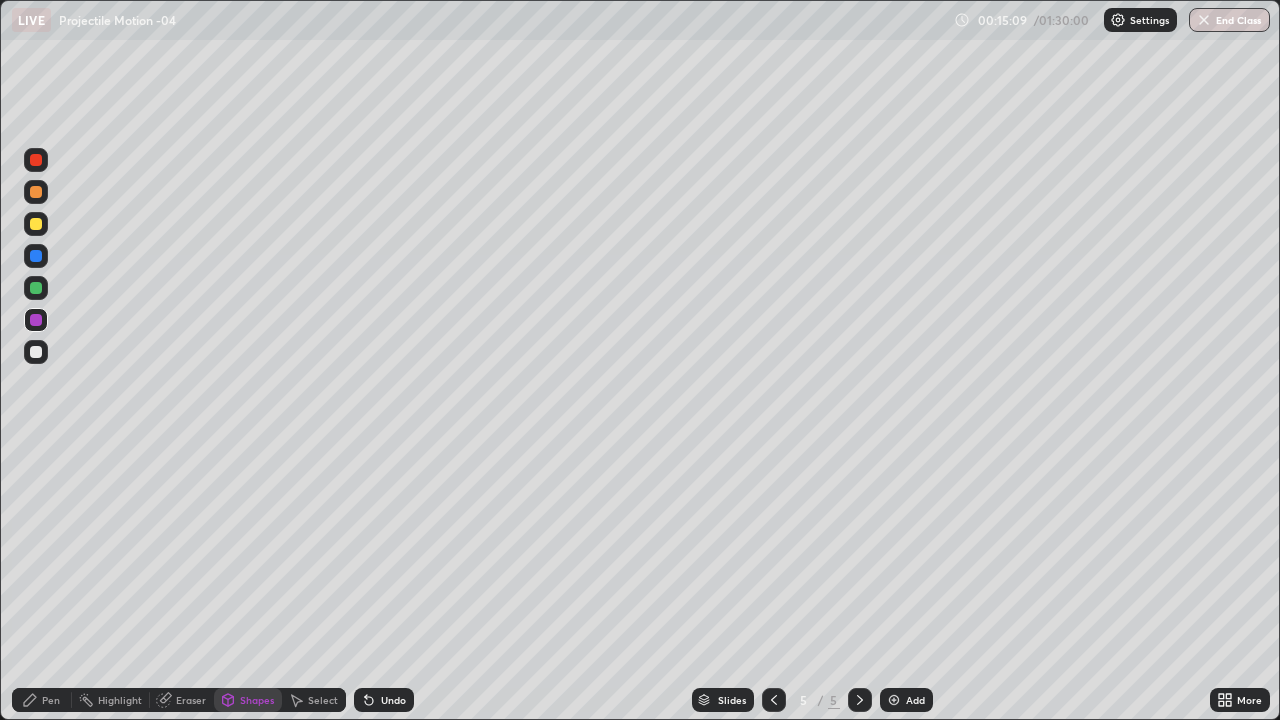 click at bounding box center [36, 352] 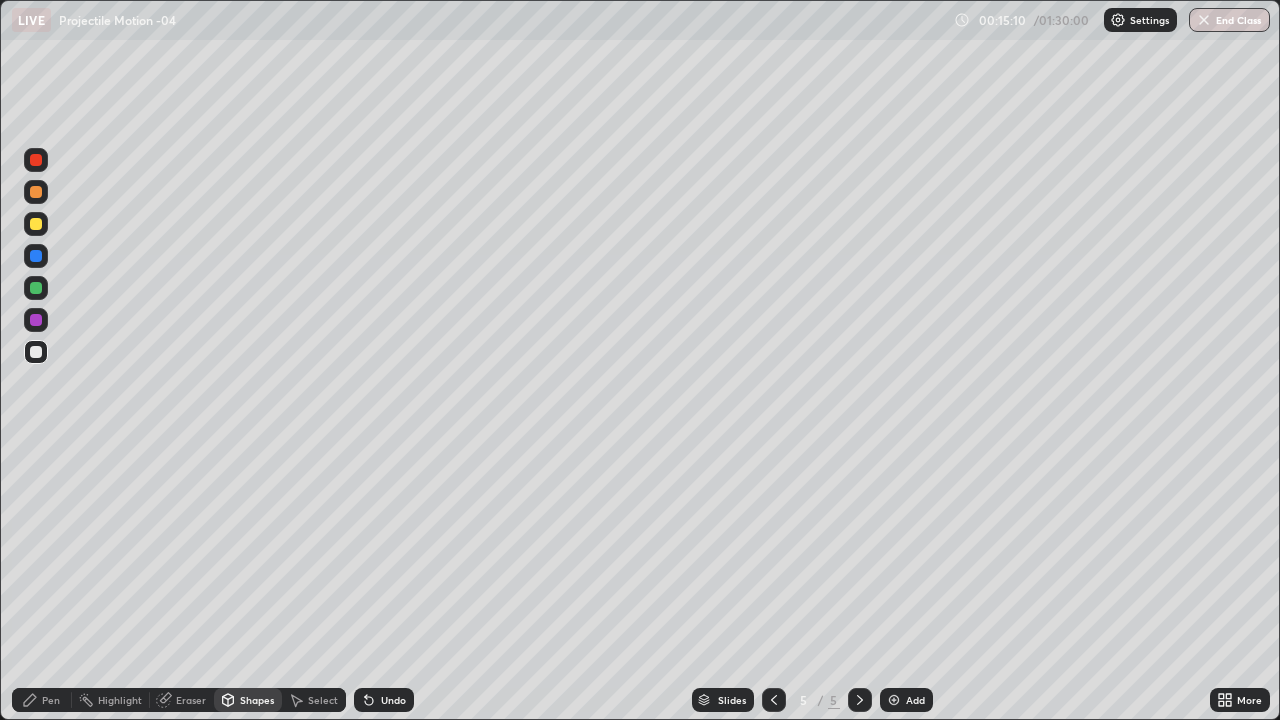 click 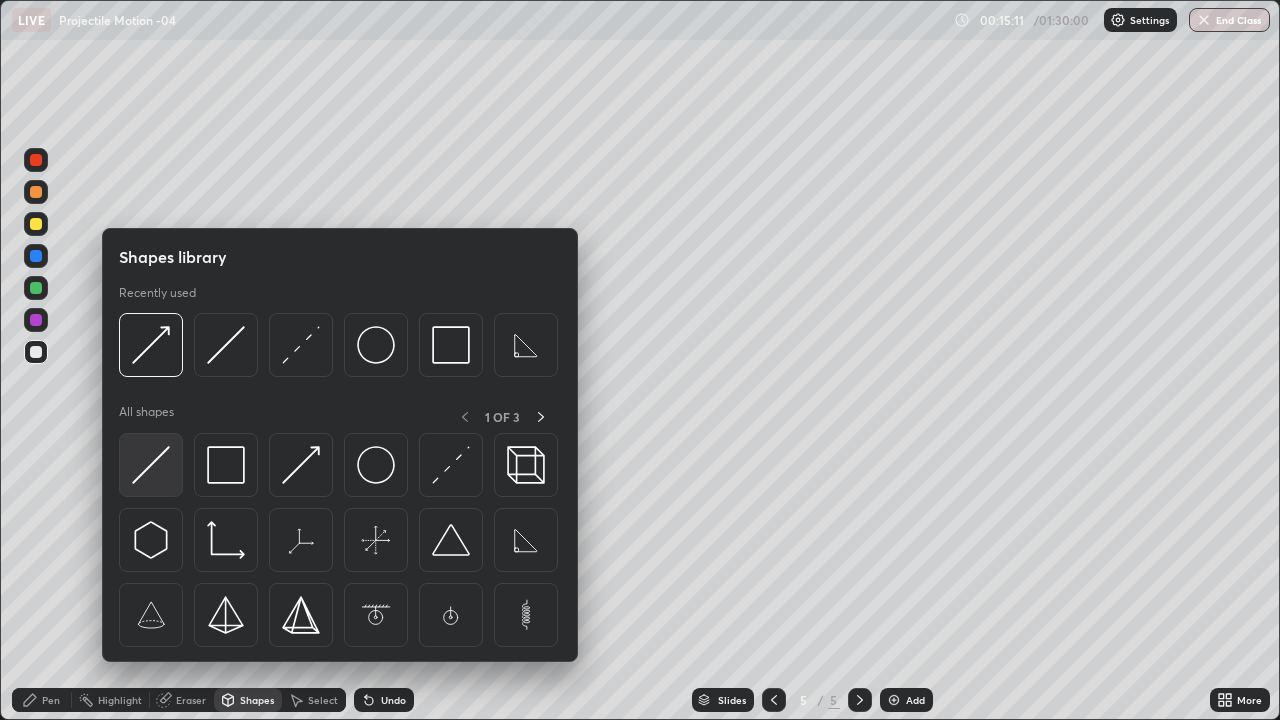click at bounding box center [151, 465] 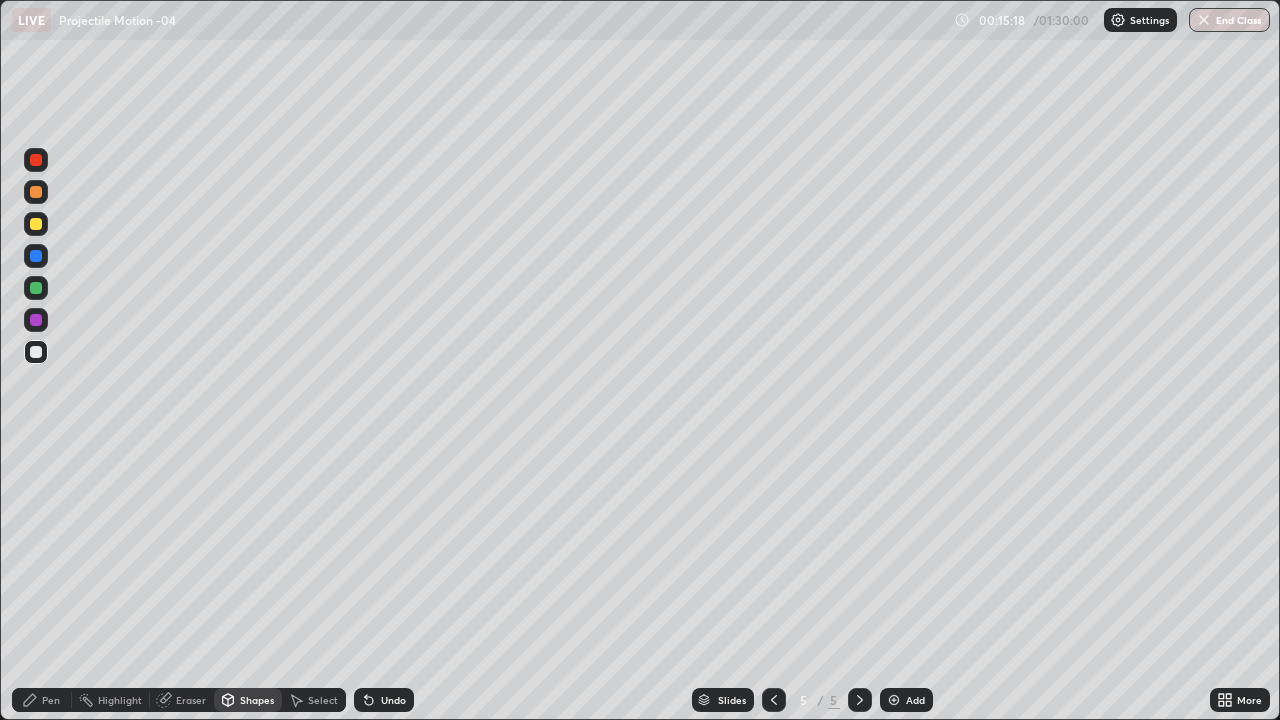 click on "Shapes" at bounding box center [257, 700] 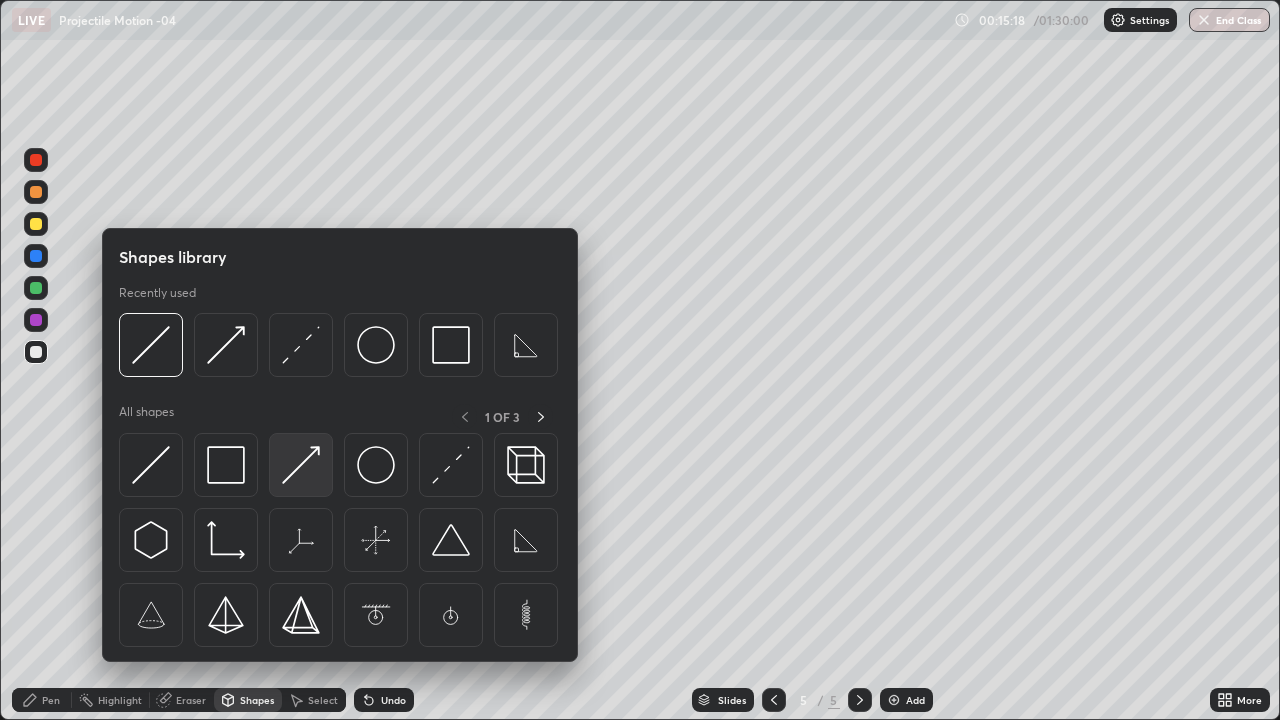 click at bounding box center (301, 465) 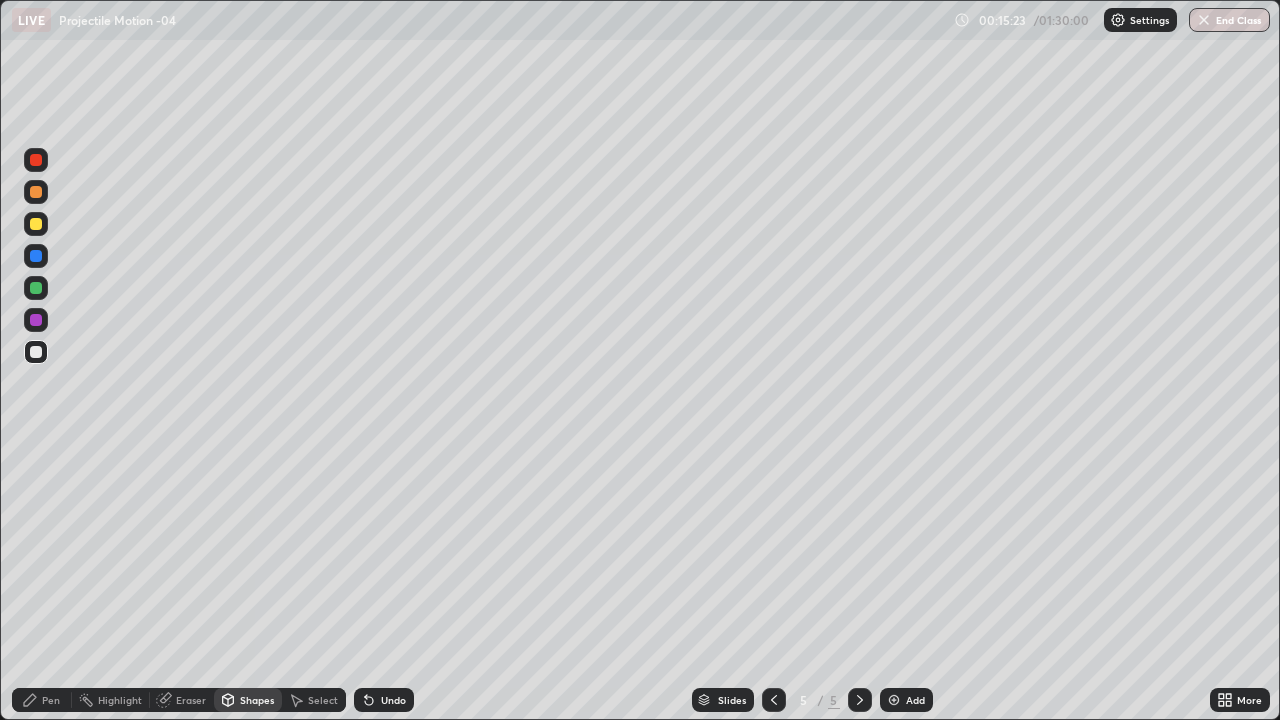 click on "Pen" at bounding box center [42, 700] 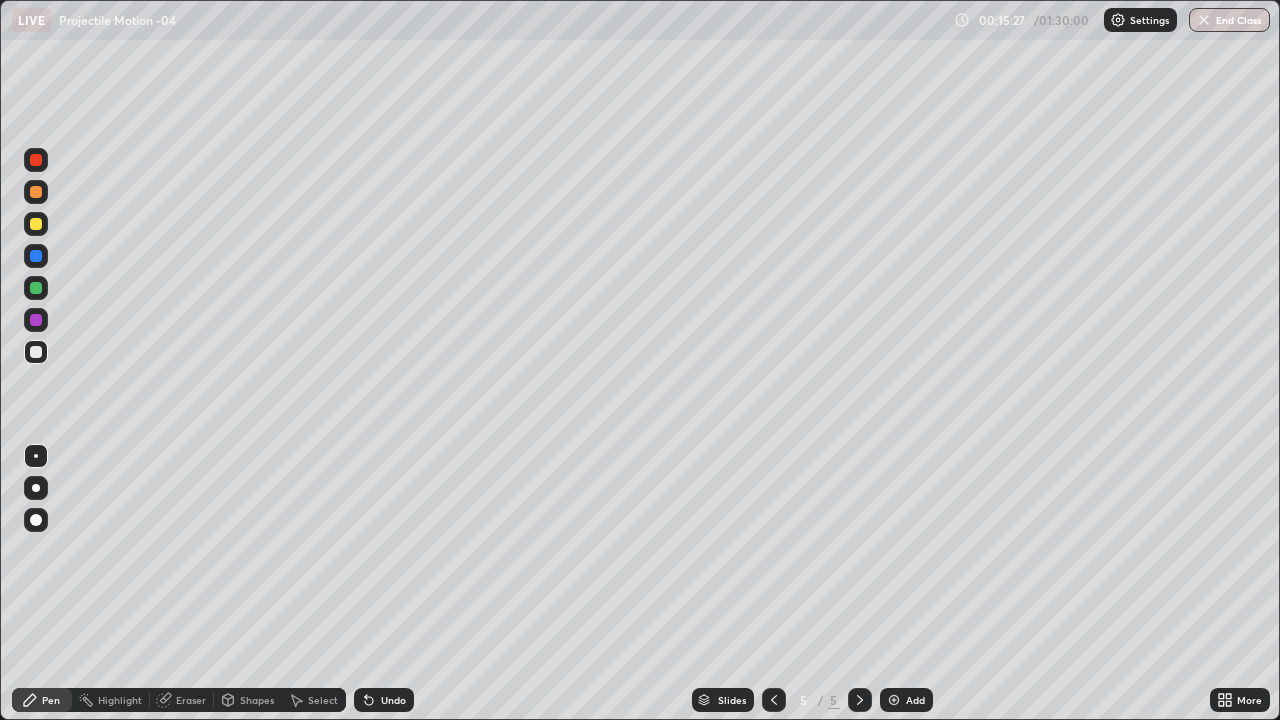 click at bounding box center (36, 224) 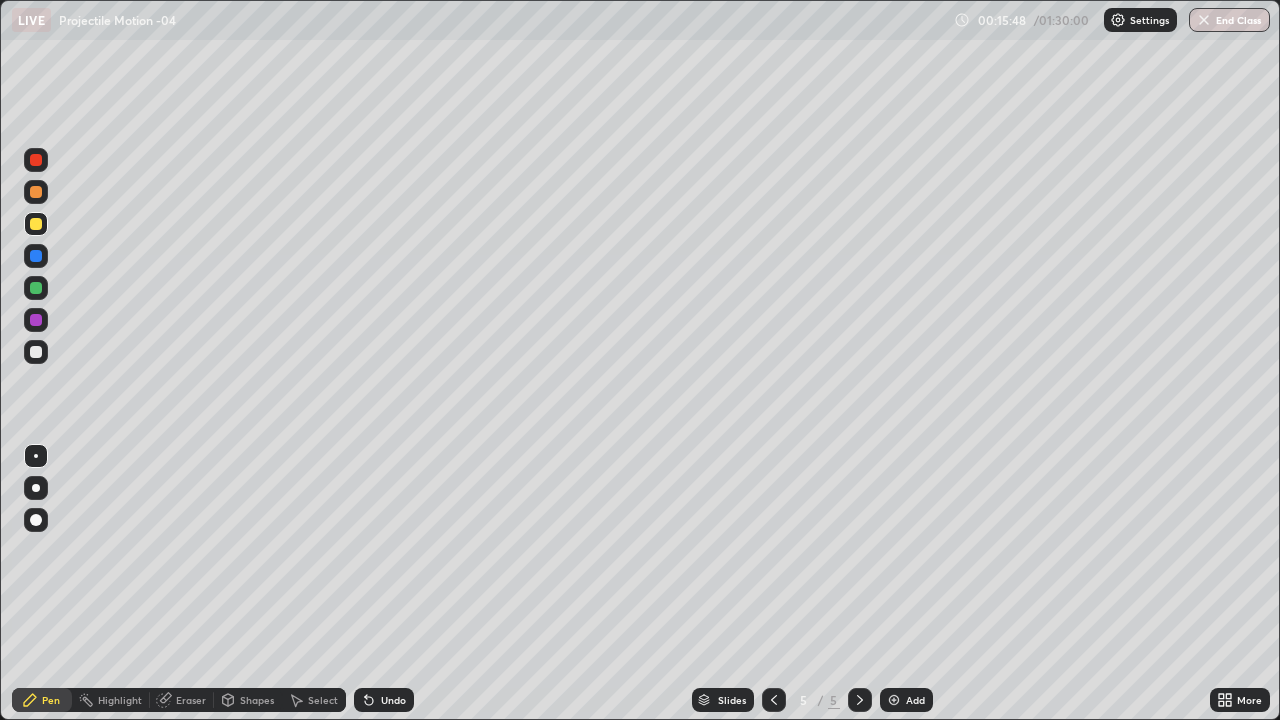 click on "Eraser" at bounding box center (191, 700) 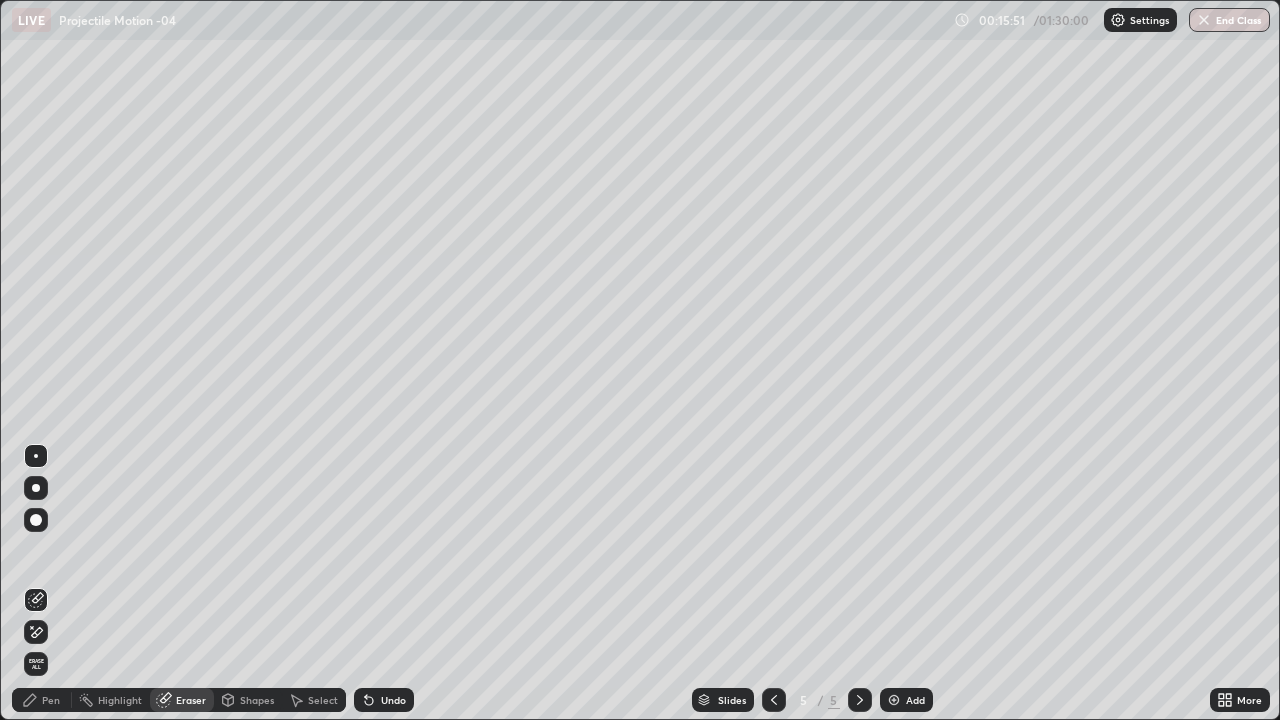 click on "Pen" at bounding box center [42, 700] 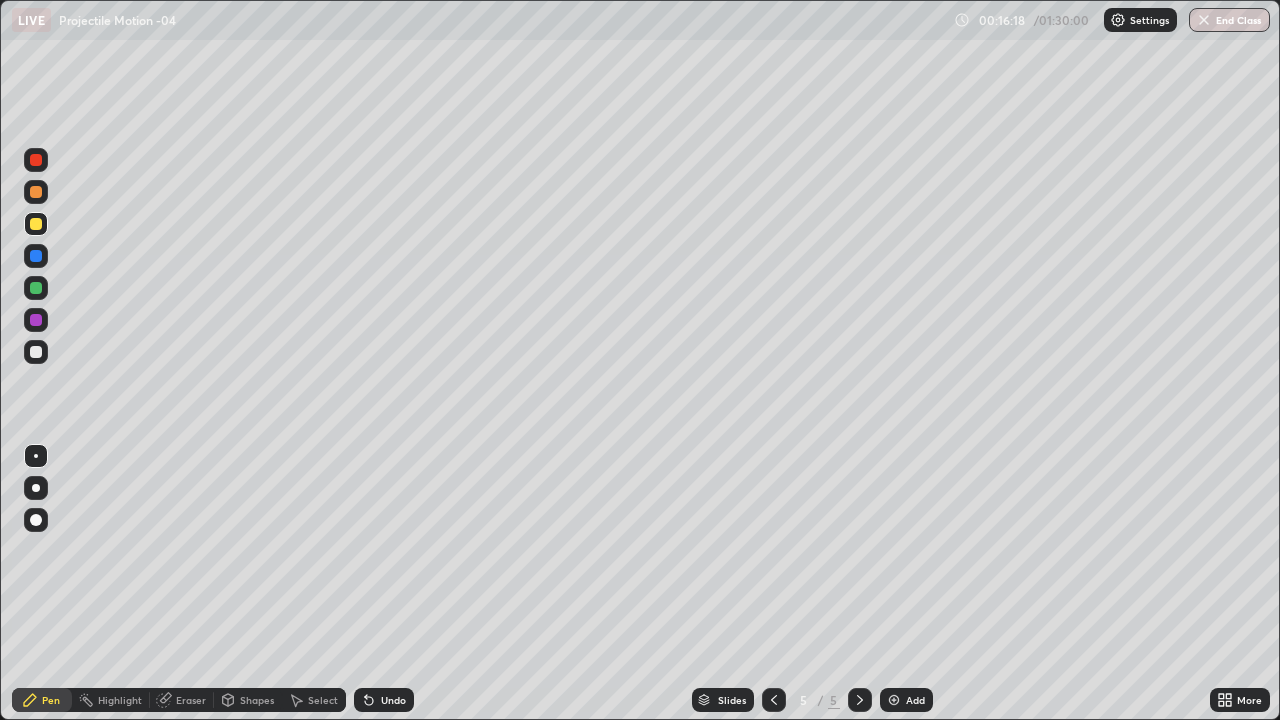 click at bounding box center [36, 352] 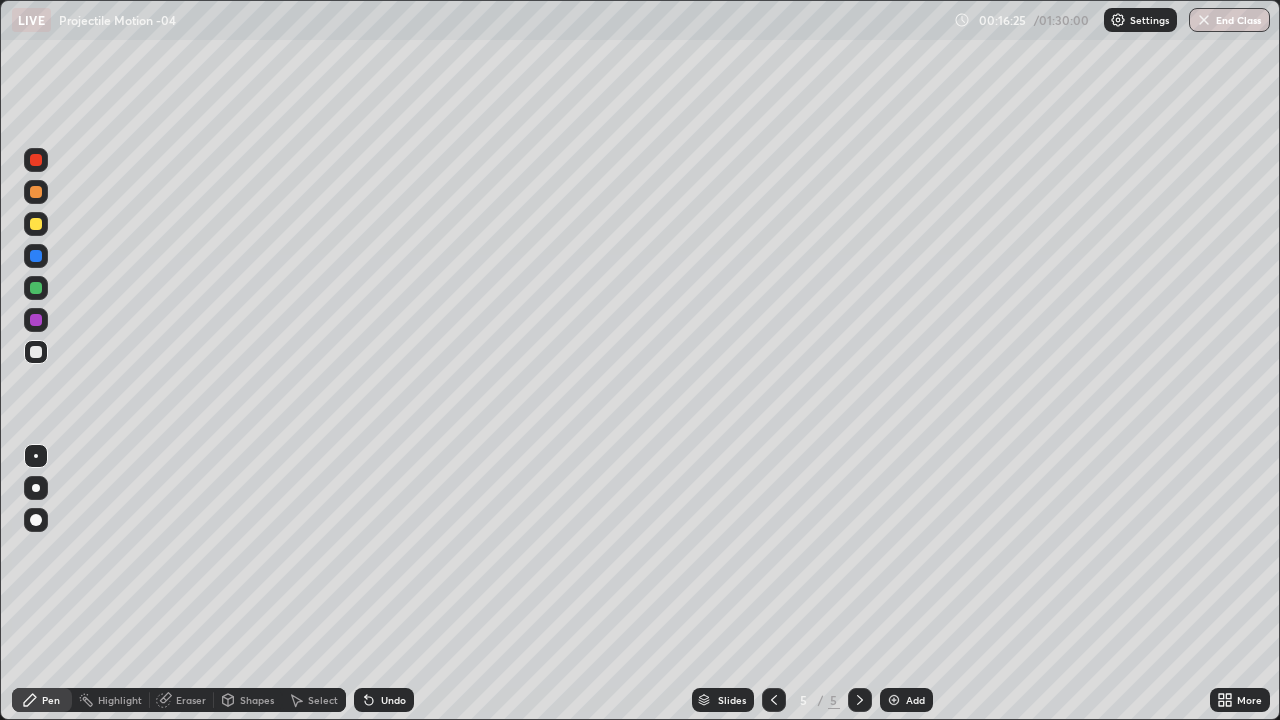 click on "Shapes" at bounding box center [257, 700] 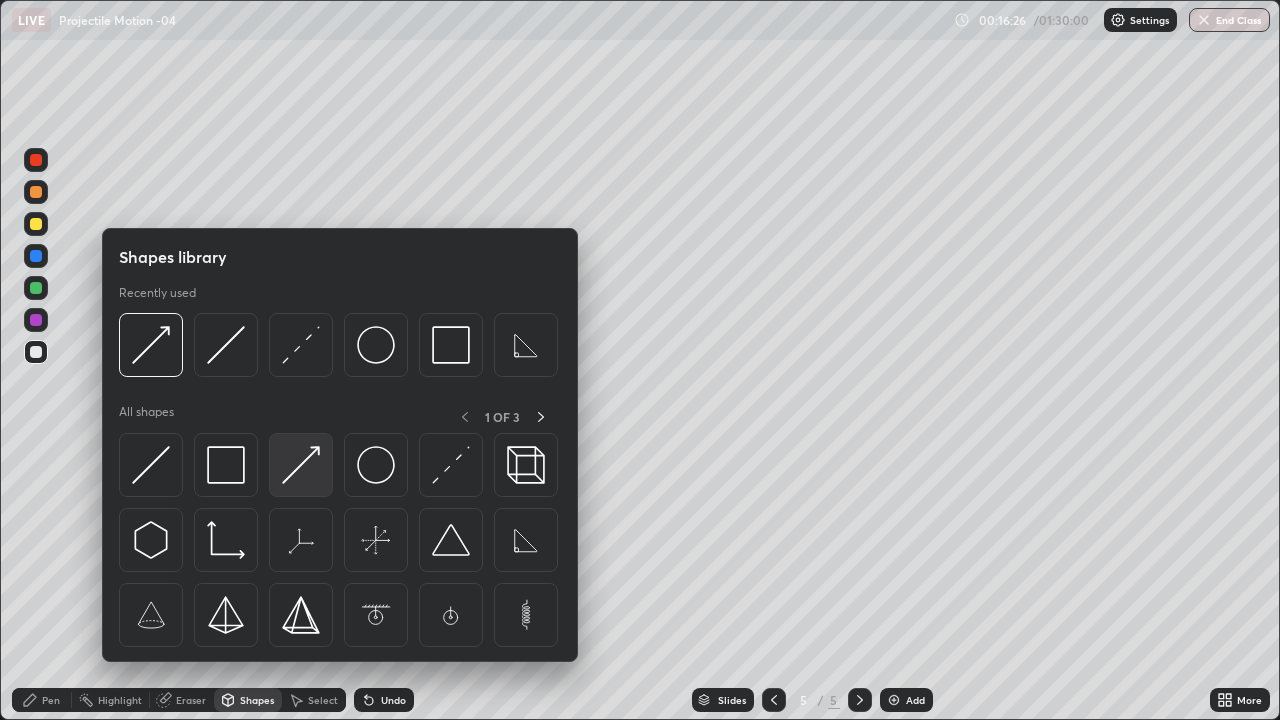 click at bounding box center [301, 465] 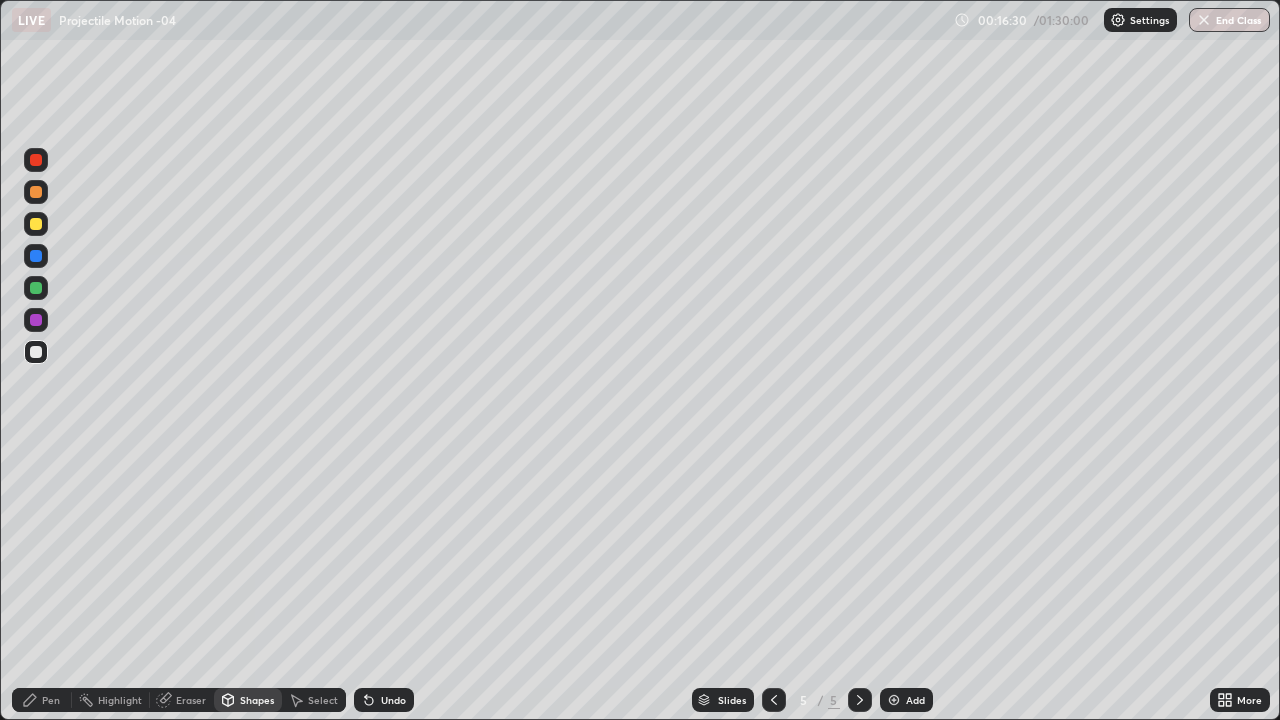 click on "Pen" at bounding box center [51, 700] 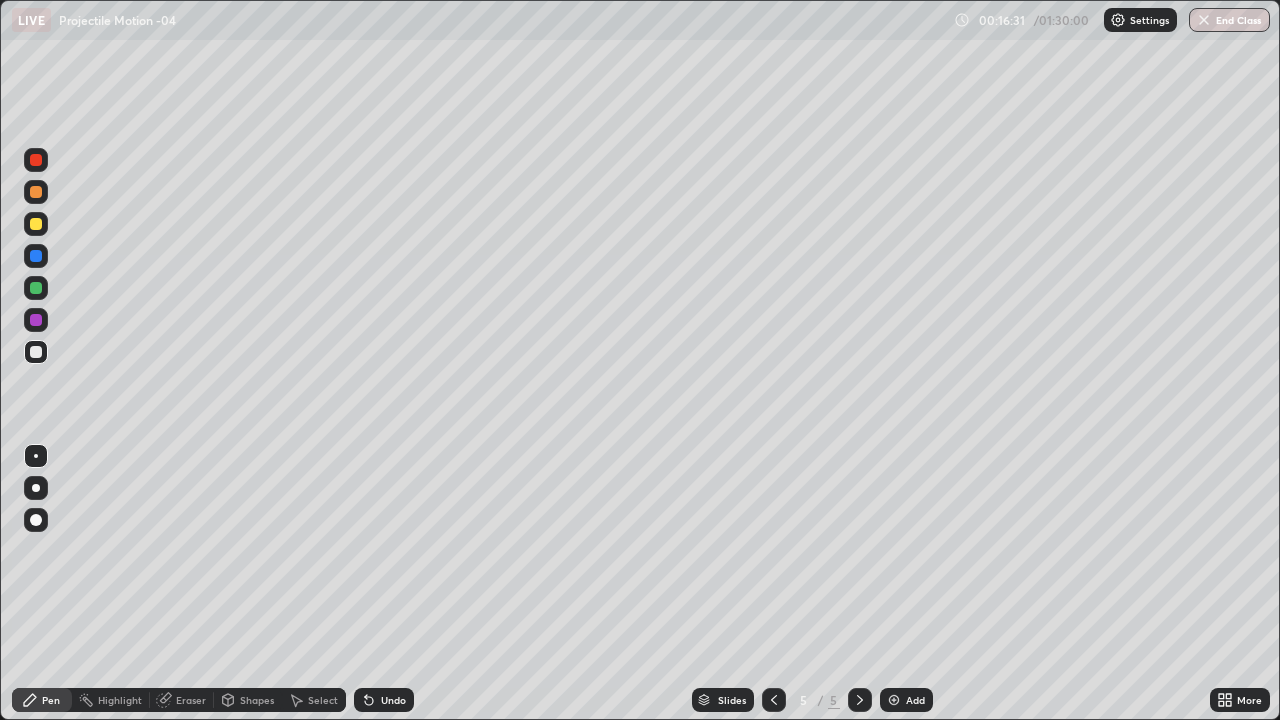 click on "Shapes" at bounding box center (257, 700) 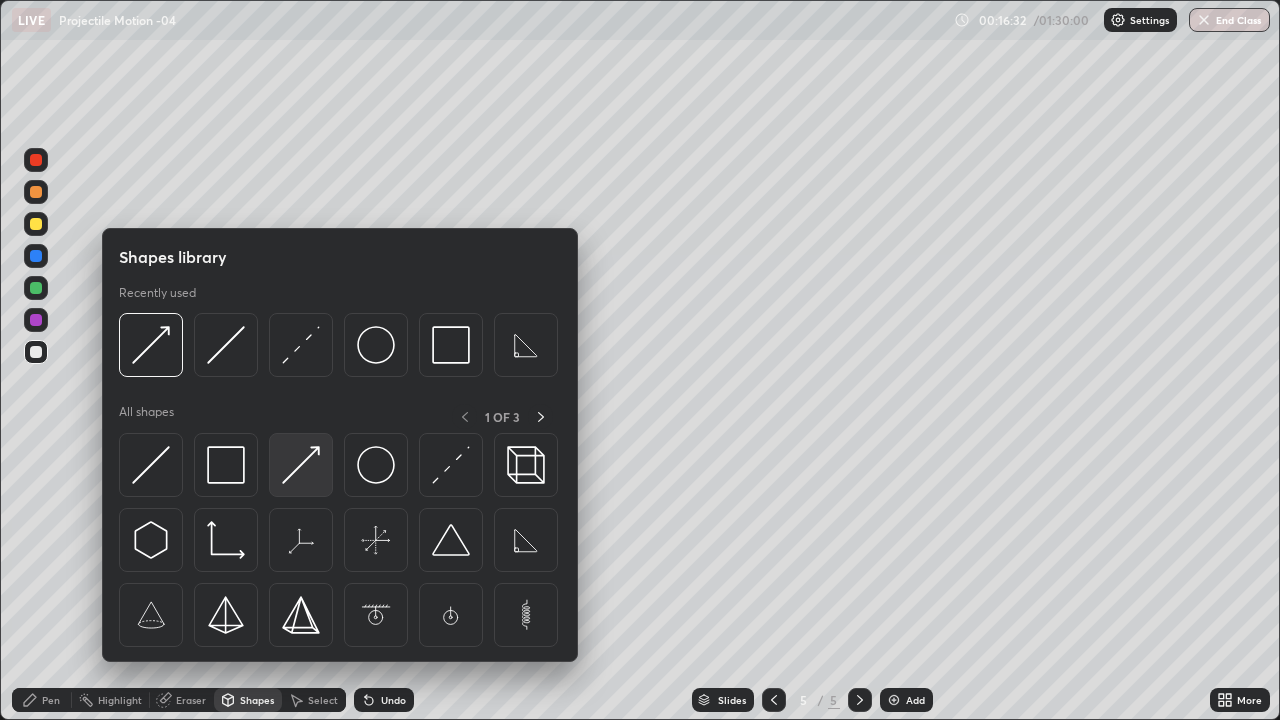 click at bounding box center (301, 465) 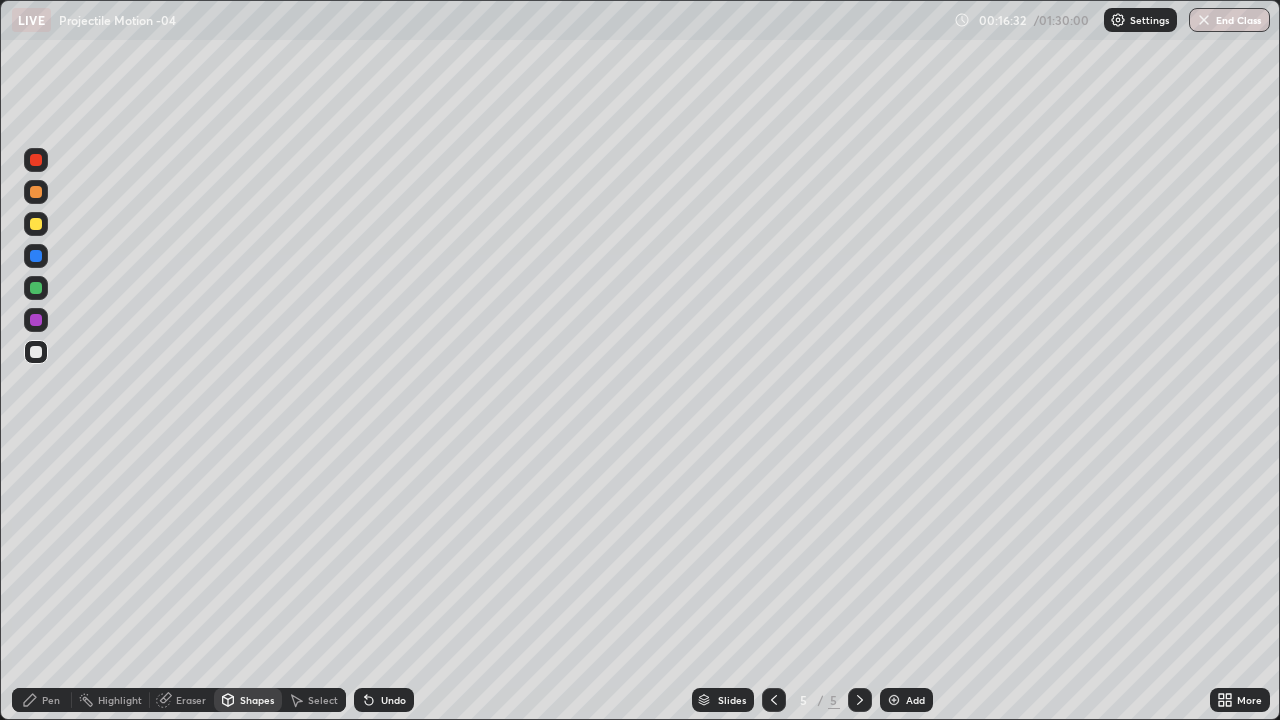 click at bounding box center [36, 320] 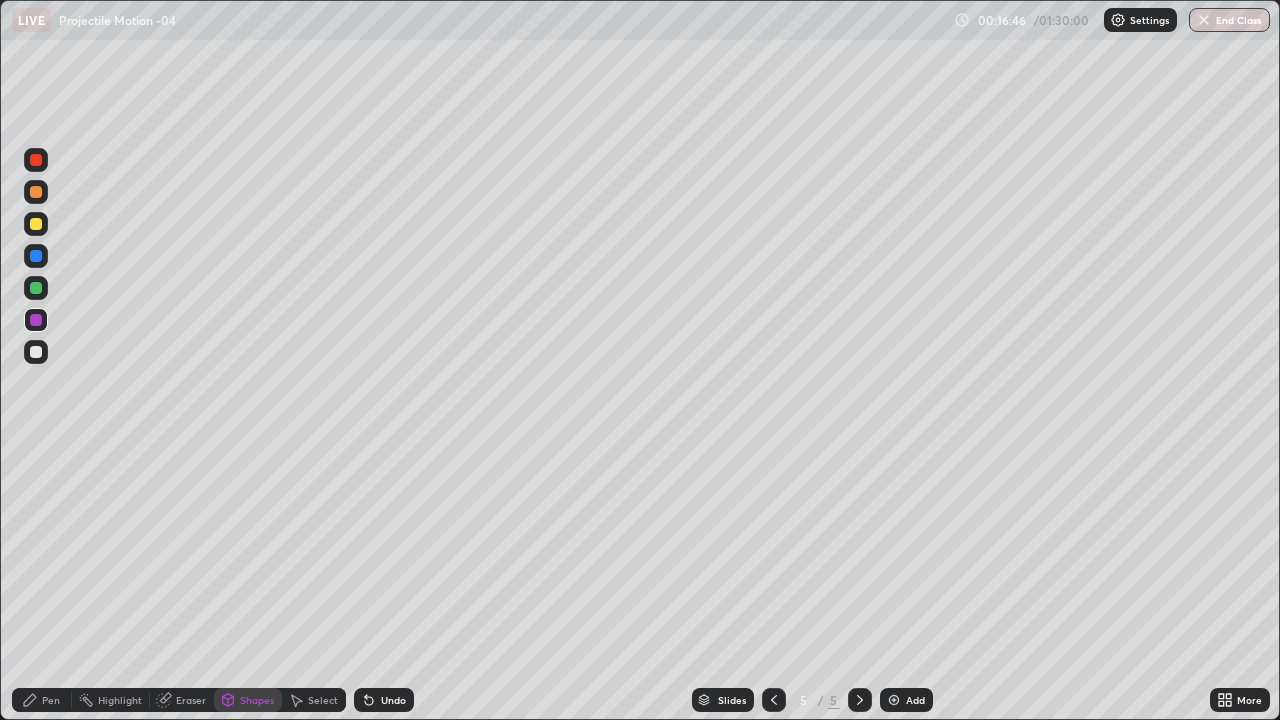 click 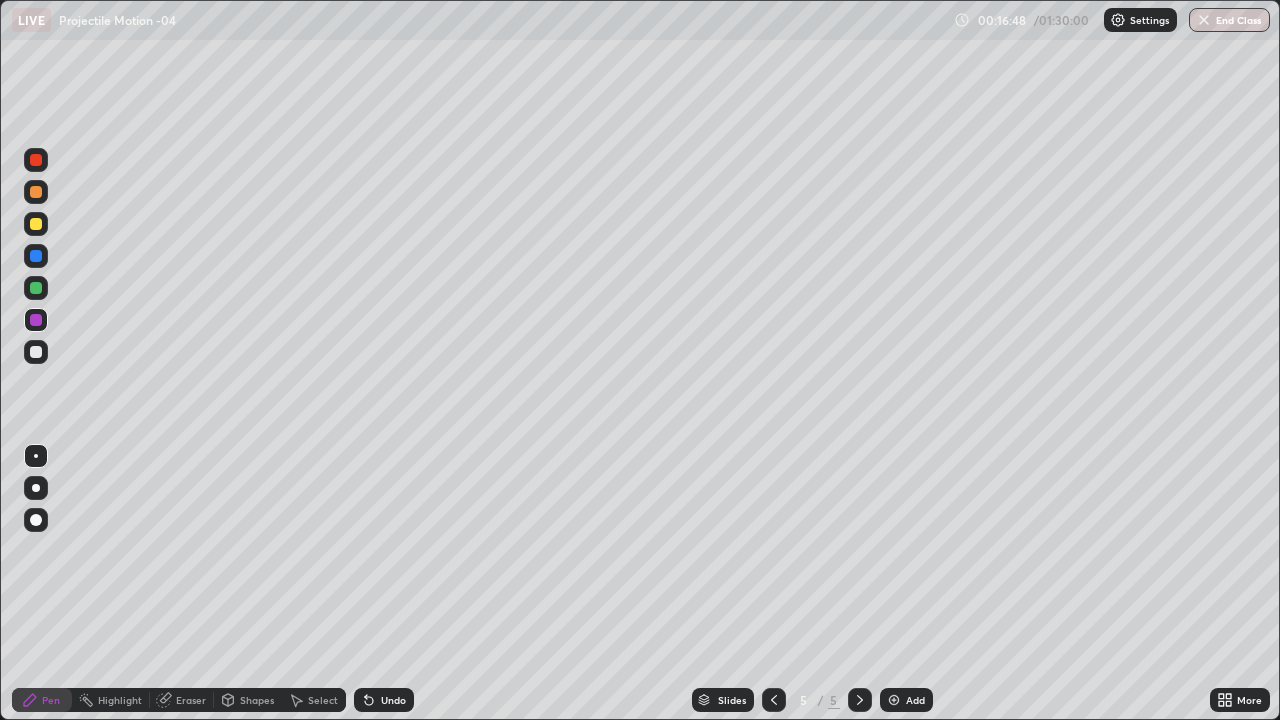 click at bounding box center (36, 320) 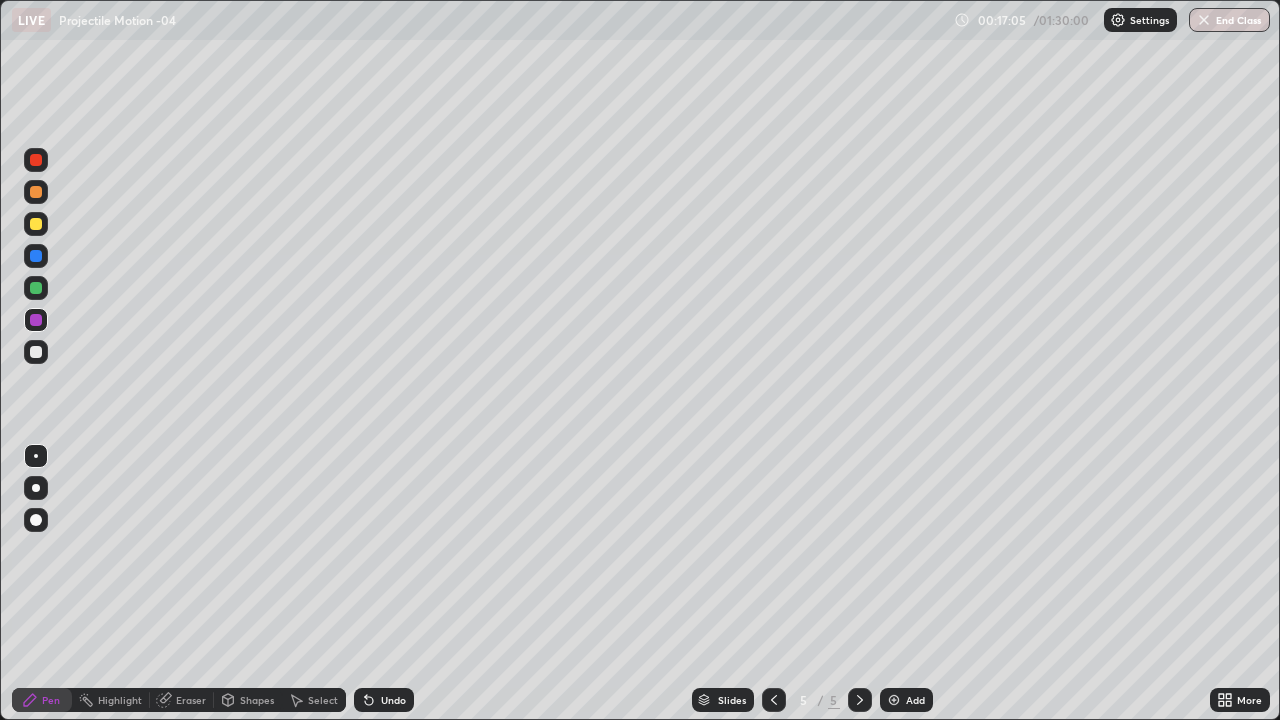 click at bounding box center [36, 352] 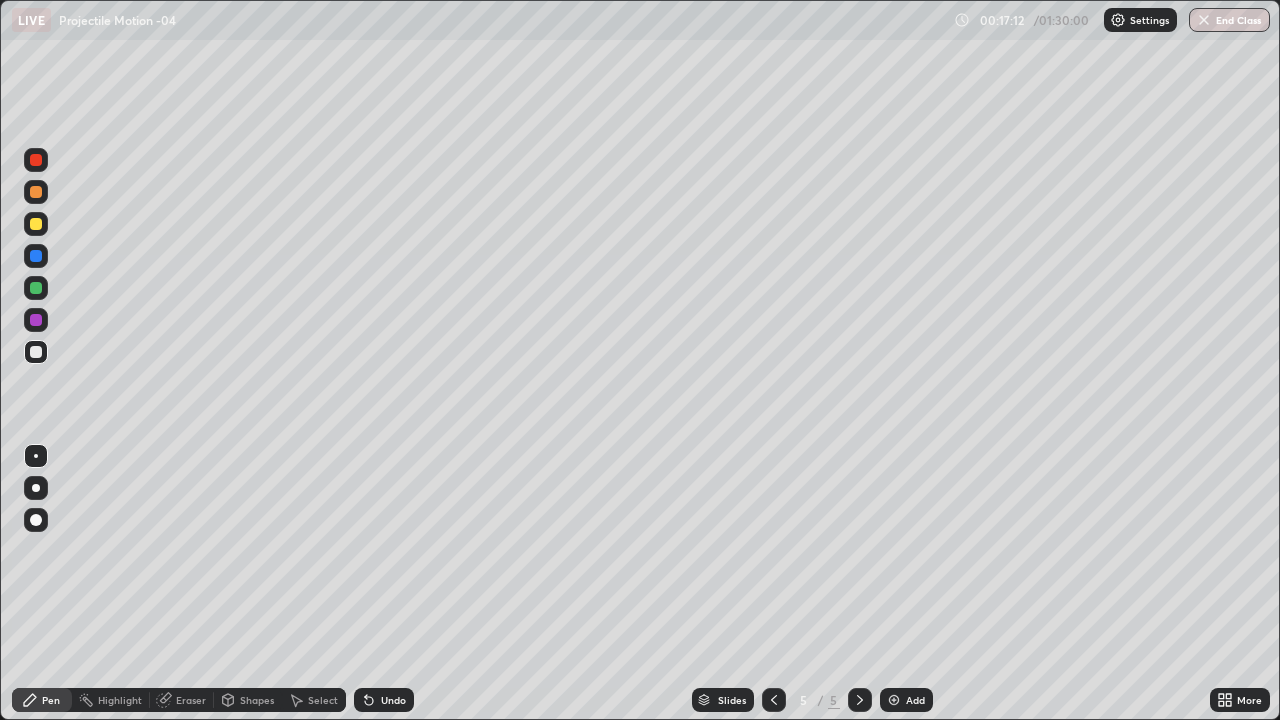 click on "Shapes" at bounding box center [257, 700] 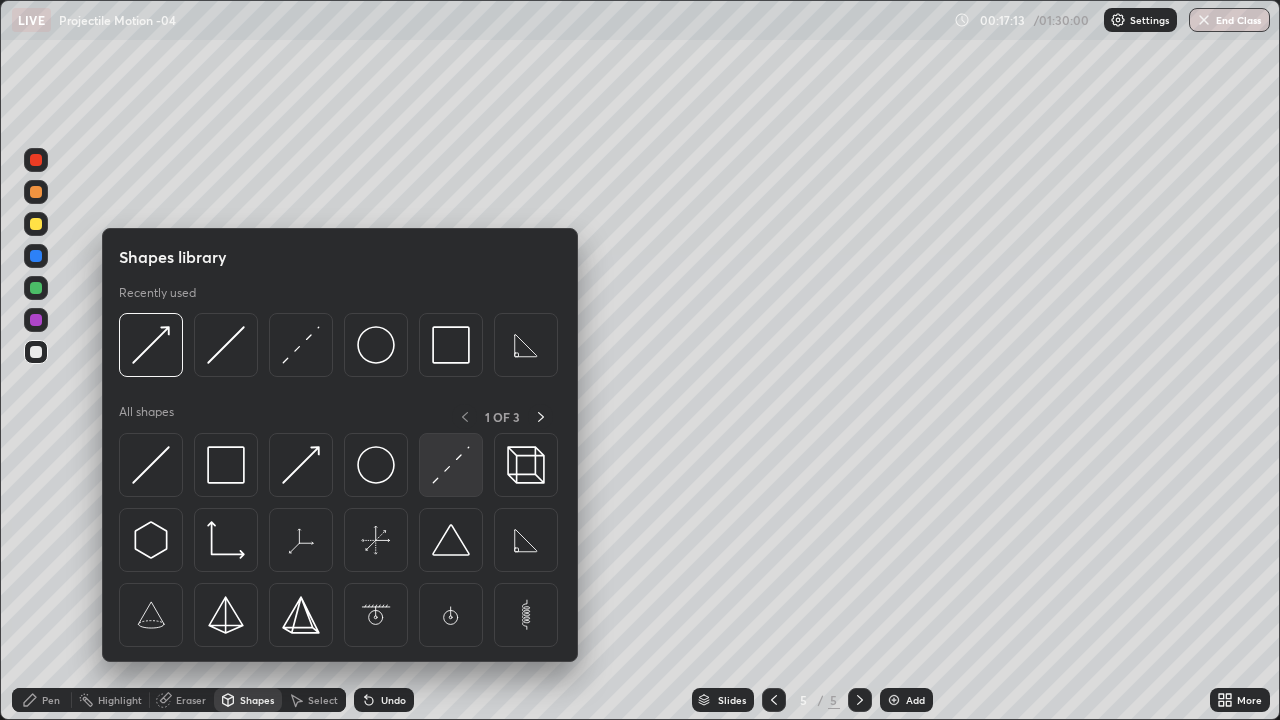 click at bounding box center [451, 465] 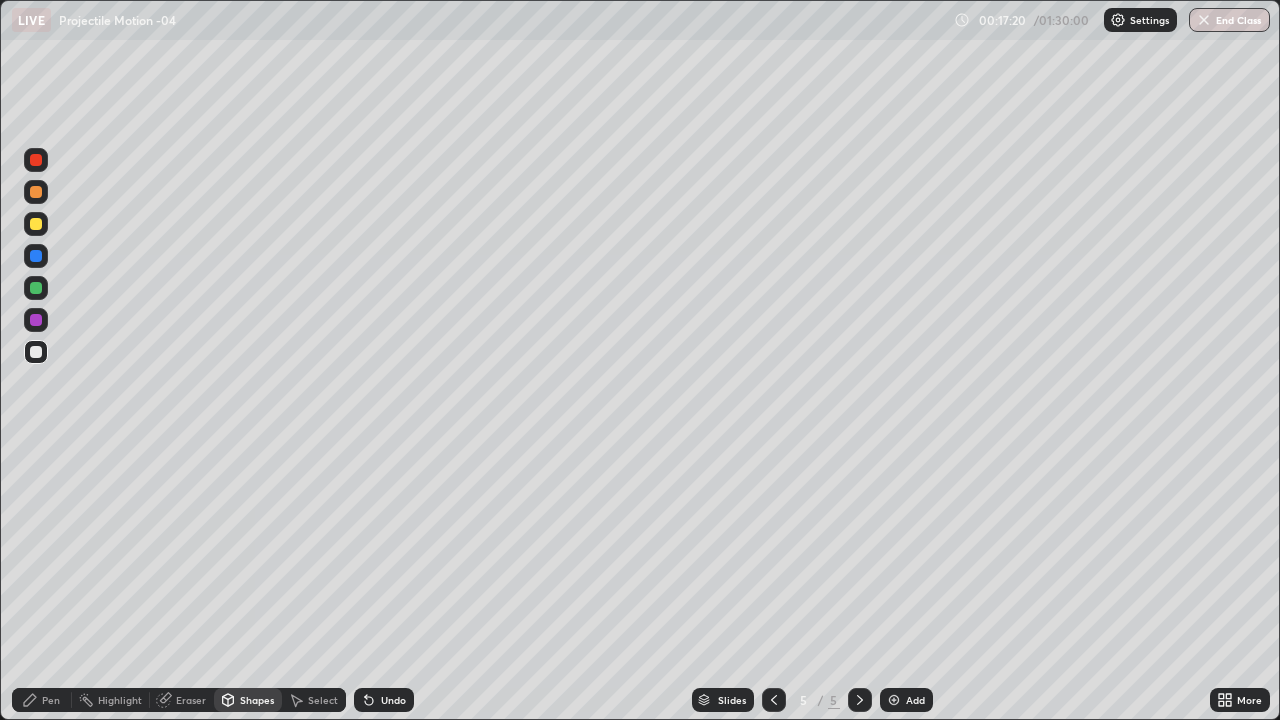 click on "Shapes" at bounding box center [257, 700] 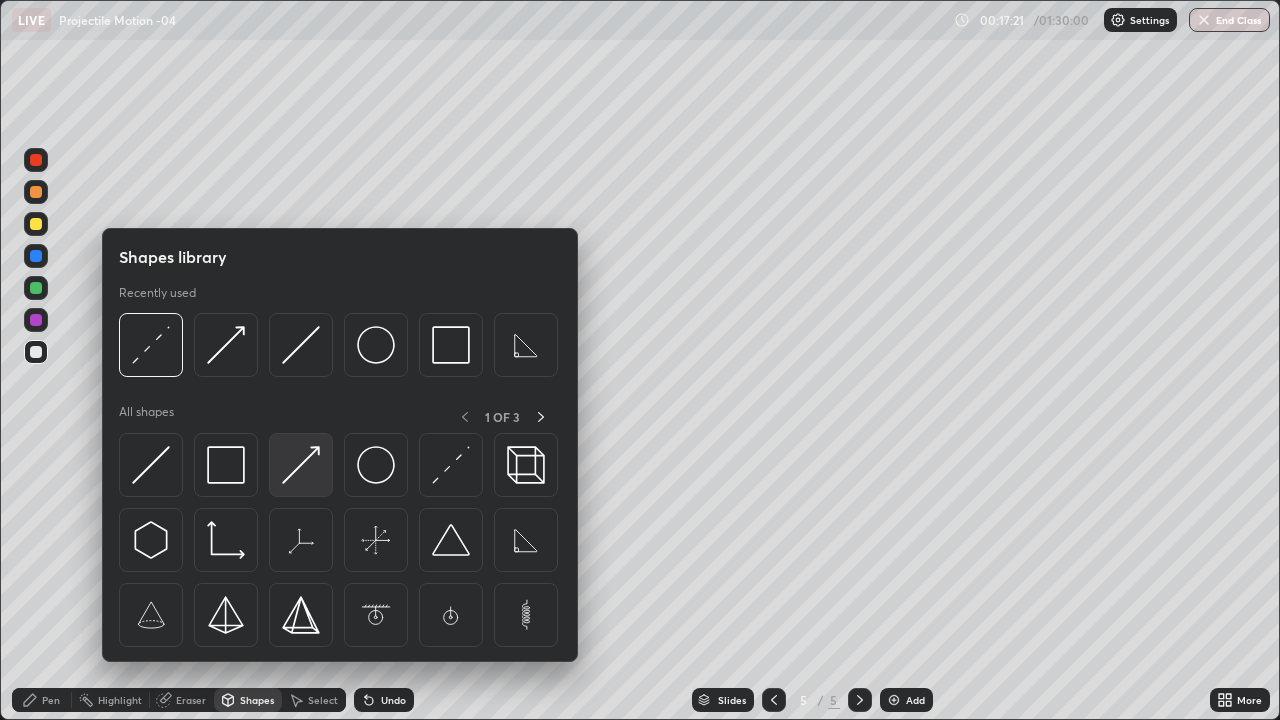 click at bounding box center (301, 465) 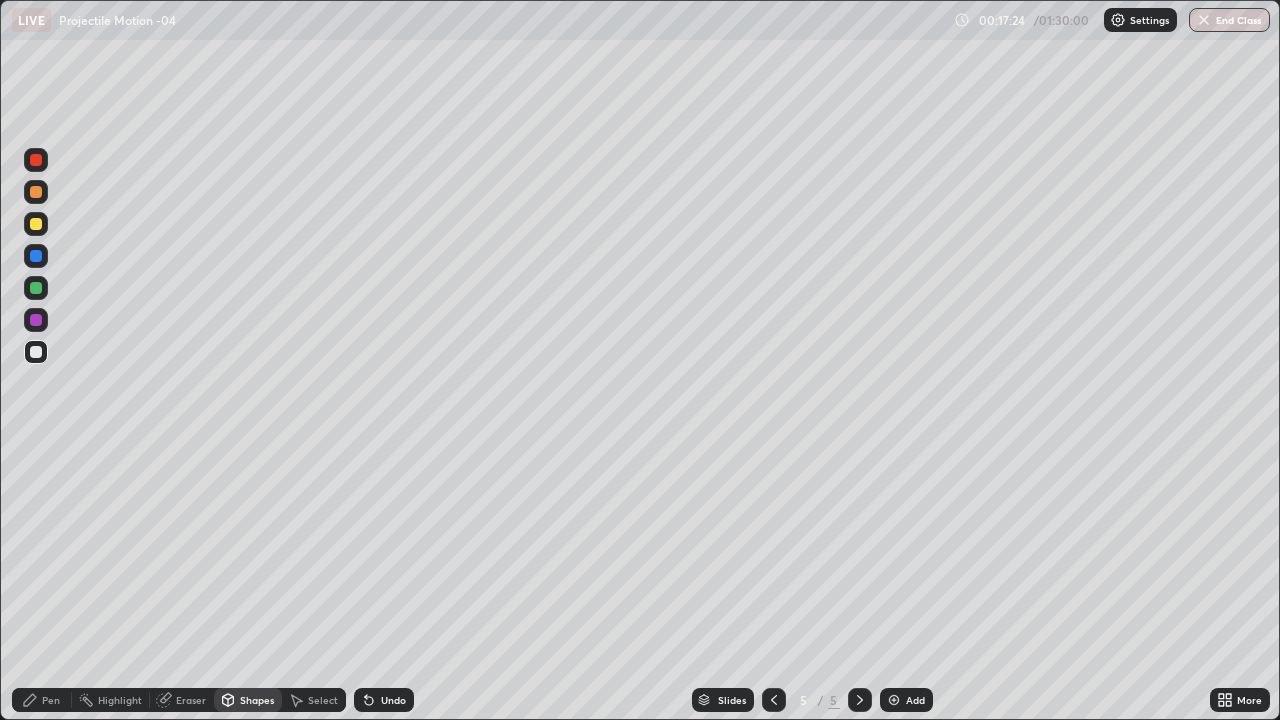 click on "Pen" at bounding box center [51, 700] 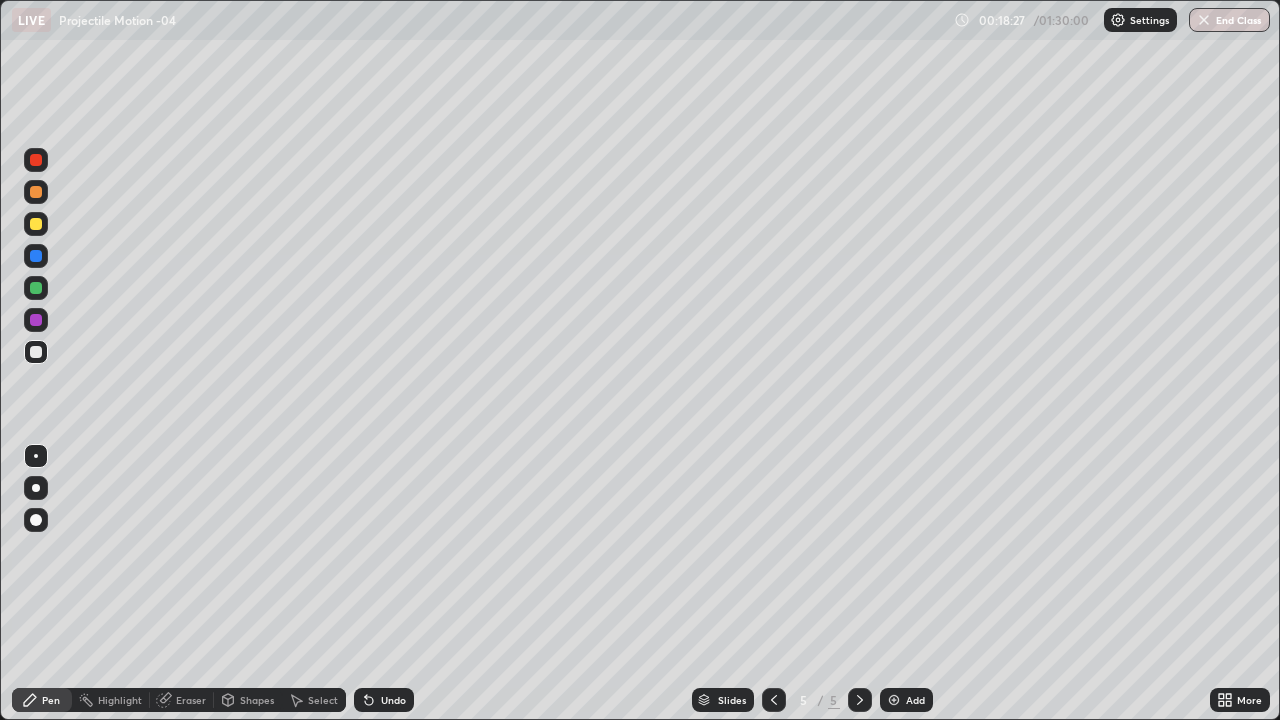 click at bounding box center [36, 224] 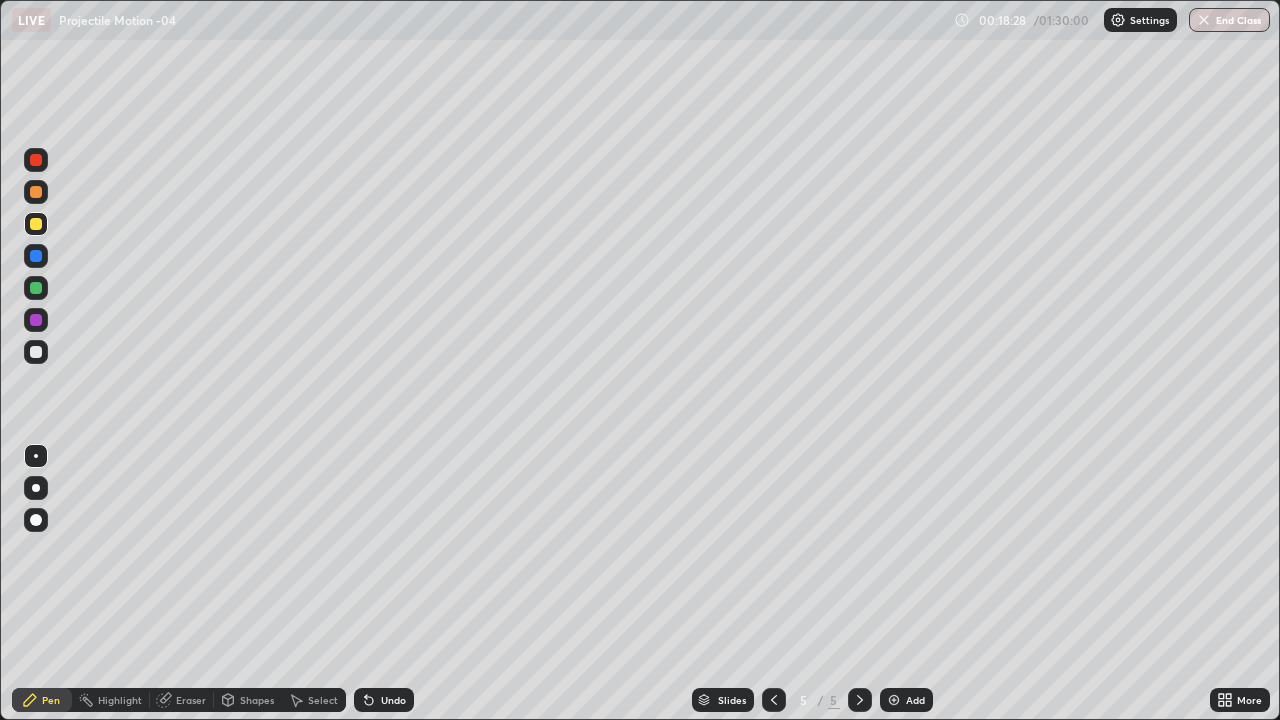 click on "Shapes" at bounding box center (248, 700) 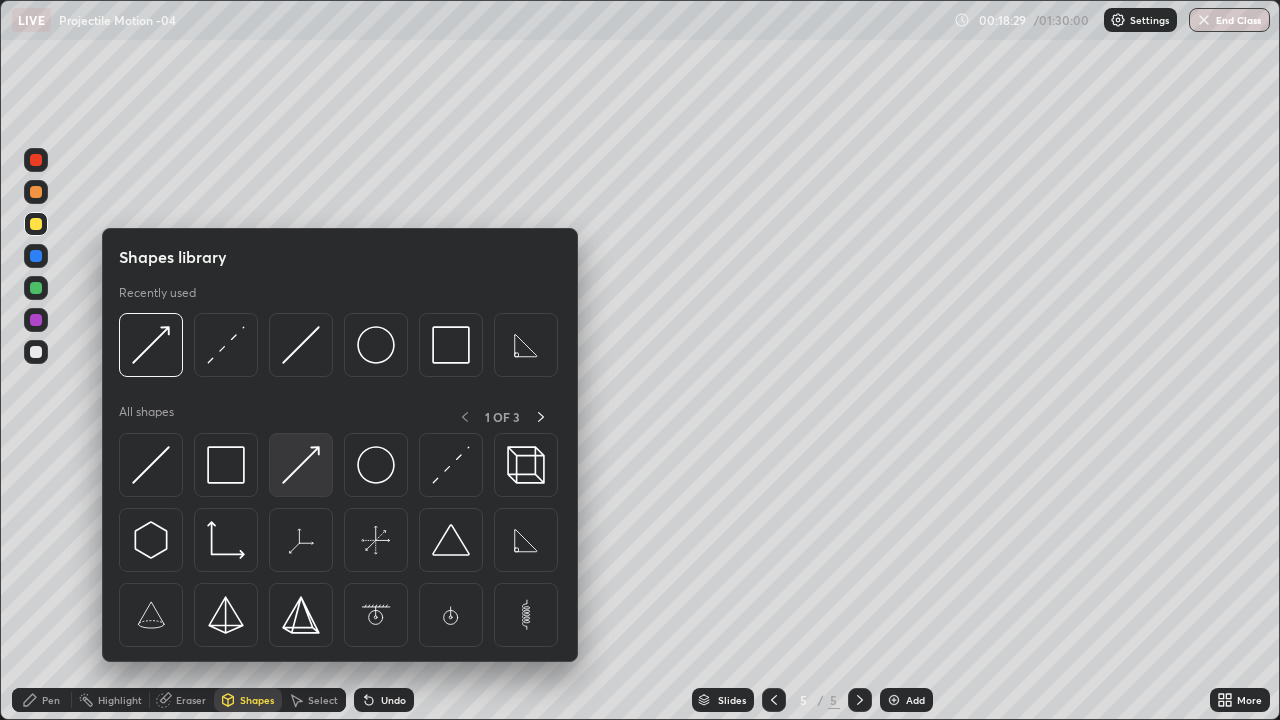 click at bounding box center [301, 465] 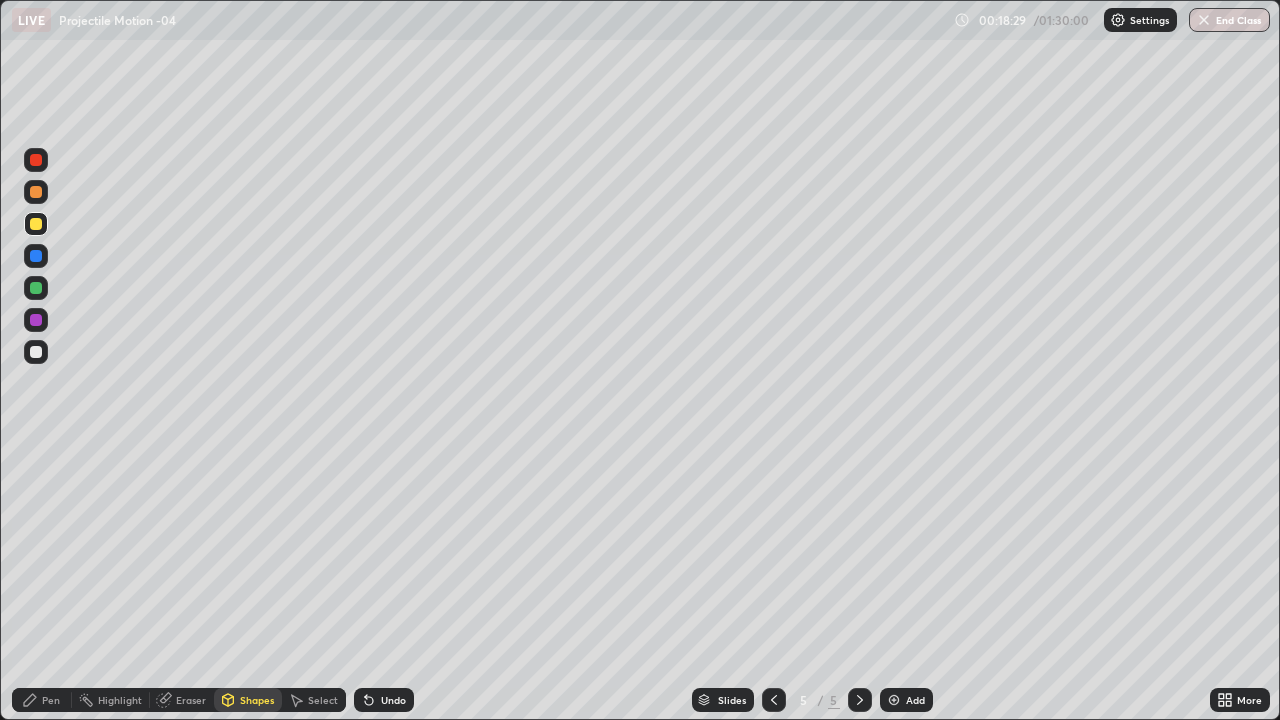 click at bounding box center [36, 256] 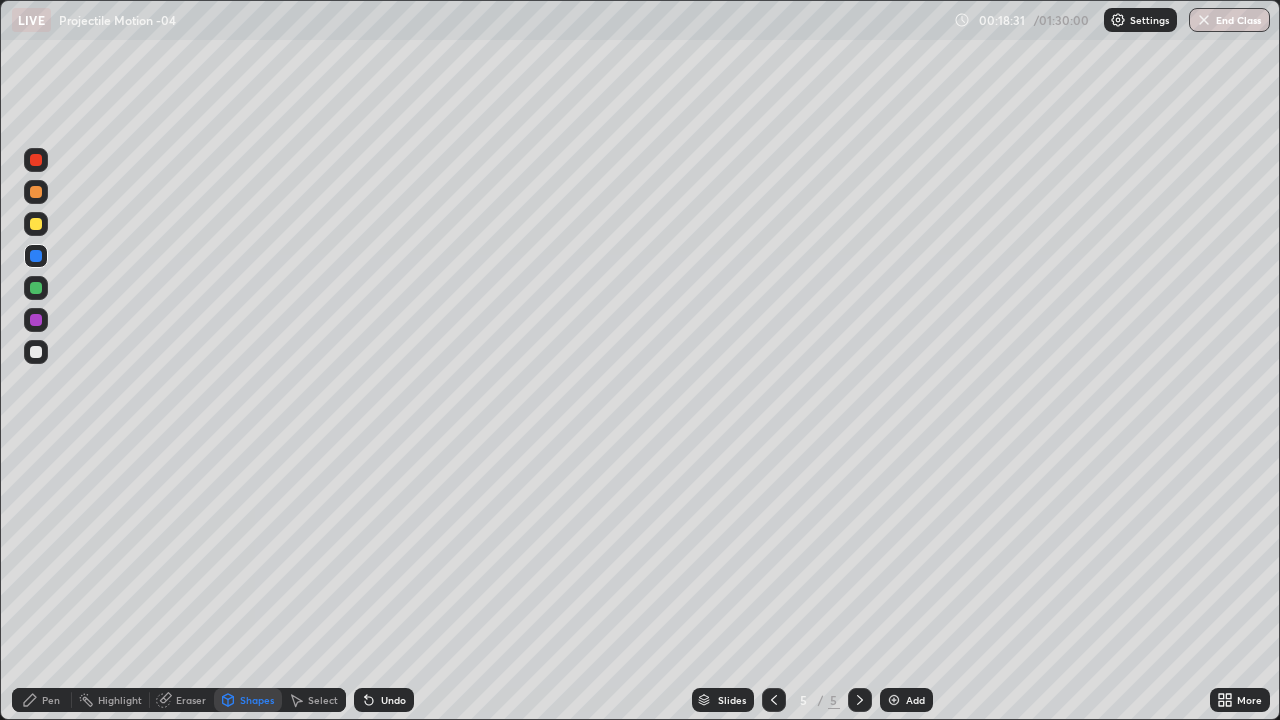 click 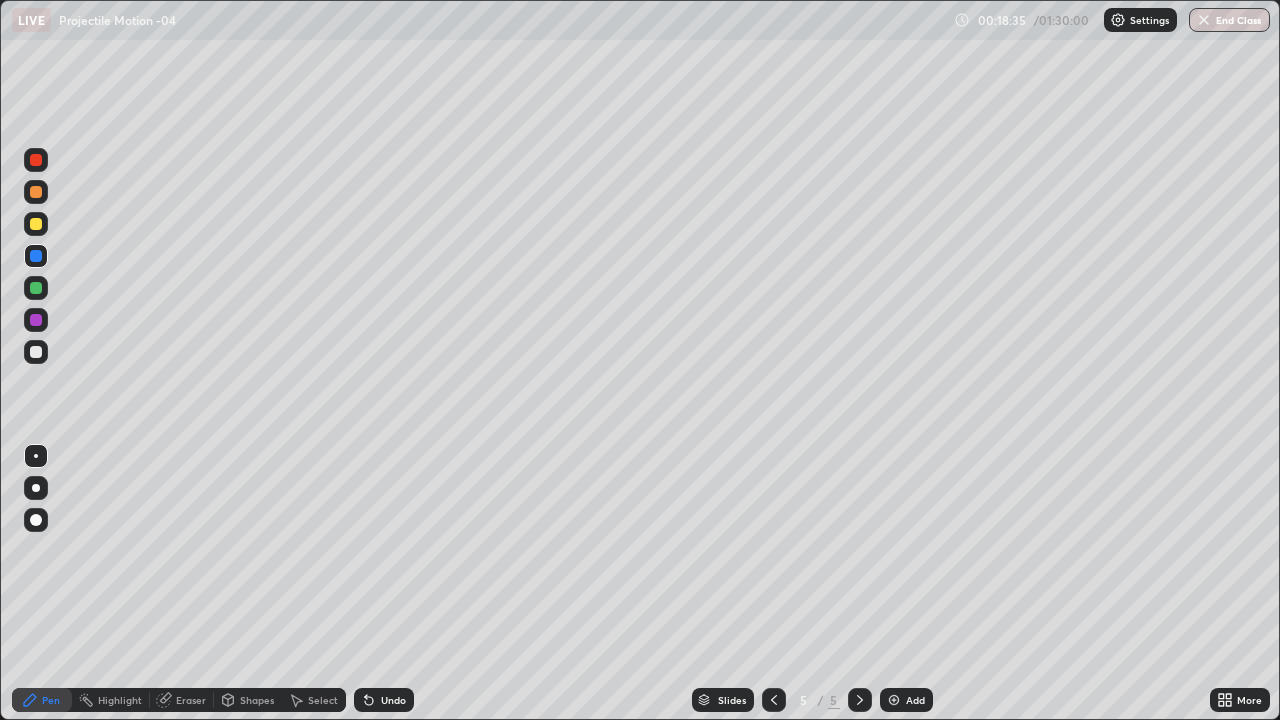 click on "Shapes" at bounding box center [257, 700] 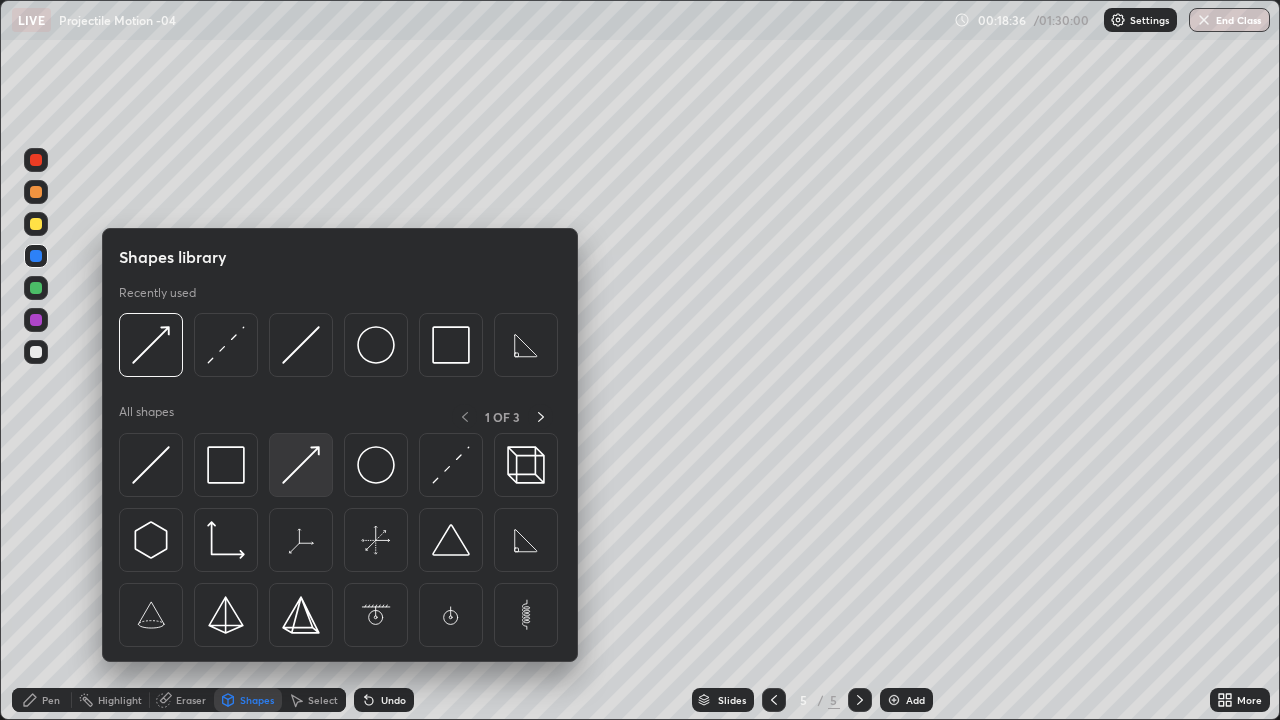 click at bounding box center (301, 465) 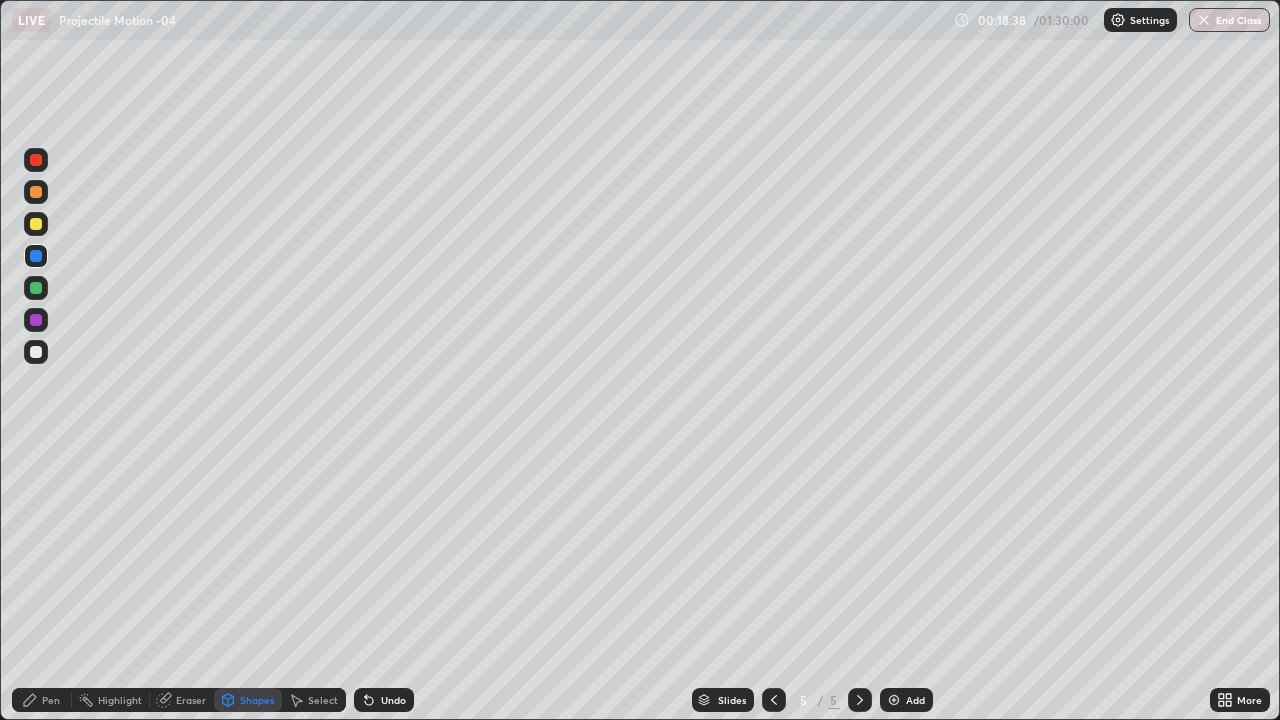 click on "Pen" at bounding box center (42, 700) 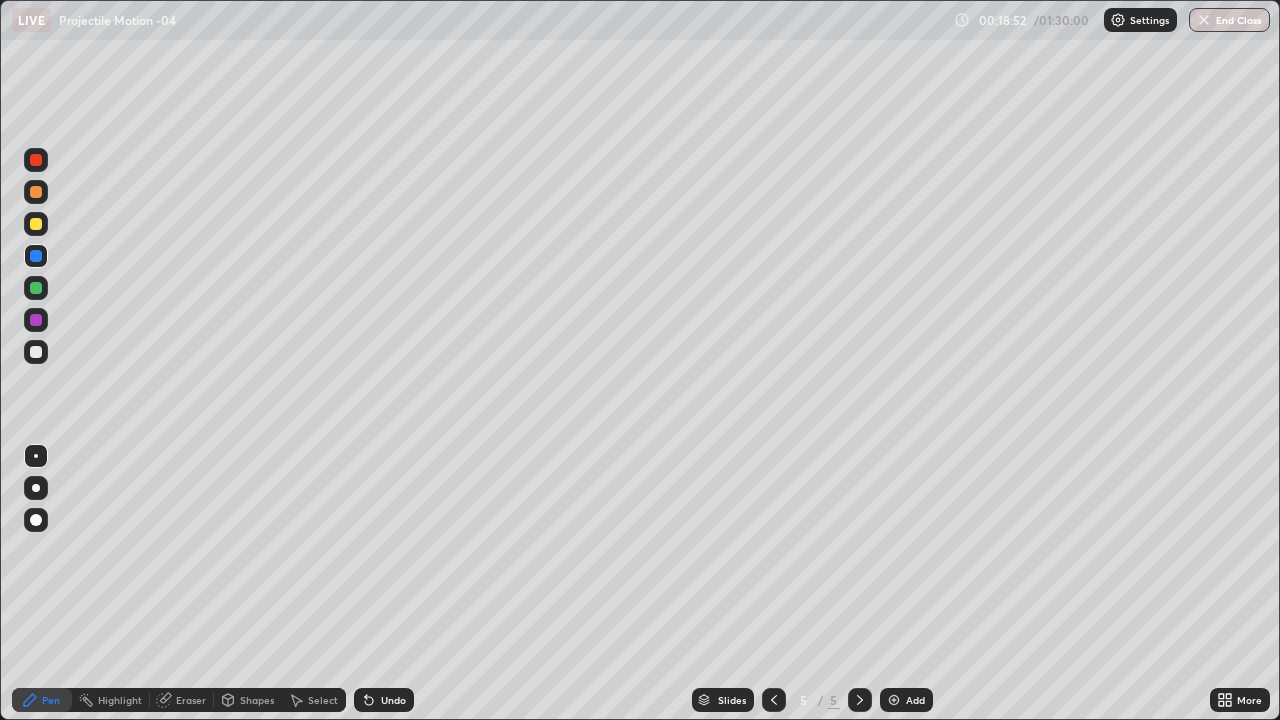 click on "Shapes" at bounding box center (257, 700) 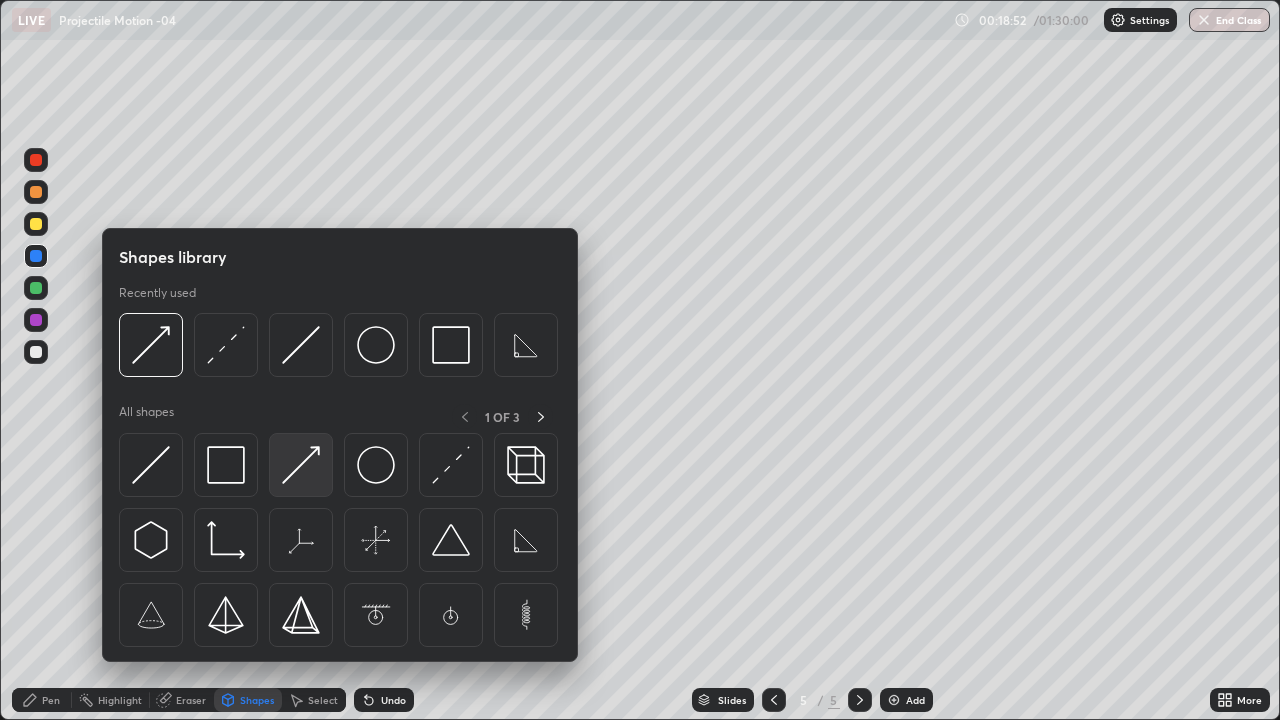 click at bounding box center (301, 465) 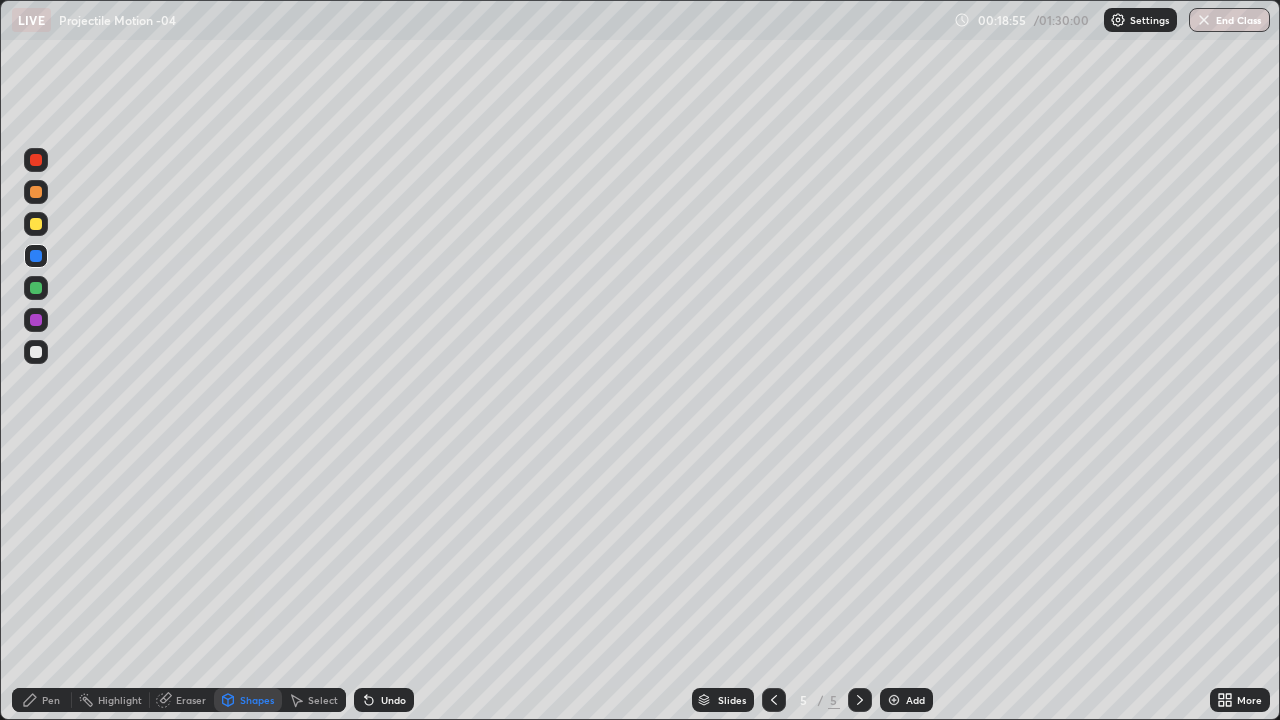 click 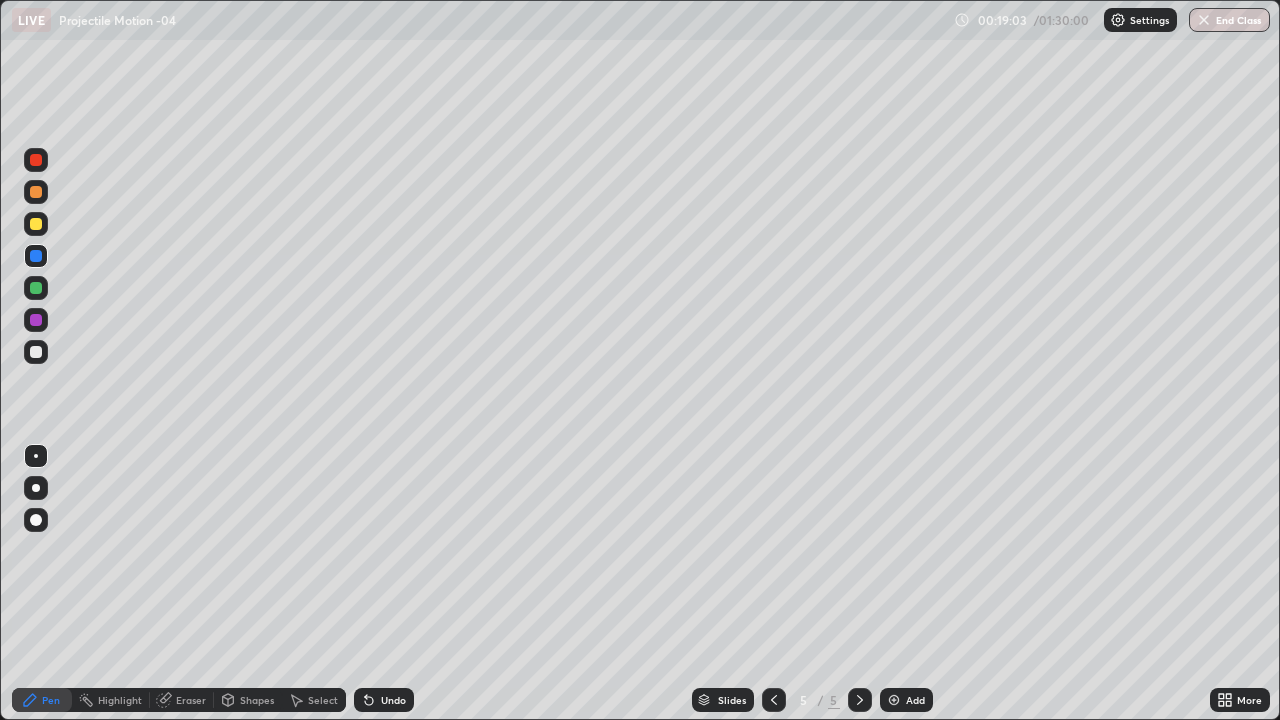 click at bounding box center [36, 520] 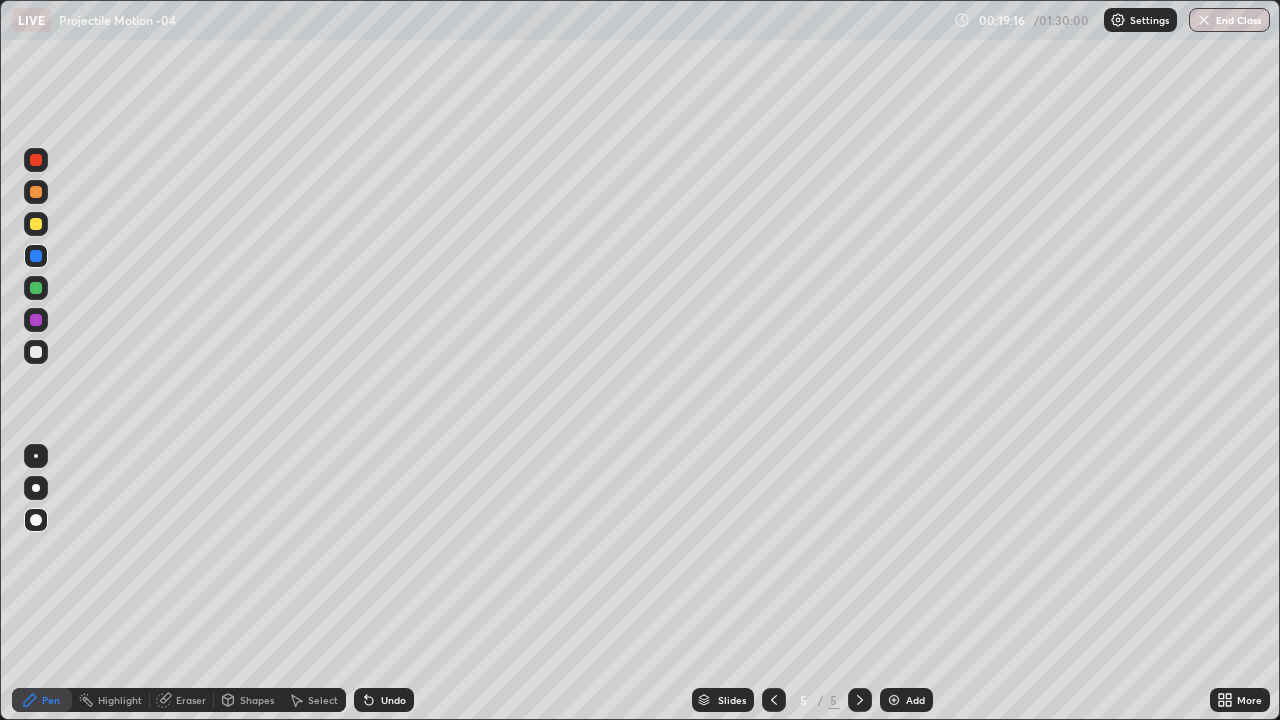 click on "Undo" at bounding box center (393, 700) 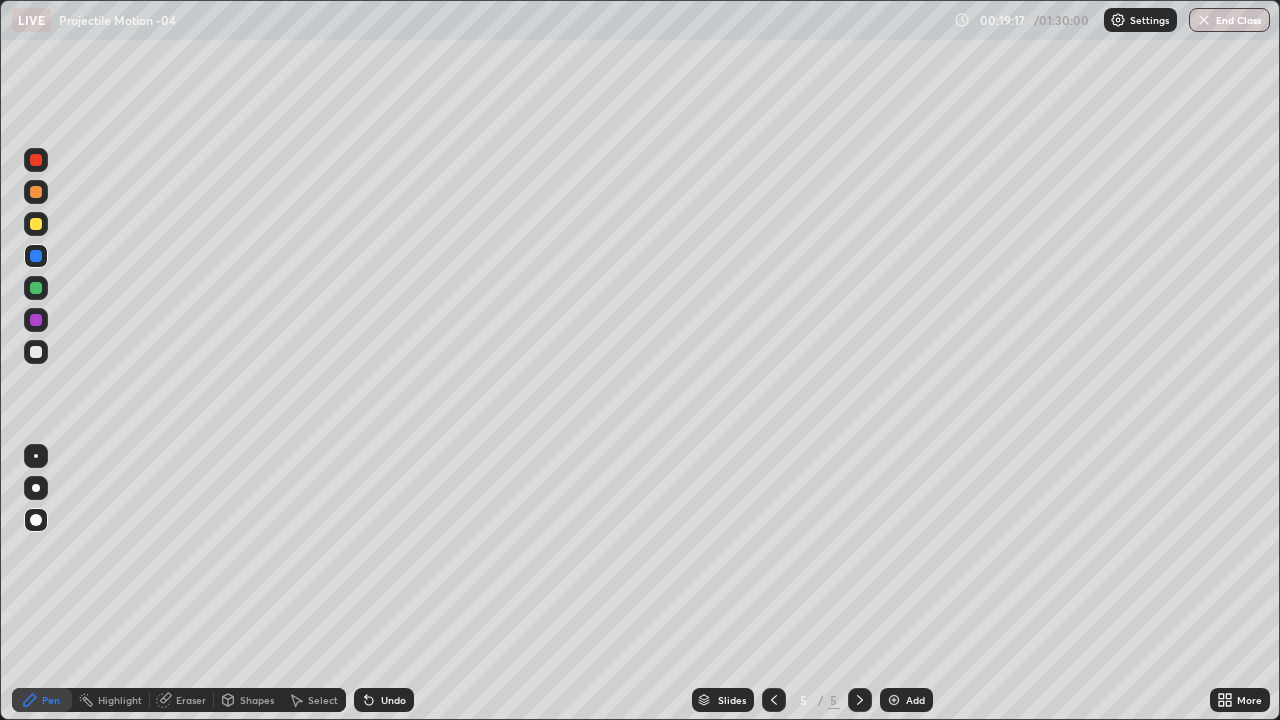 click on "Undo" at bounding box center (393, 700) 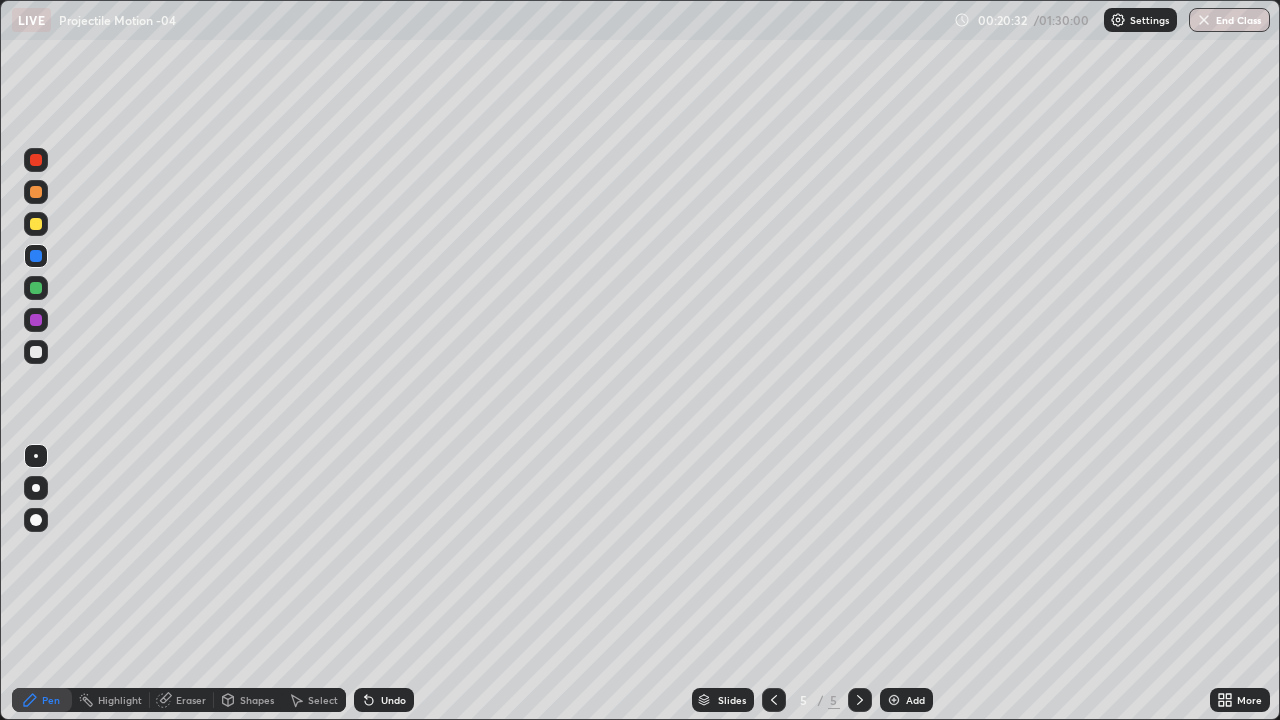 click on "Shapes" at bounding box center [257, 700] 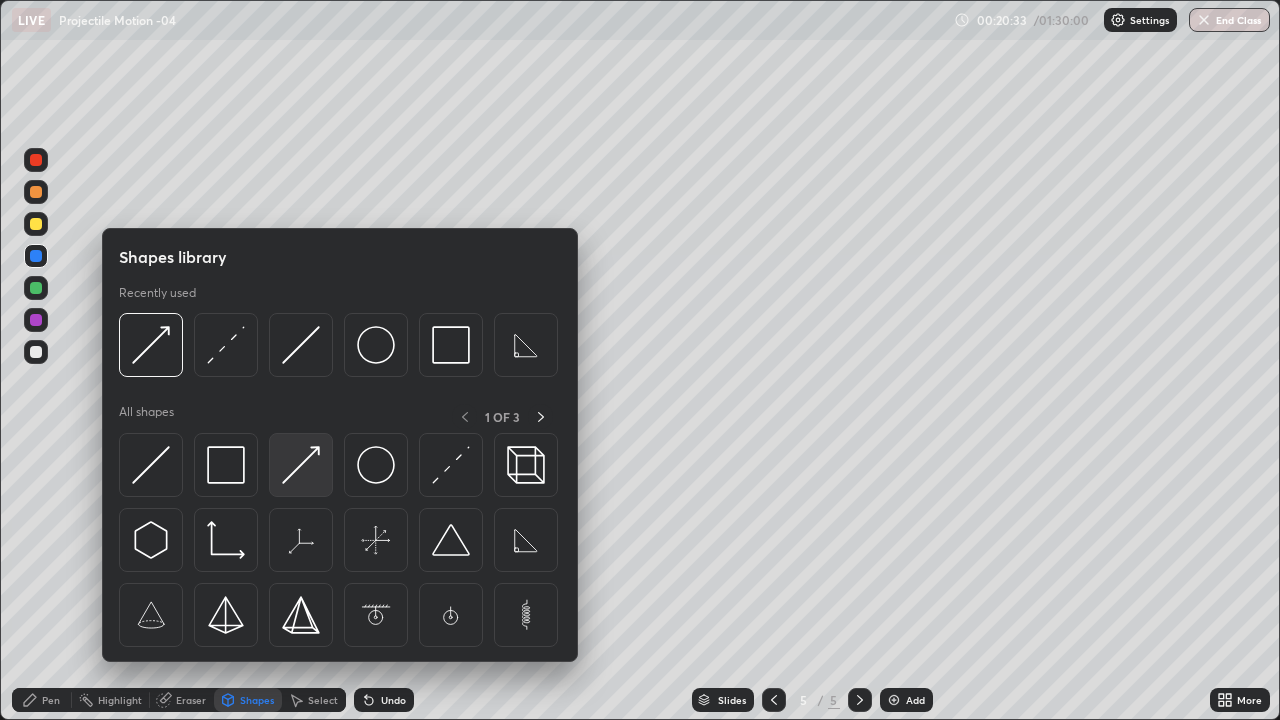 click at bounding box center [301, 465] 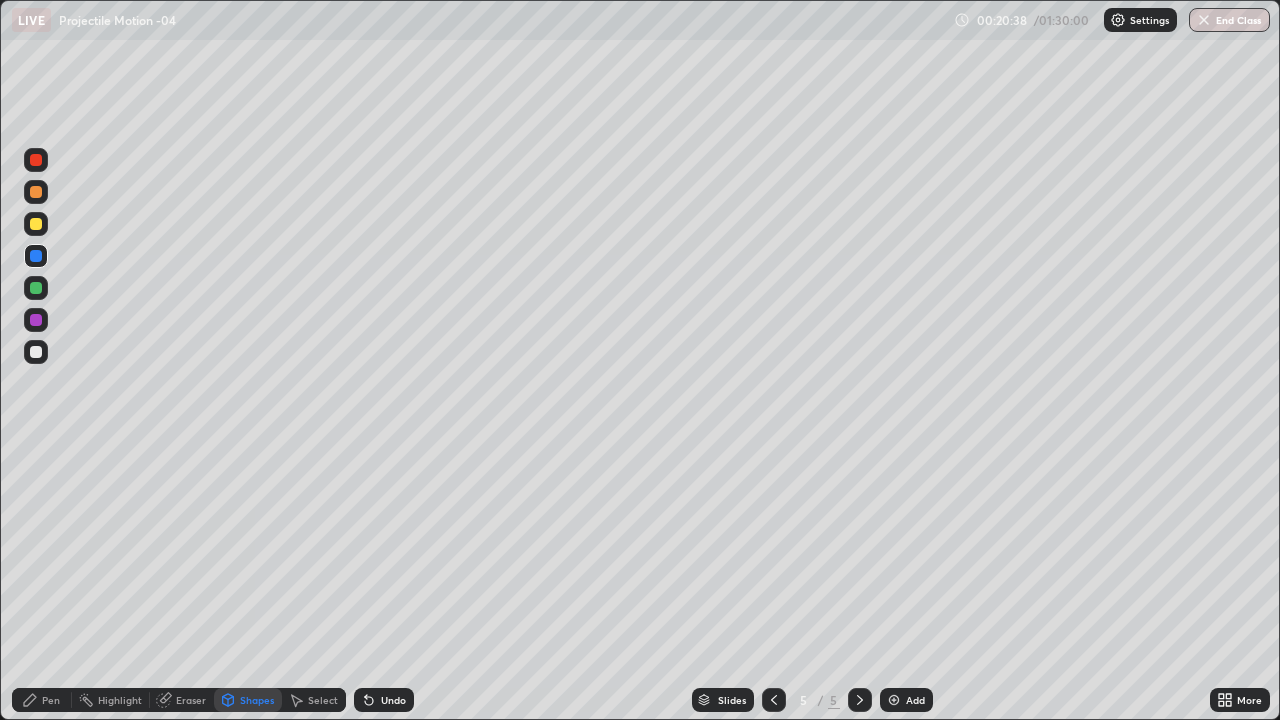 click on "Pen" at bounding box center [51, 700] 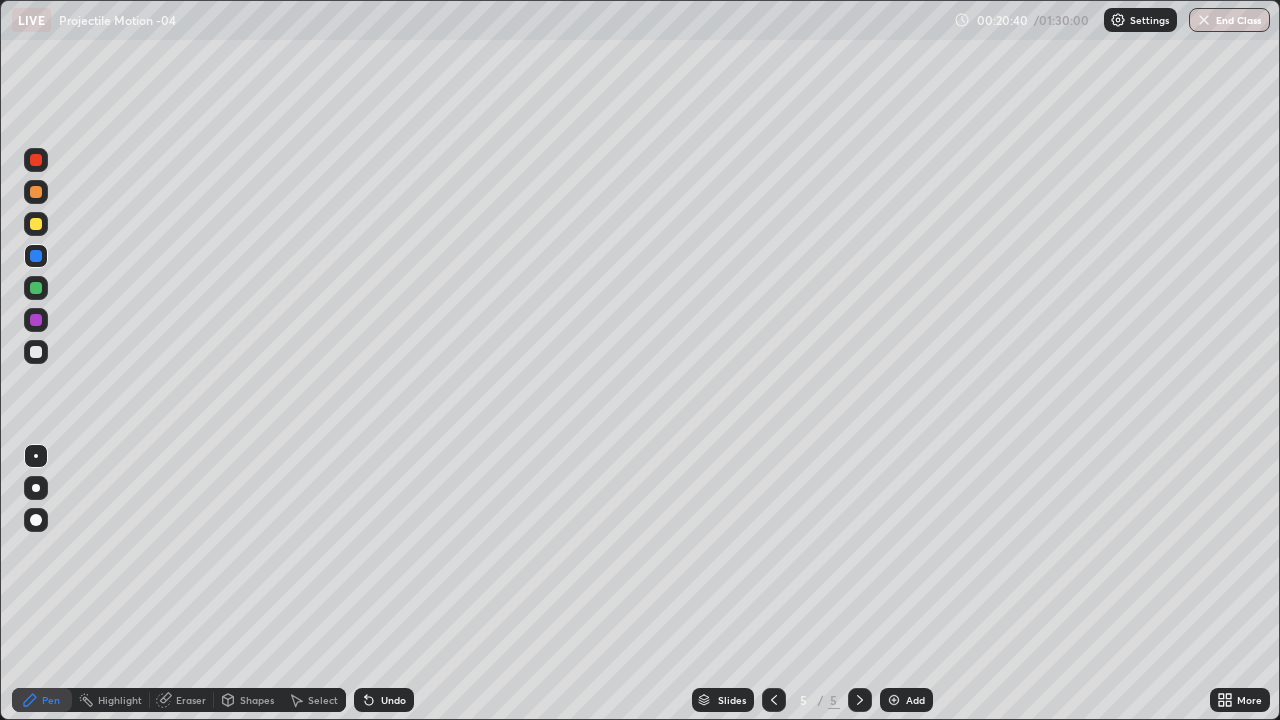 click at bounding box center (36, 288) 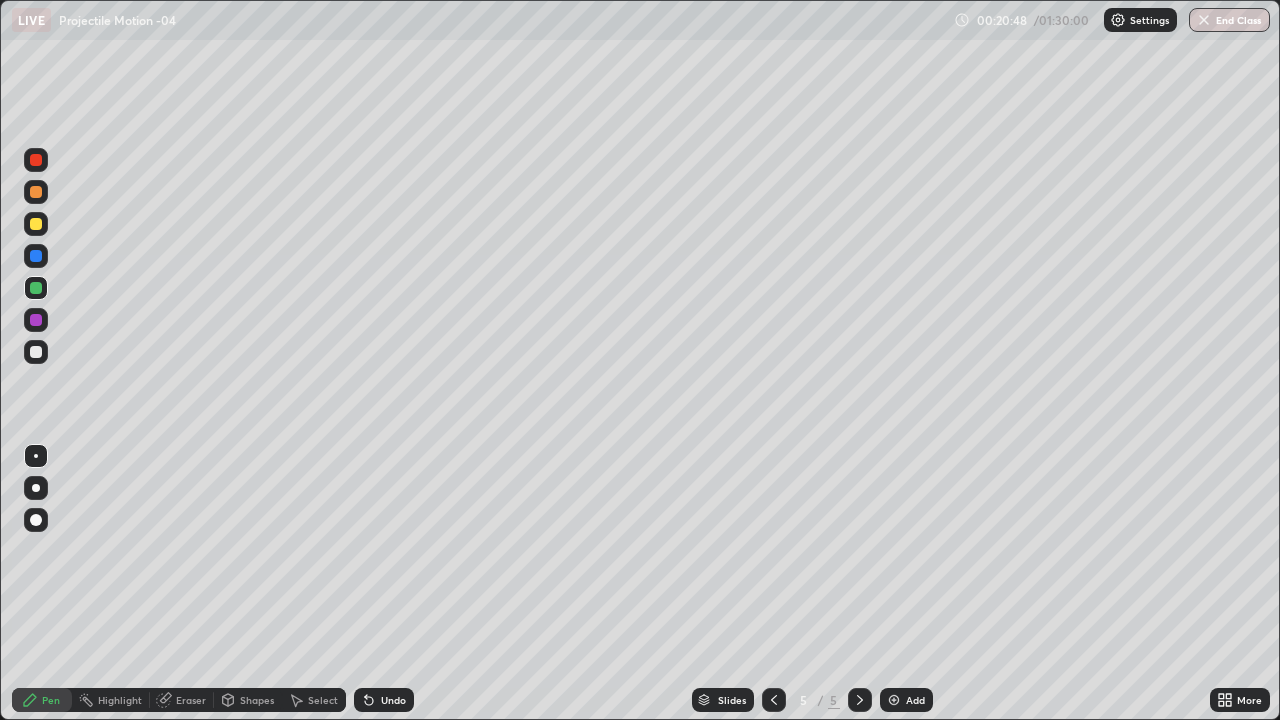 click on "Eraser" at bounding box center [182, 700] 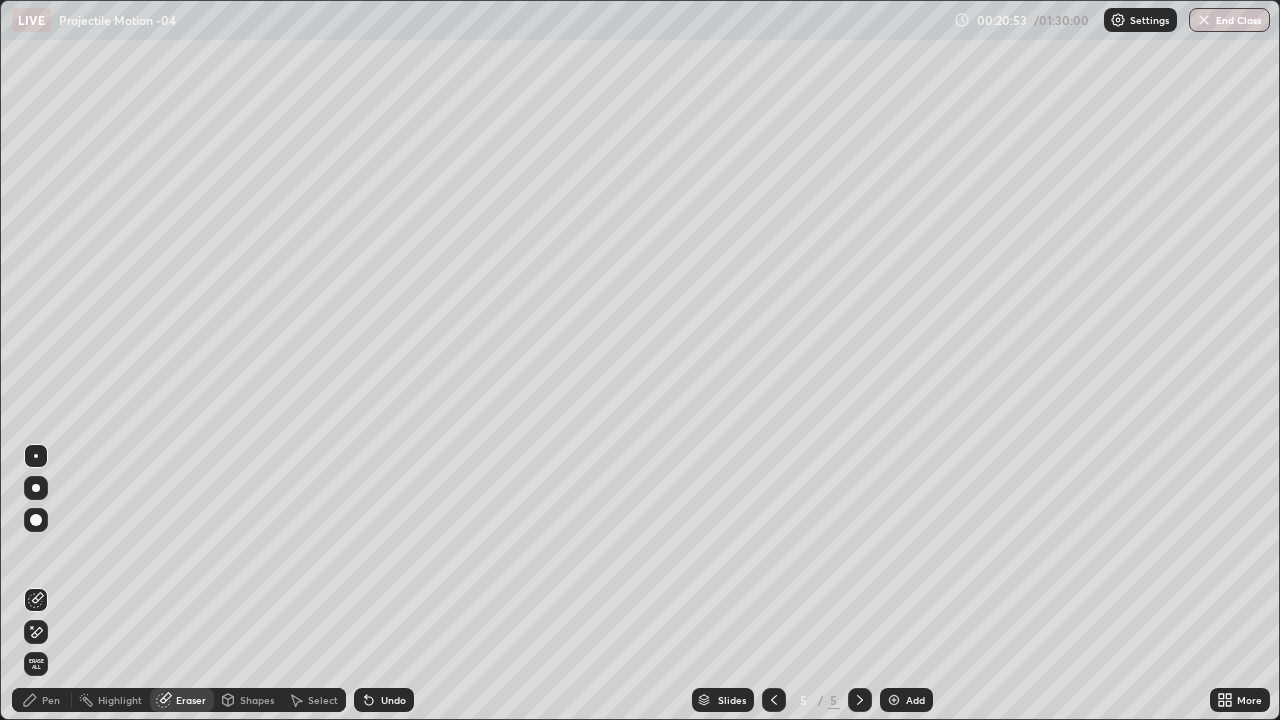 click on "Pen" at bounding box center (51, 700) 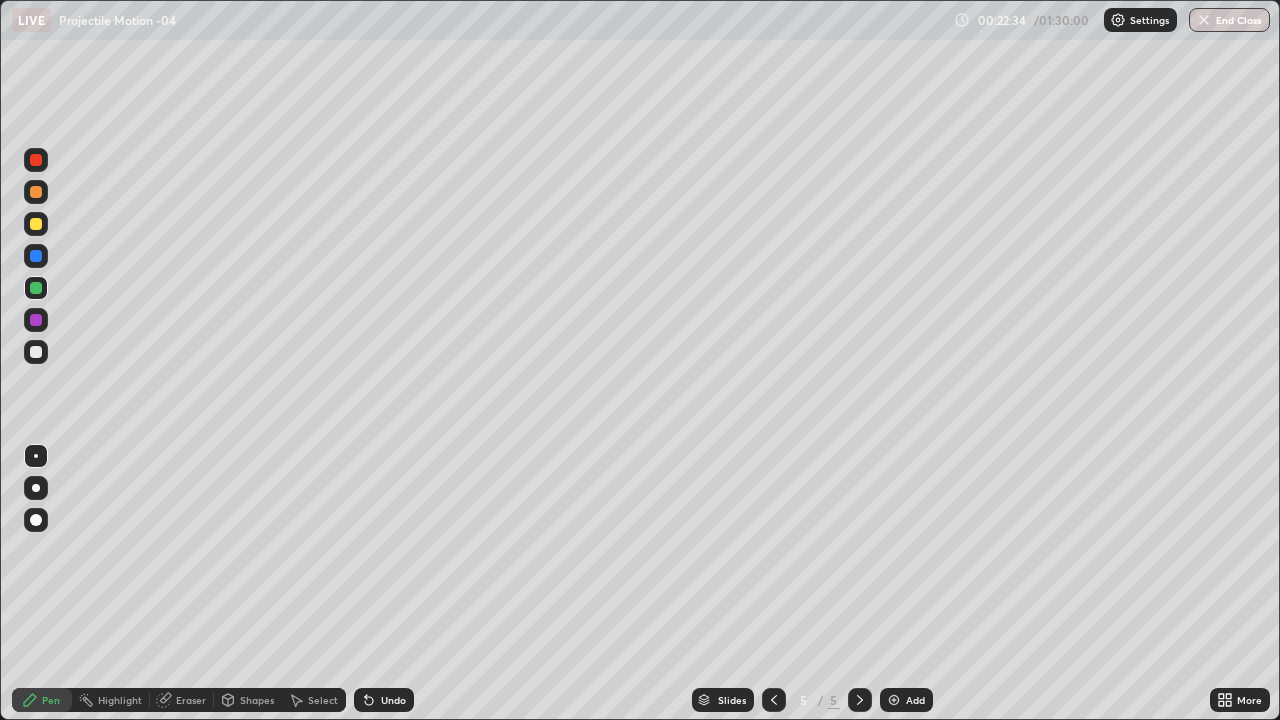 click at bounding box center (36, 352) 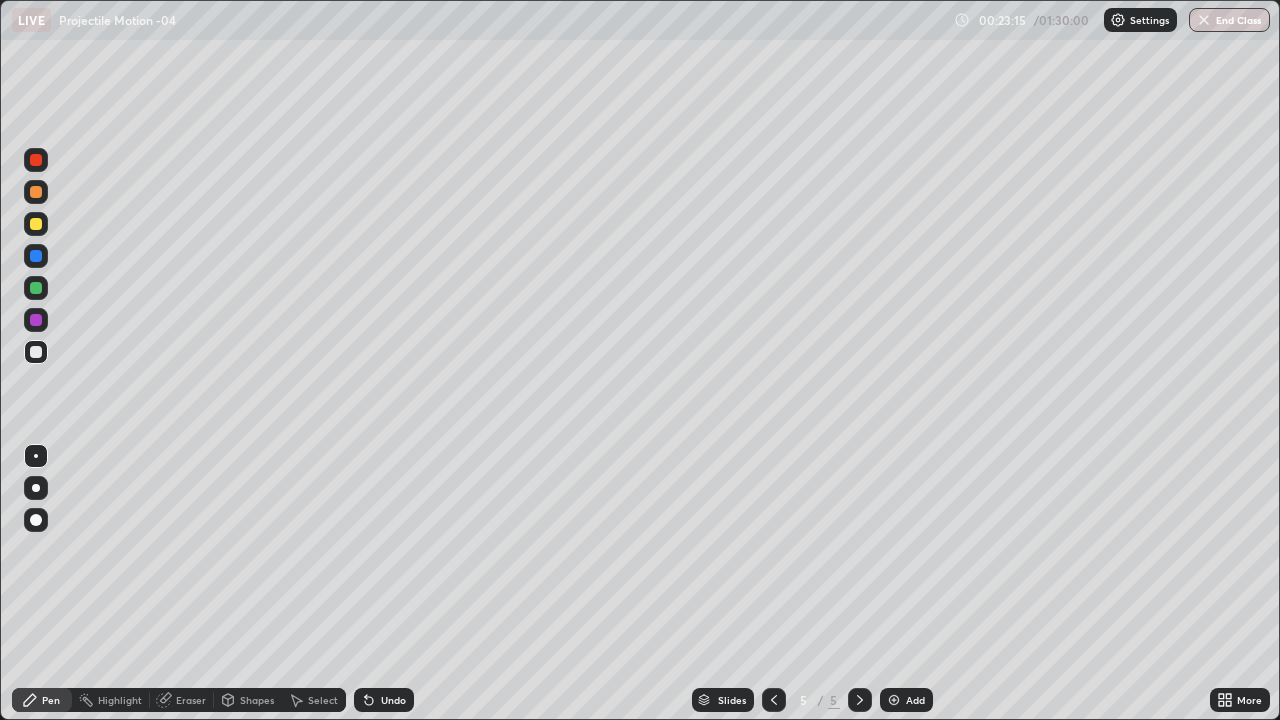 click on "Undo" at bounding box center [393, 700] 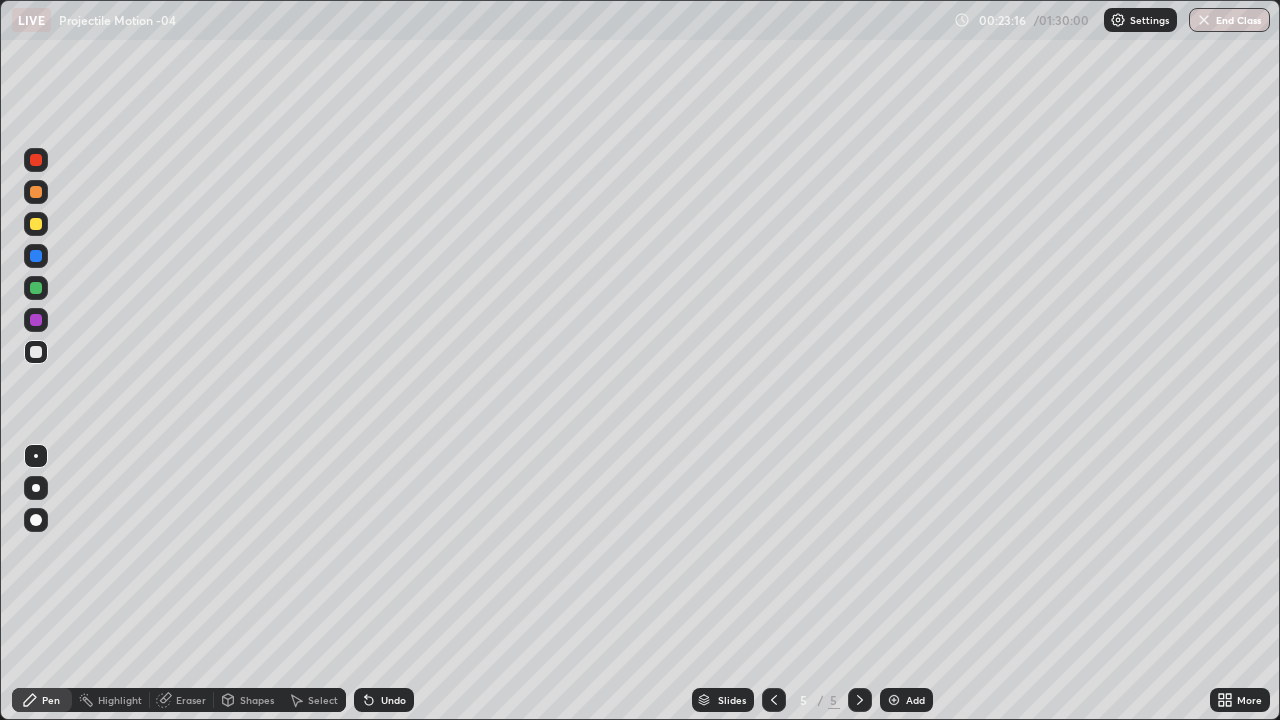 click on "Undo" at bounding box center (384, 700) 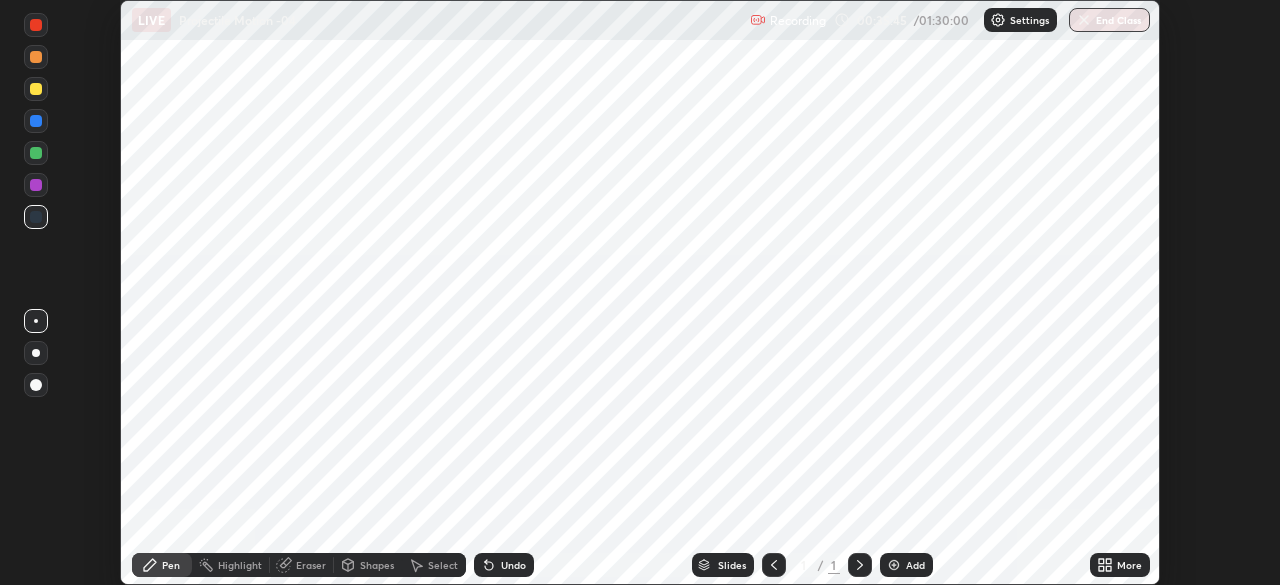 scroll, scrollTop: 0, scrollLeft: 0, axis: both 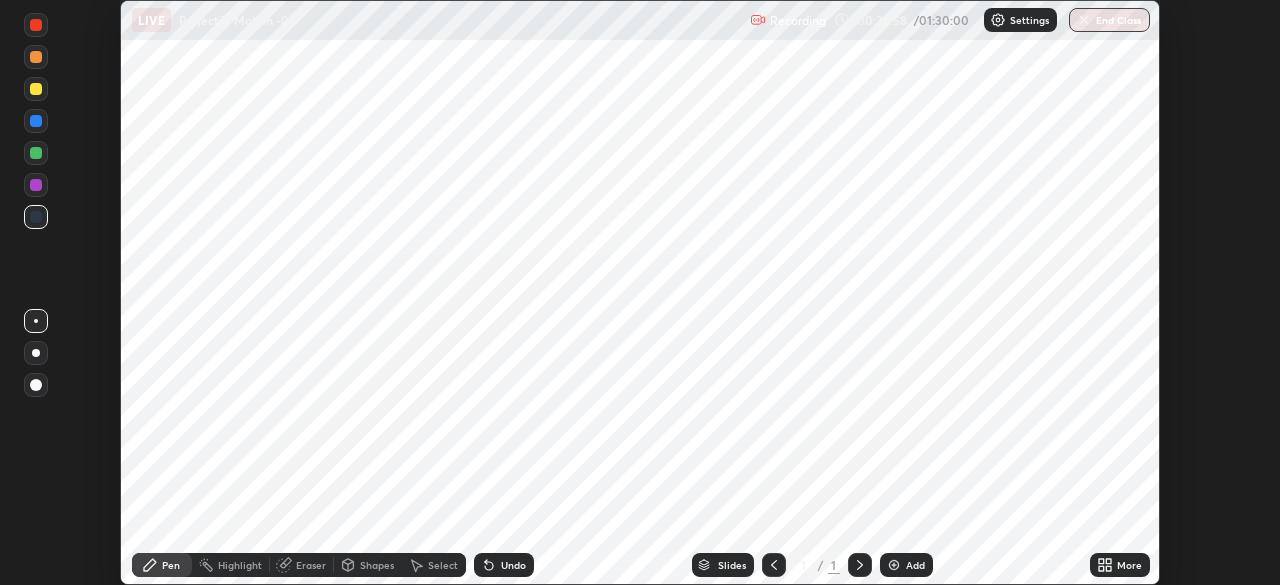 click 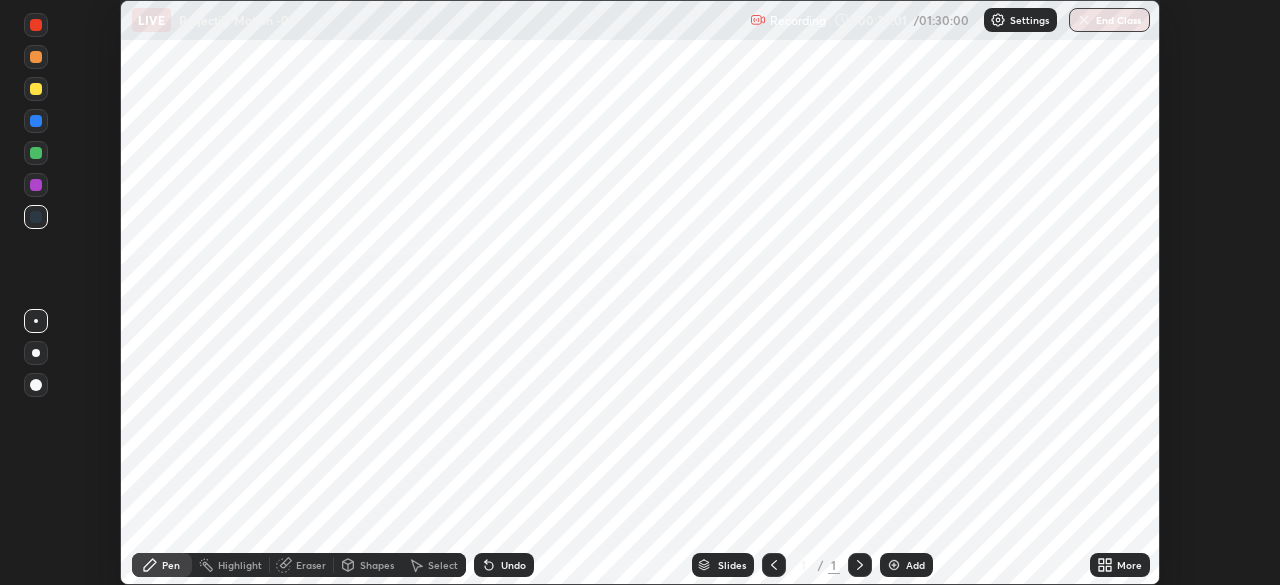 click on "Add" at bounding box center [915, 565] 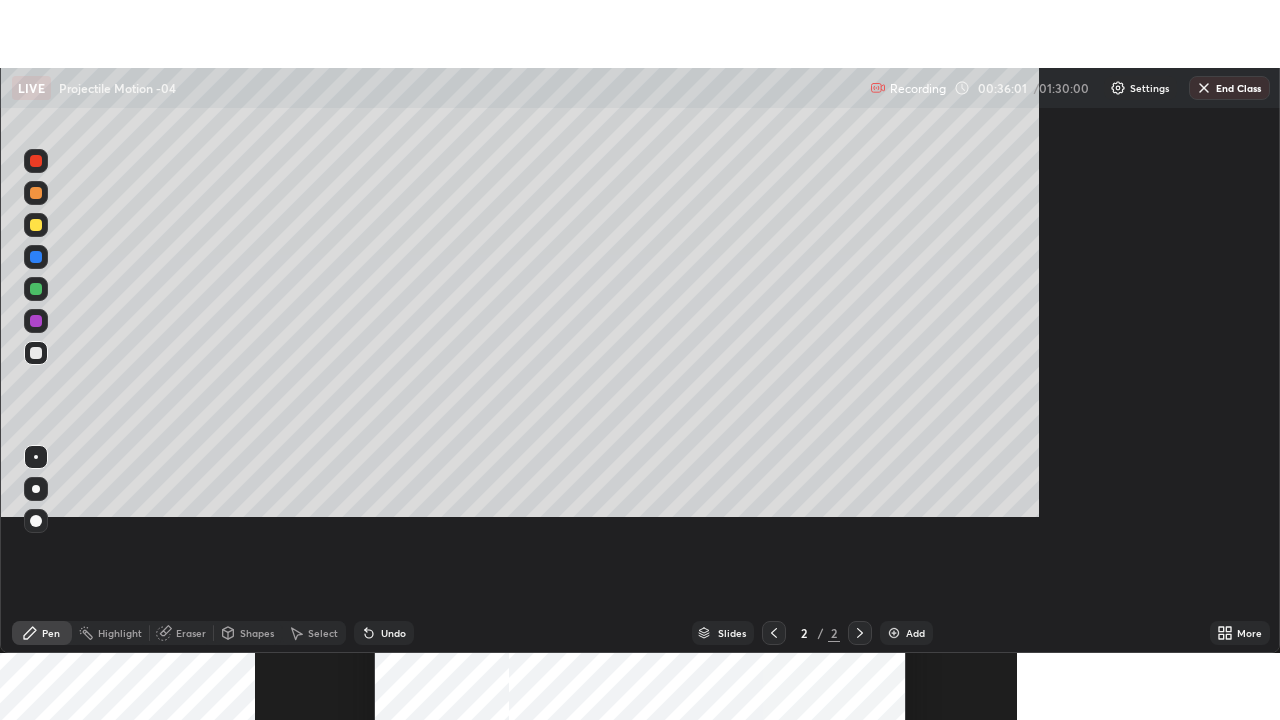 scroll, scrollTop: 99280, scrollLeft: 98720, axis: both 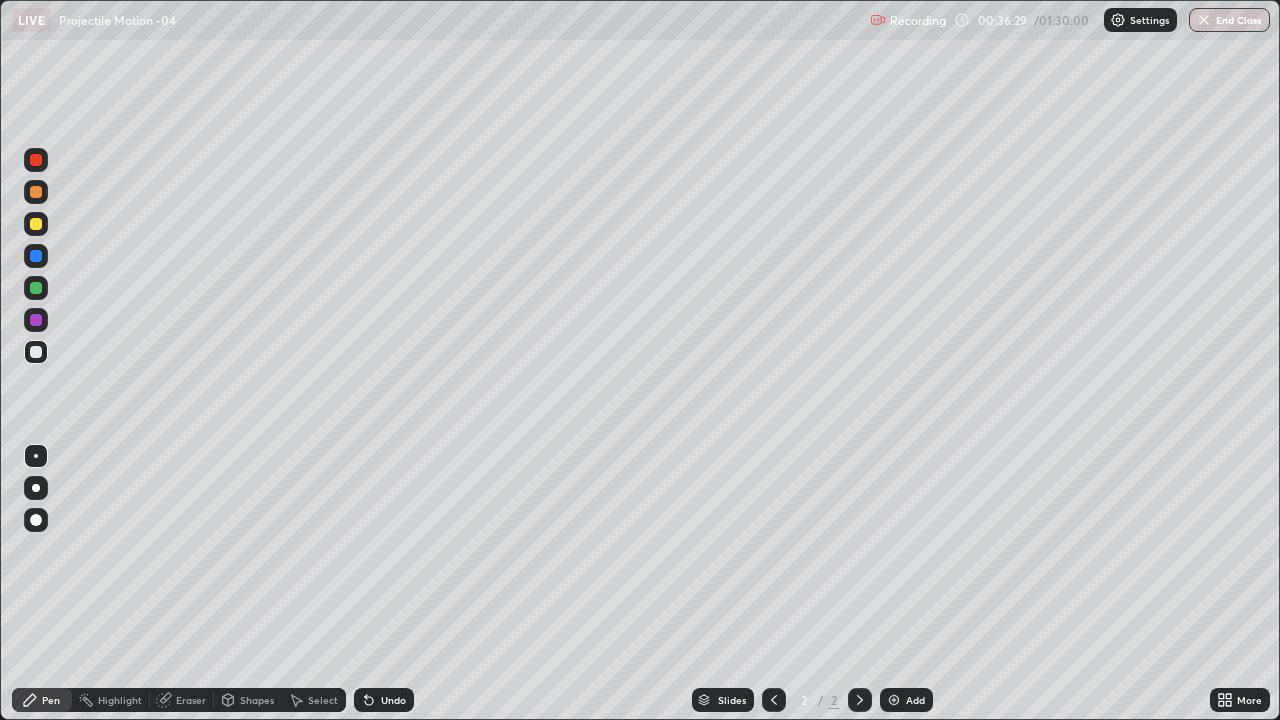 click on "Shapes" at bounding box center (257, 700) 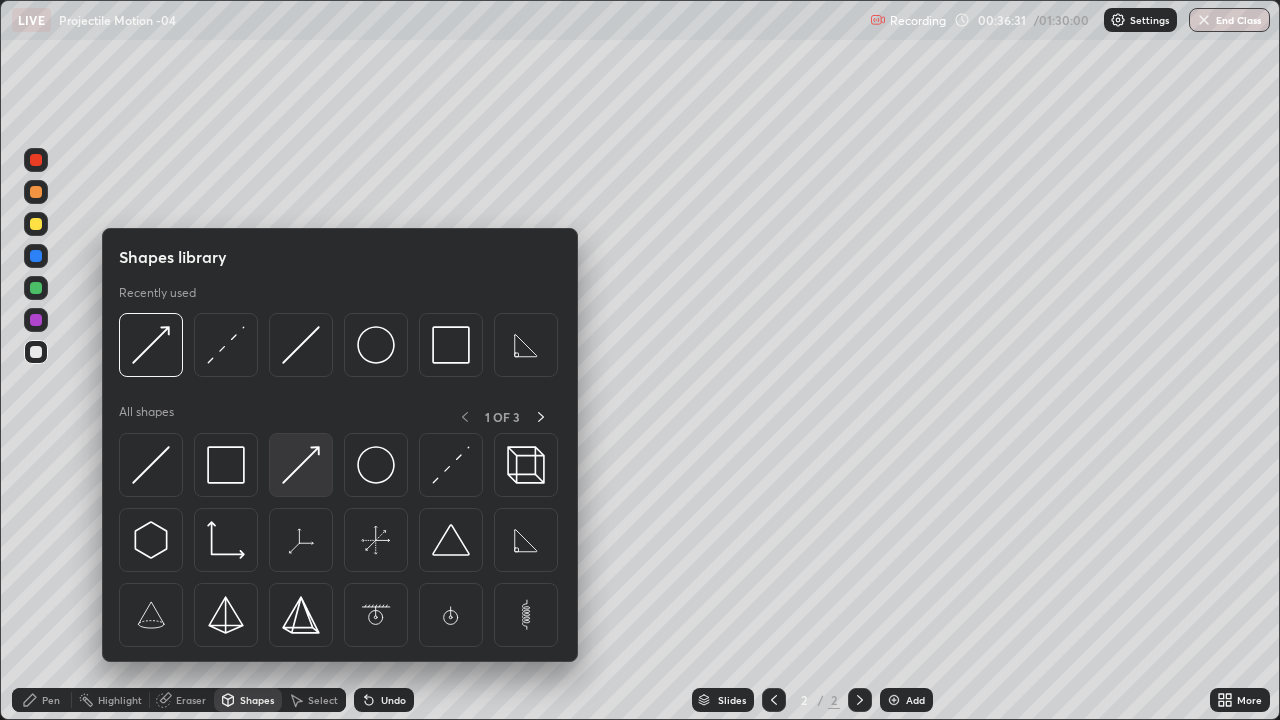 click at bounding box center (301, 465) 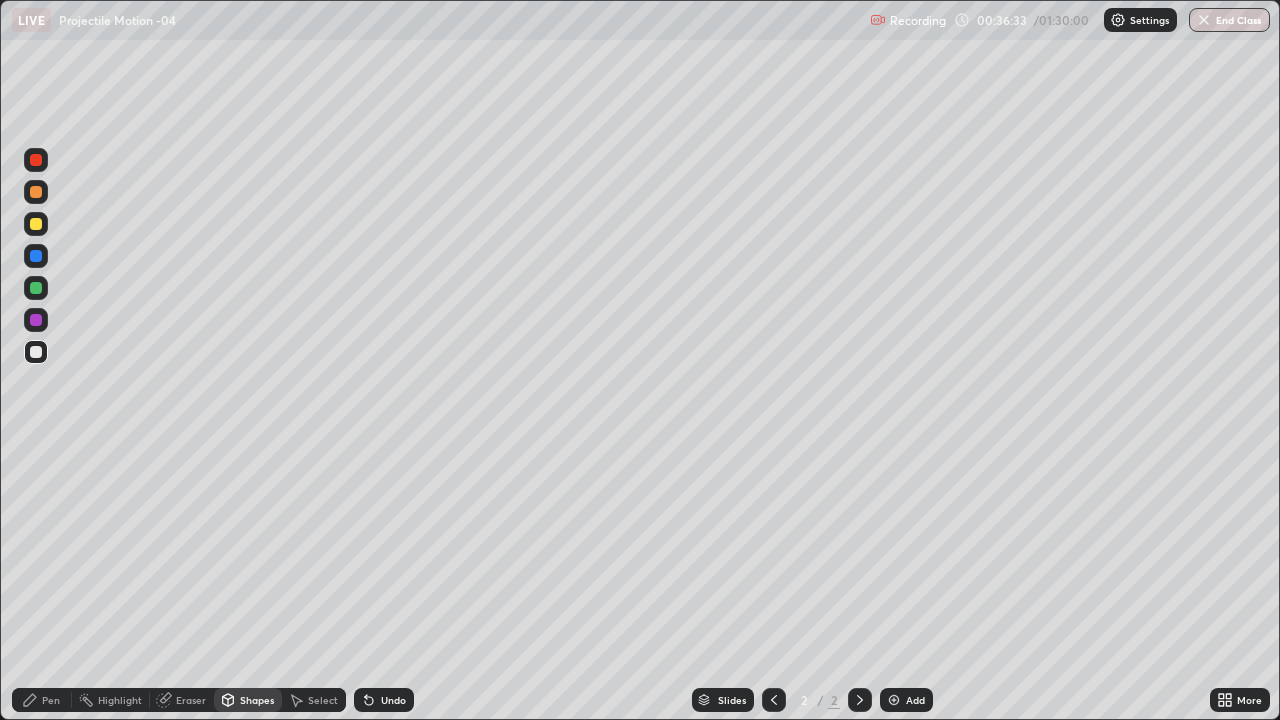 click on "Undo" at bounding box center [393, 700] 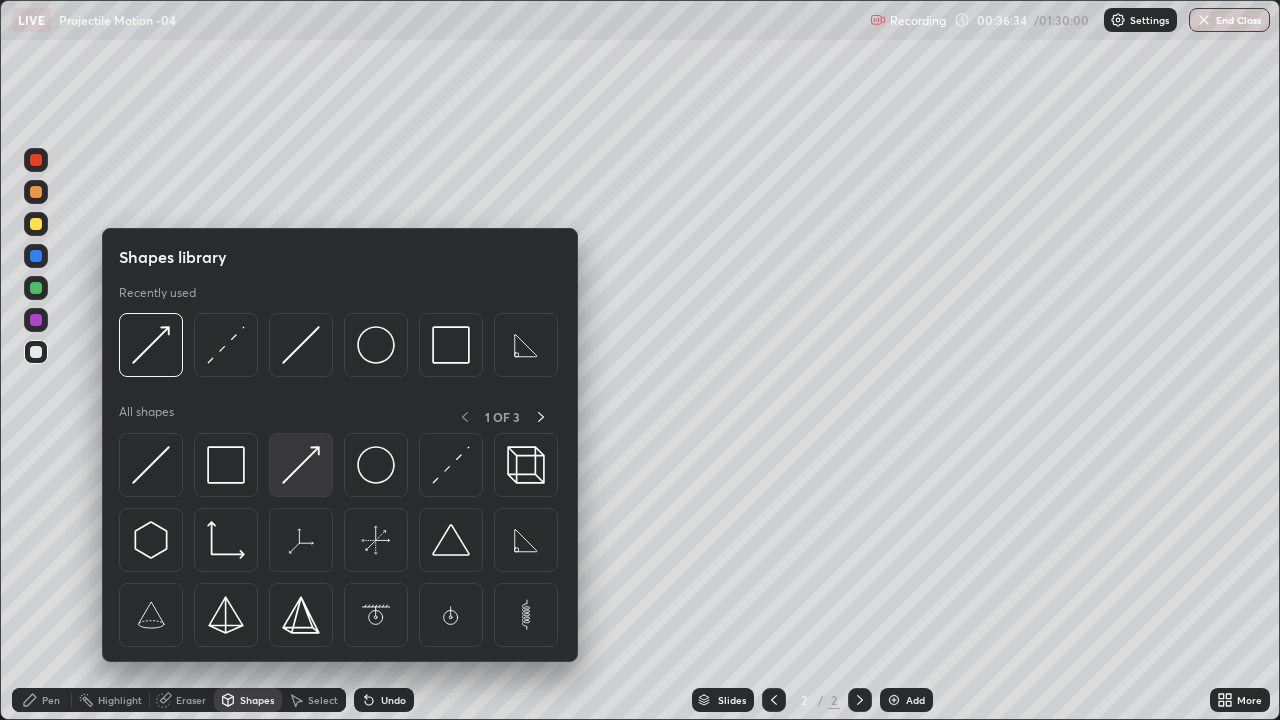 click at bounding box center (301, 465) 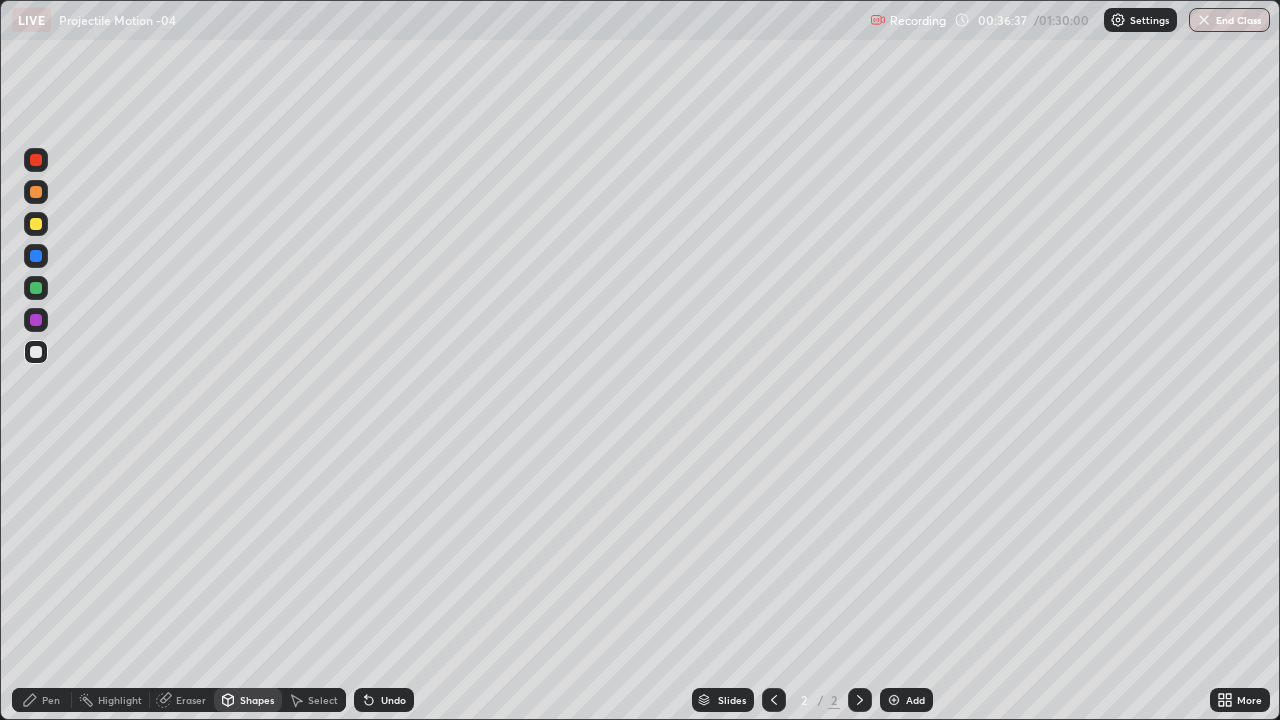 click on "Shapes" at bounding box center (248, 700) 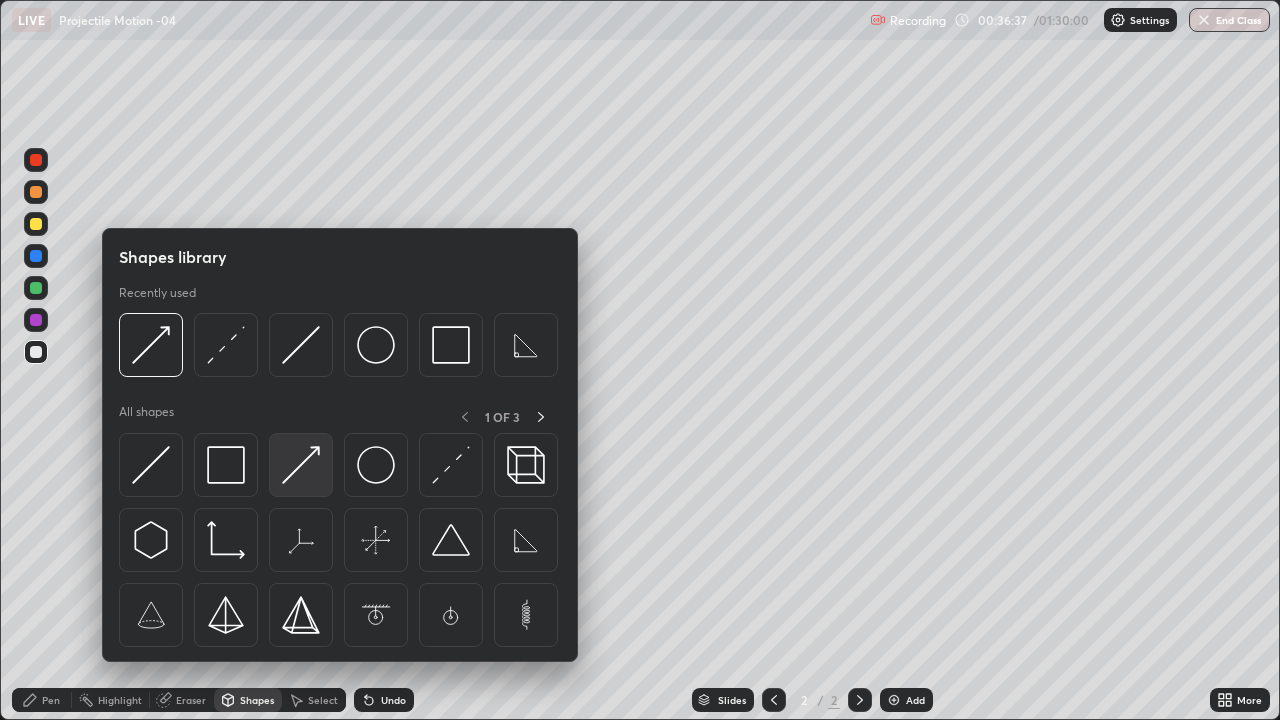 click at bounding box center [301, 465] 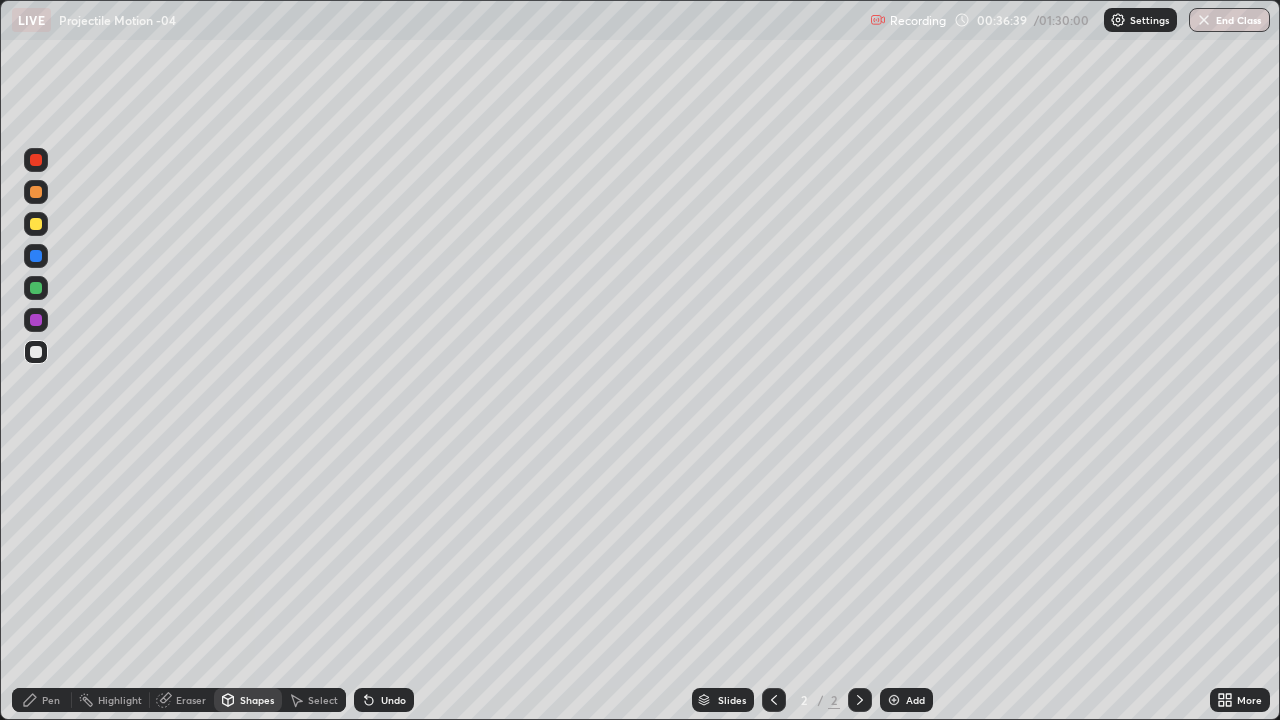 click on "Pen" at bounding box center [51, 700] 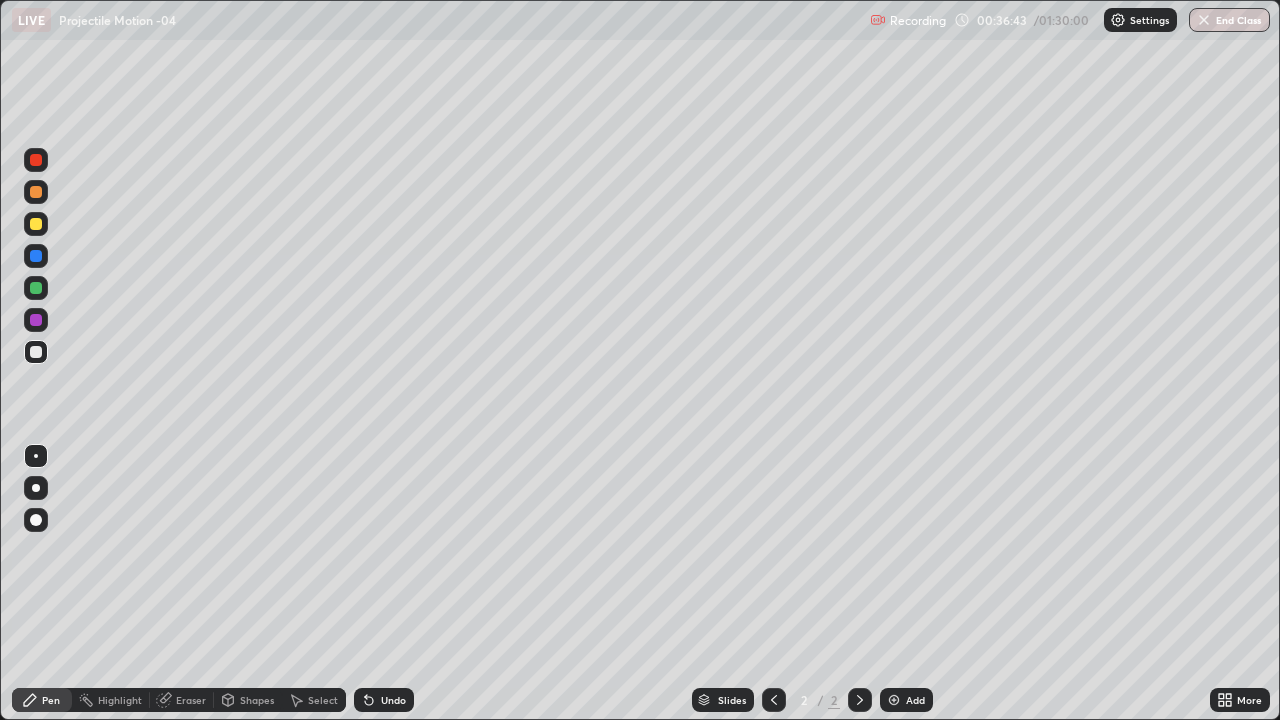 click at bounding box center [36, 224] 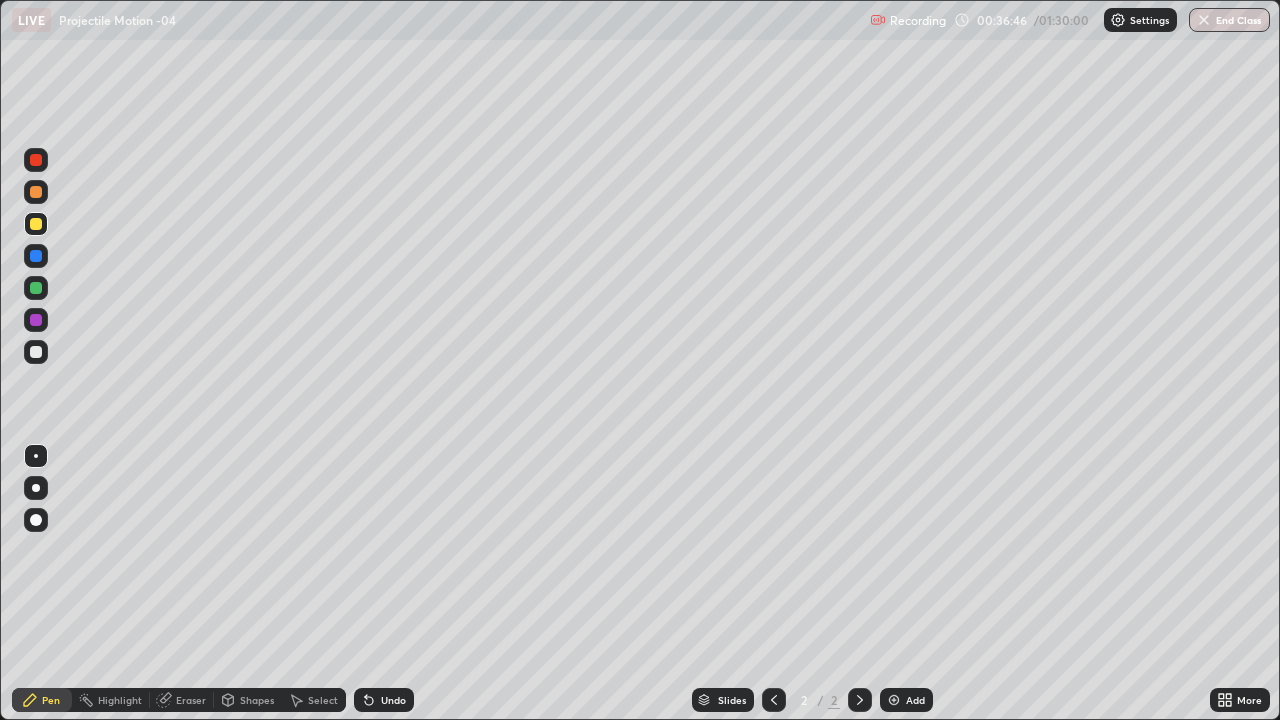 click on "Shapes" at bounding box center (257, 700) 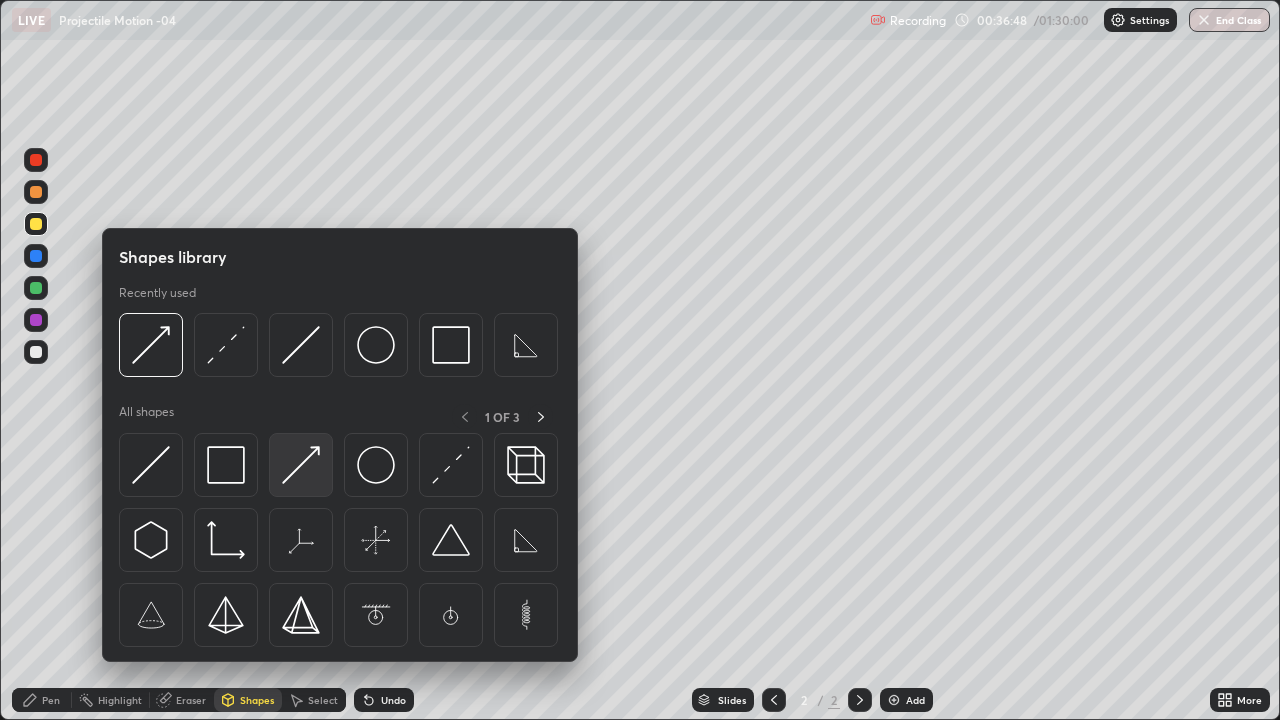 click at bounding box center (301, 465) 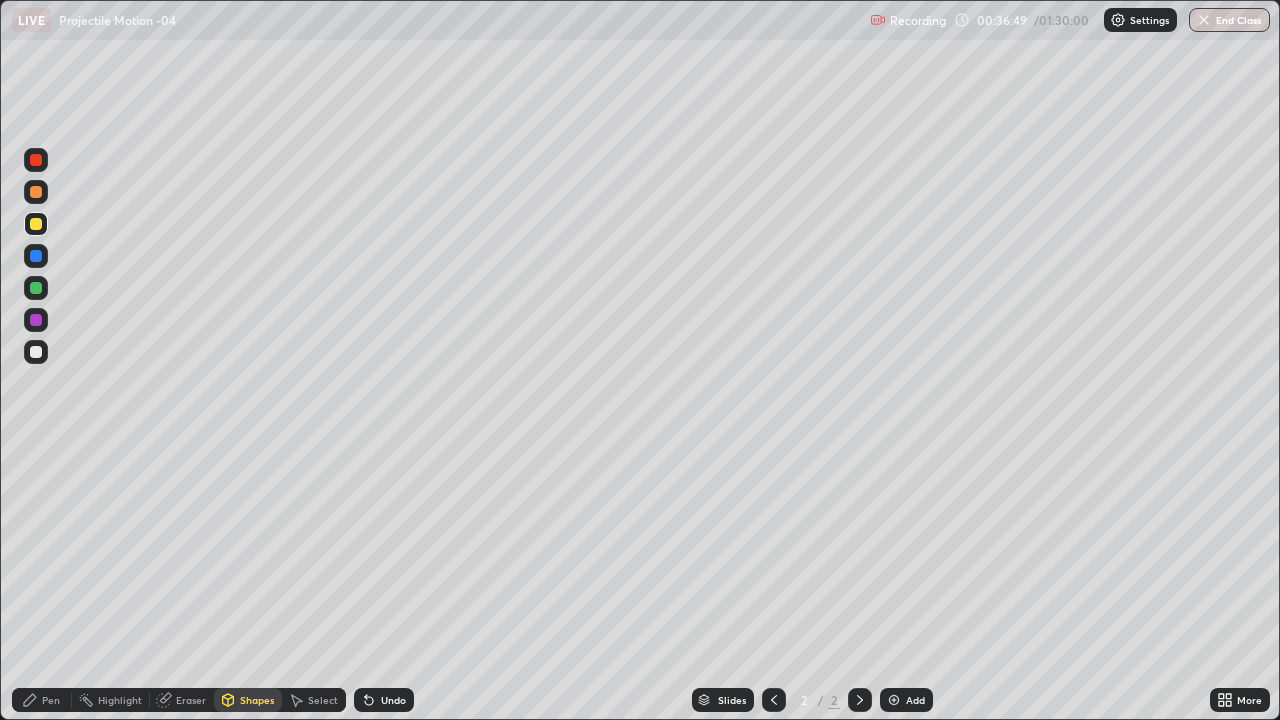 click on "Pen" at bounding box center (42, 700) 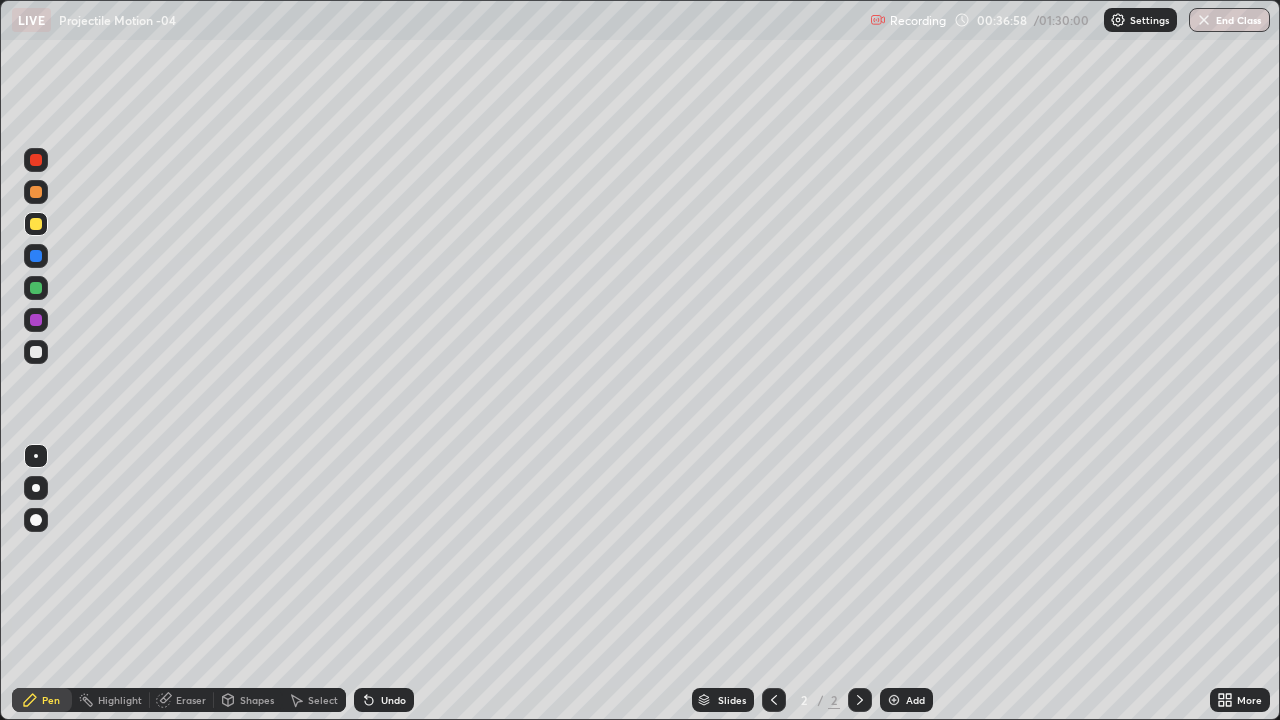 click on "Shapes" at bounding box center (257, 700) 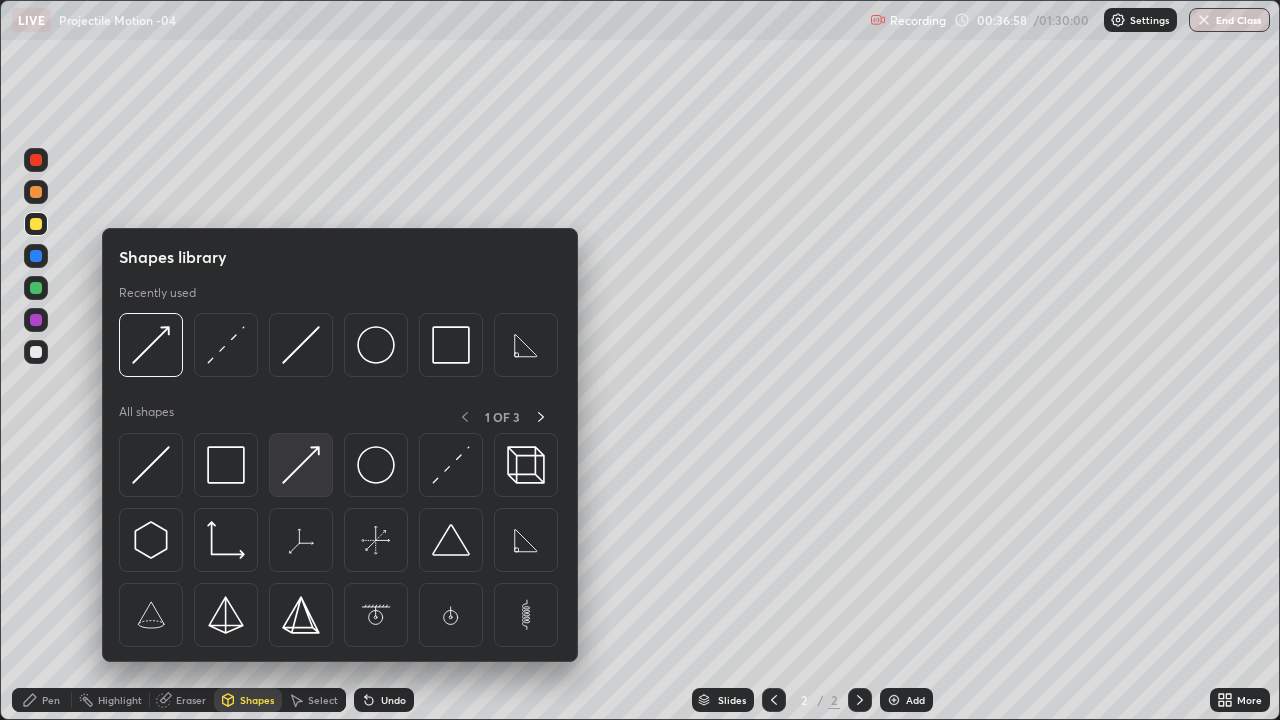 click at bounding box center (301, 465) 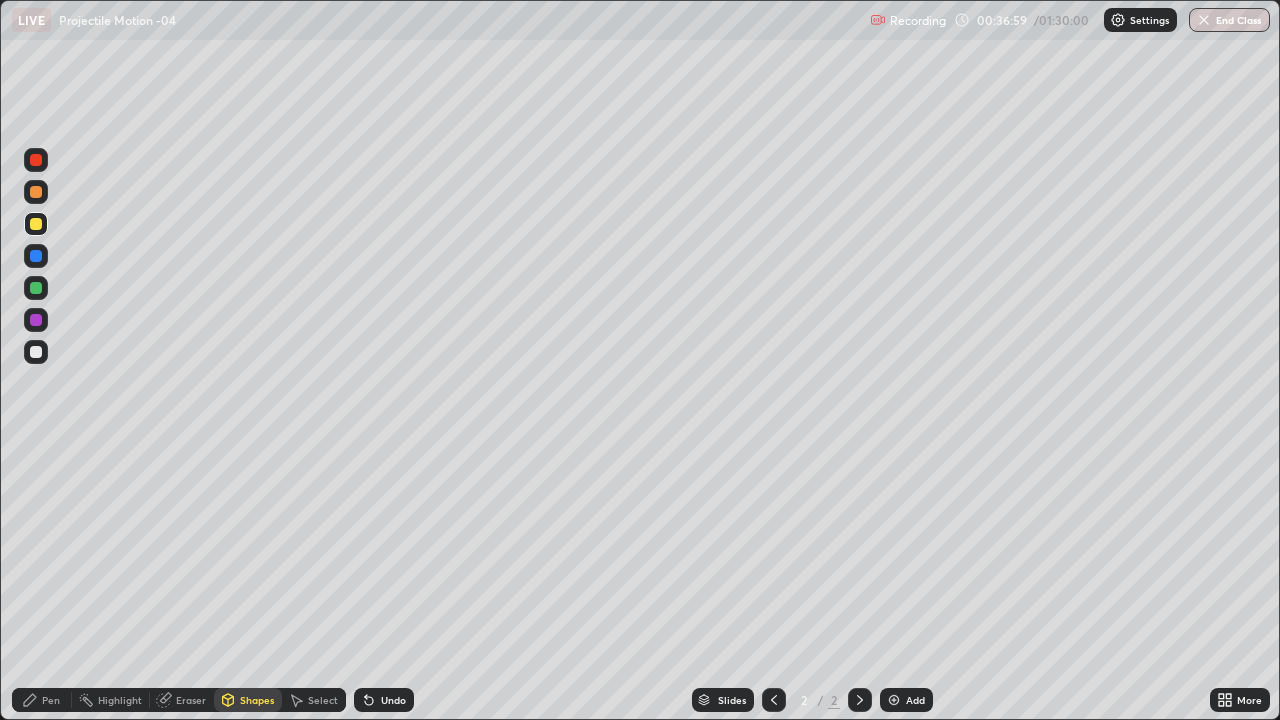 click at bounding box center (36, 320) 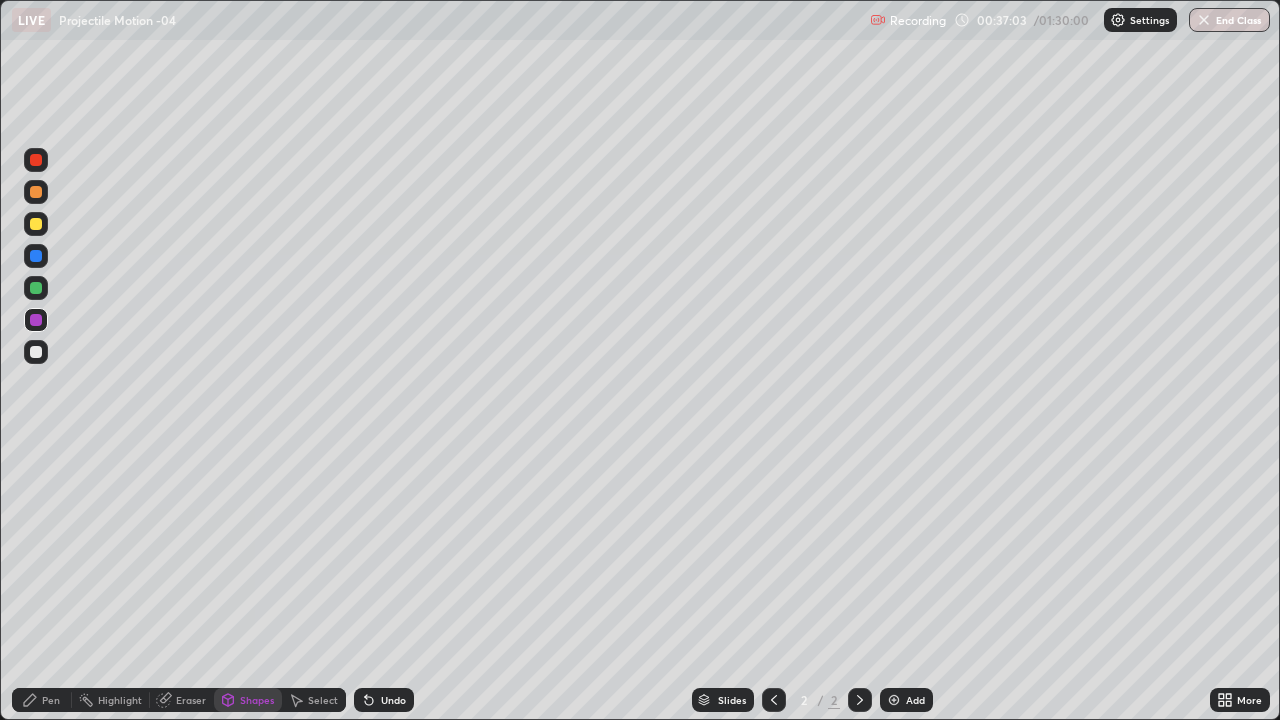 click on "Eraser" at bounding box center (182, 700) 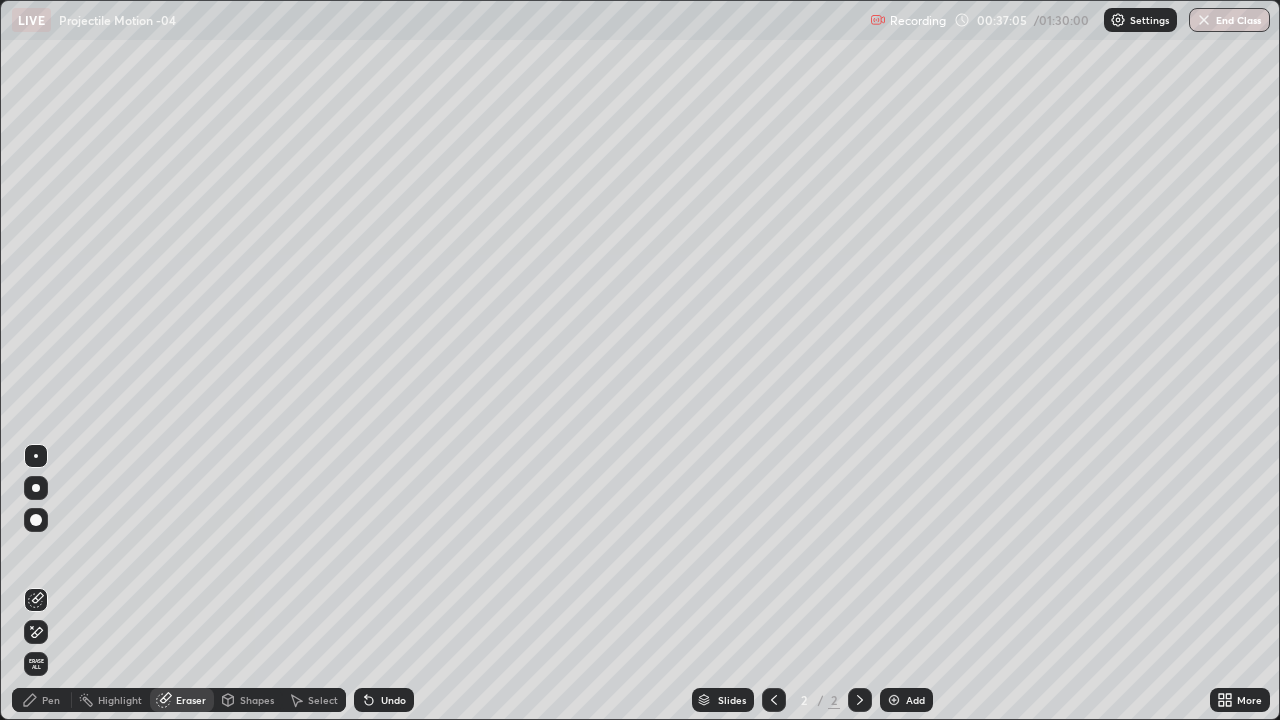 click 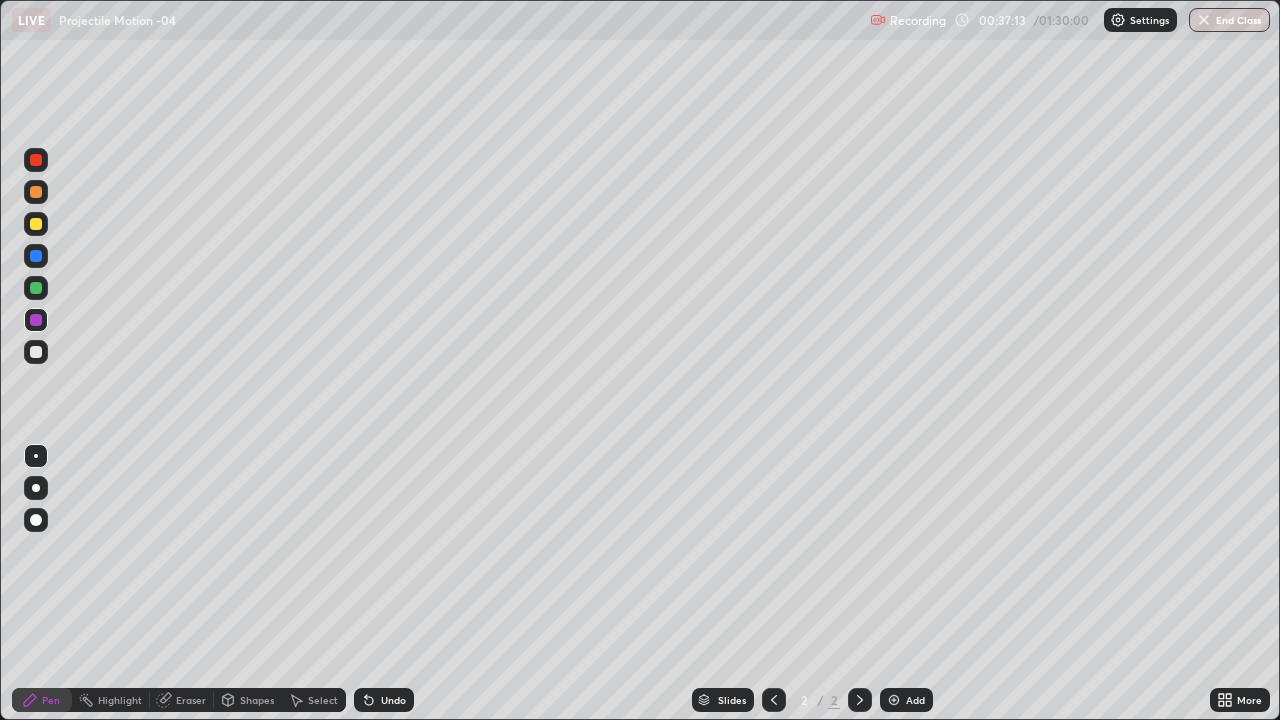 click on "Shapes" at bounding box center [248, 700] 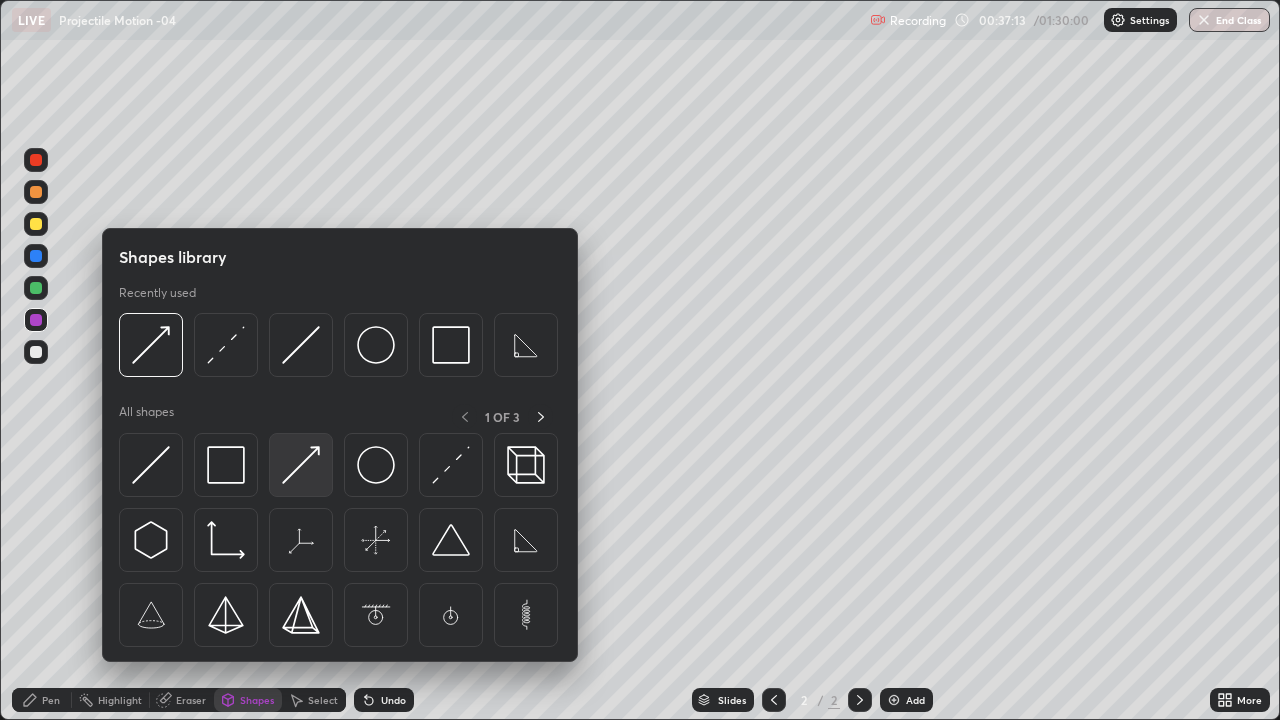 click at bounding box center (301, 465) 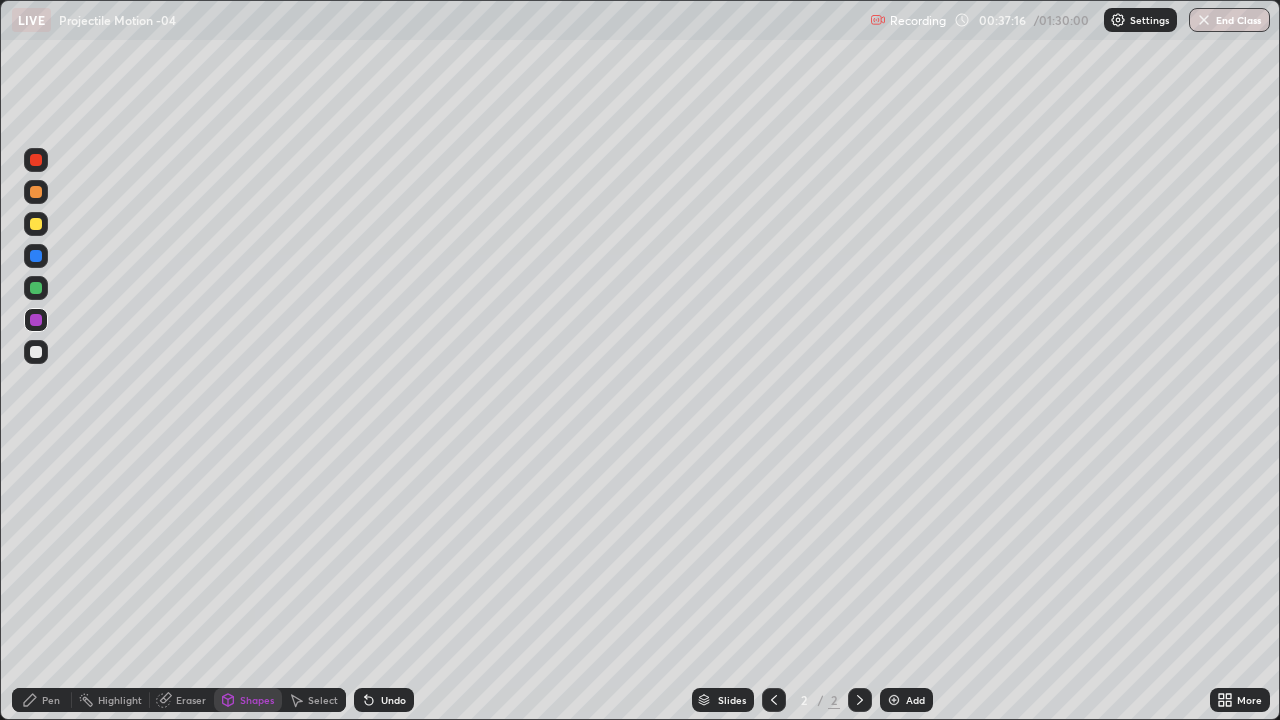 click 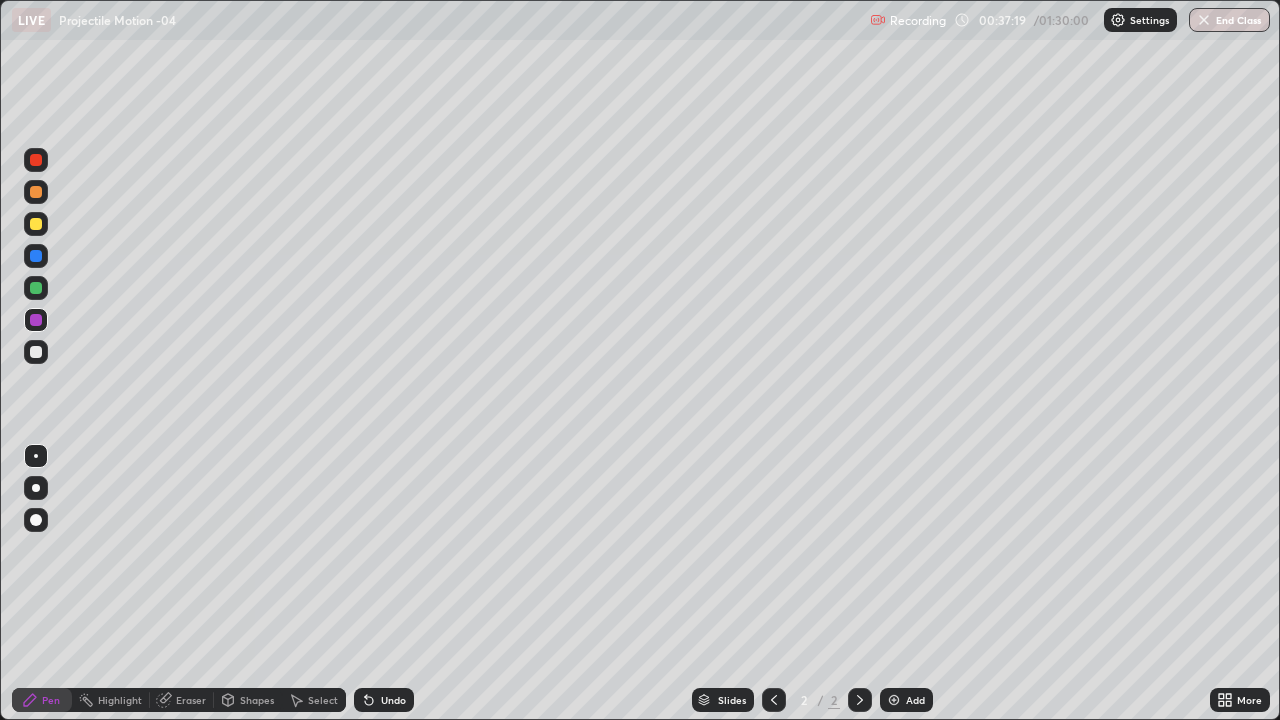 click on "Shapes" at bounding box center [257, 700] 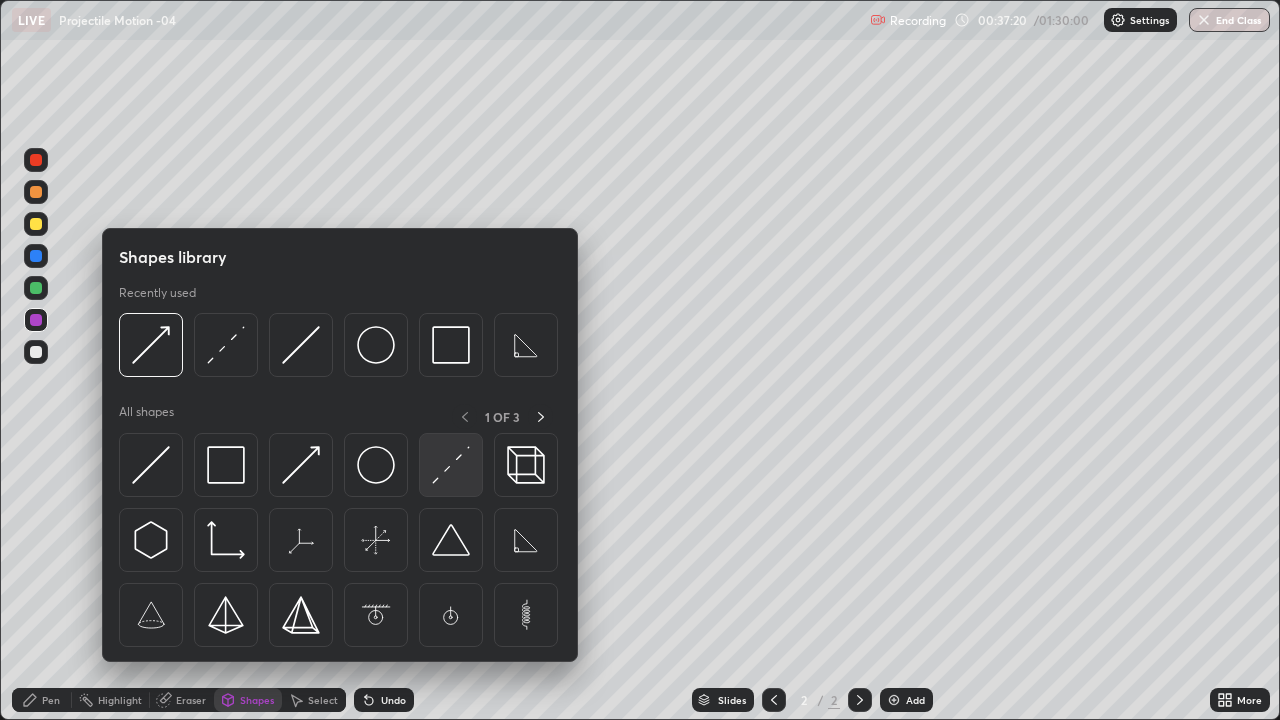 click at bounding box center (451, 465) 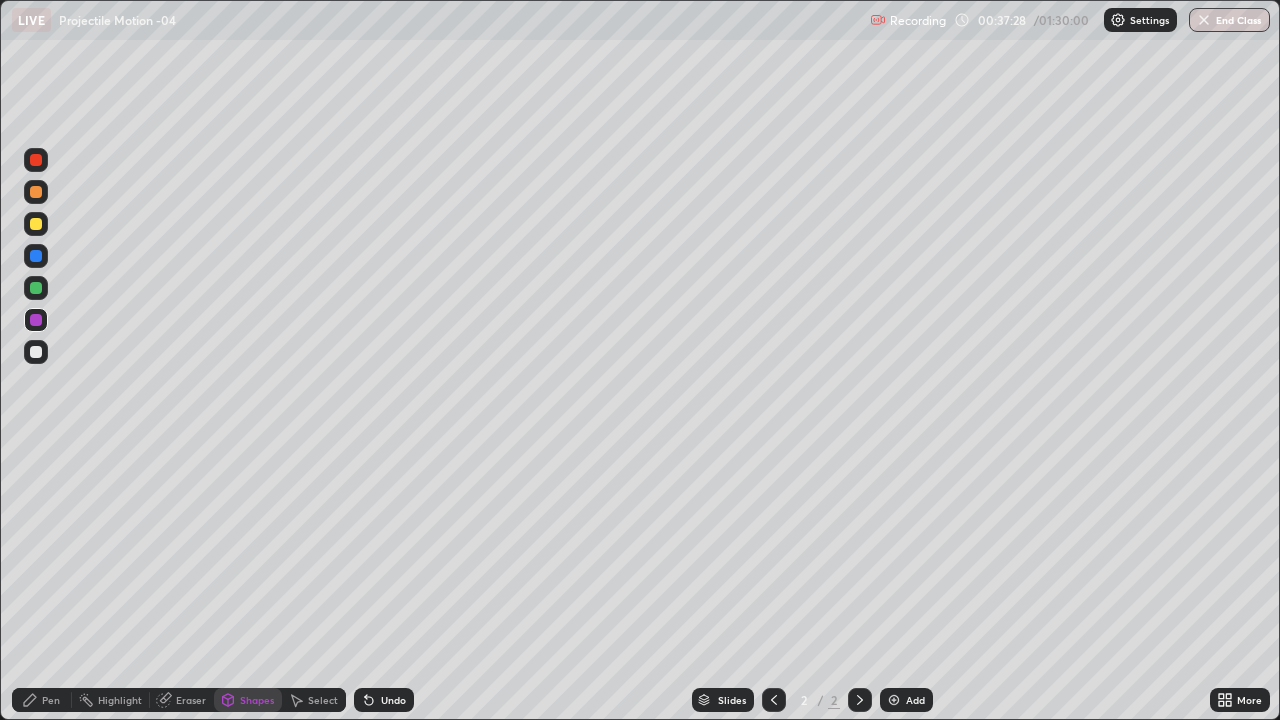 click on "Pen" at bounding box center (42, 700) 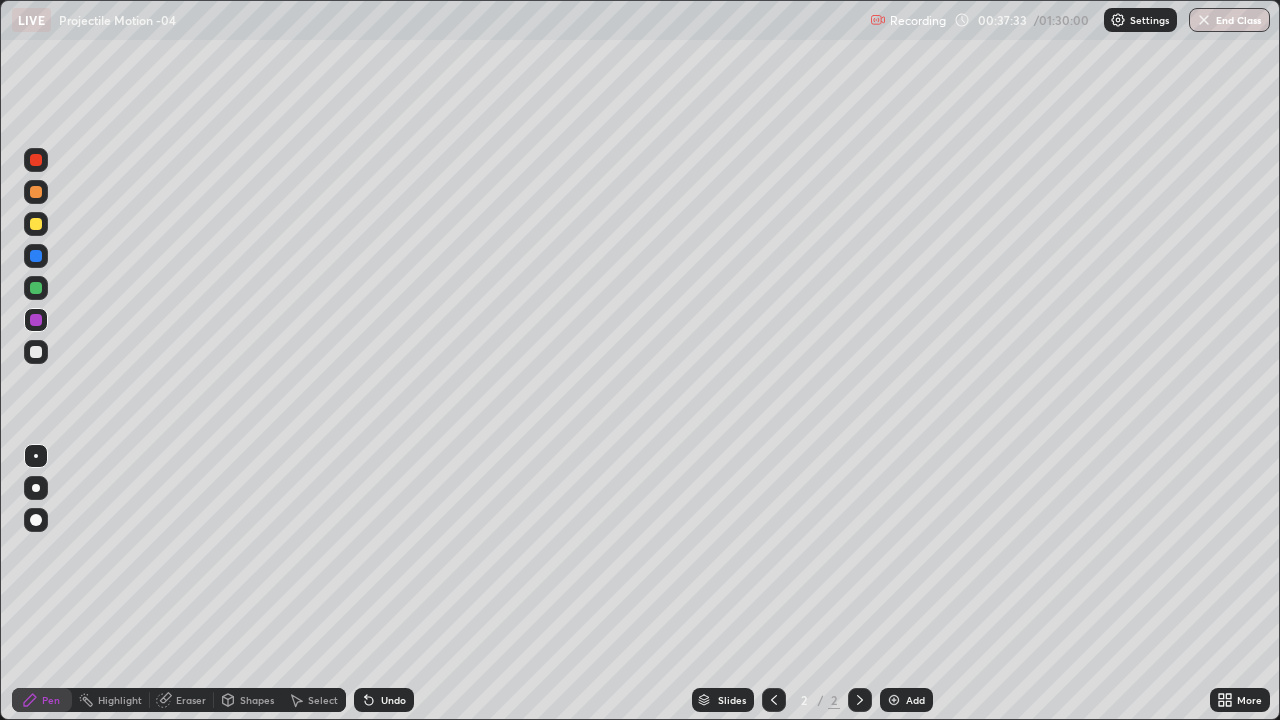 click on "Shapes" at bounding box center [257, 700] 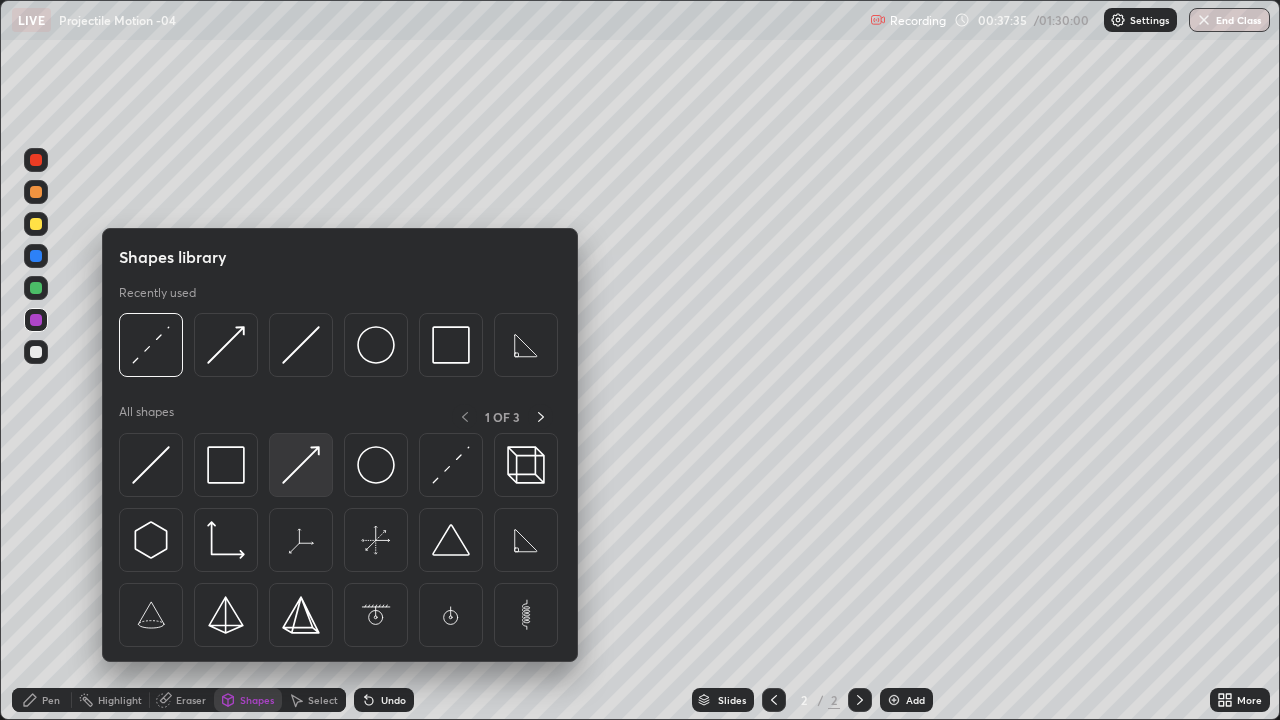 click at bounding box center [301, 465] 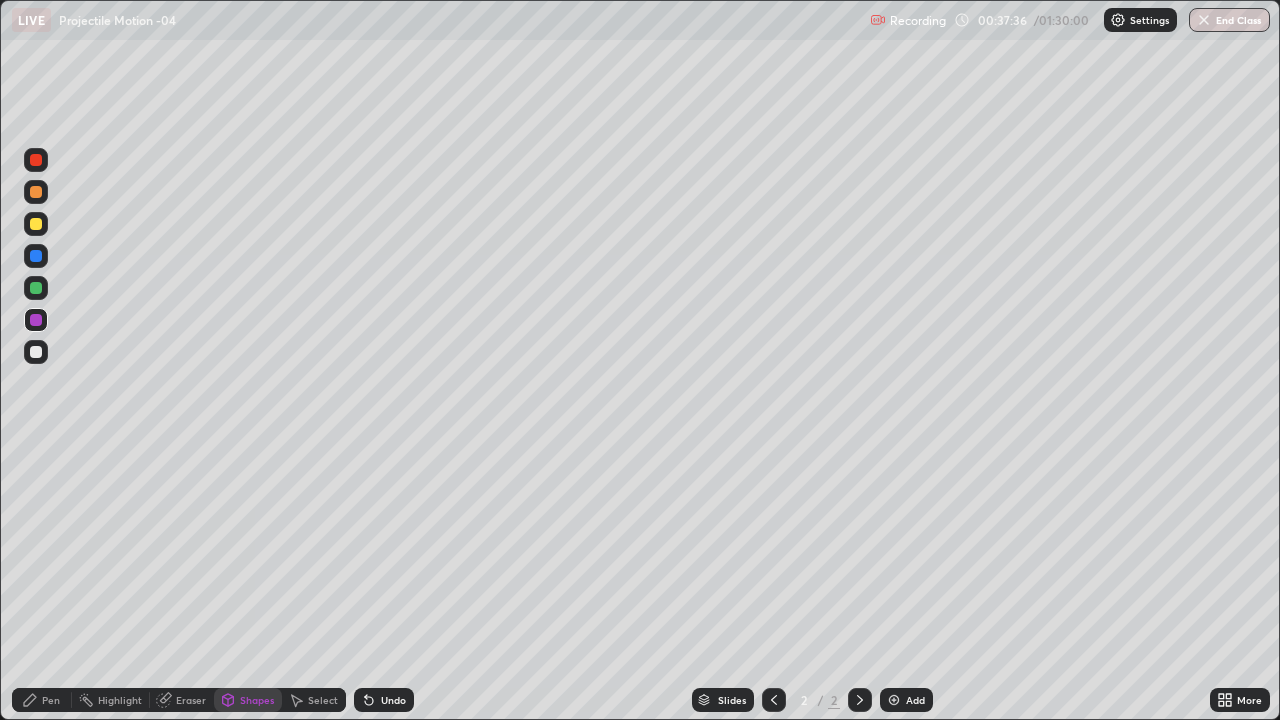 click at bounding box center [36, 288] 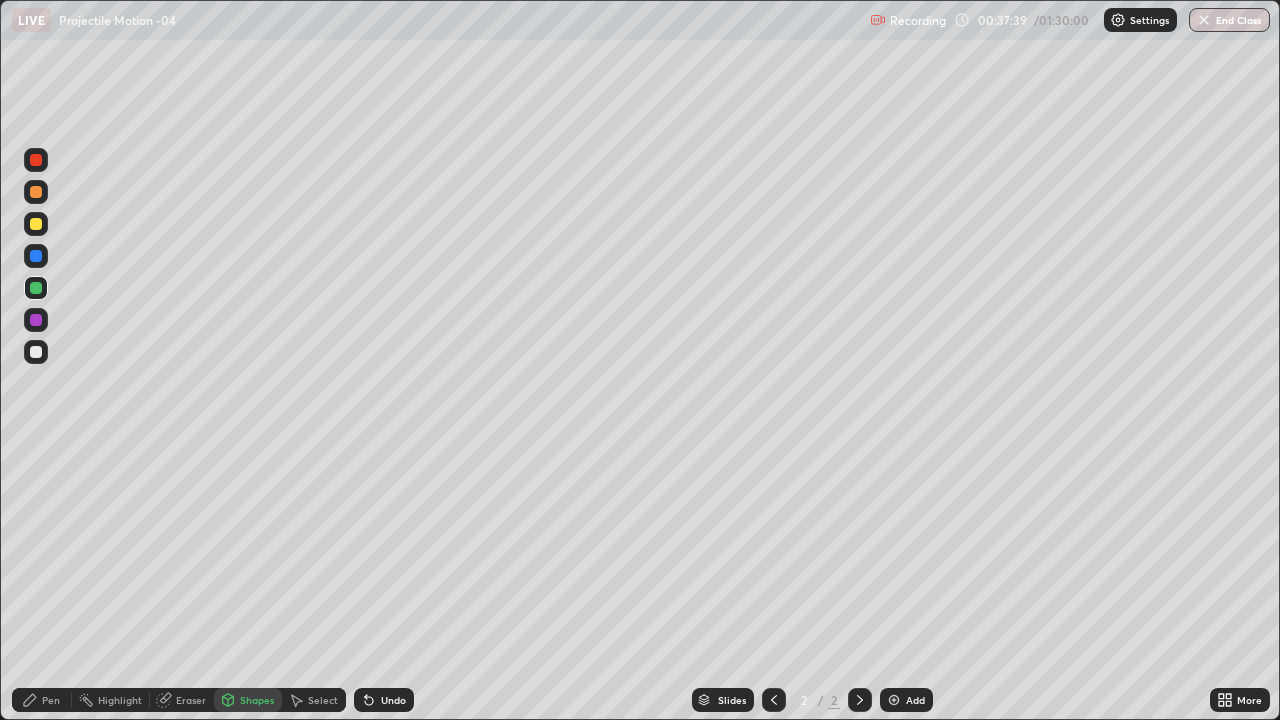 click 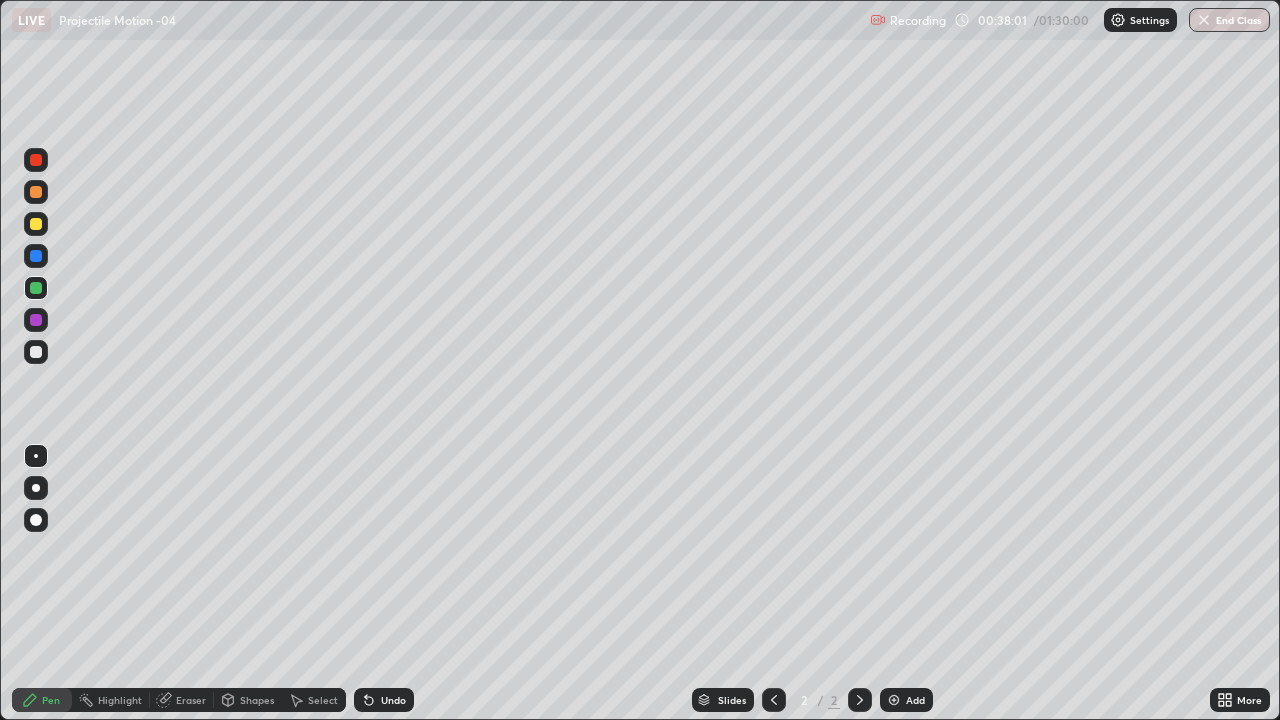 click at bounding box center (36, 352) 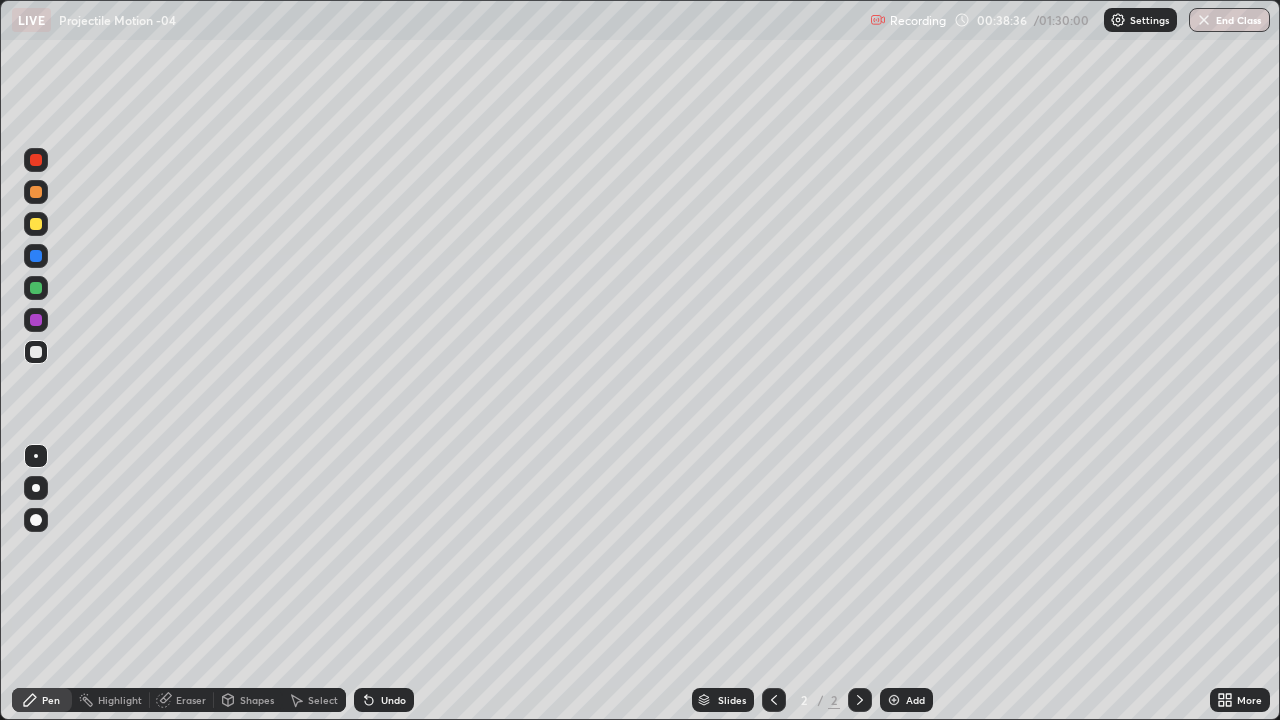 click at bounding box center [36, 288] 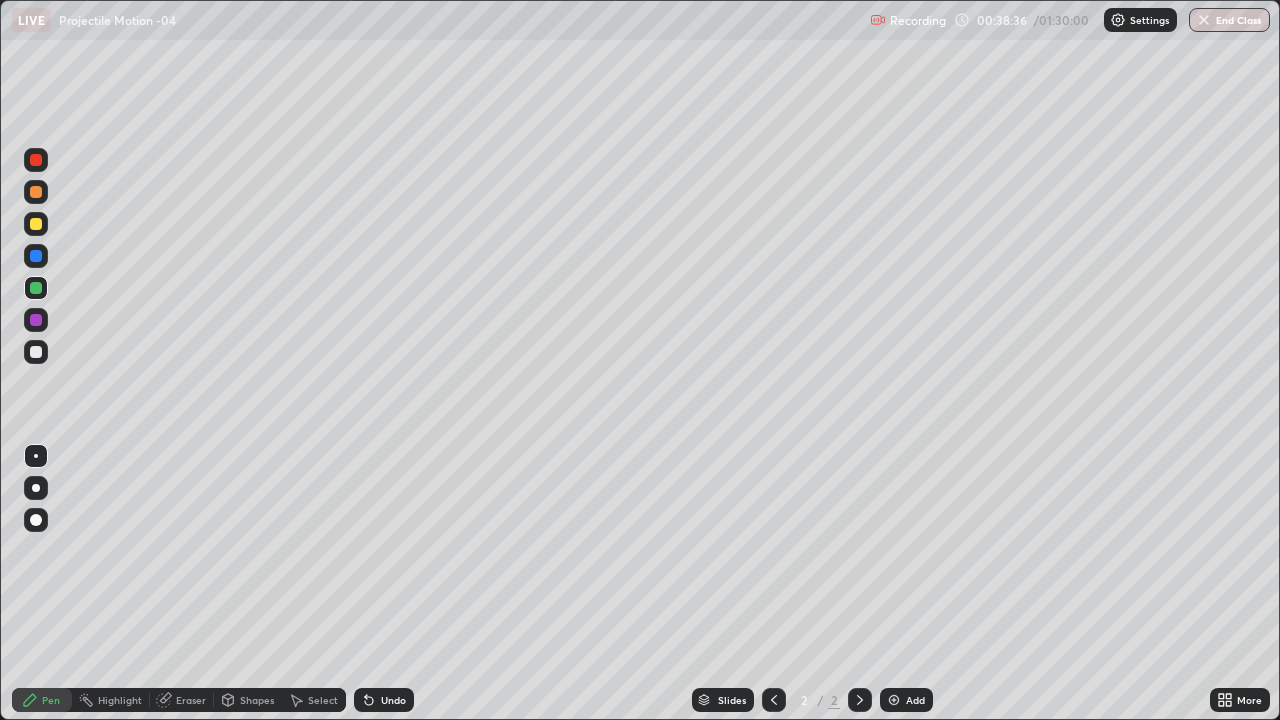 click at bounding box center [36, 320] 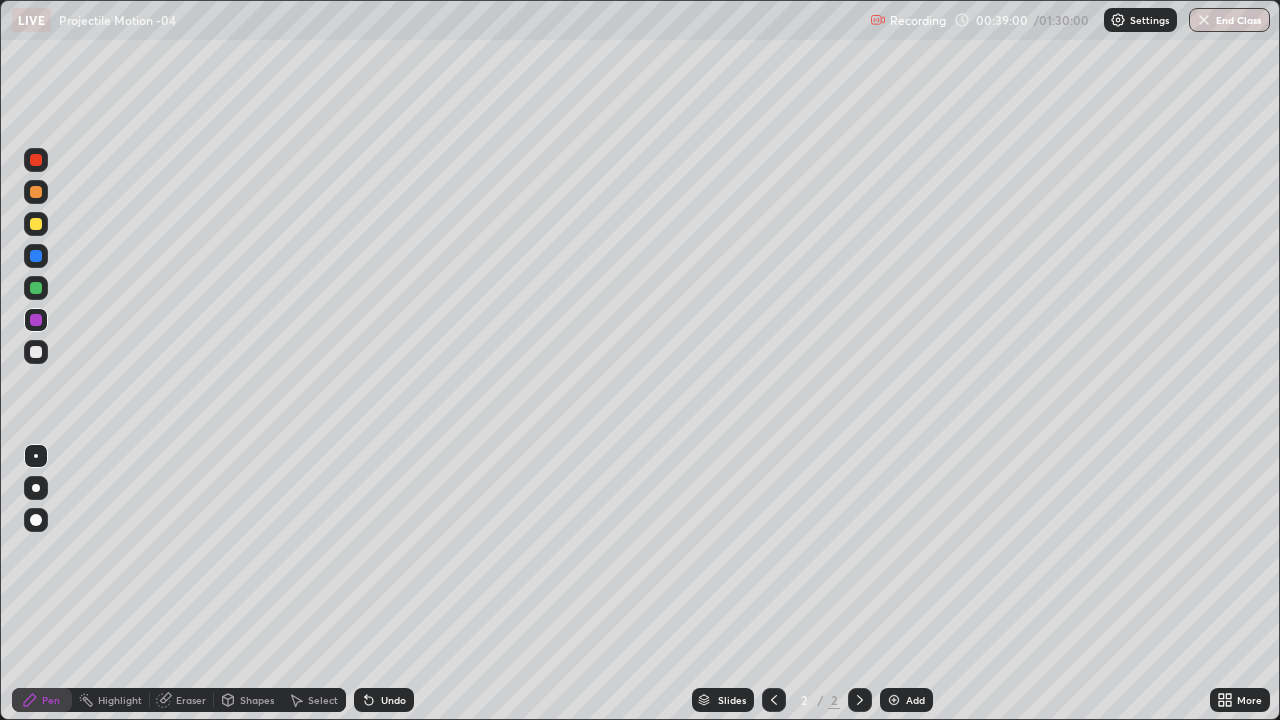 click at bounding box center (36, 352) 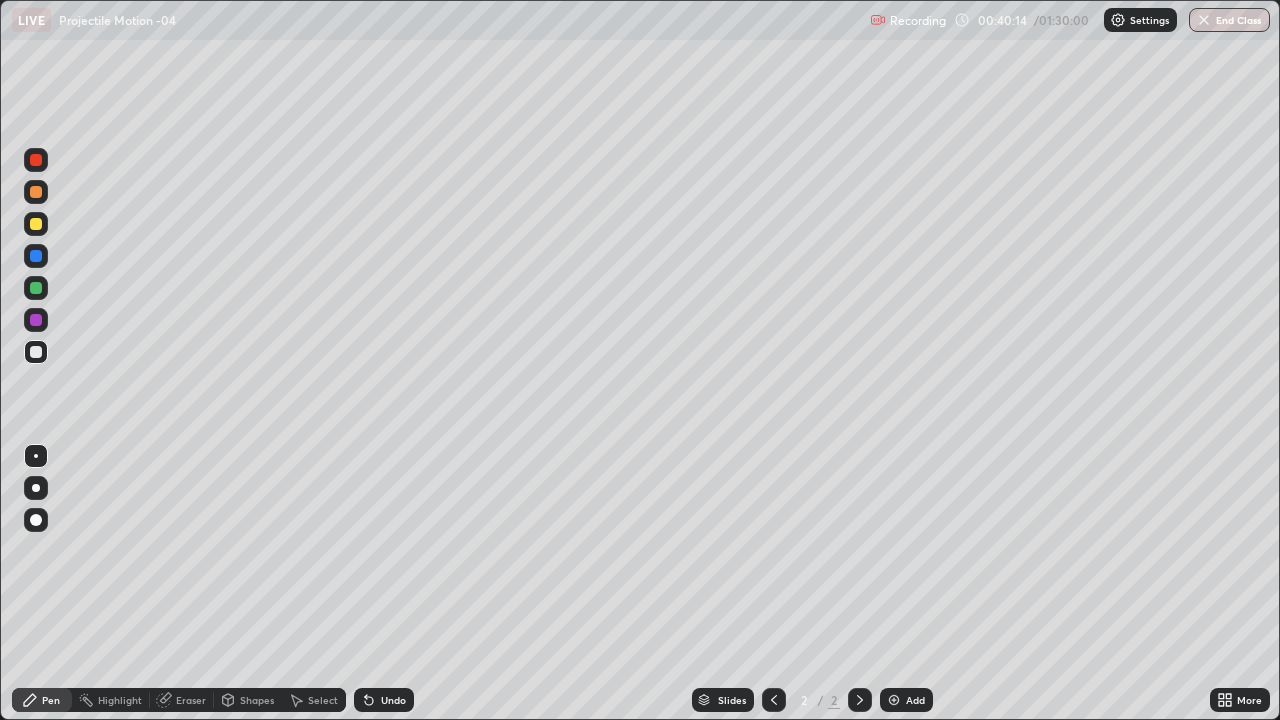 click at bounding box center [36, 224] 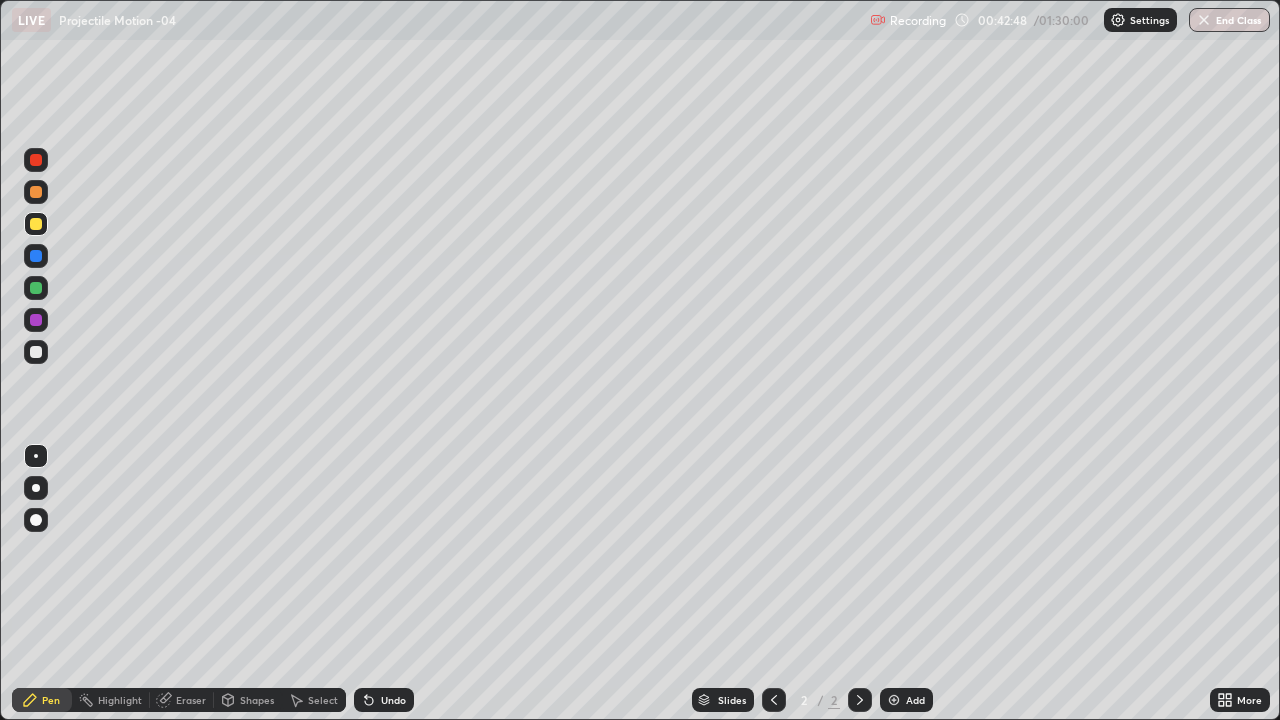 click on "Eraser" at bounding box center (191, 700) 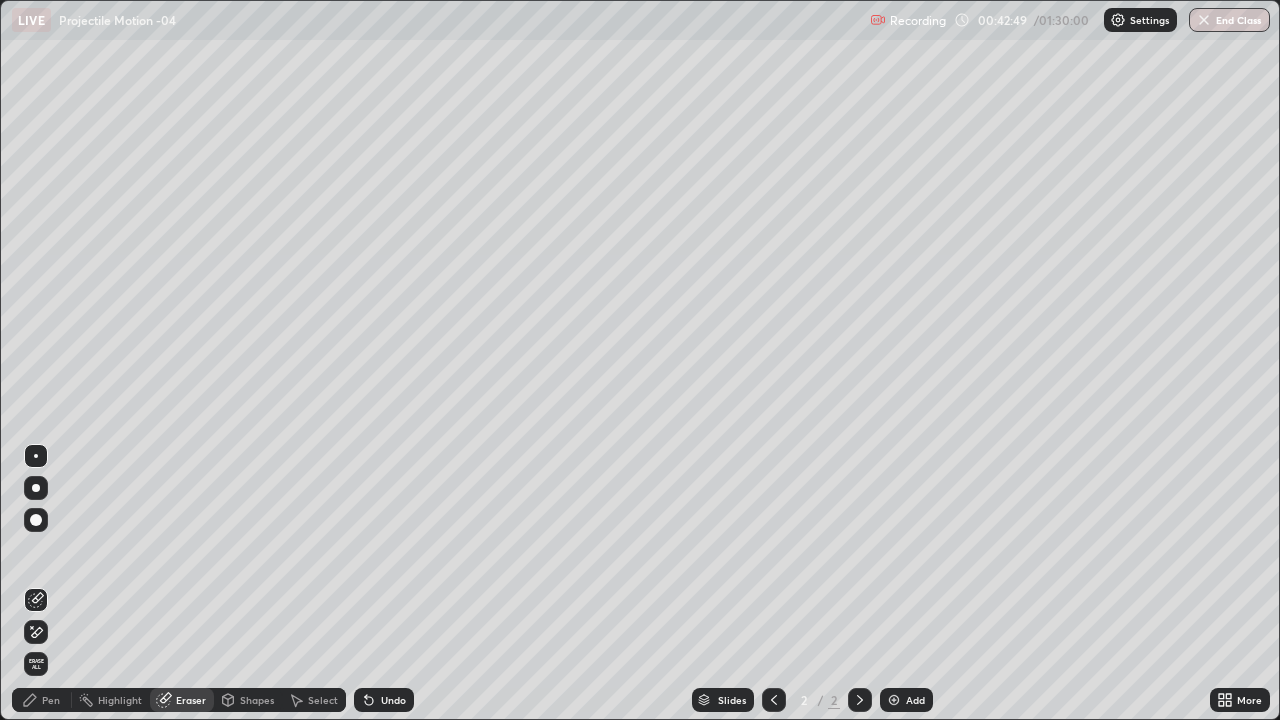 click 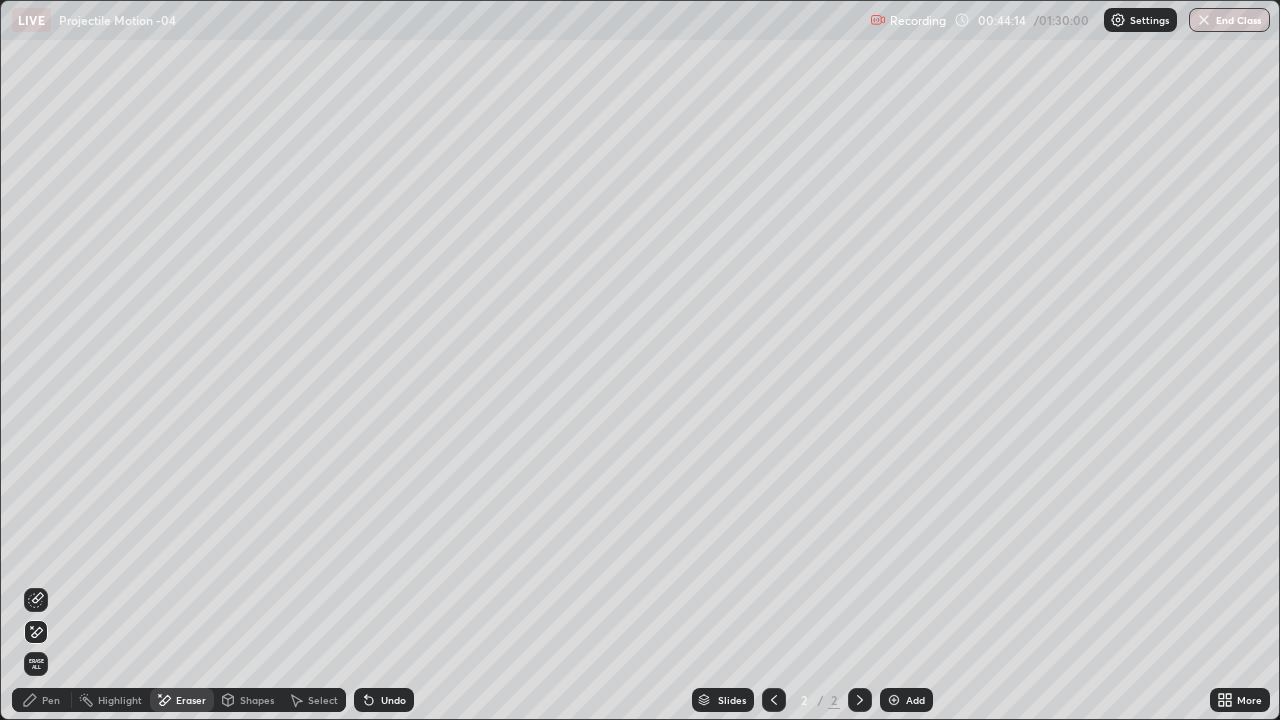 click on "Pen" at bounding box center [51, 700] 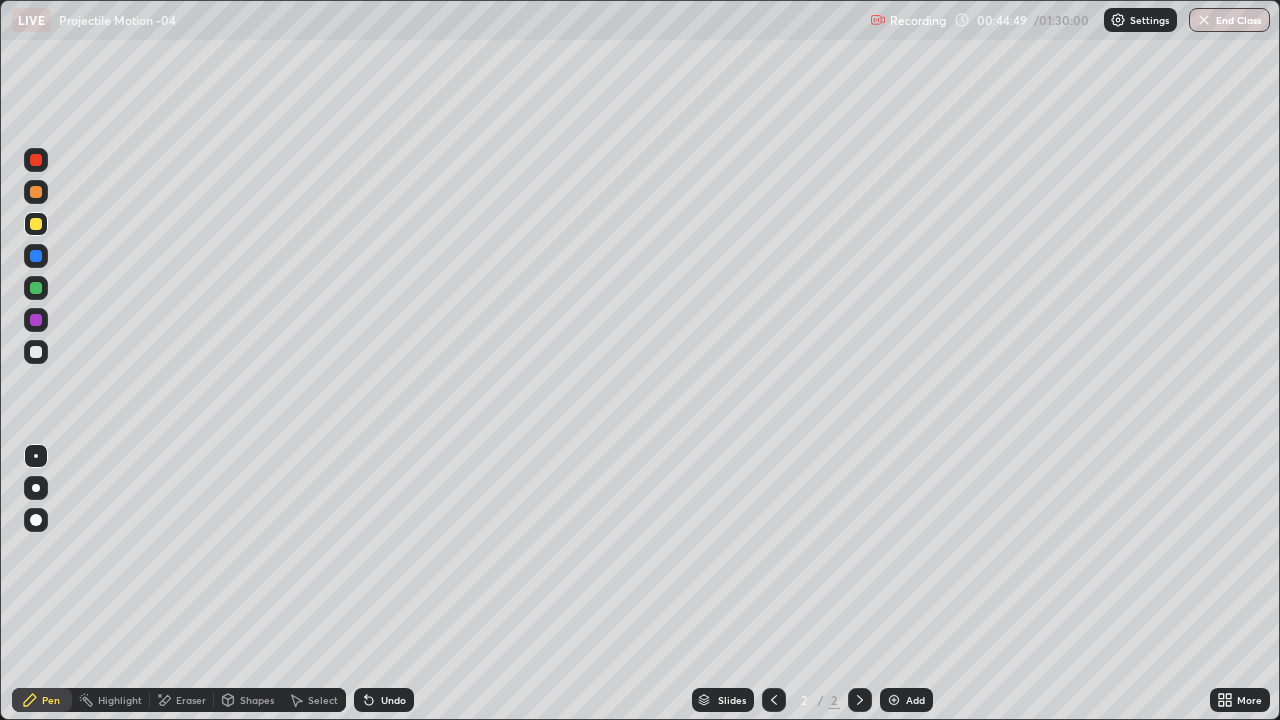 click on "Add" at bounding box center (915, 700) 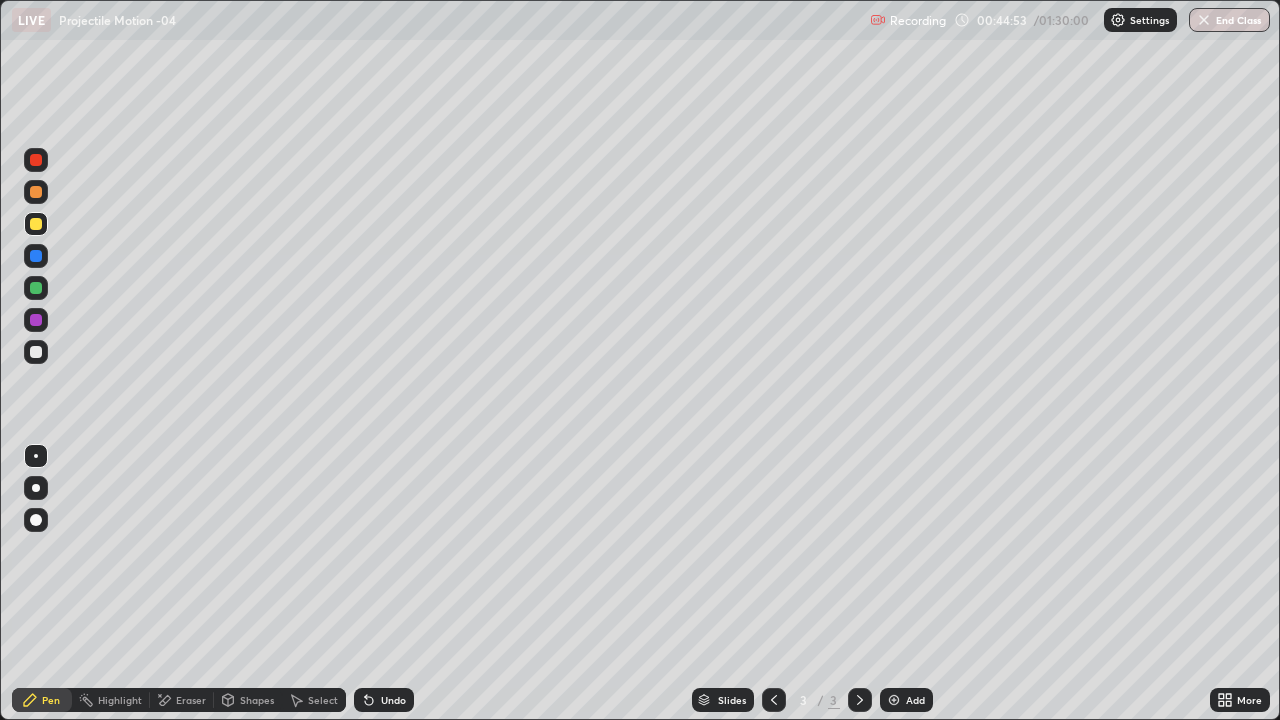 click on "Shapes" at bounding box center (257, 700) 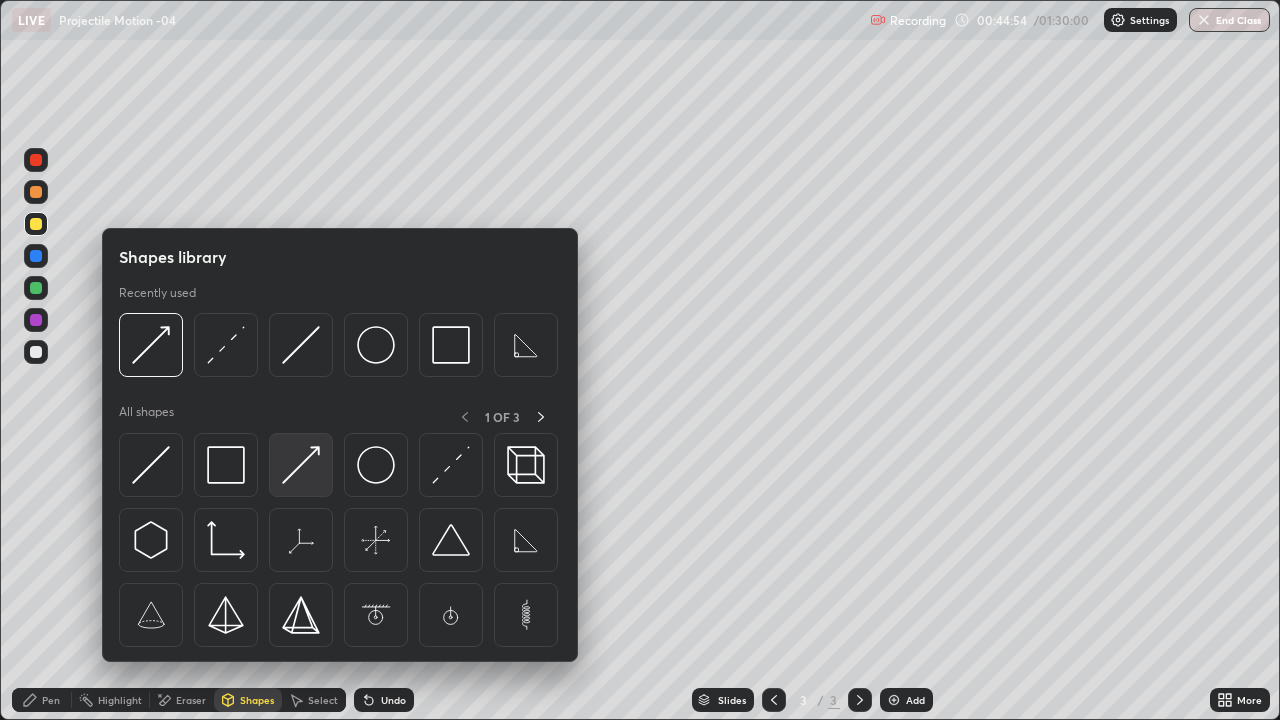 click at bounding box center (301, 465) 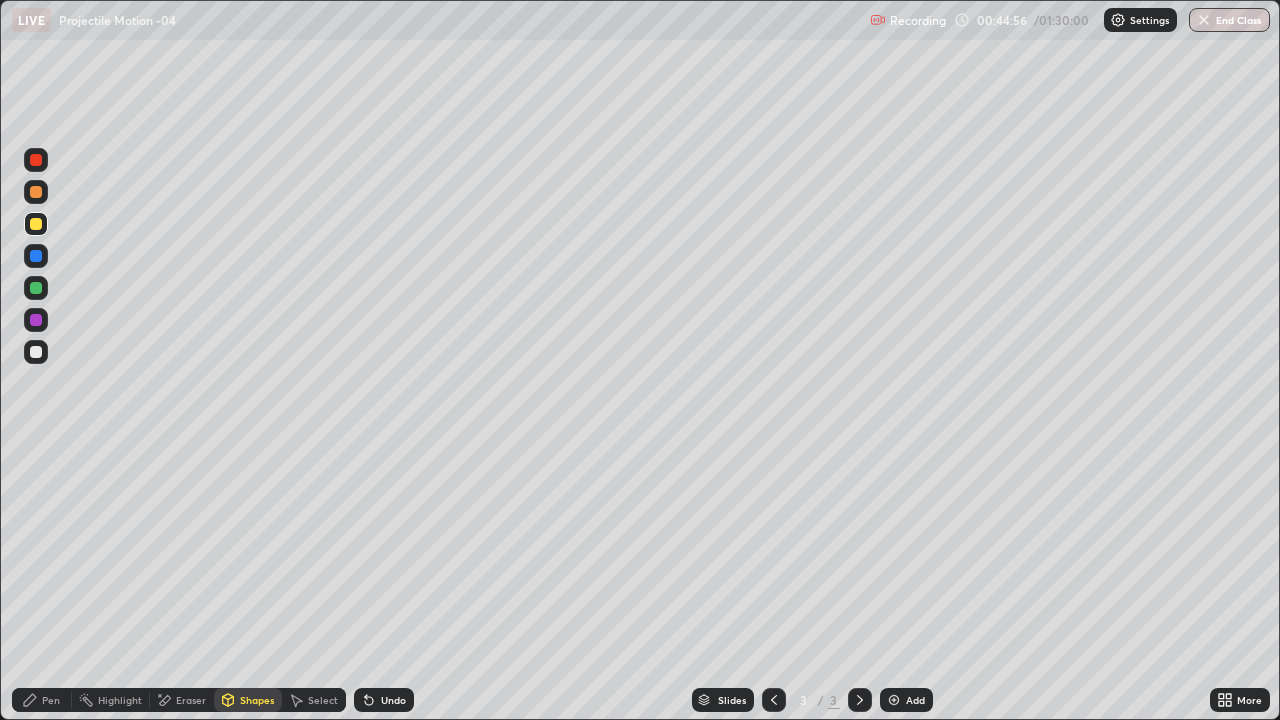click on "Pen" at bounding box center (42, 700) 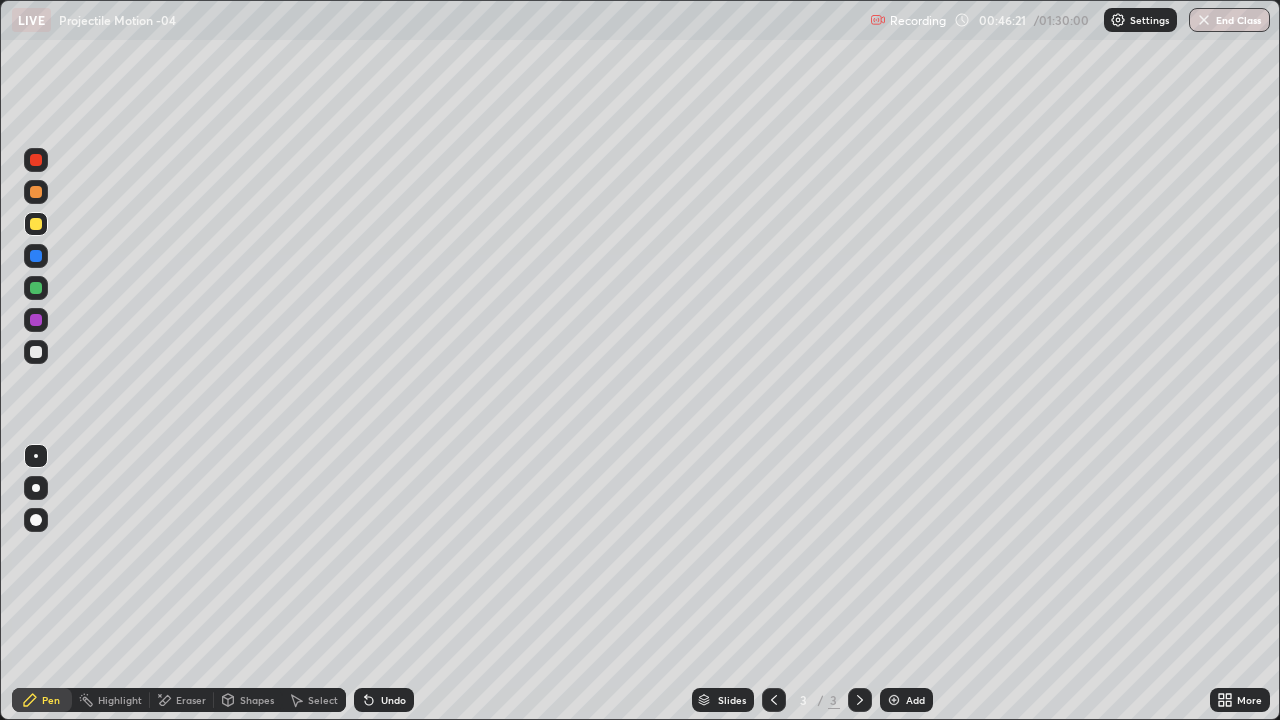 click on "Eraser" at bounding box center (191, 700) 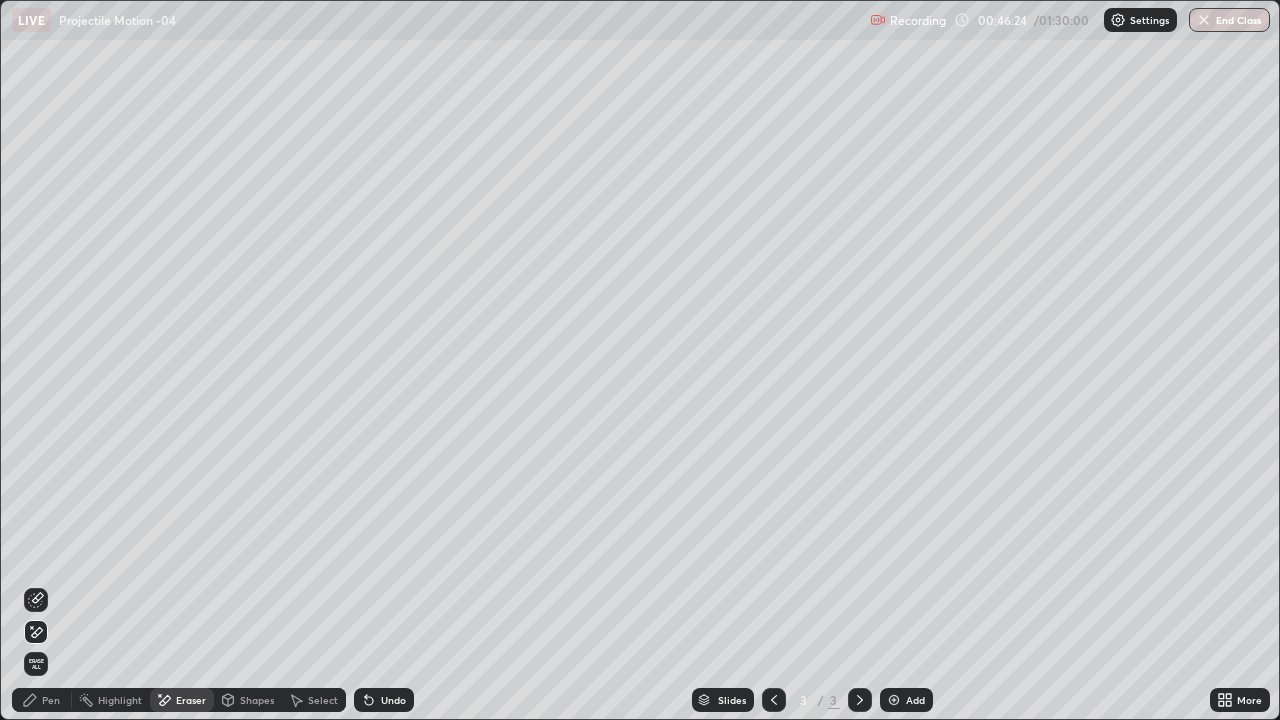 click on "Shapes" at bounding box center (257, 700) 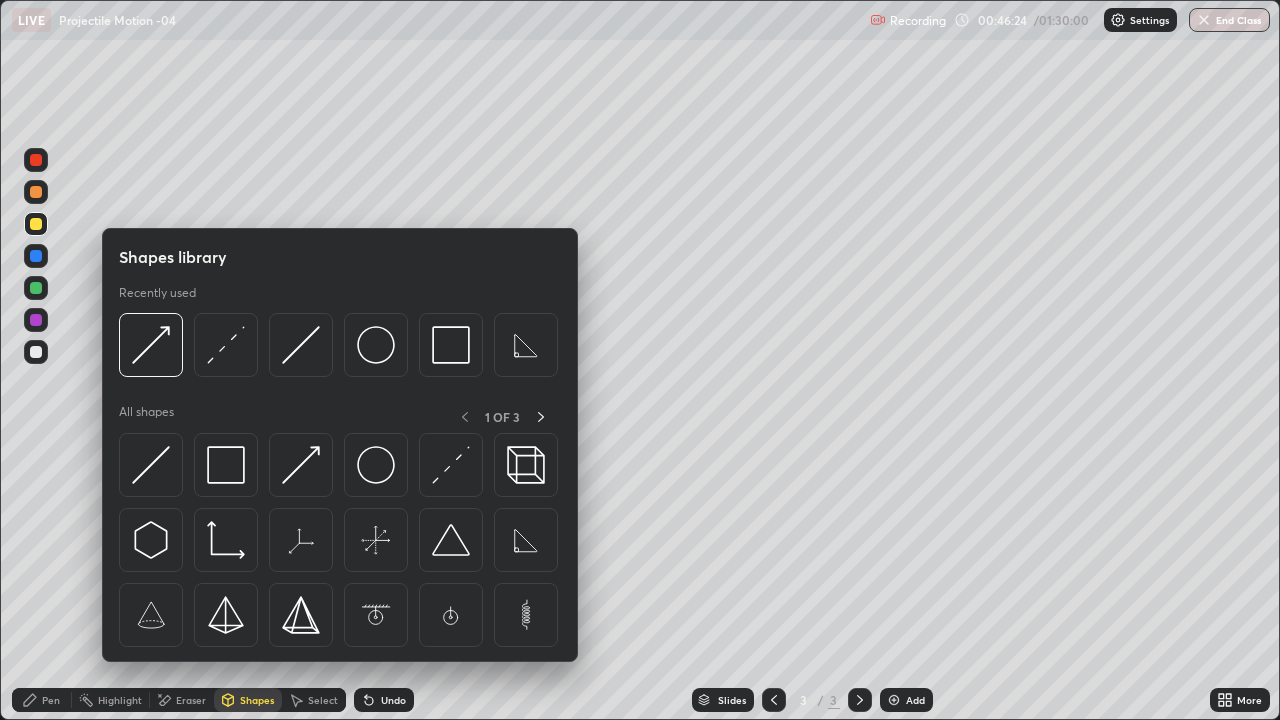 click on "Shapes" at bounding box center [257, 700] 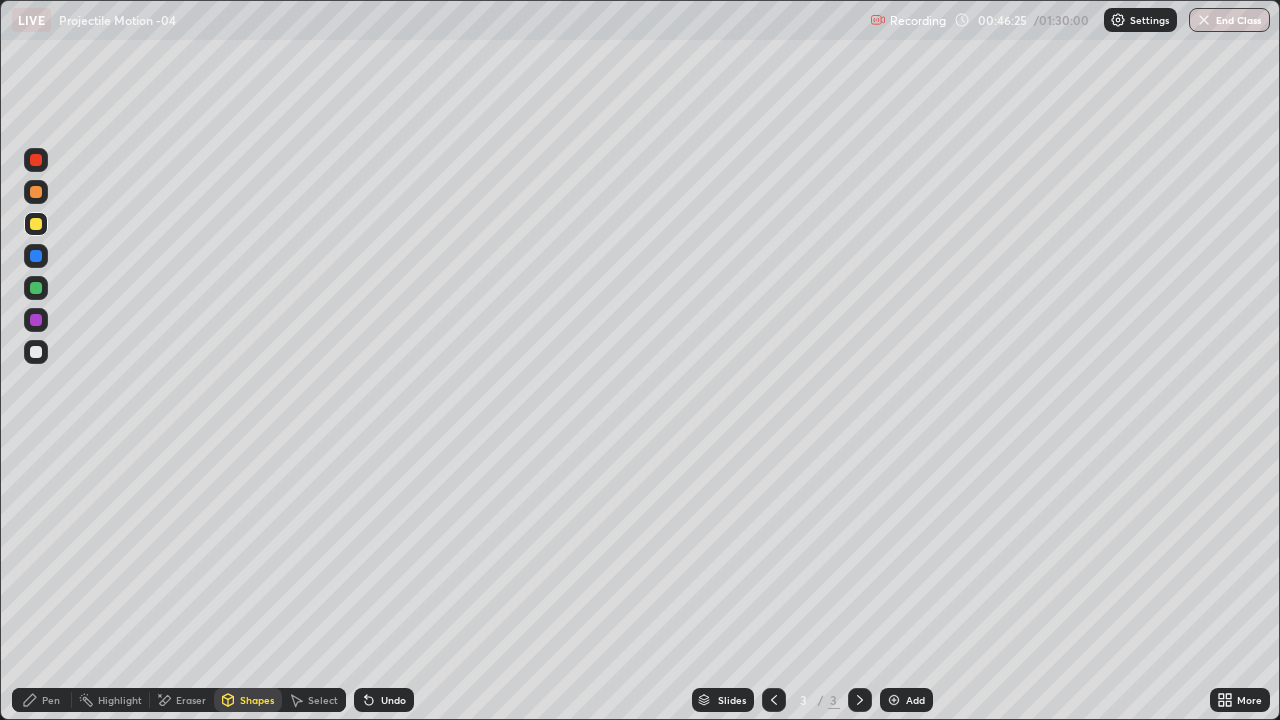 click on "Shapes" at bounding box center [257, 700] 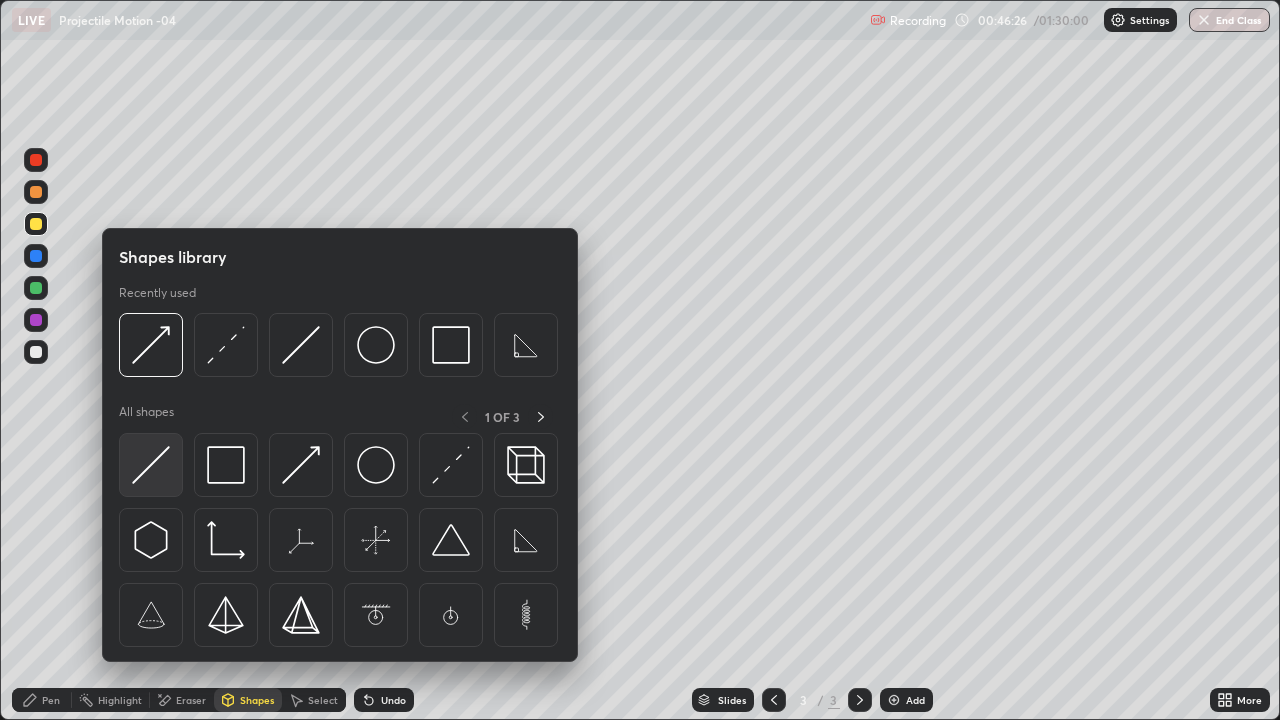 click at bounding box center (151, 465) 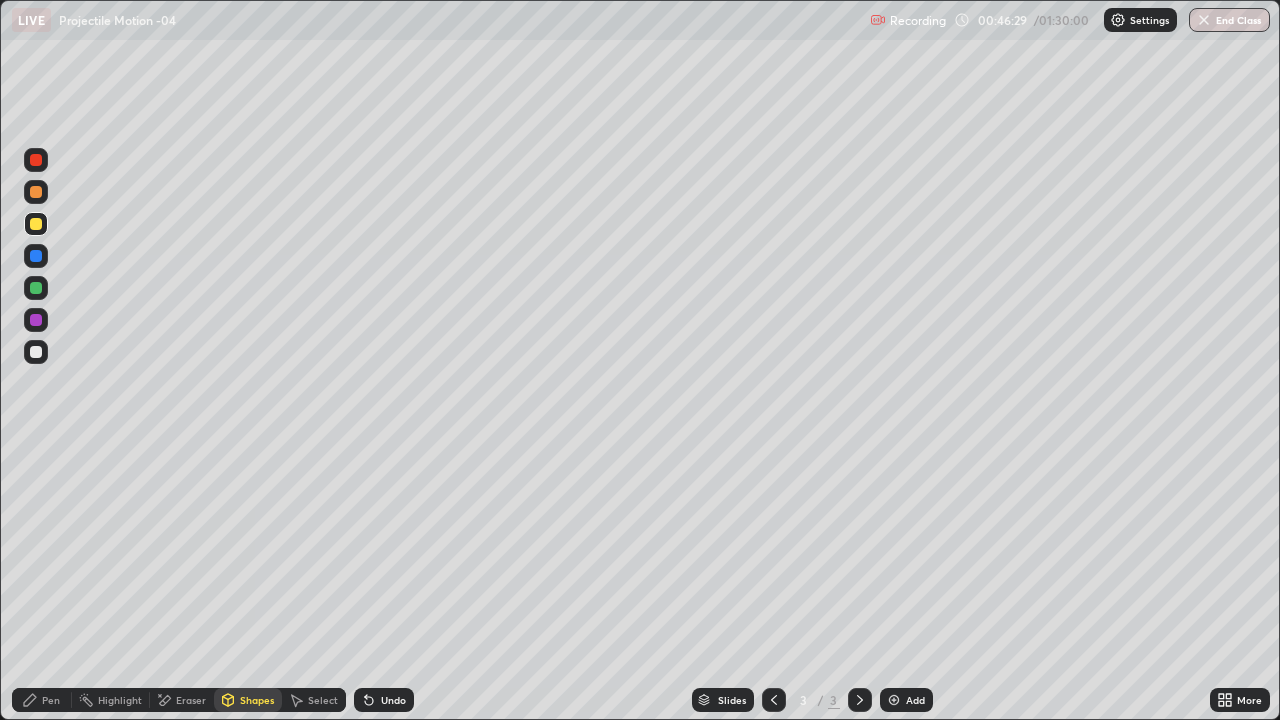click on "Shapes" at bounding box center [248, 700] 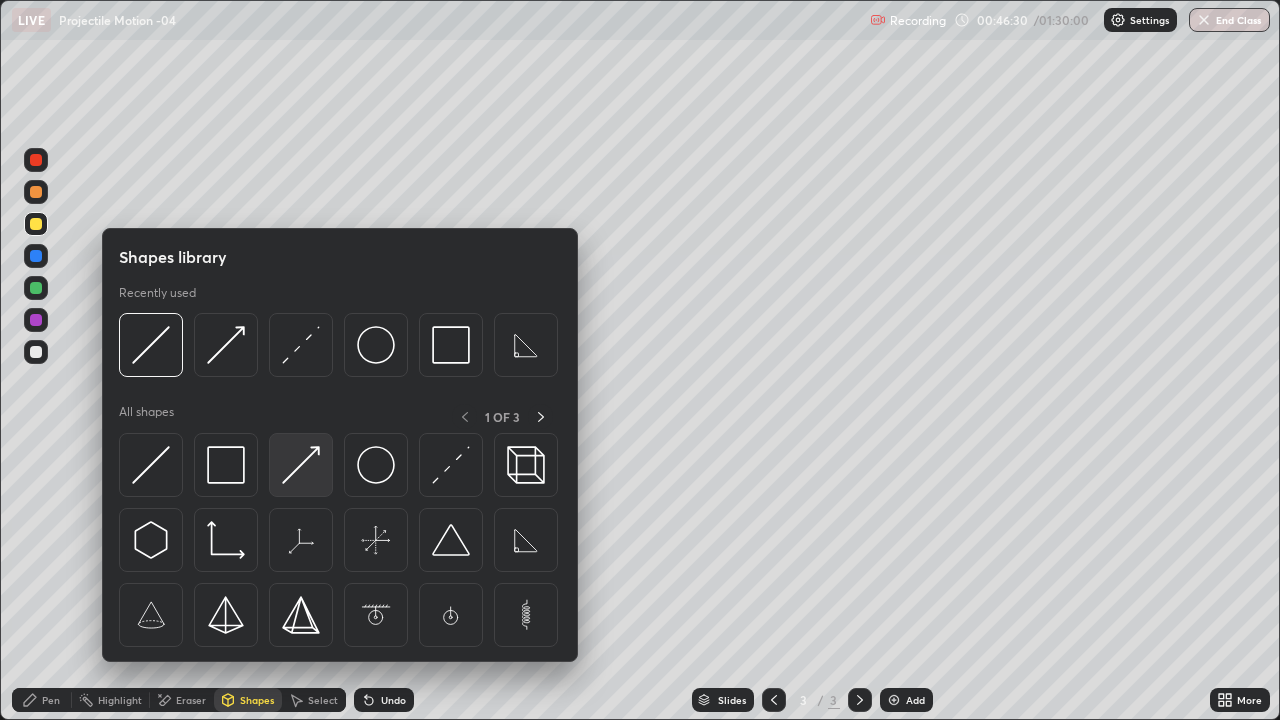 click at bounding box center (301, 465) 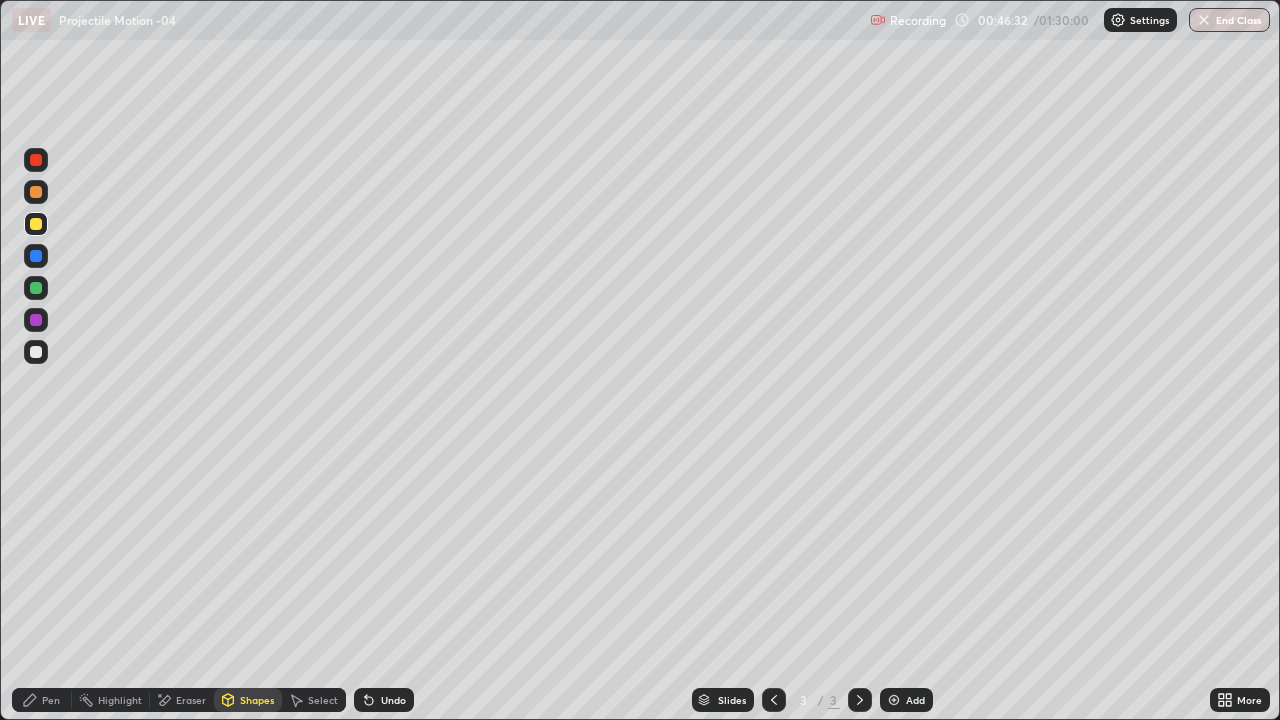 click on "Pen" at bounding box center [42, 700] 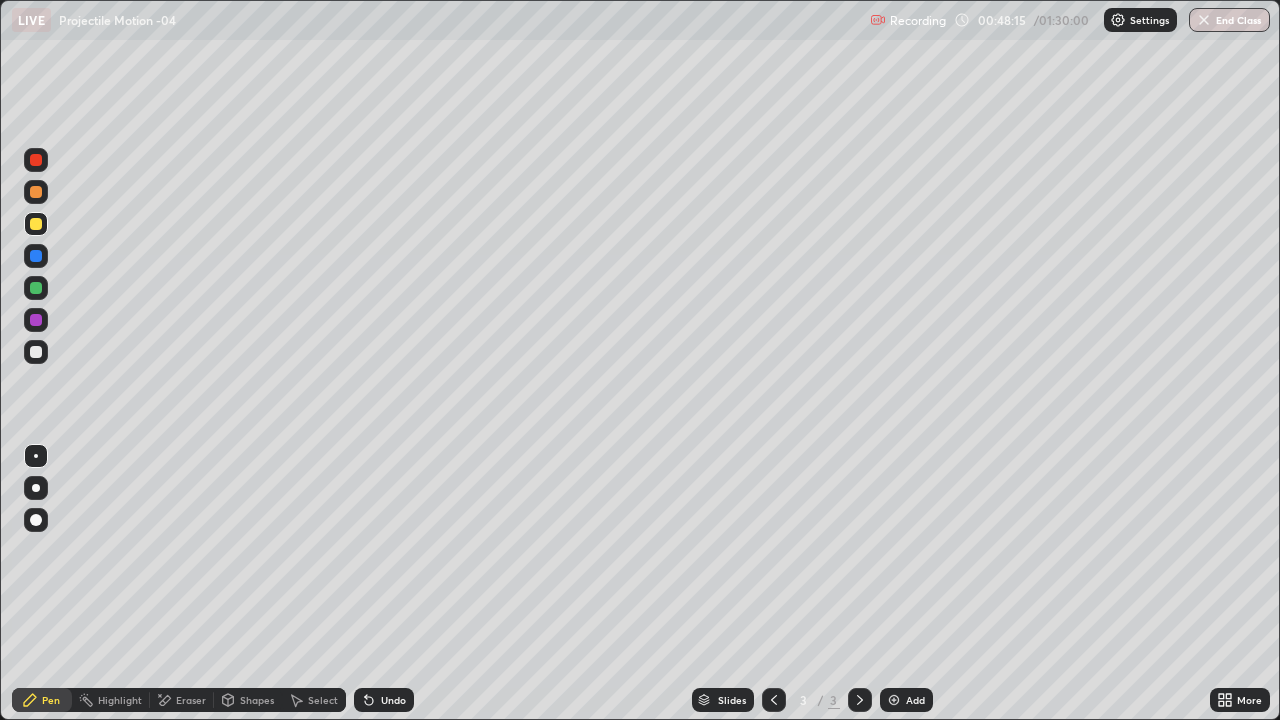 click at bounding box center [36, 352] 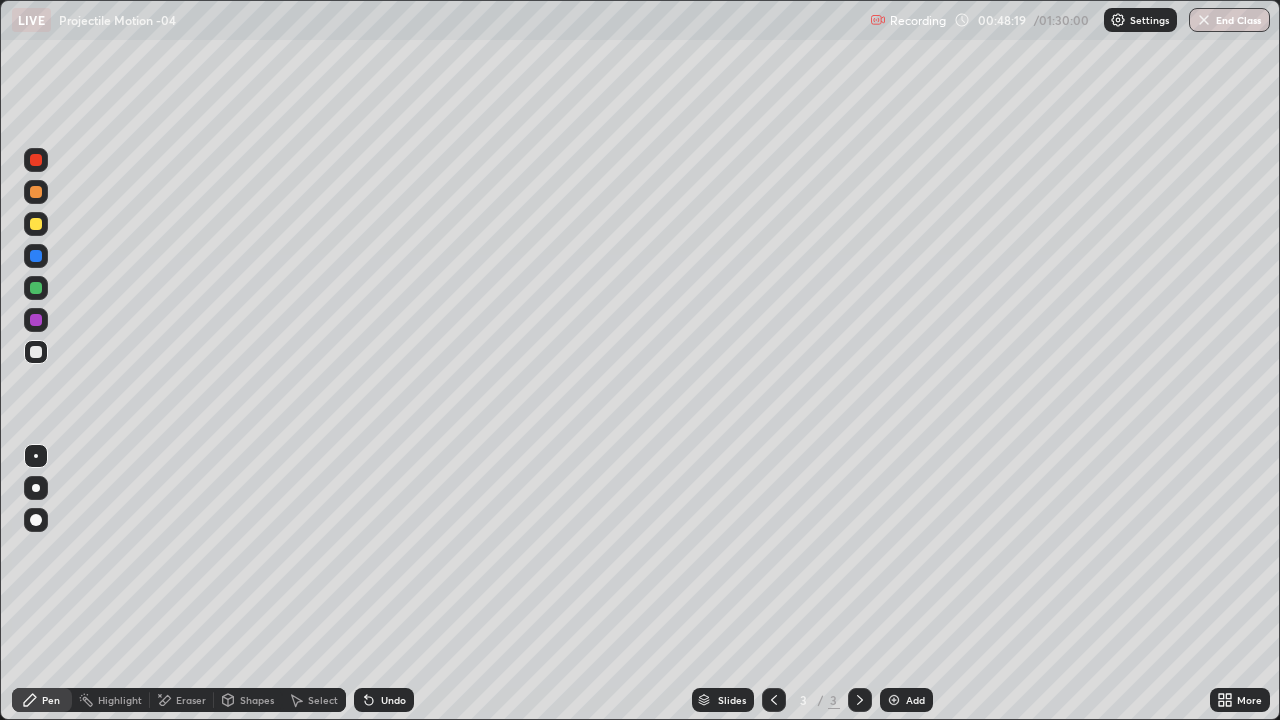 click on "Shapes" at bounding box center [257, 700] 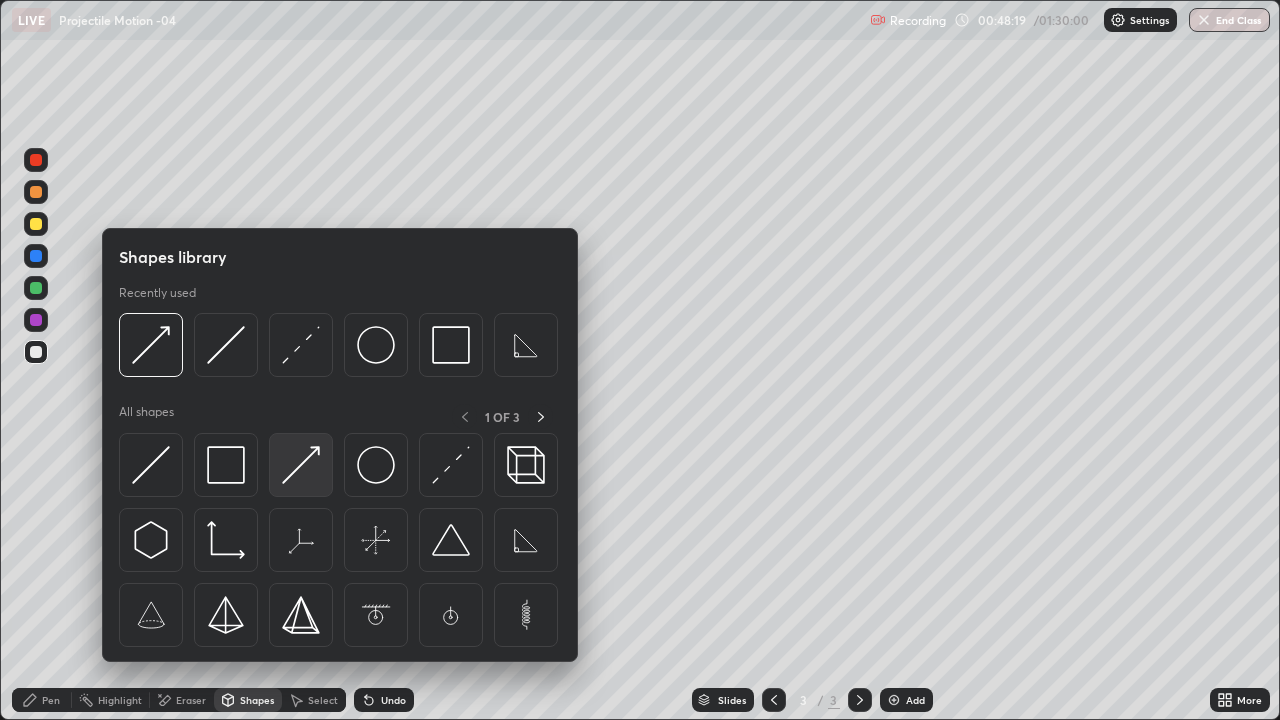 click at bounding box center [301, 465] 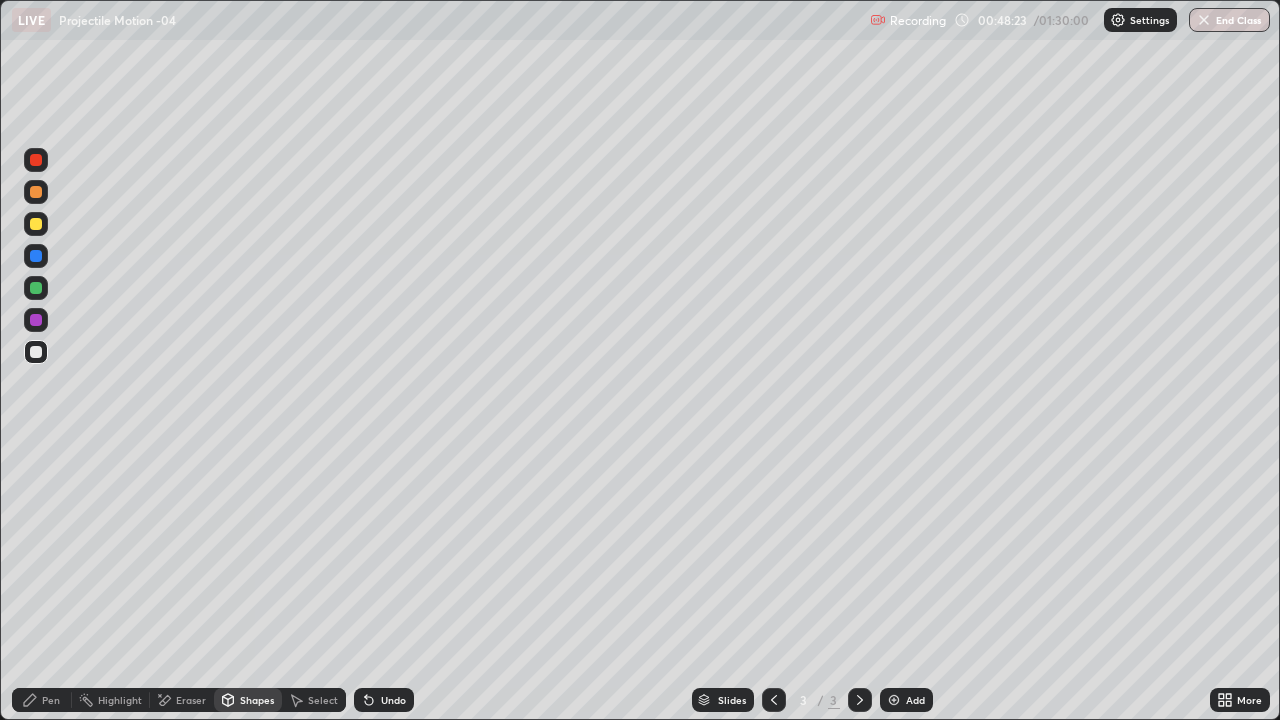 click on "Select" at bounding box center (314, 700) 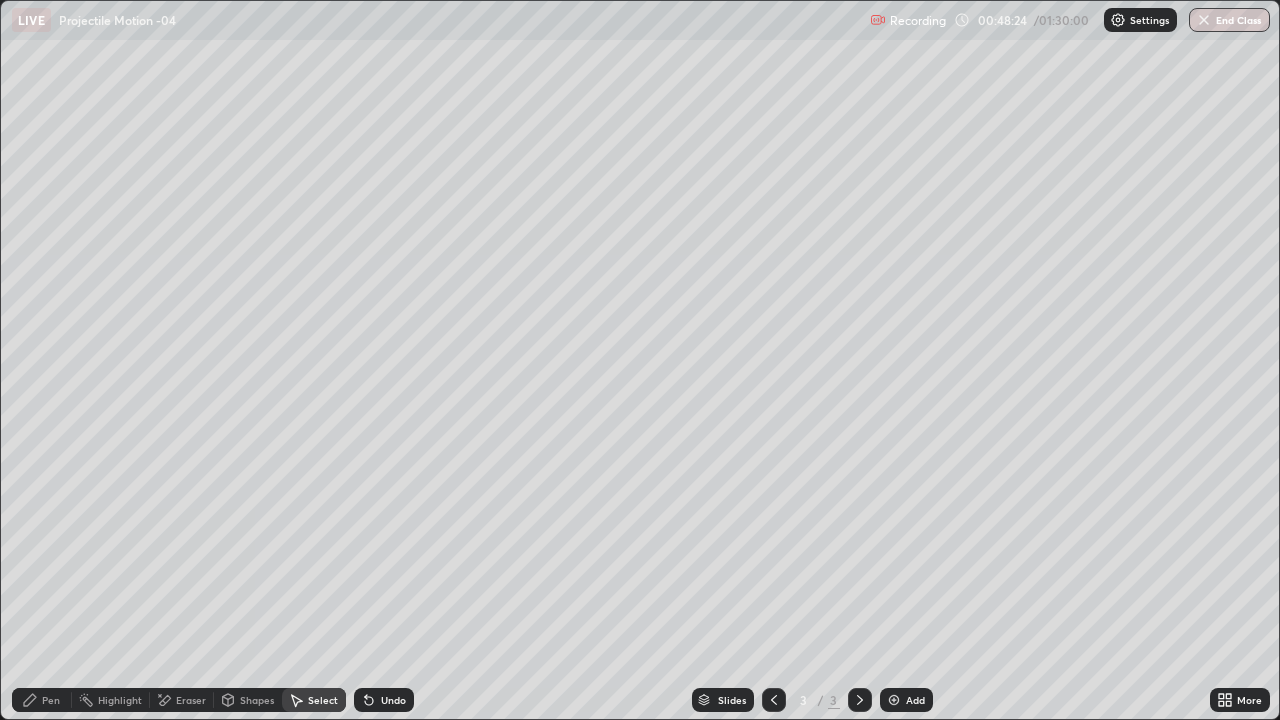 click on "Select" at bounding box center (323, 700) 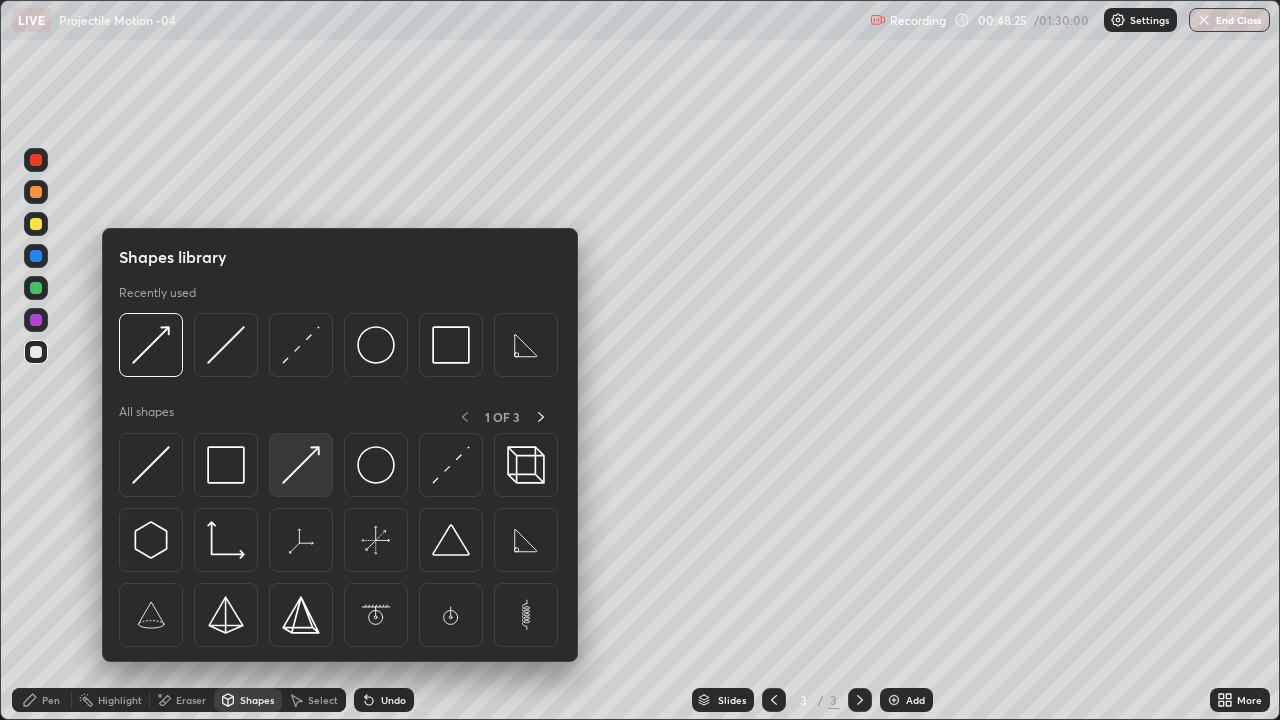 click at bounding box center [301, 465] 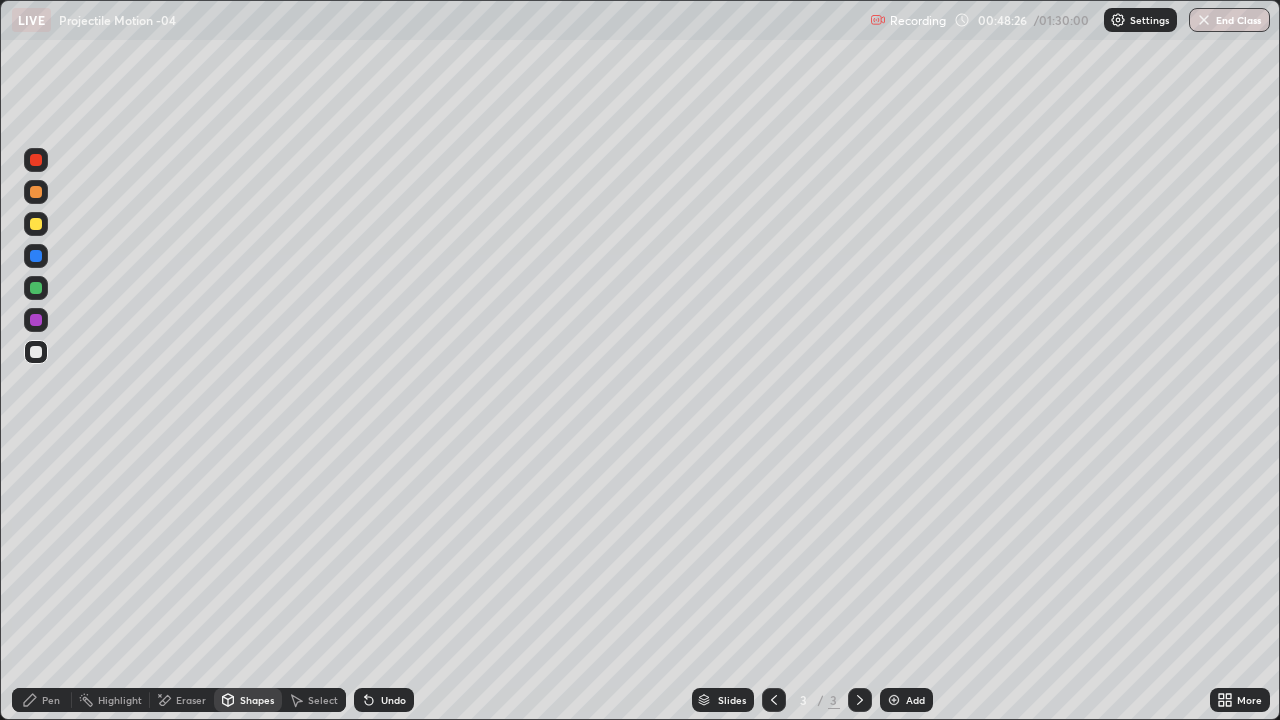 click at bounding box center (36, 320) 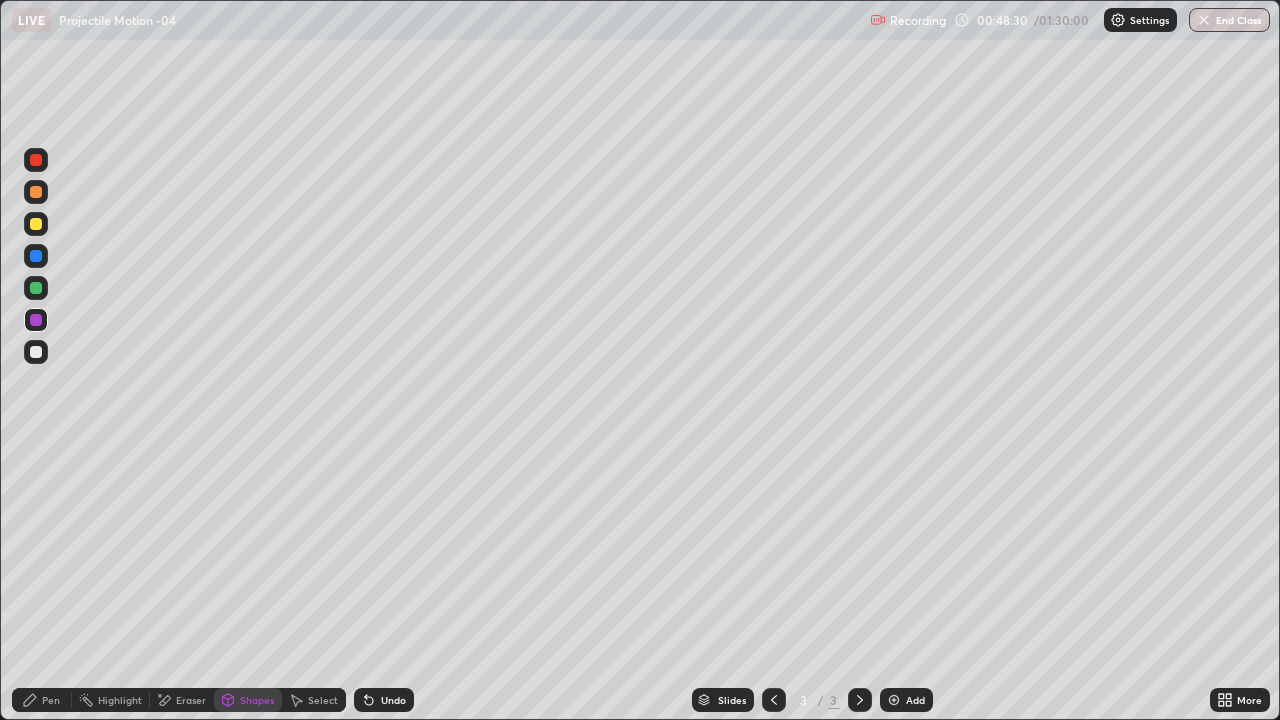 click on "Pen" at bounding box center (51, 700) 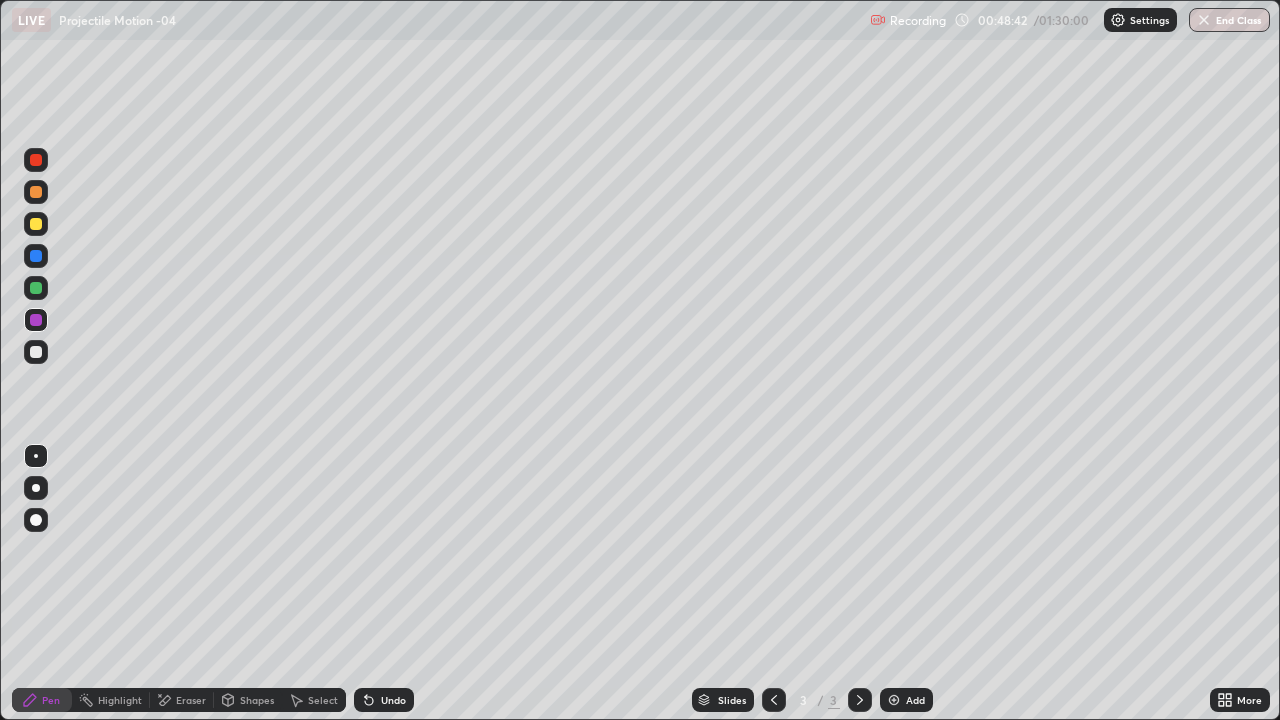 click on "Eraser" at bounding box center [191, 700] 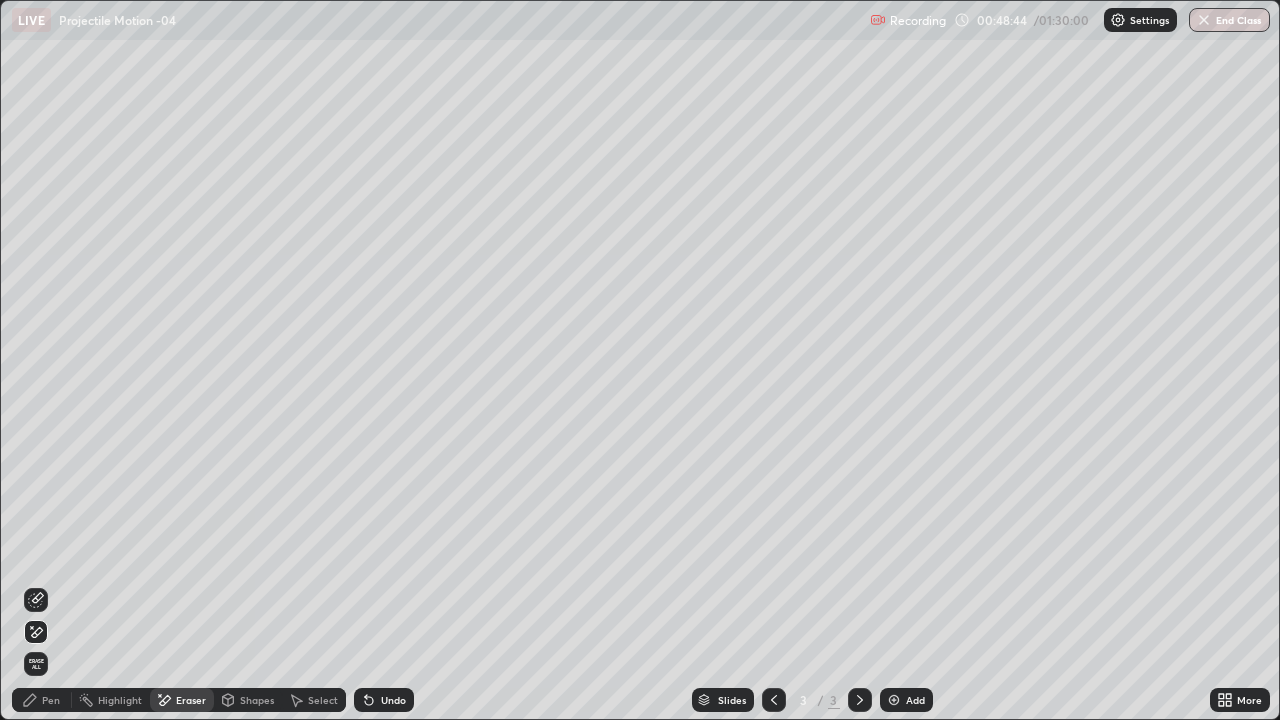click 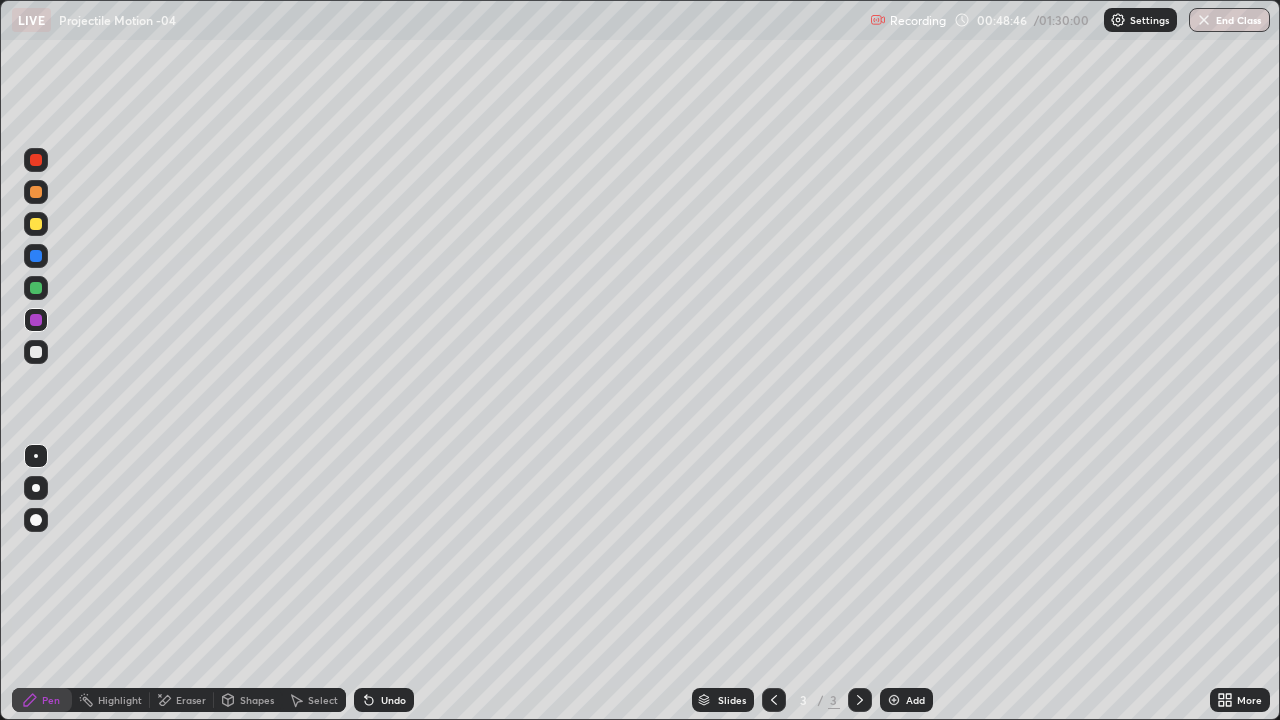 click on "Eraser" at bounding box center [191, 700] 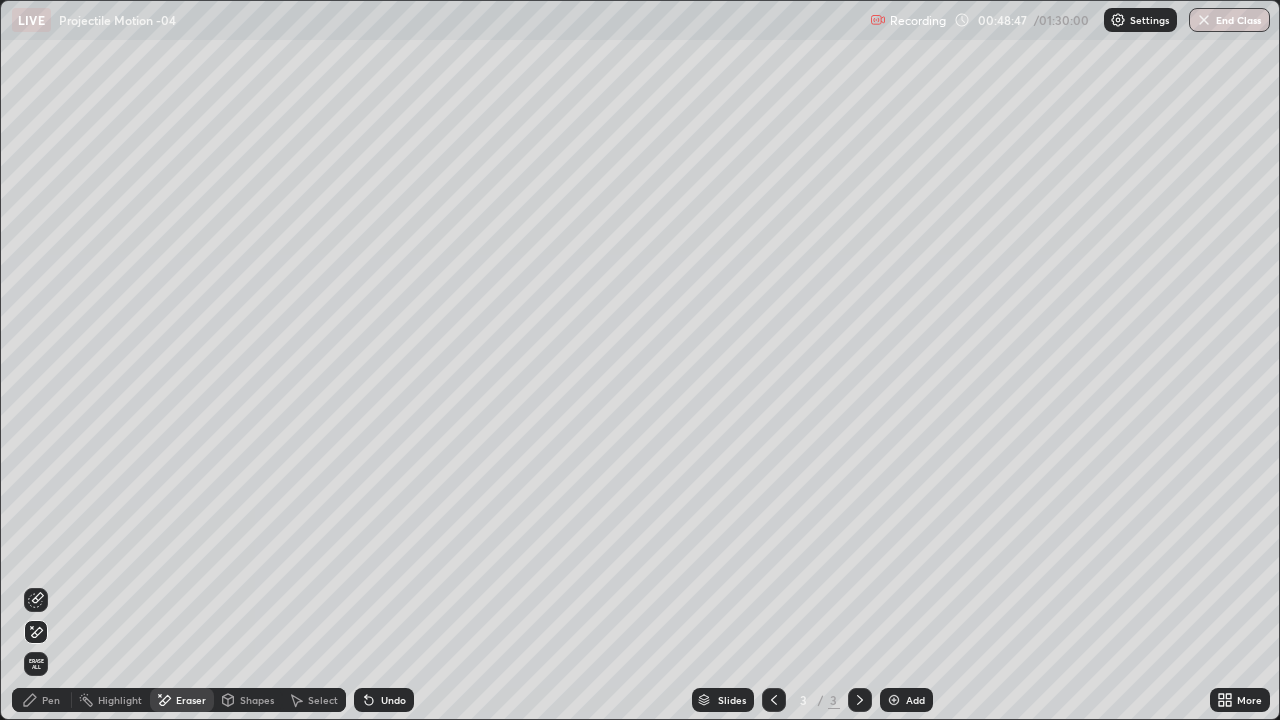 click on "Pen" at bounding box center (42, 700) 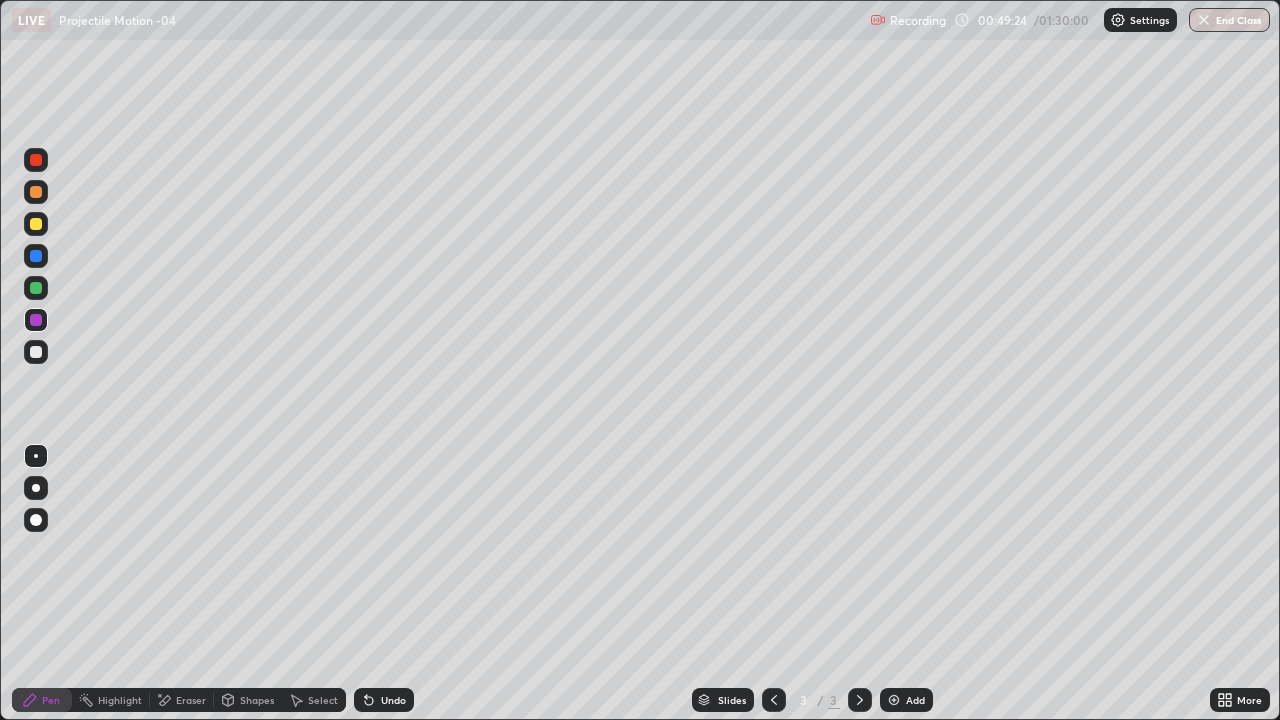 click on "Undo" at bounding box center [393, 700] 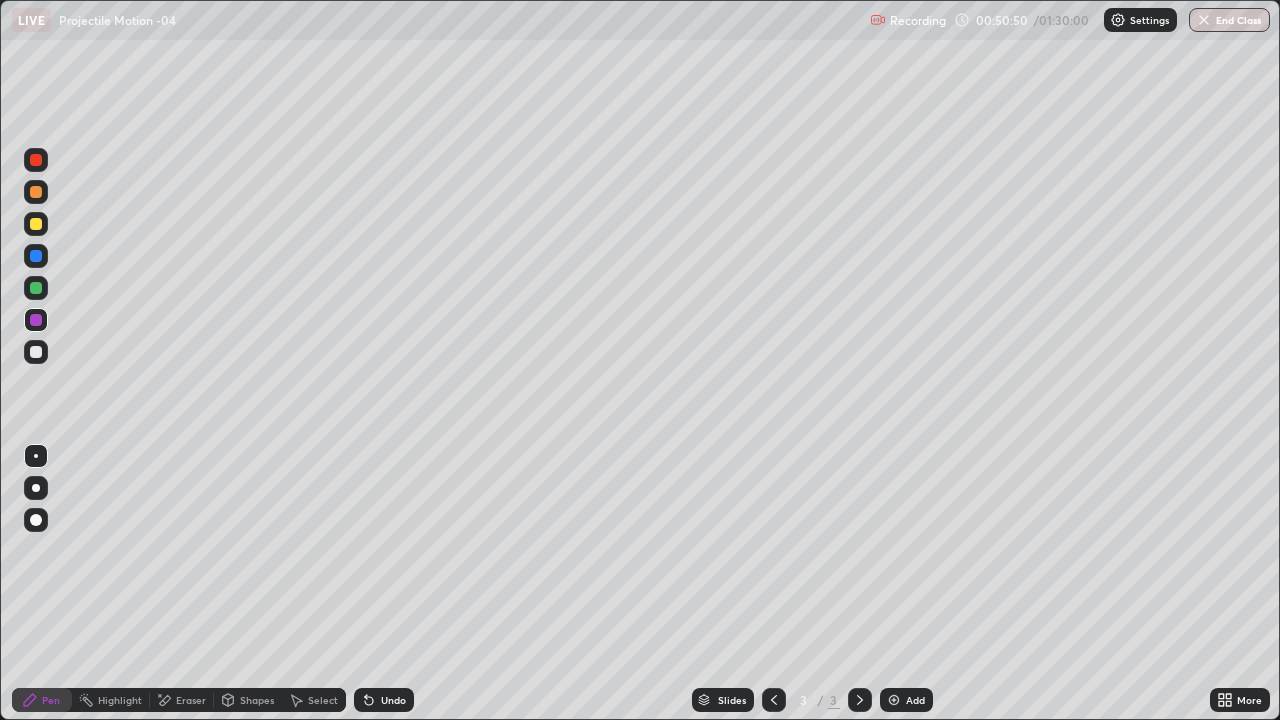 click at bounding box center [36, 352] 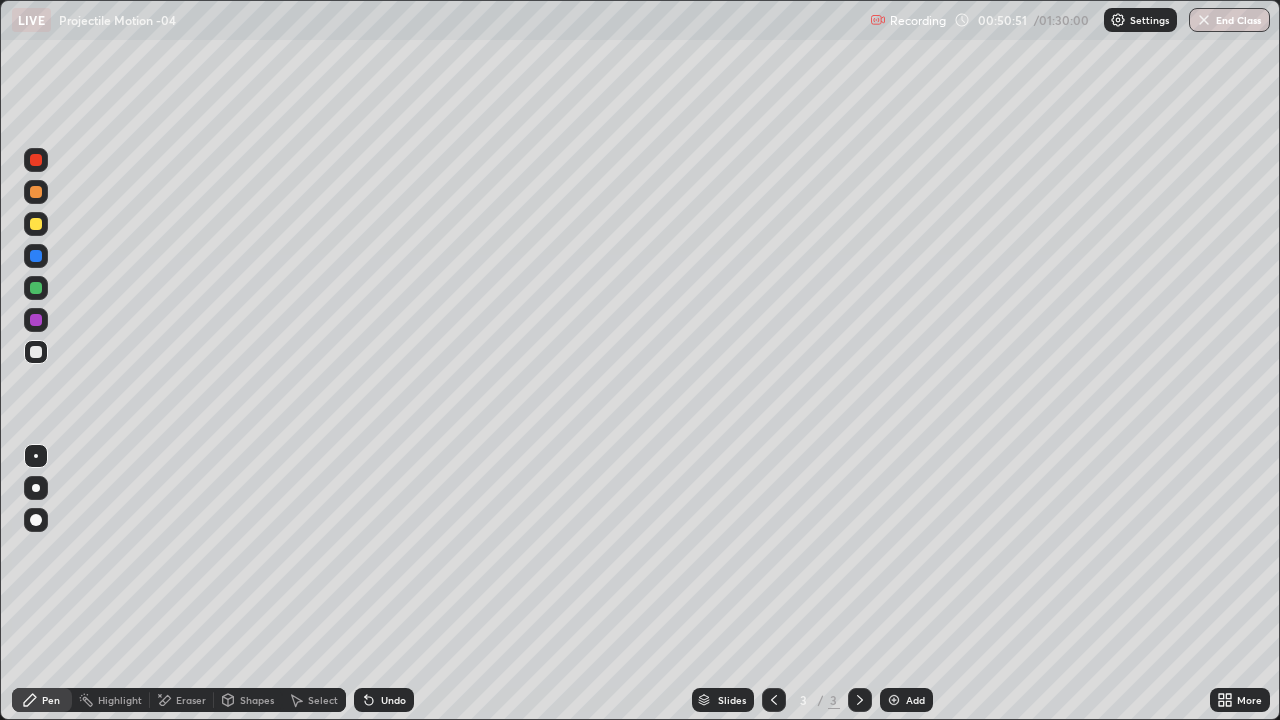 click on "Shapes" at bounding box center (257, 700) 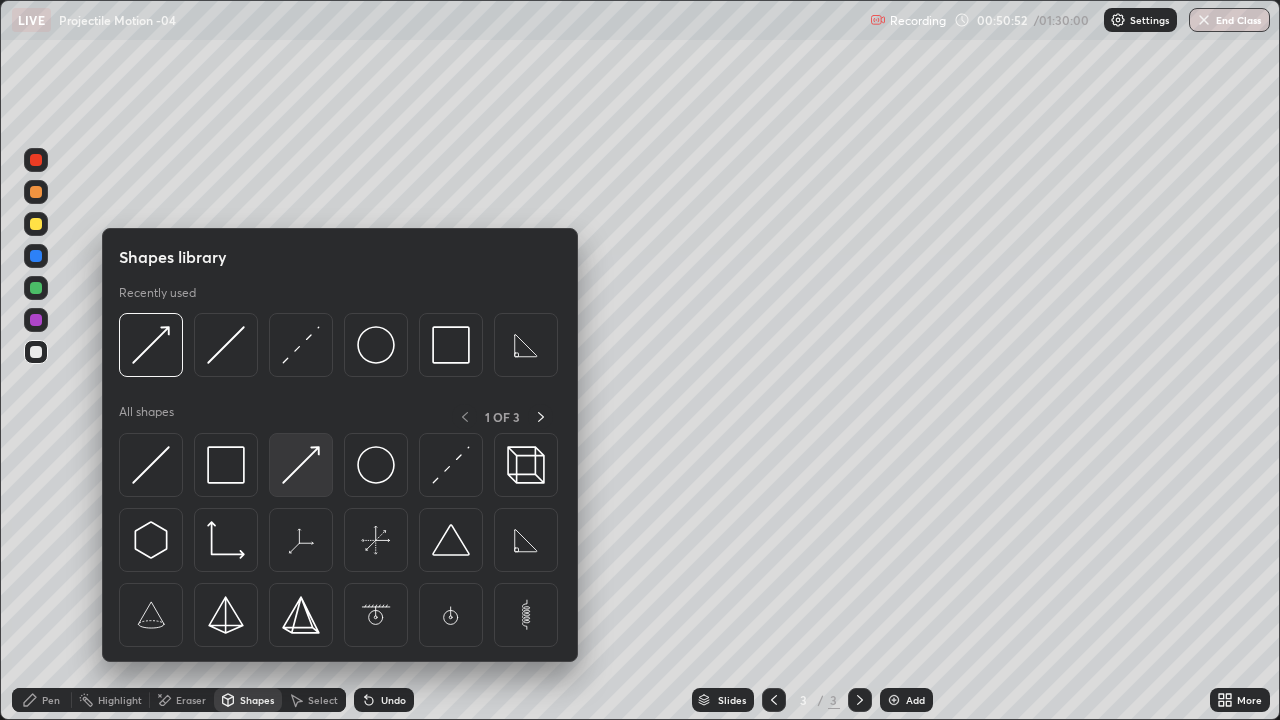 click at bounding box center (301, 465) 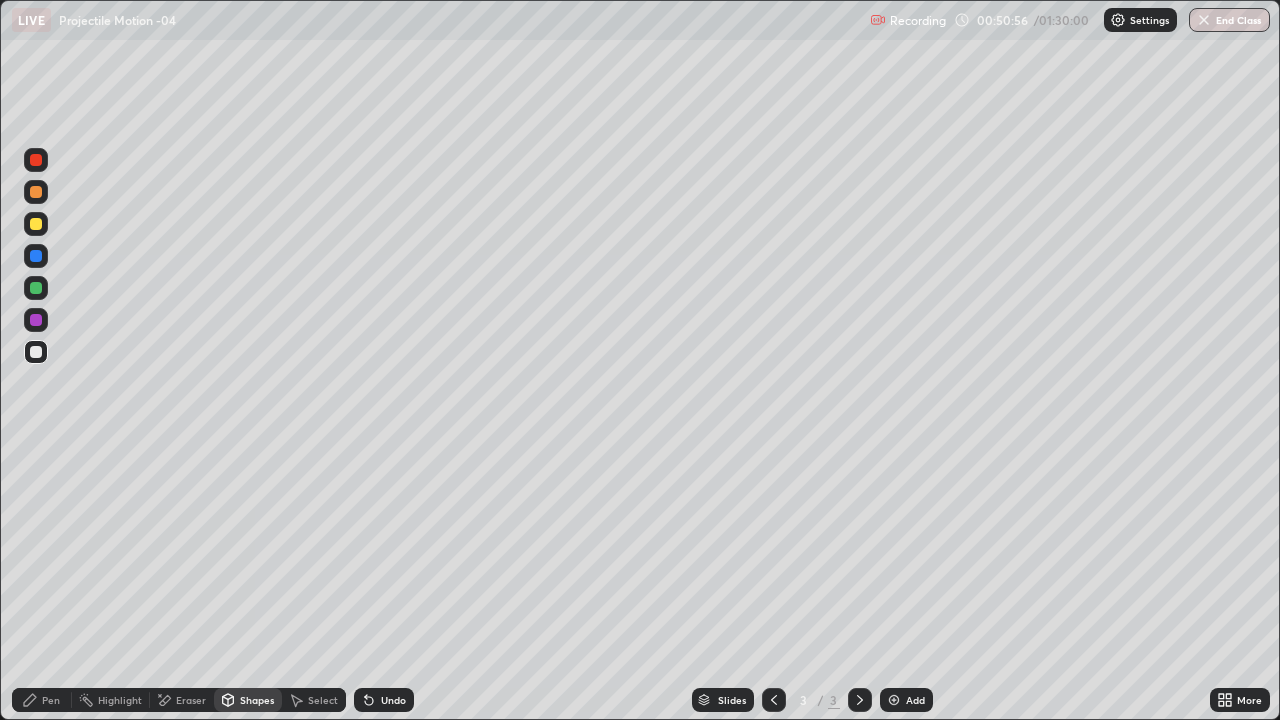 click on "Shapes" at bounding box center [257, 700] 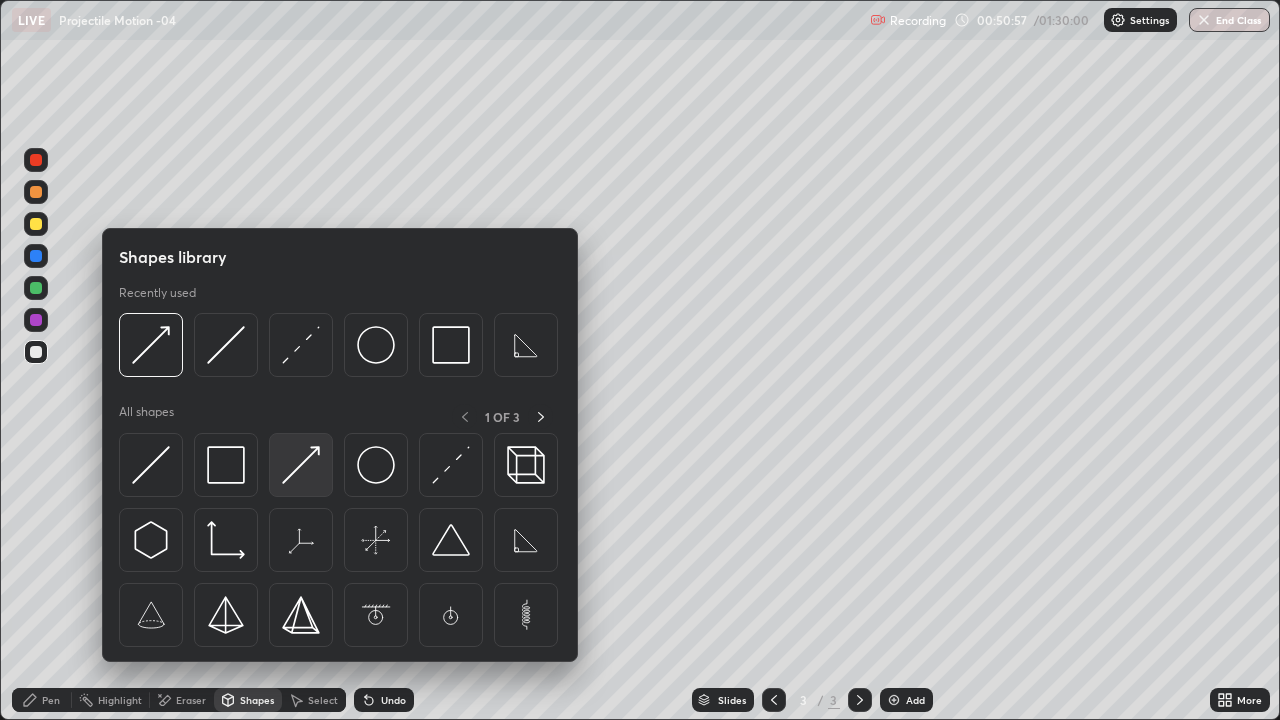 click at bounding box center [301, 465] 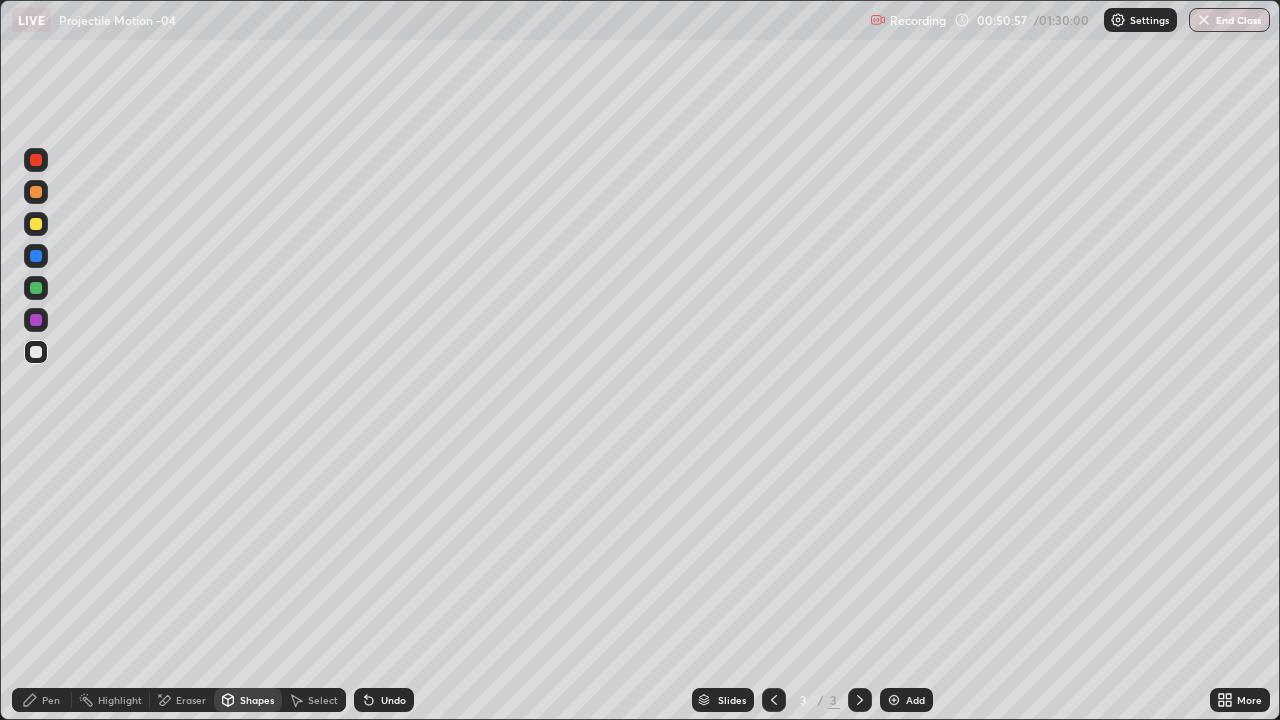 click at bounding box center (36, 320) 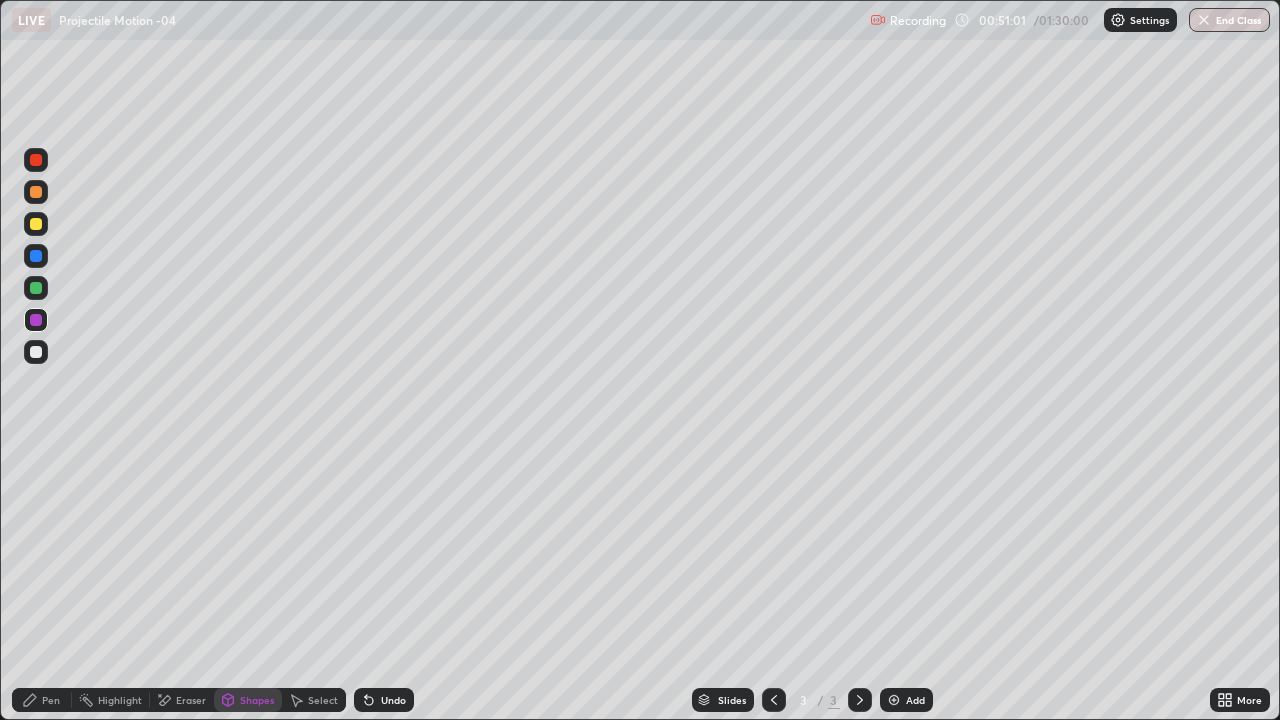 click on "Pen" at bounding box center [42, 700] 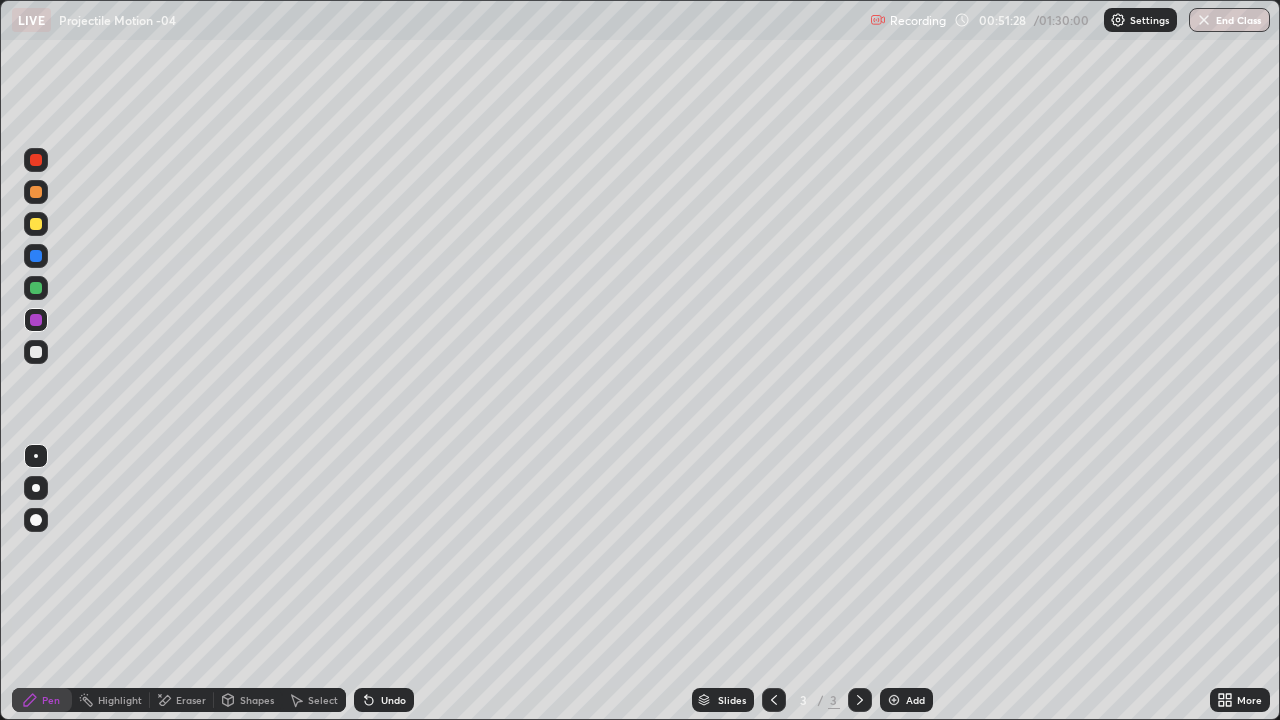 click on "Shapes" at bounding box center (257, 700) 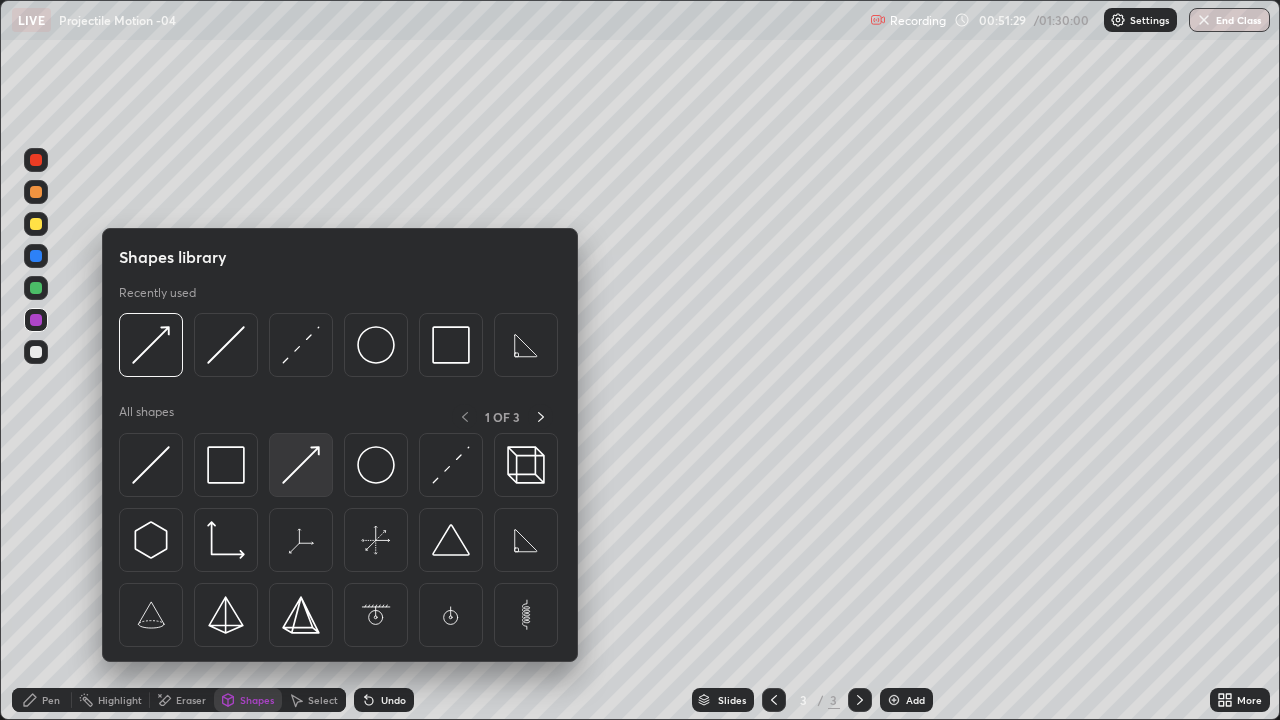 click at bounding box center [301, 465] 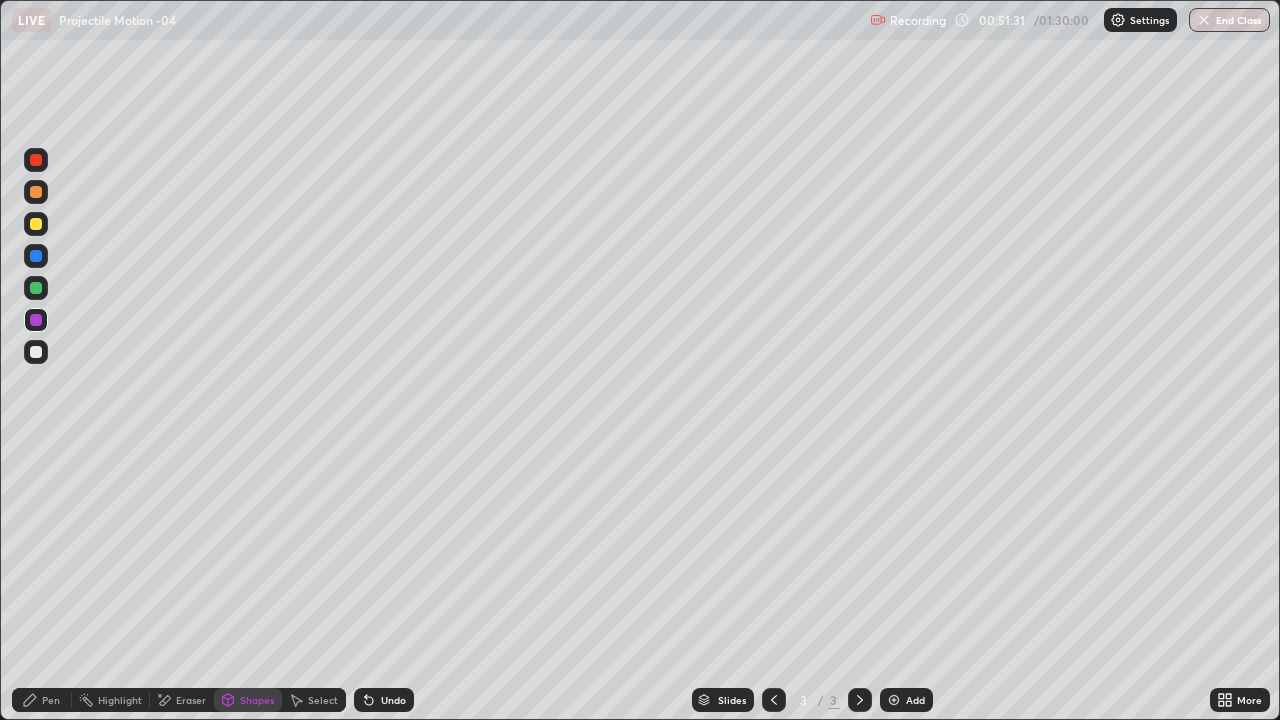 click on "Pen" at bounding box center (51, 700) 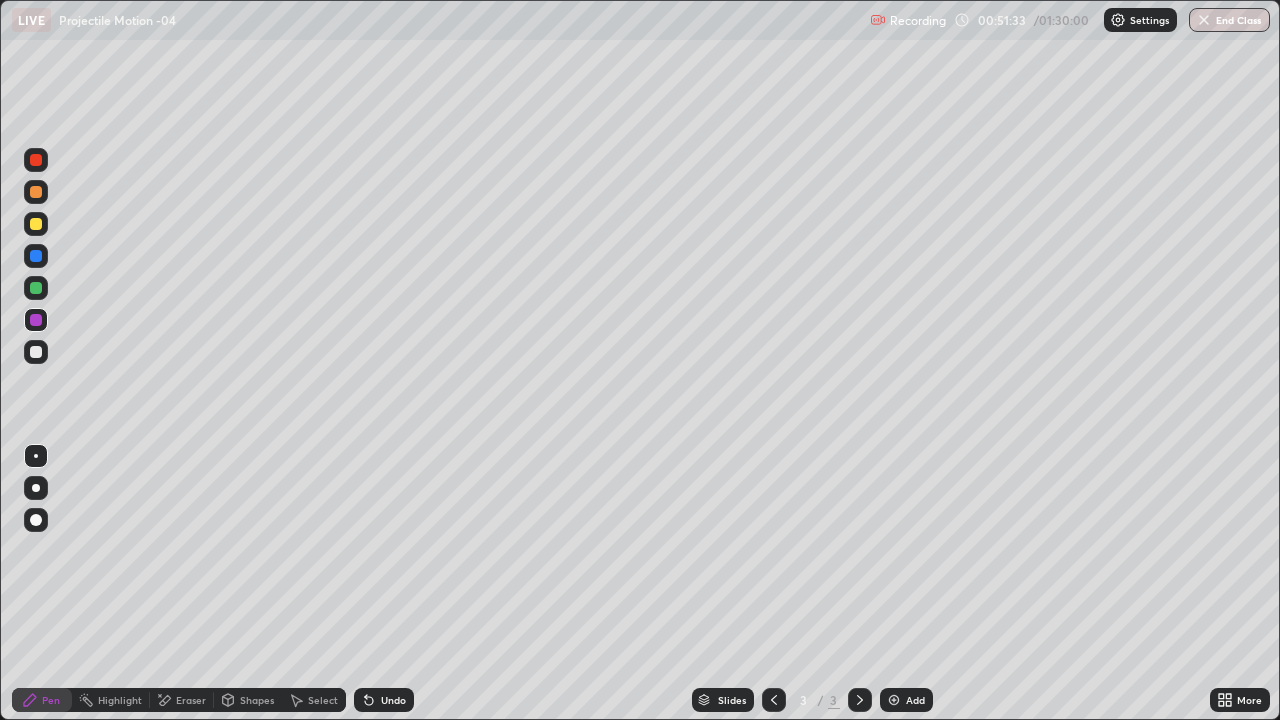 click on "Shapes" at bounding box center [248, 700] 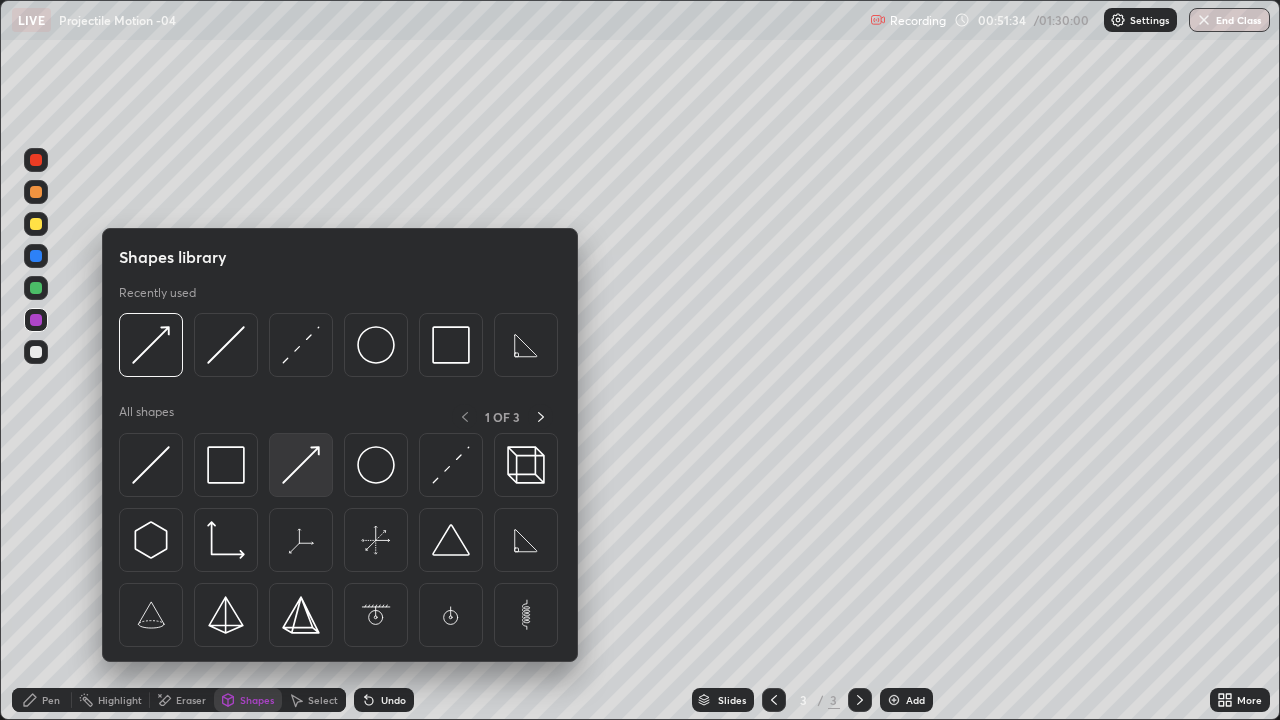 click at bounding box center [301, 465] 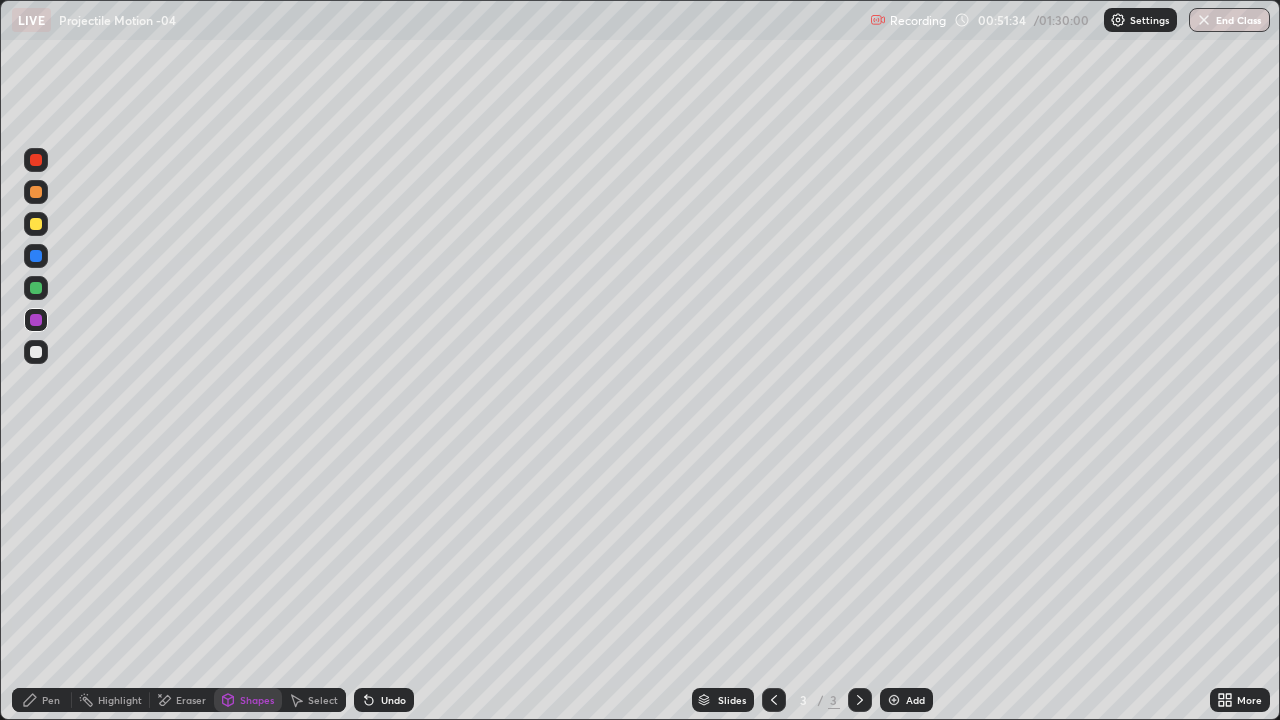 click at bounding box center [36, 288] 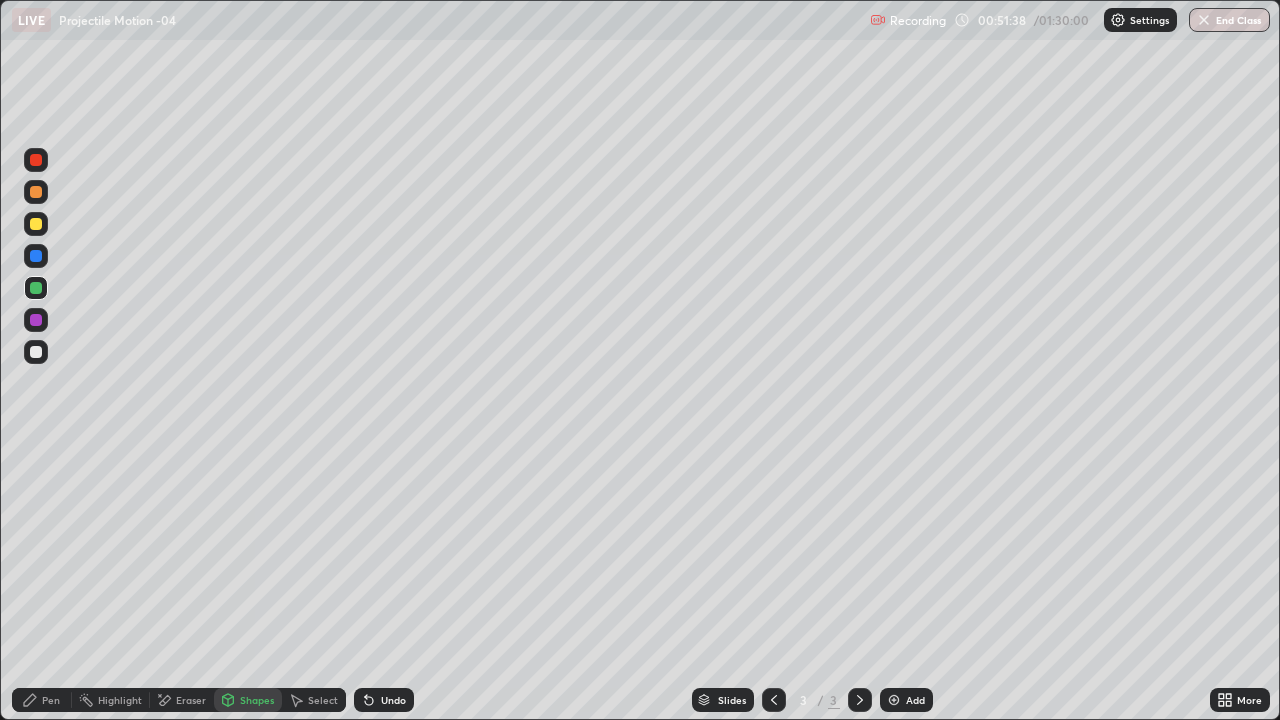 click 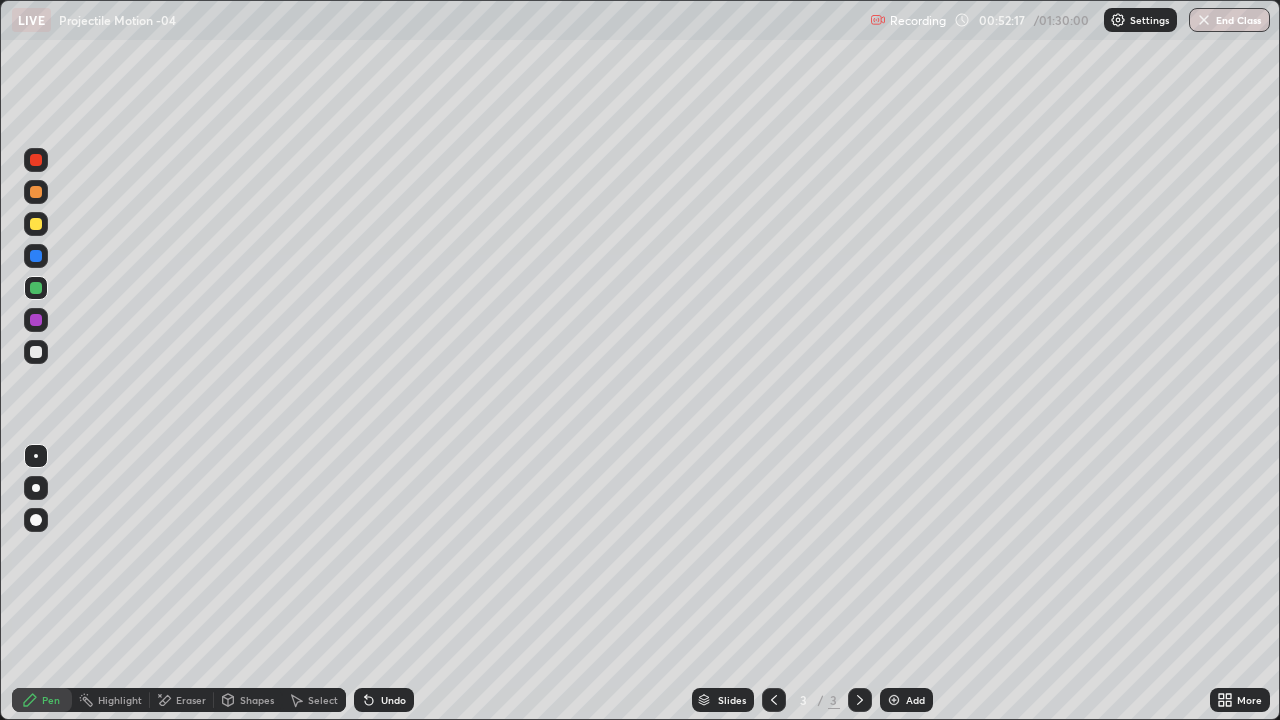 click at bounding box center [36, 352] 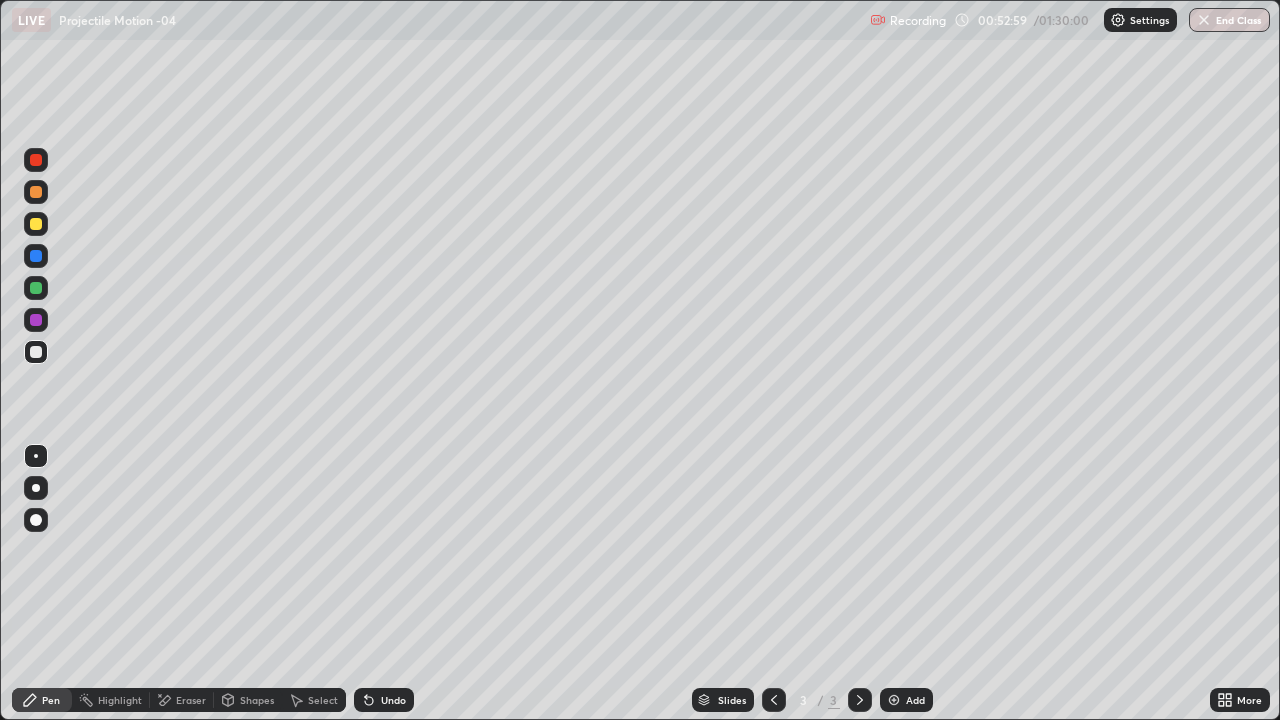 click at bounding box center [36, 352] 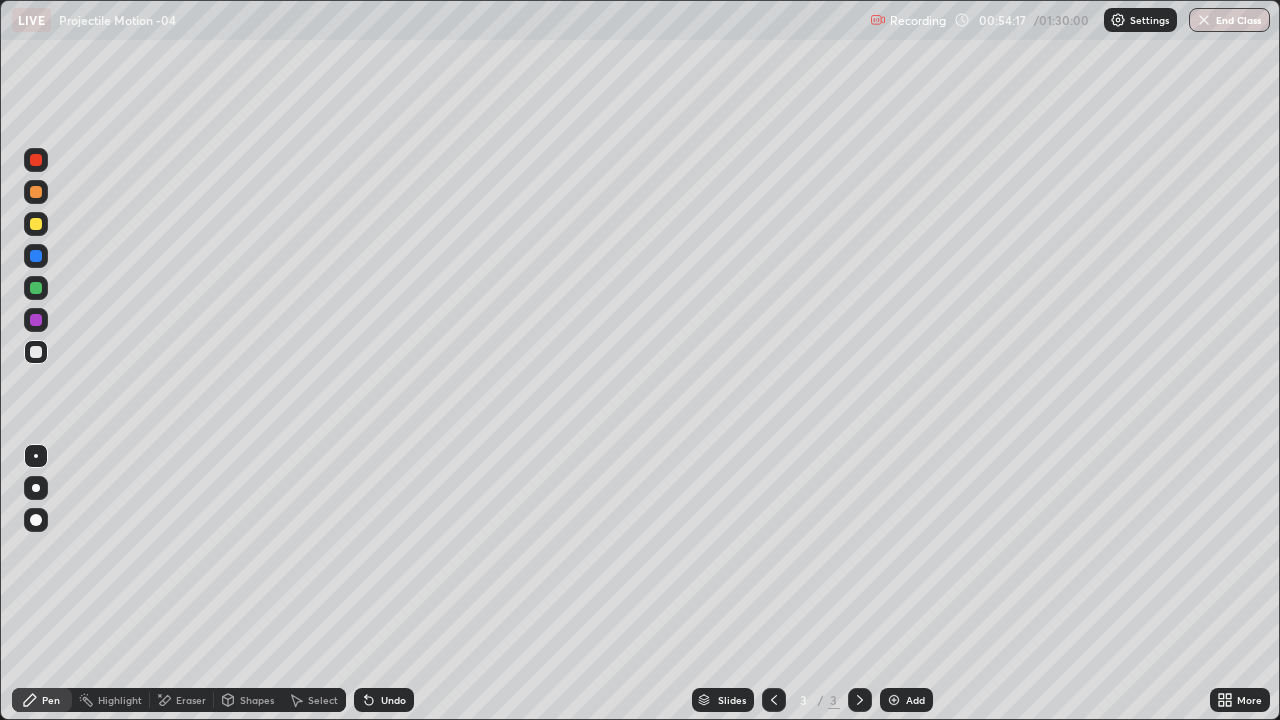 click on "Eraser" at bounding box center (191, 700) 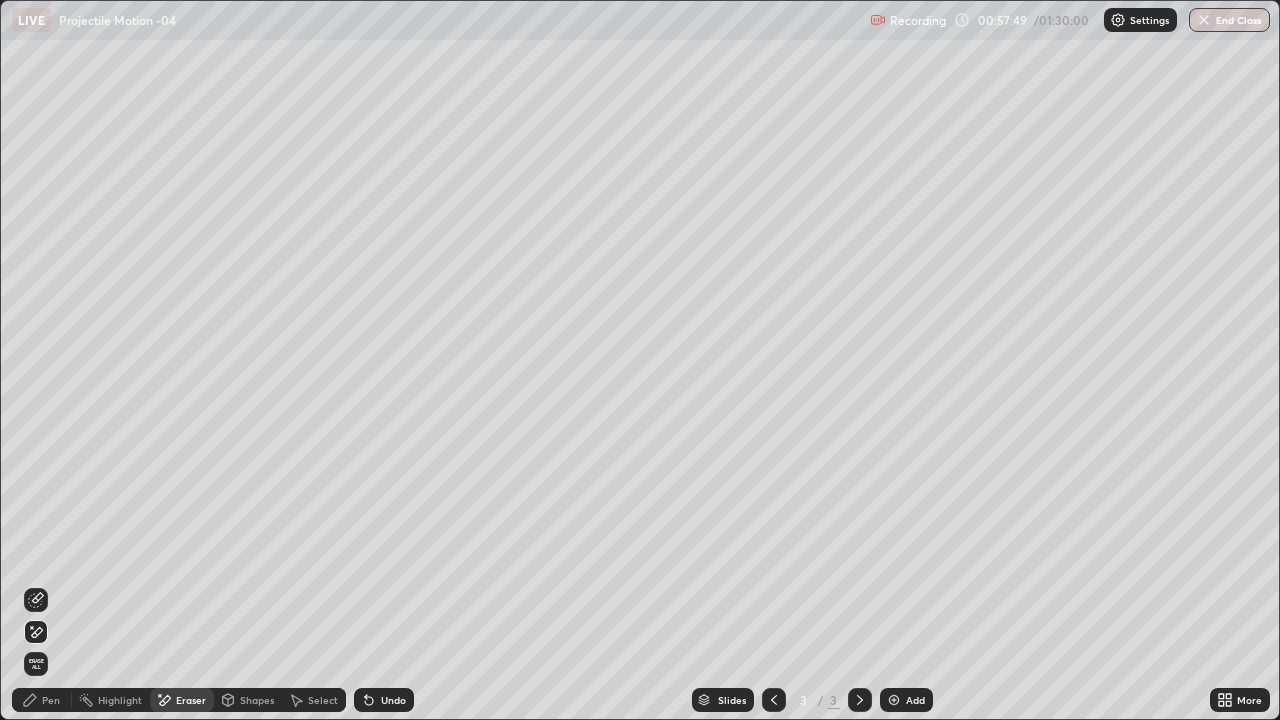 click on "Add" at bounding box center [906, 700] 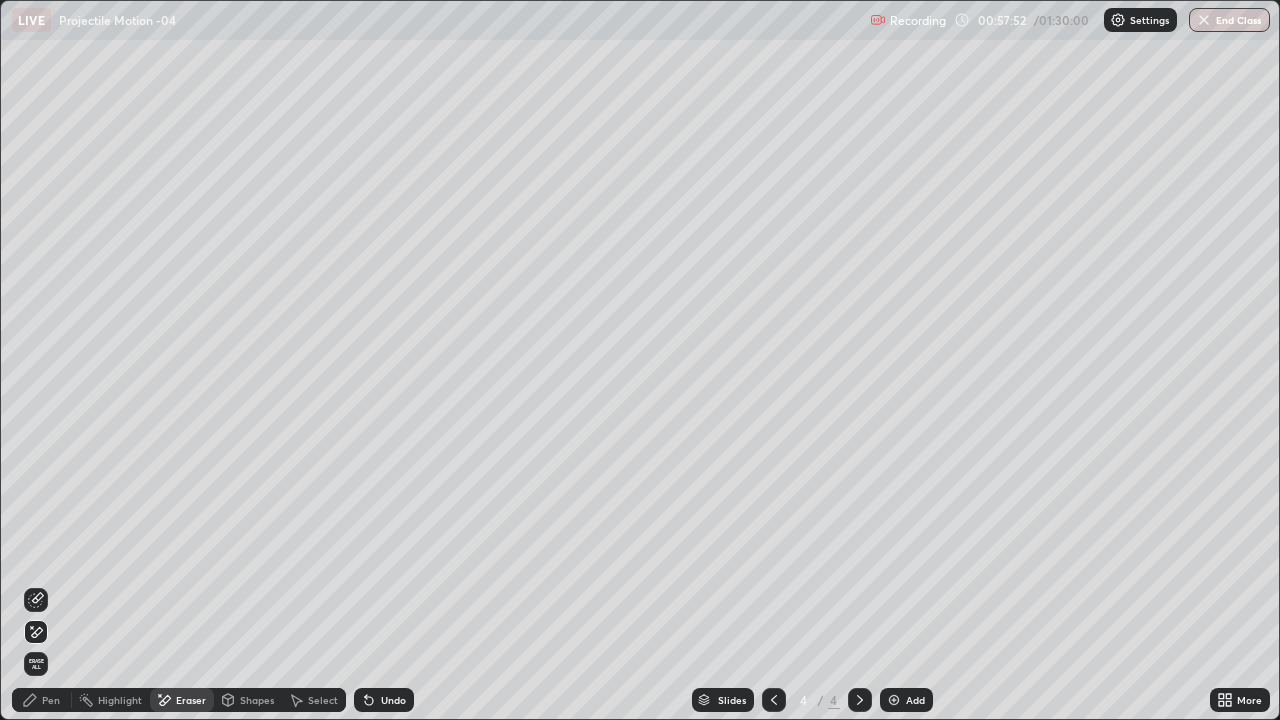 click on "Pen" at bounding box center [51, 700] 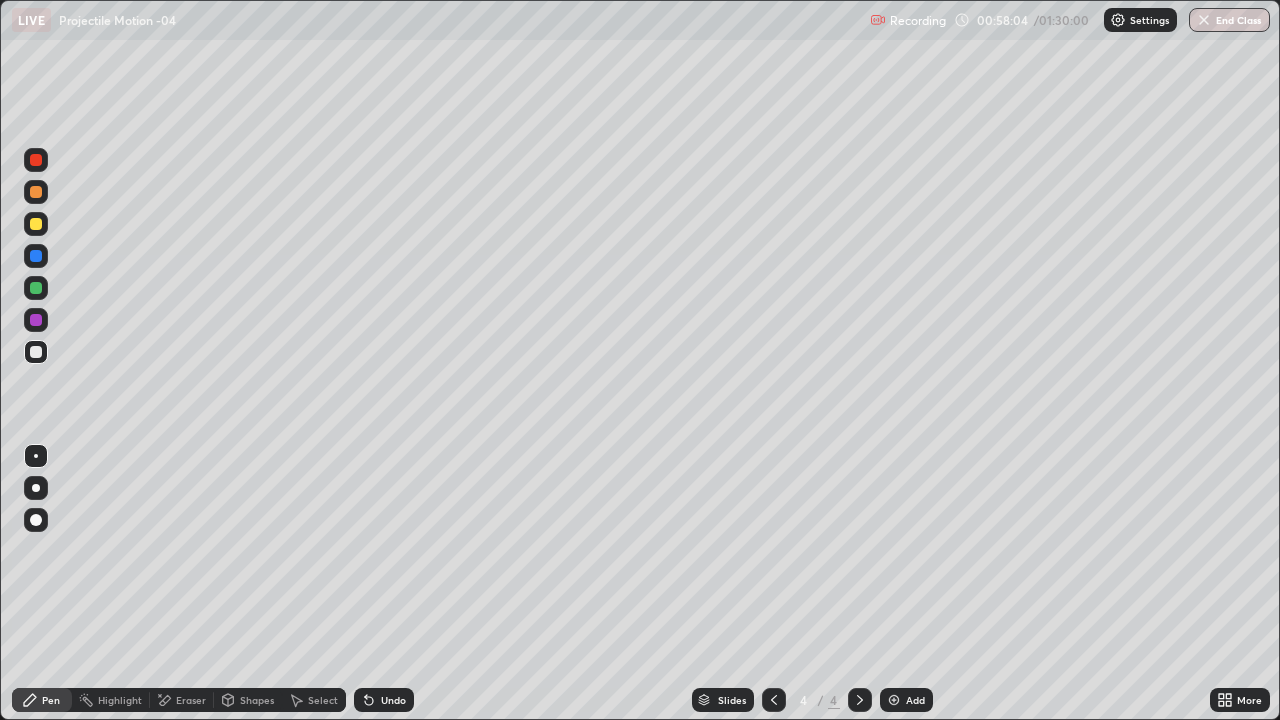 click on "Shapes" at bounding box center (257, 700) 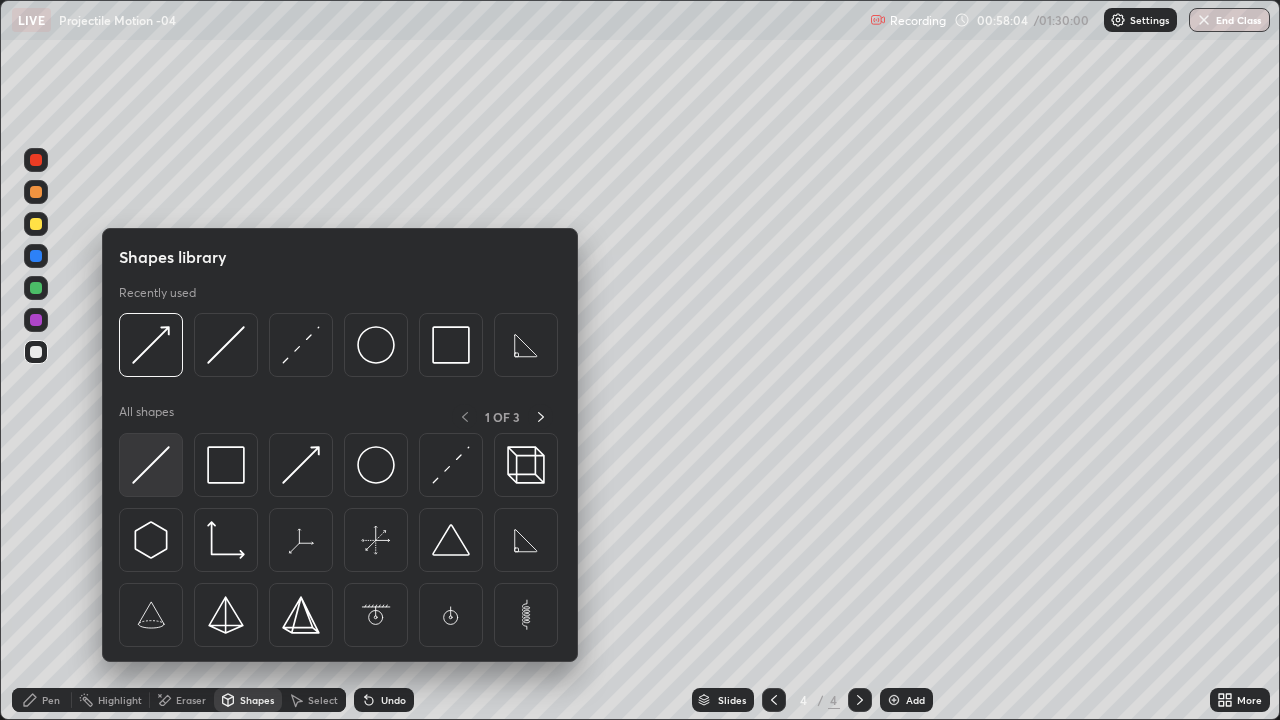 click at bounding box center (151, 465) 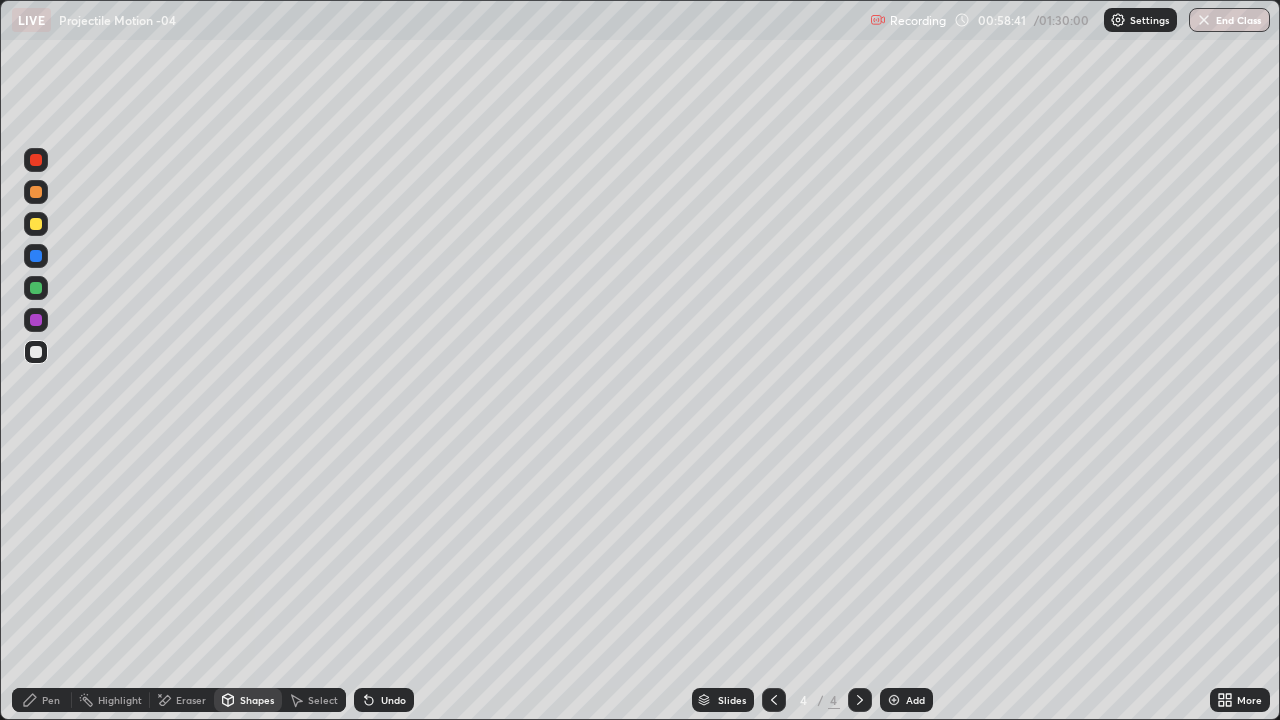 click on "Pen" at bounding box center [42, 700] 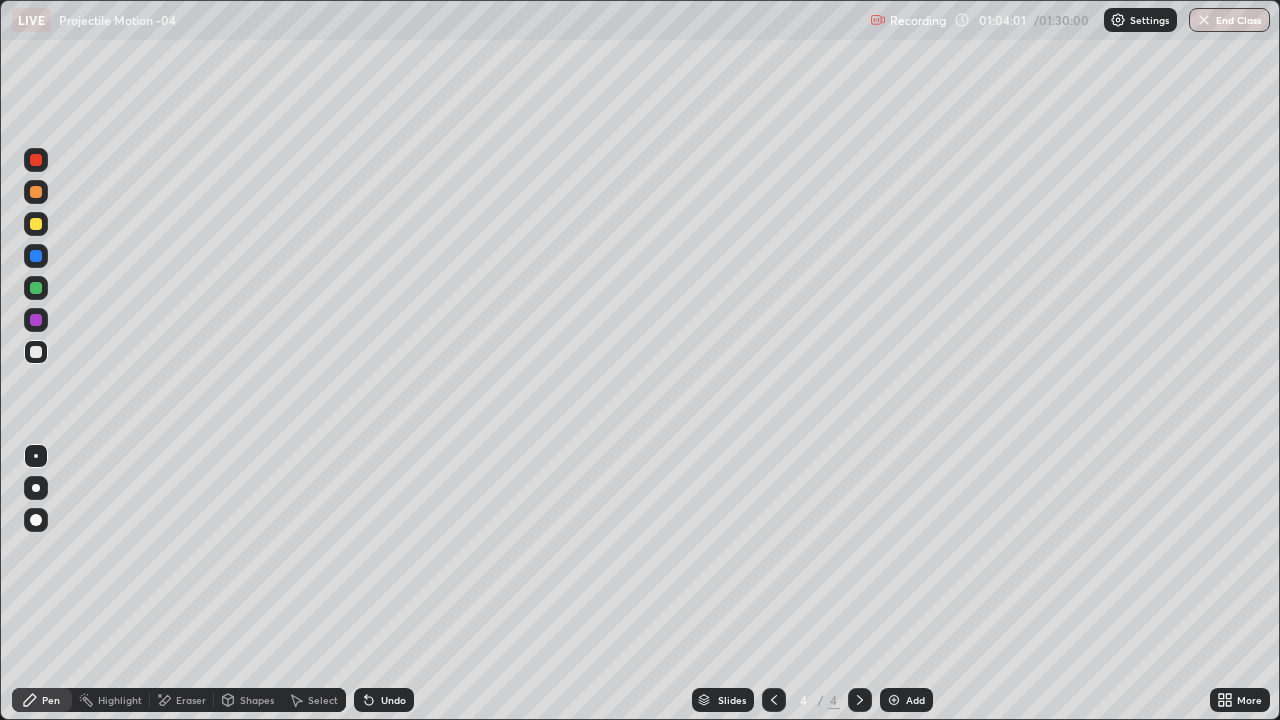 click on "Shapes" at bounding box center [257, 700] 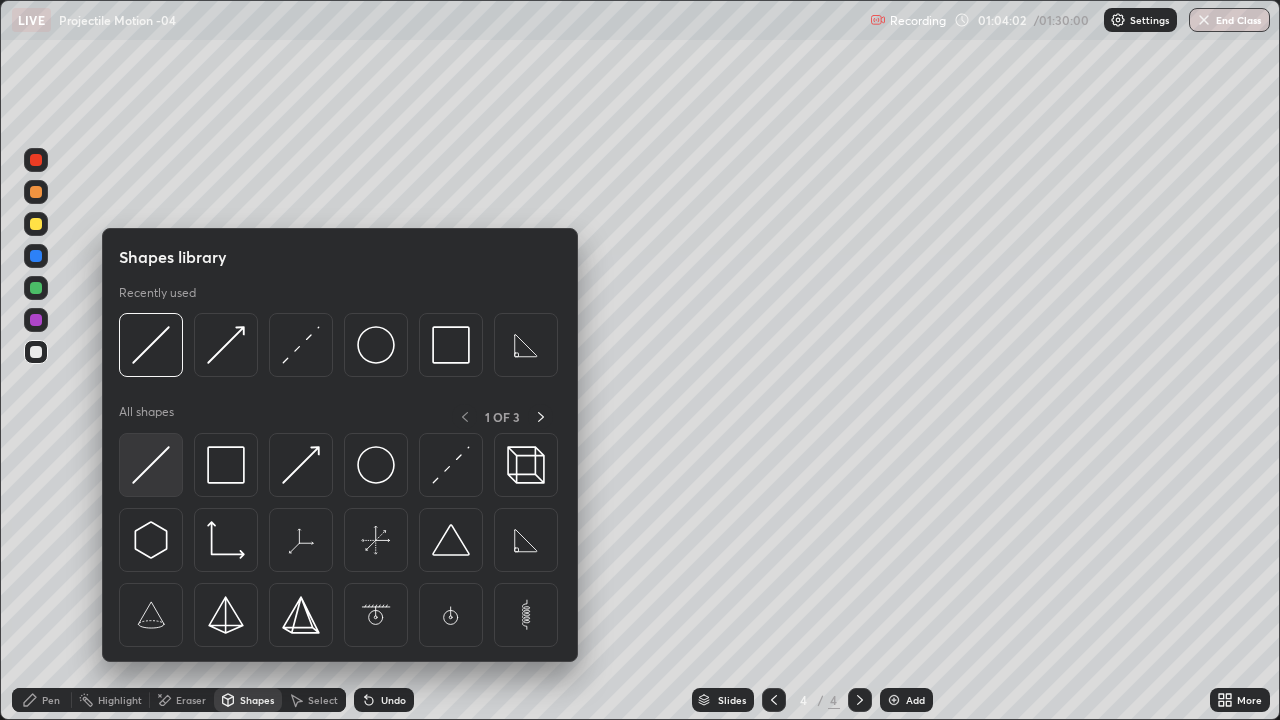 click at bounding box center (151, 465) 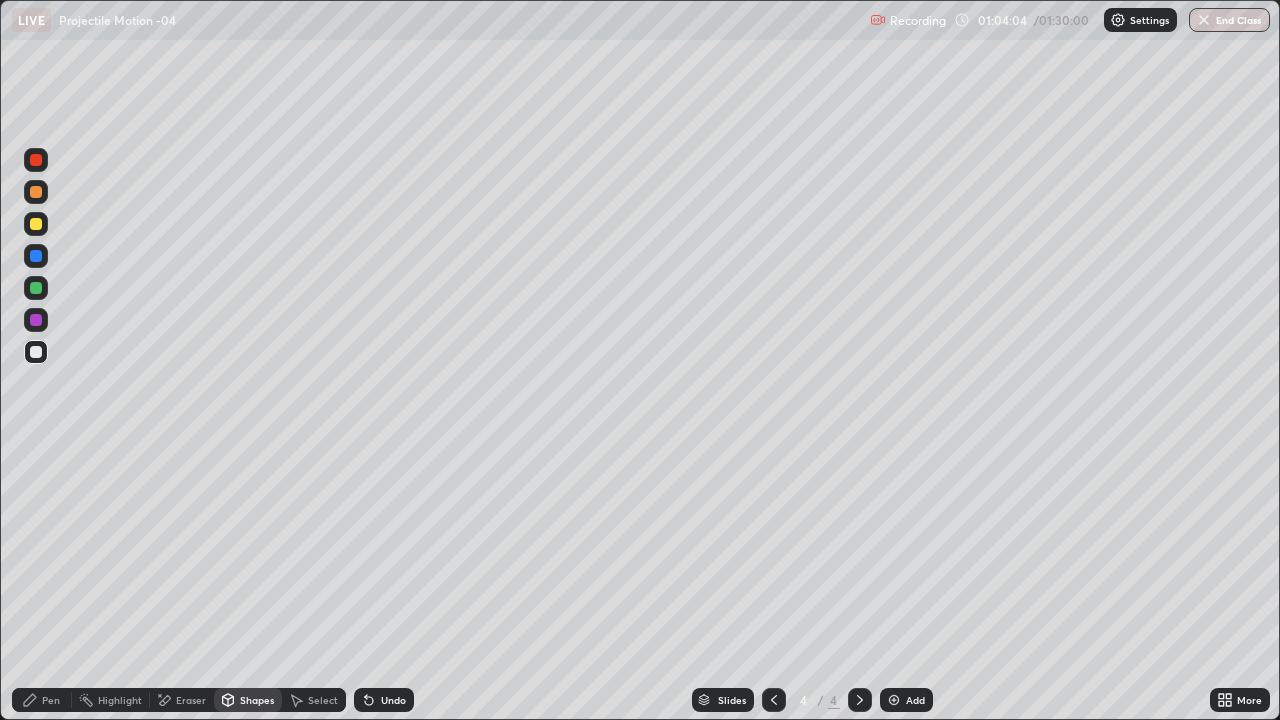 click on "Eraser" at bounding box center [191, 700] 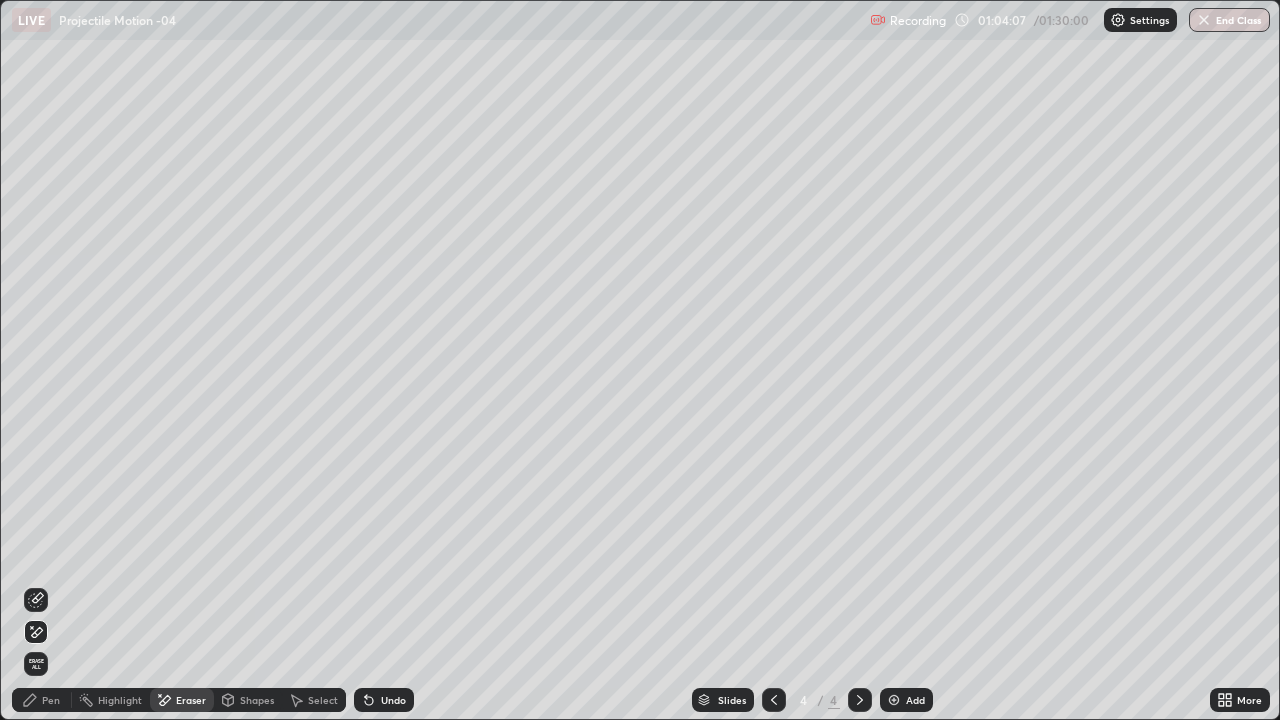 click on "Undo" at bounding box center (393, 700) 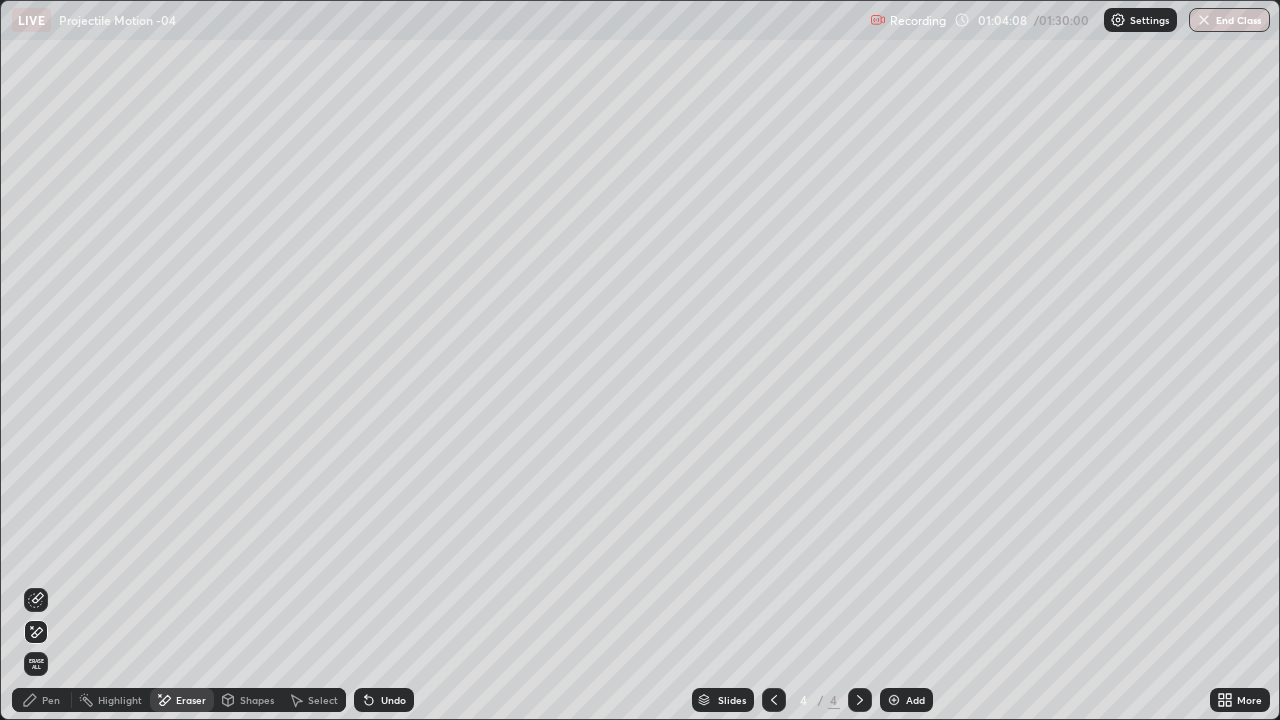 click on "Eraser" at bounding box center (191, 700) 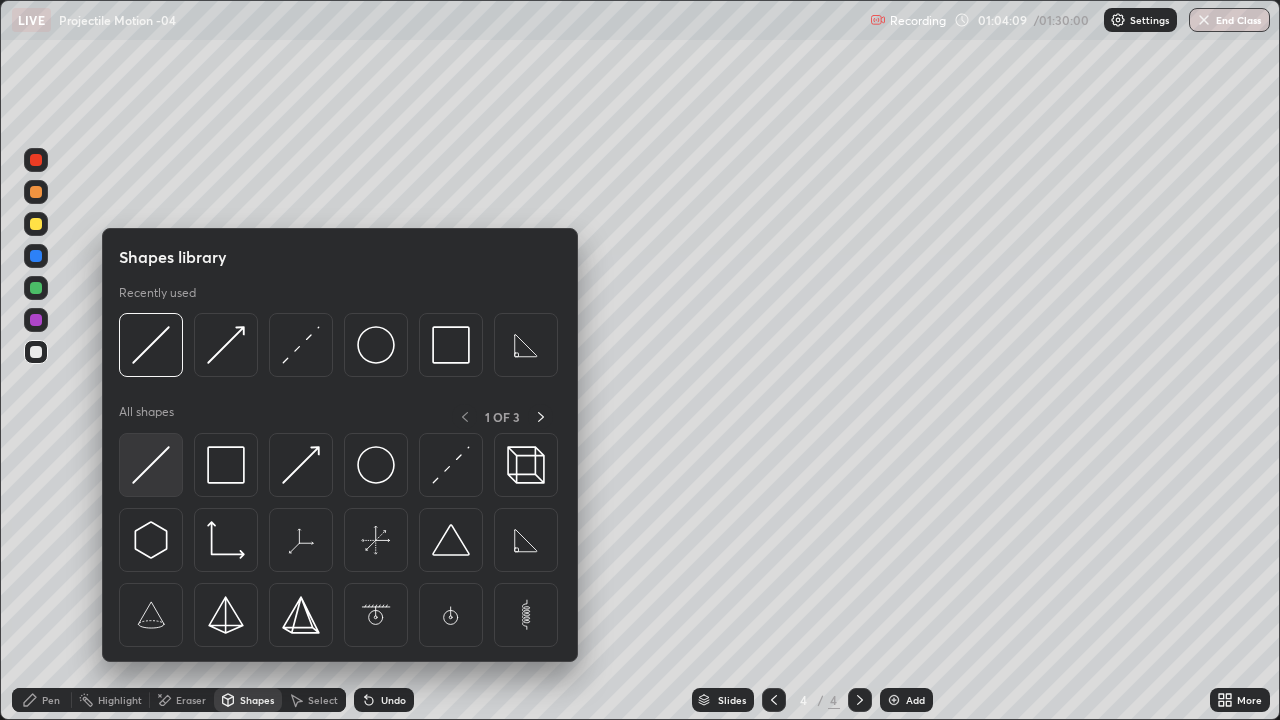 click at bounding box center (151, 465) 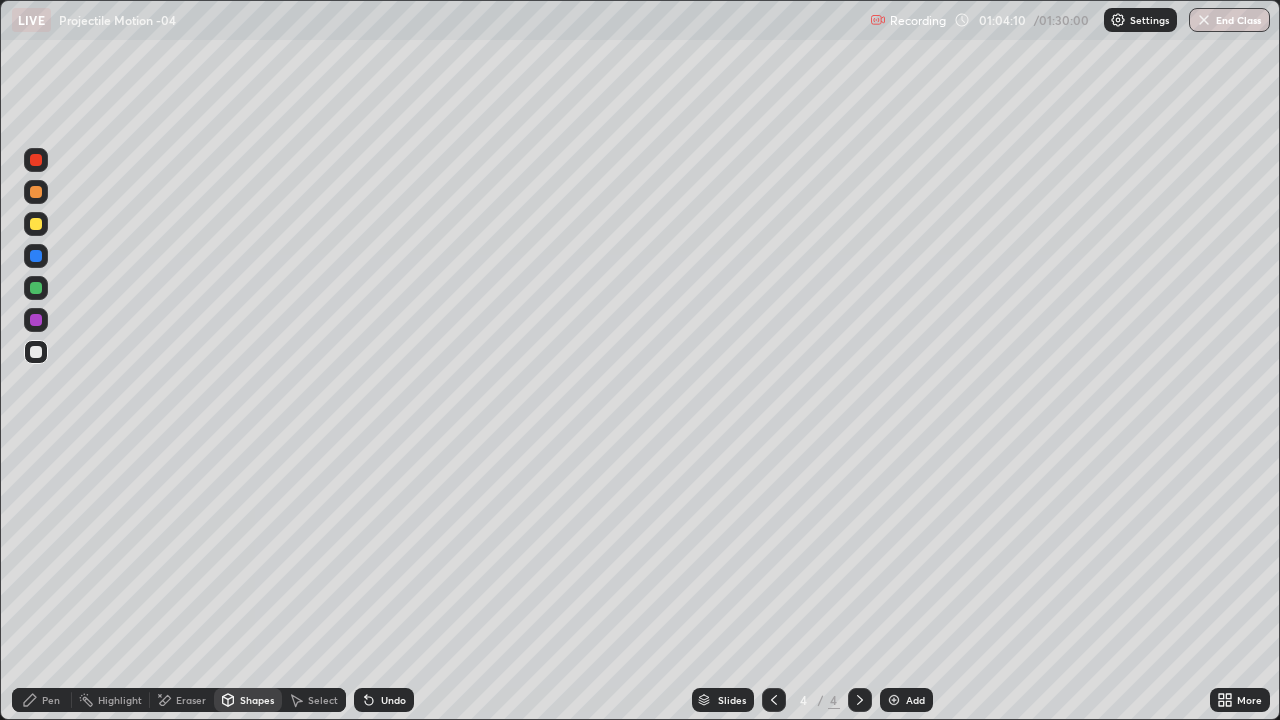 click on "Undo" at bounding box center (393, 700) 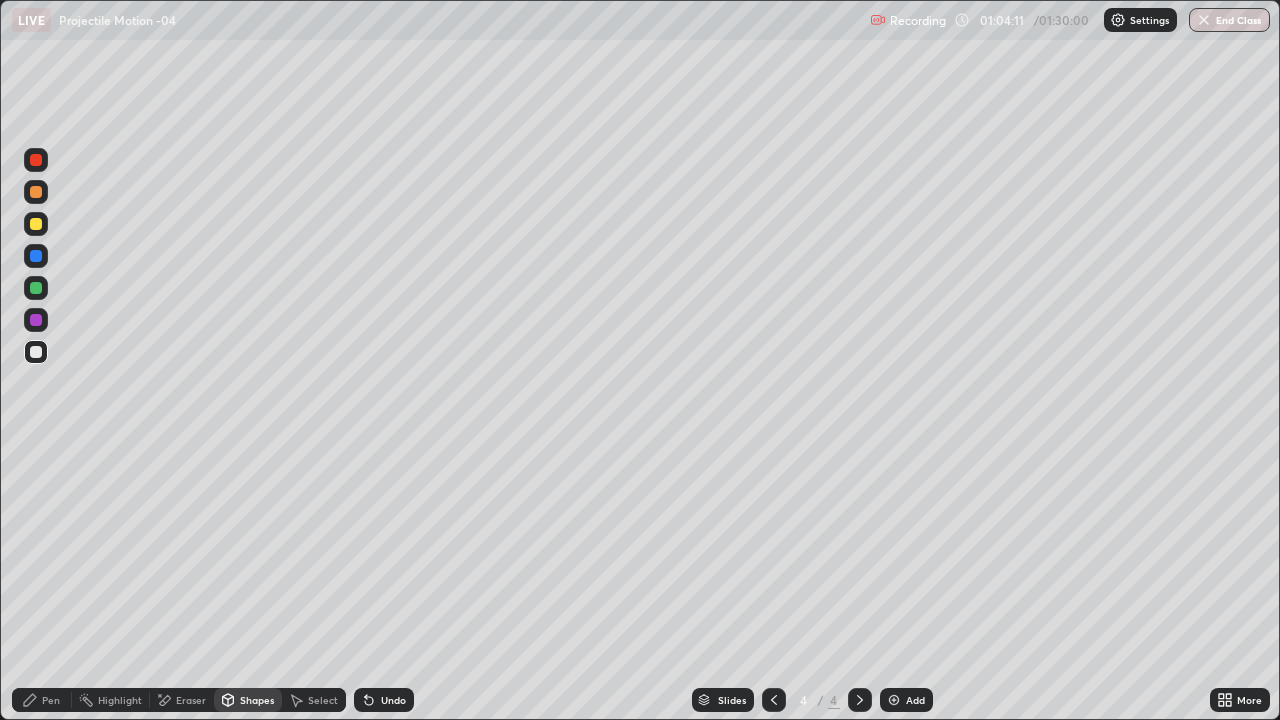click on "Undo" at bounding box center [393, 700] 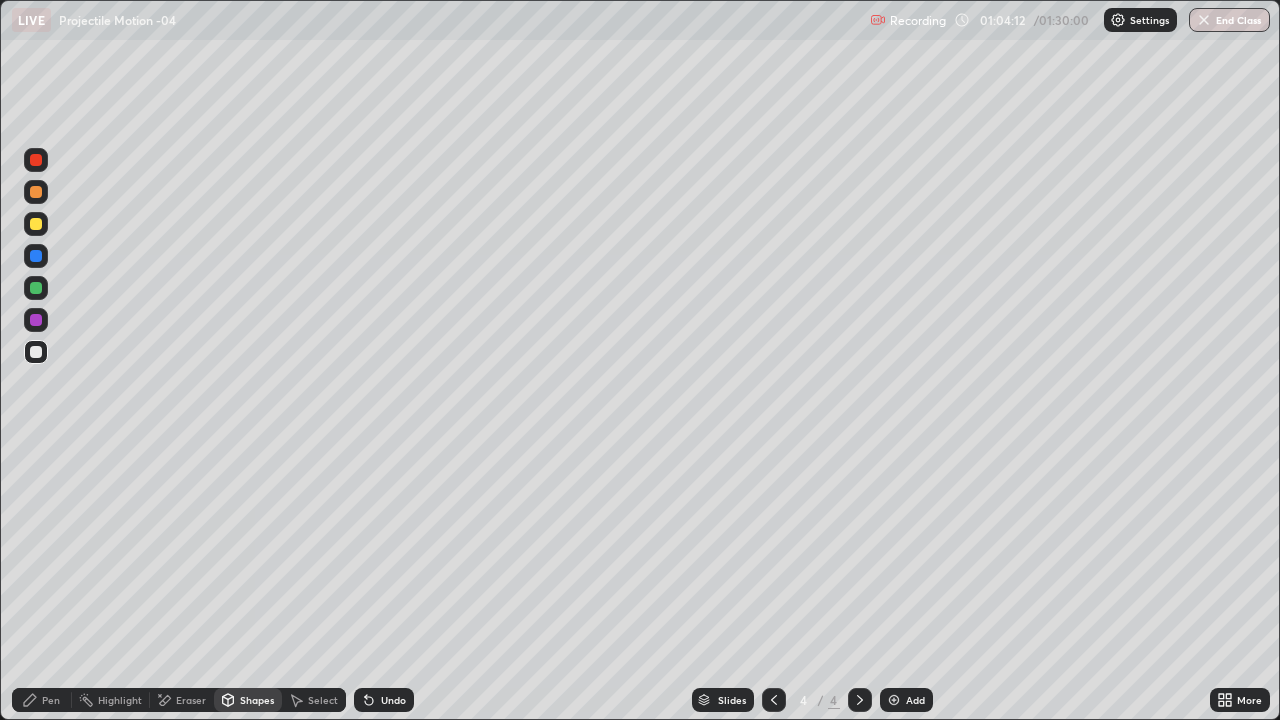 click on "Undo" at bounding box center (393, 700) 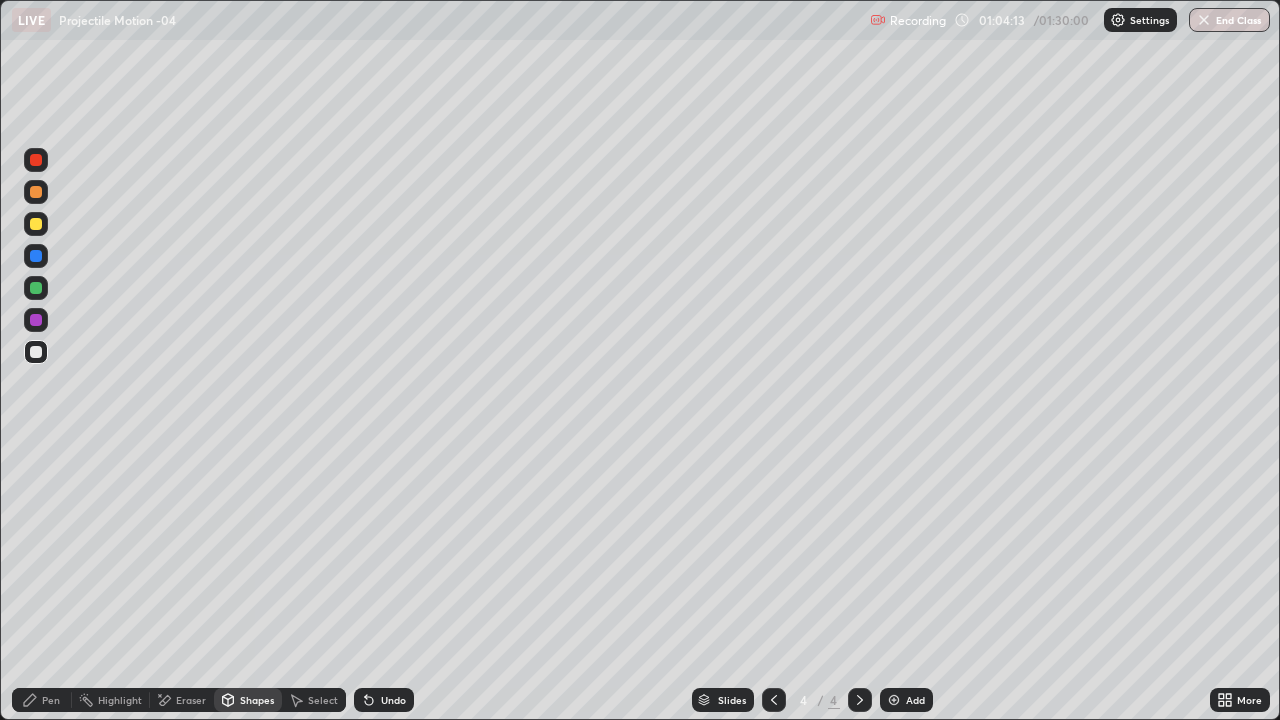 click on "Undo" at bounding box center [384, 700] 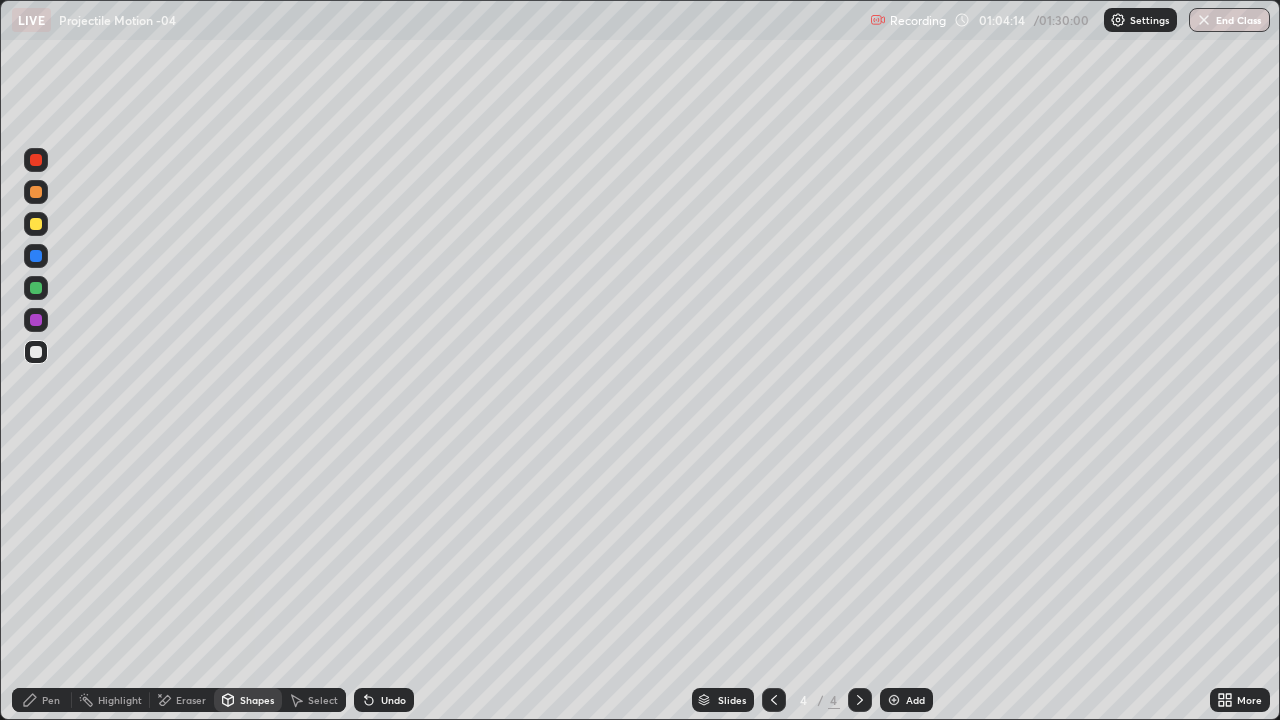 click on "Undo" at bounding box center (384, 700) 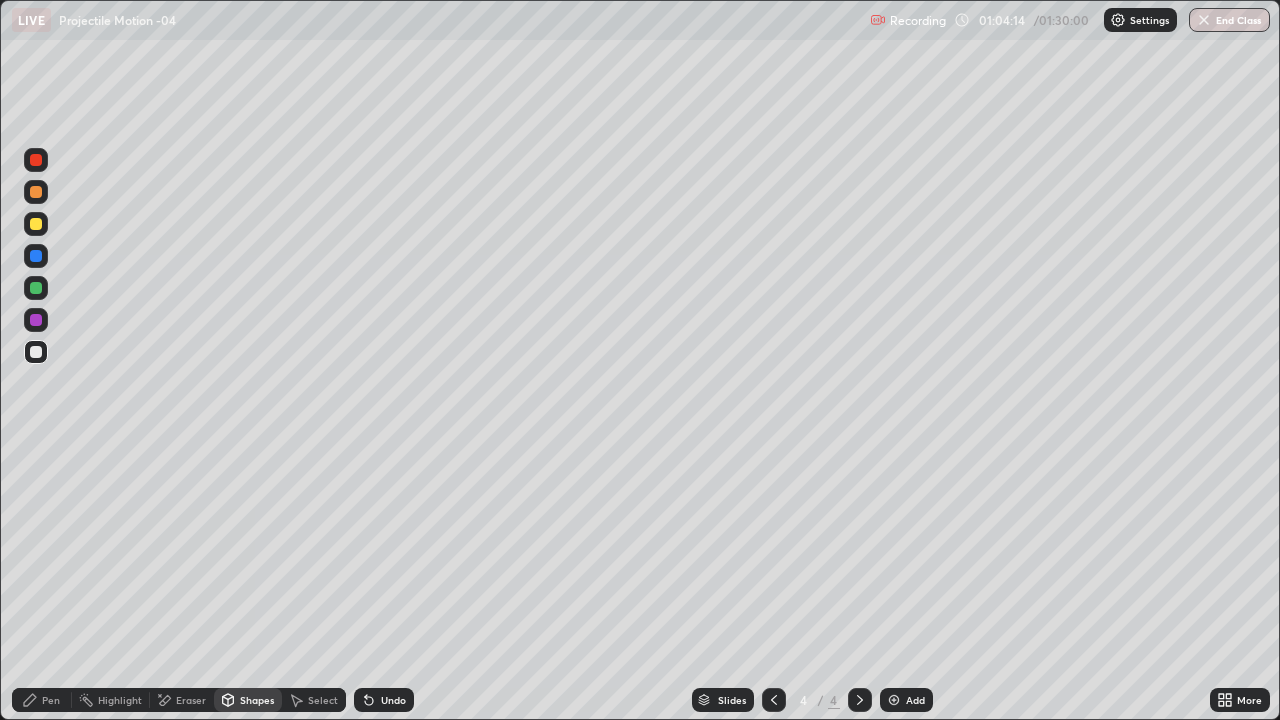 click on "Undo" at bounding box center [384, 700] 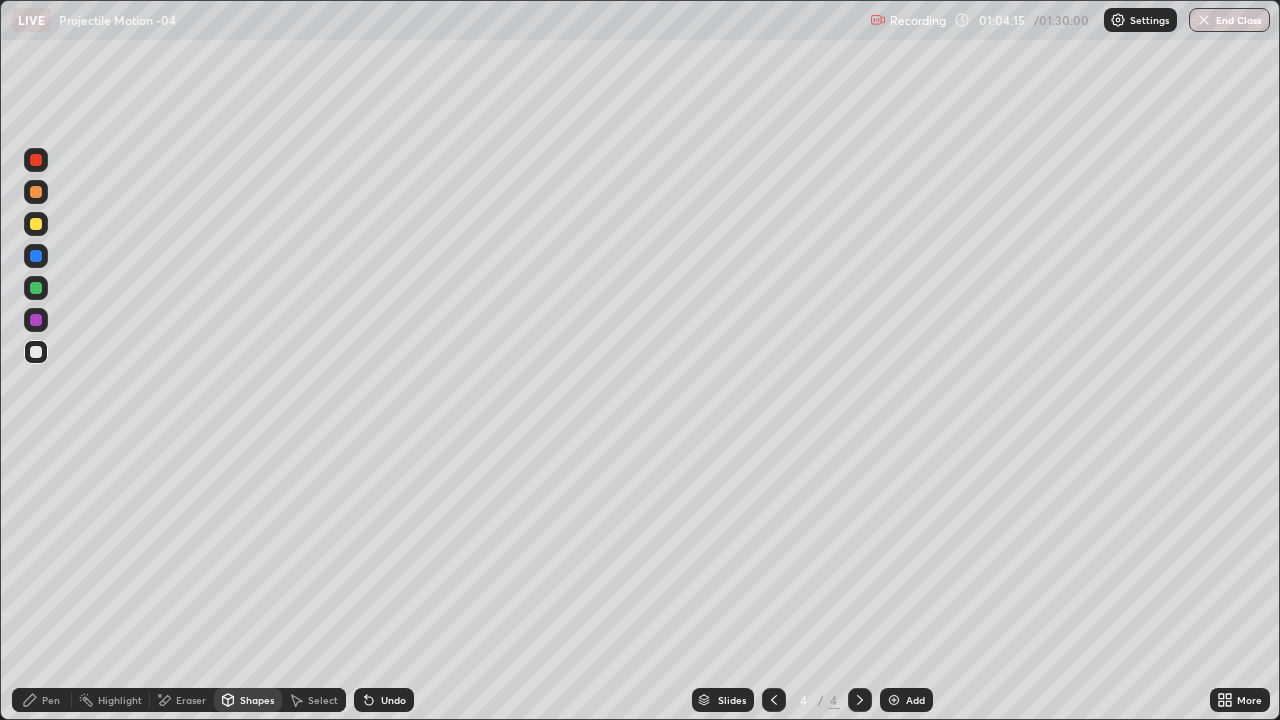 click on "Undo" at bounding box center [393, 700] 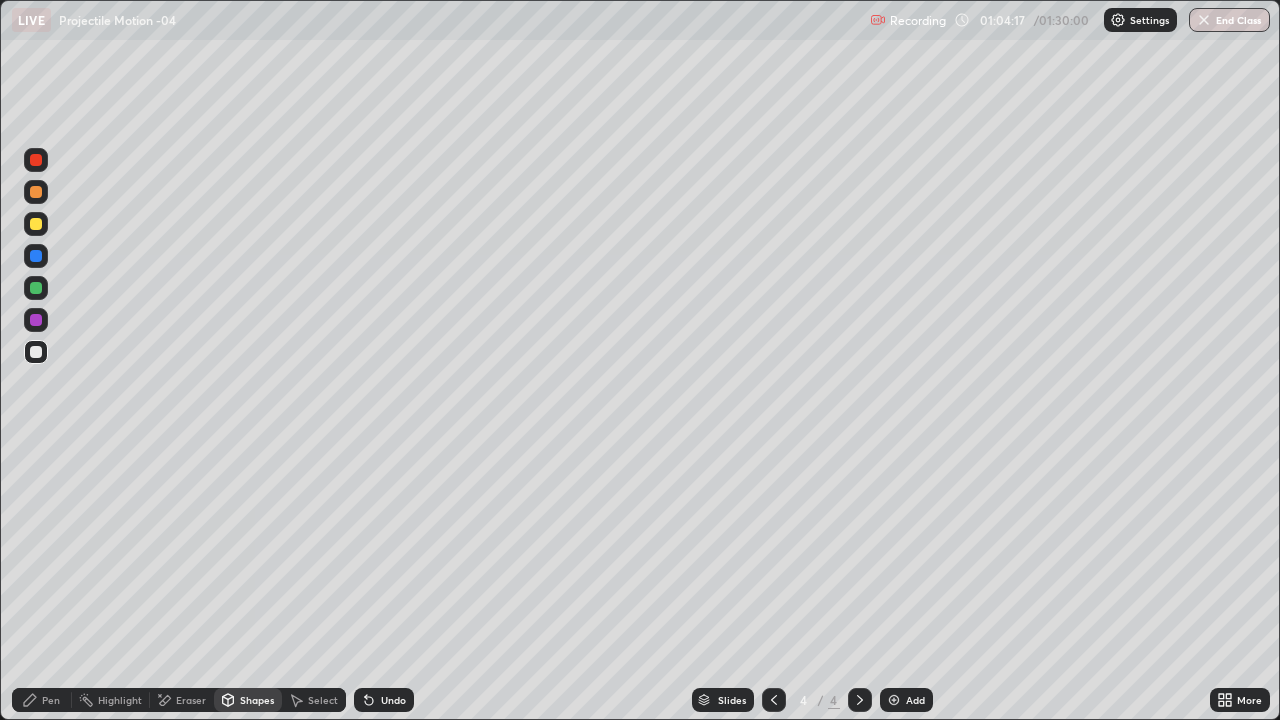 click on "Undo" at bounding box center [393, 700] 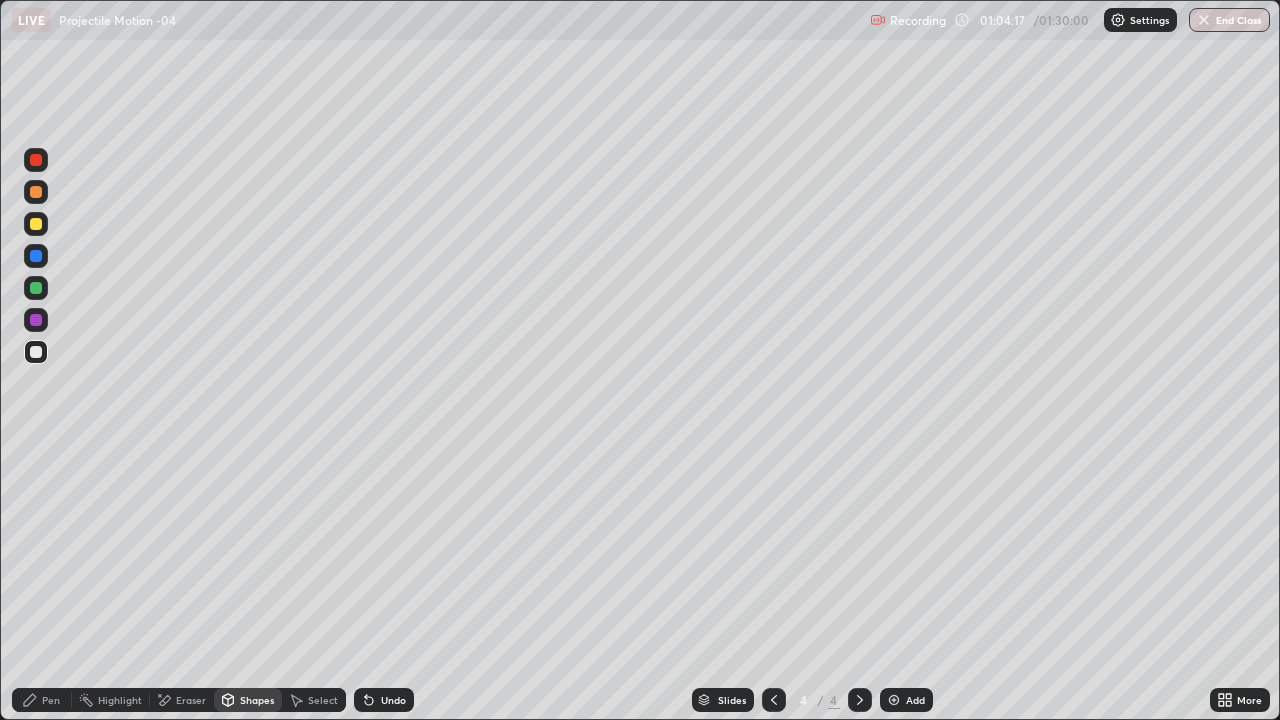 click on "Undo" at bounding box center (393, 700) 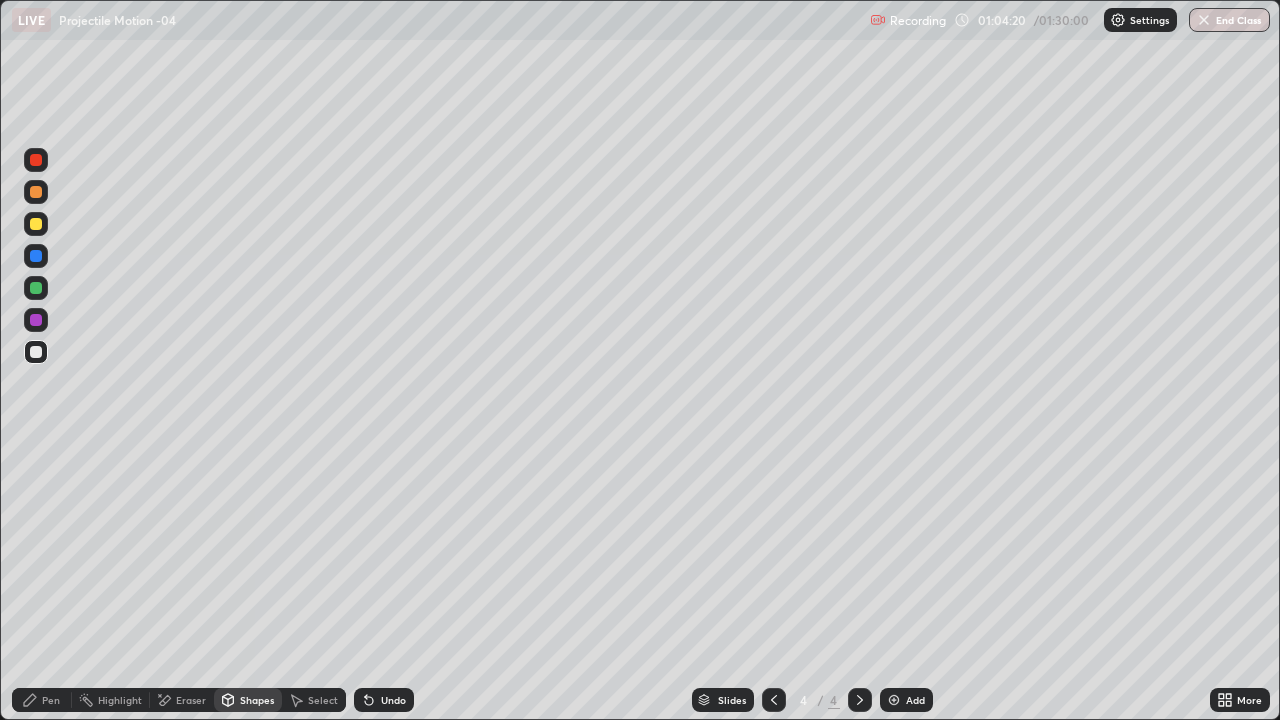 click on "Eraser" at bounding box center (191, 700) 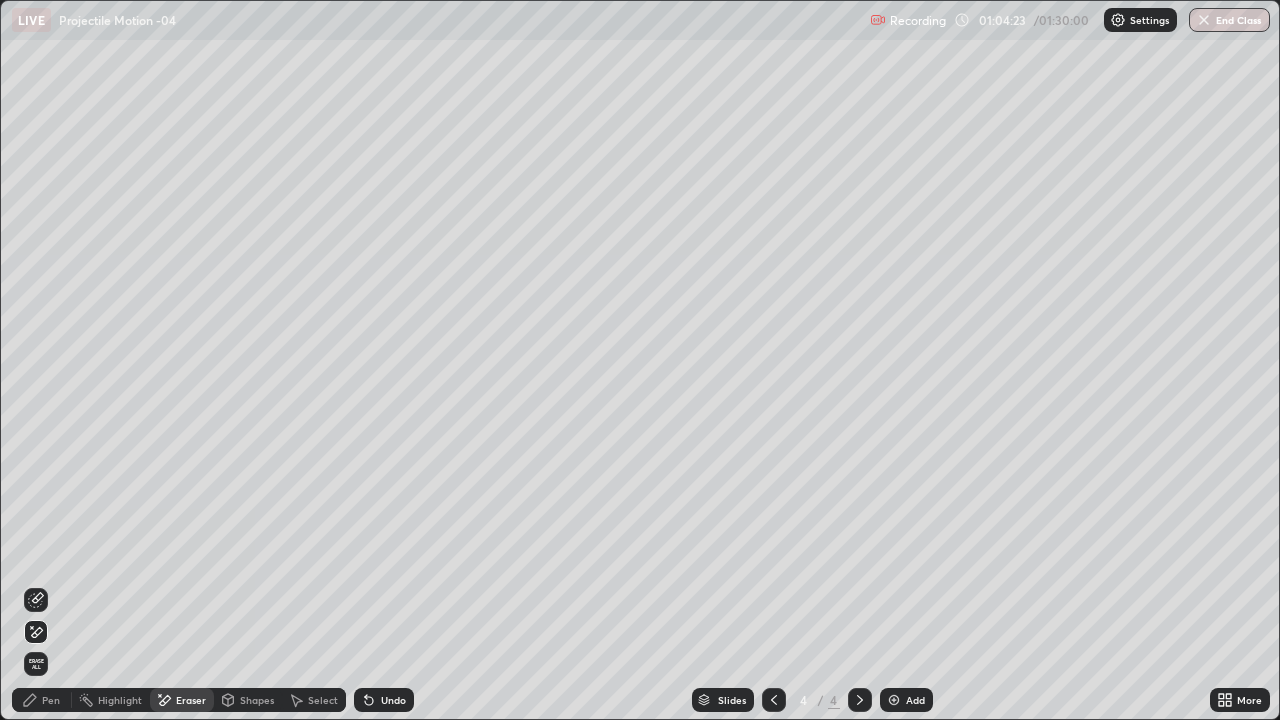 click on "Shapes" at bounding box center [257, 700] 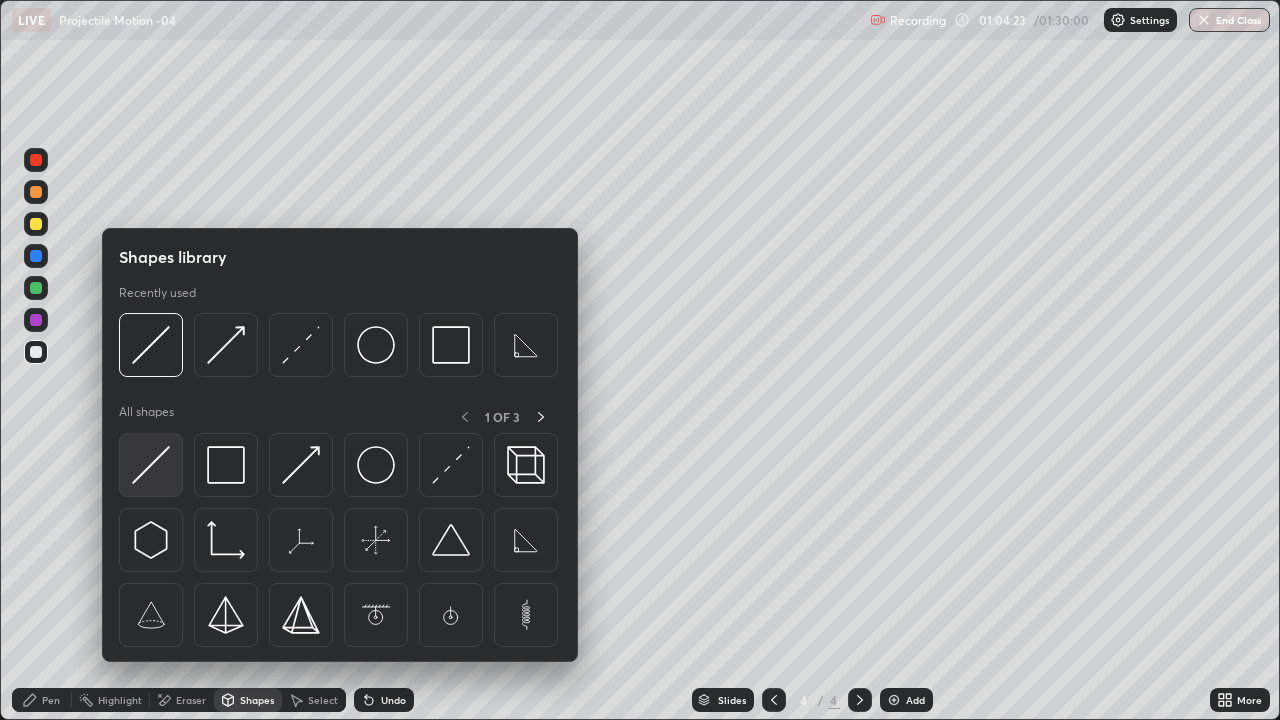 click at bounding box center (151, 465) 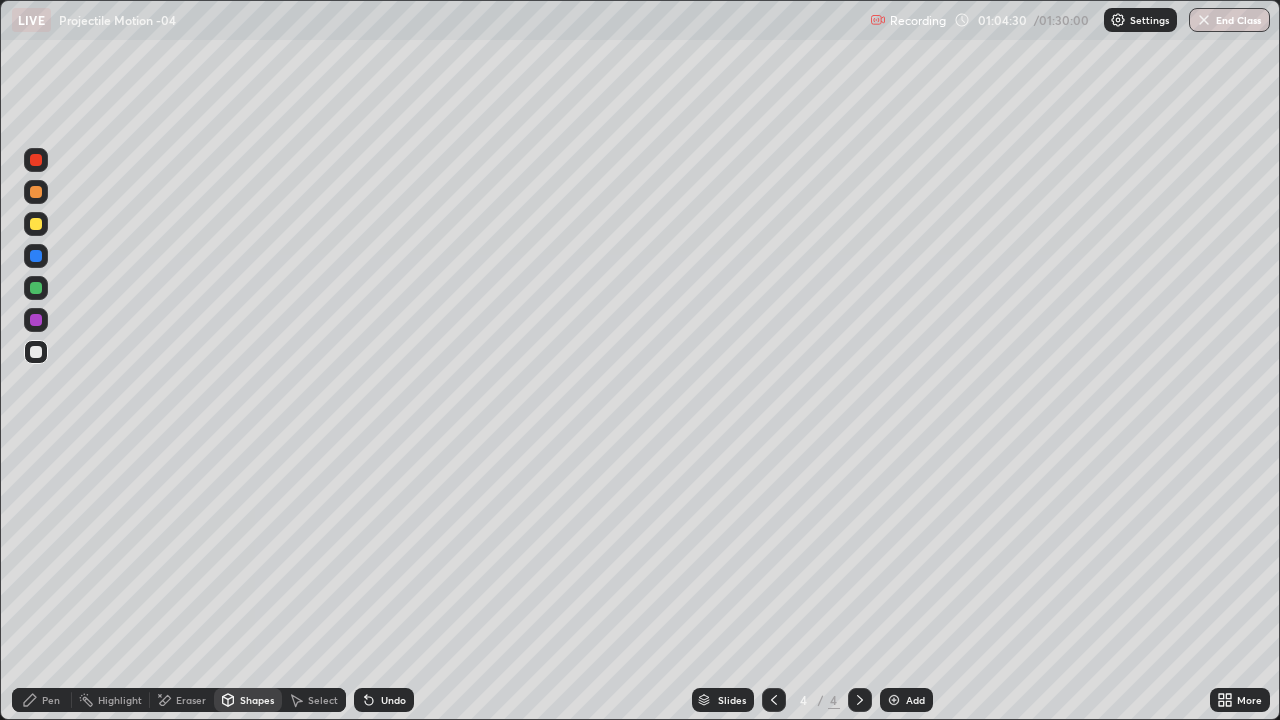 click on "Pen" at bounding box center (51, 700) 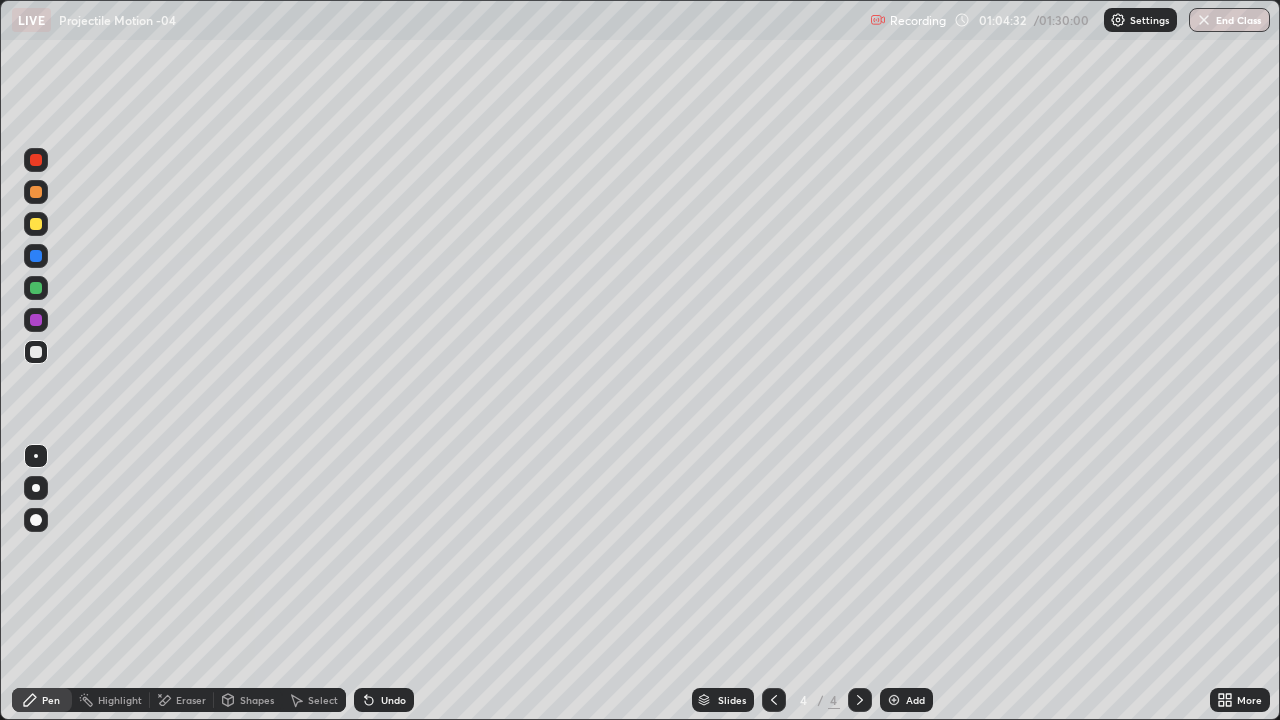 click at bounding box center [36, 224] 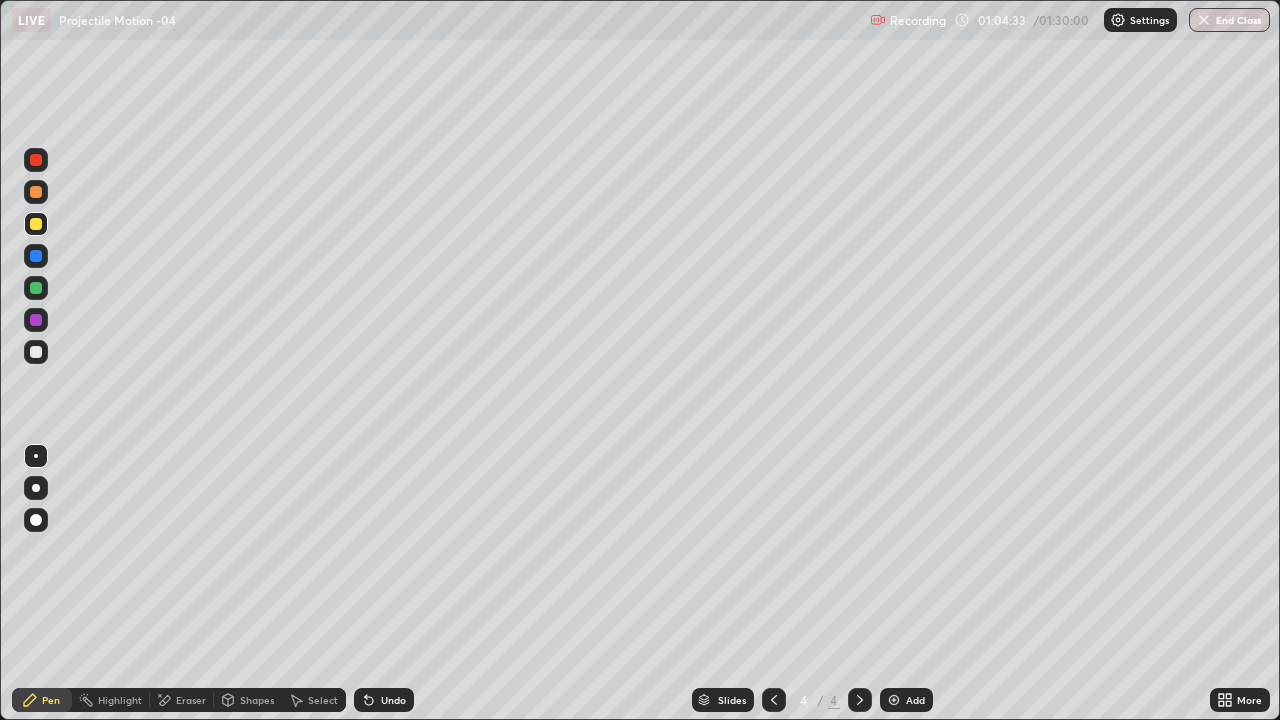click on "Pen" at bounding box center [51, 700] 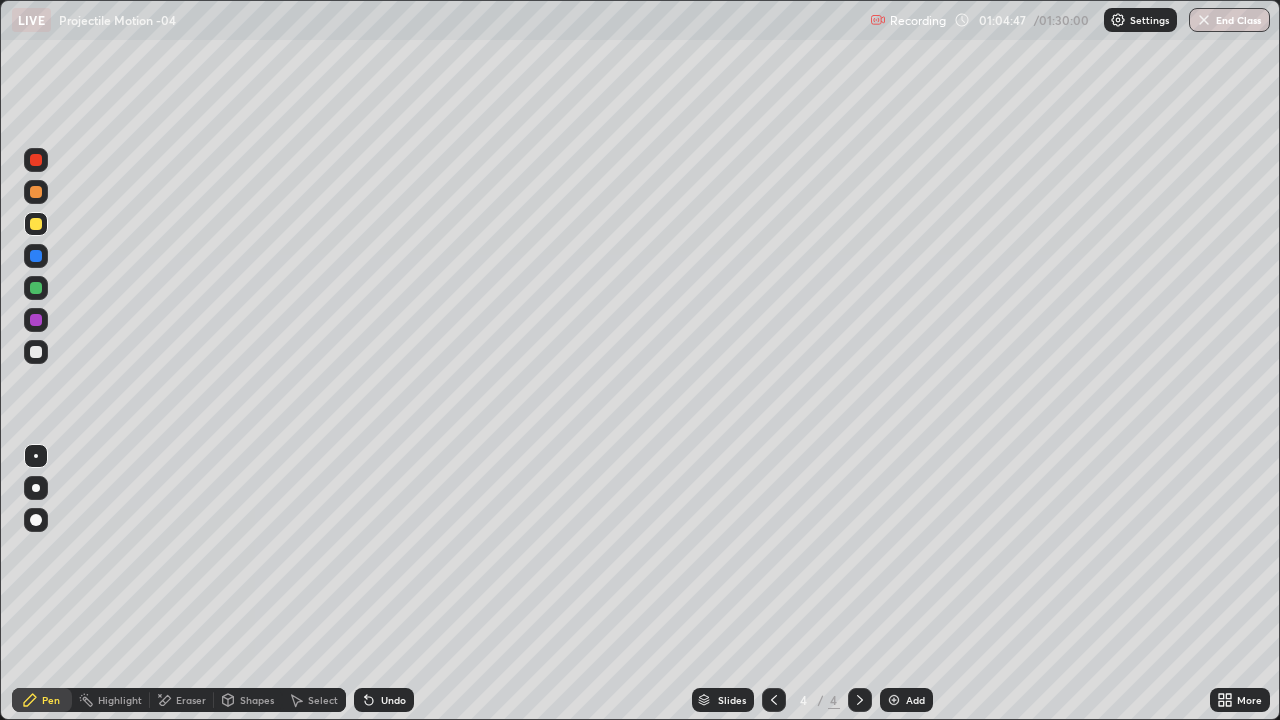 click on "Shapes" at bounding box center (257, 700) 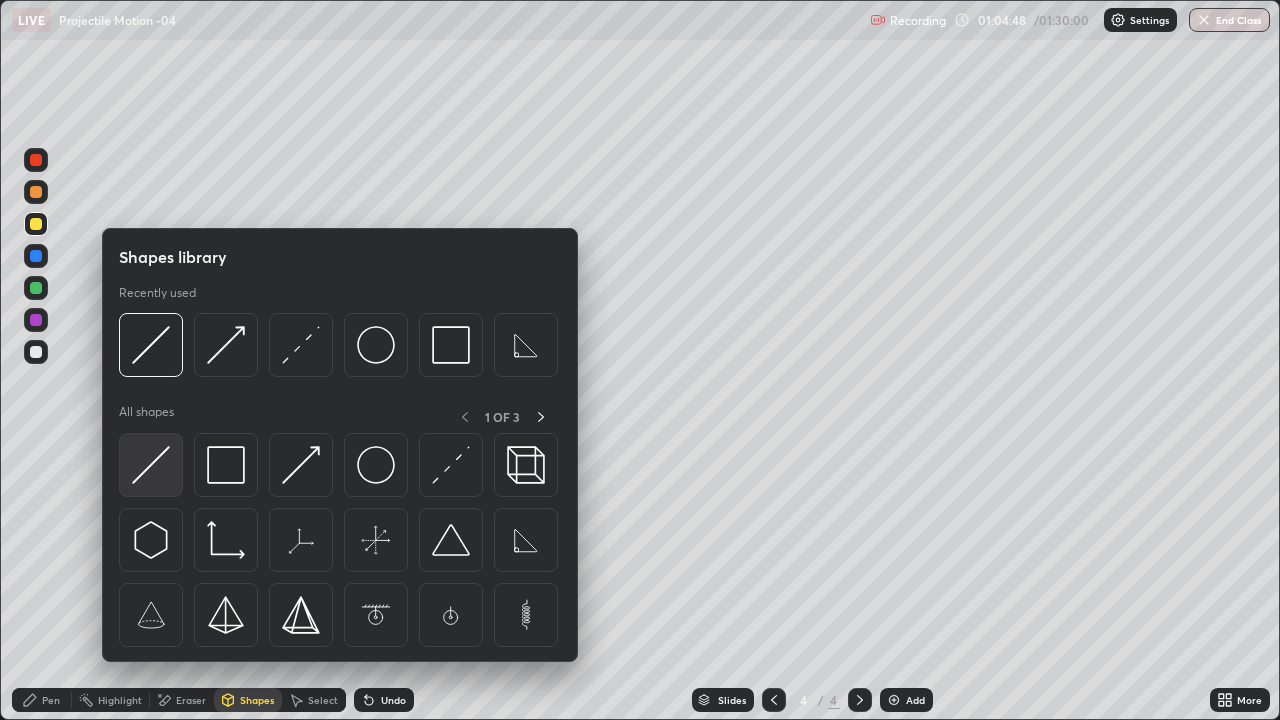 click at bounding box center (151, 465) 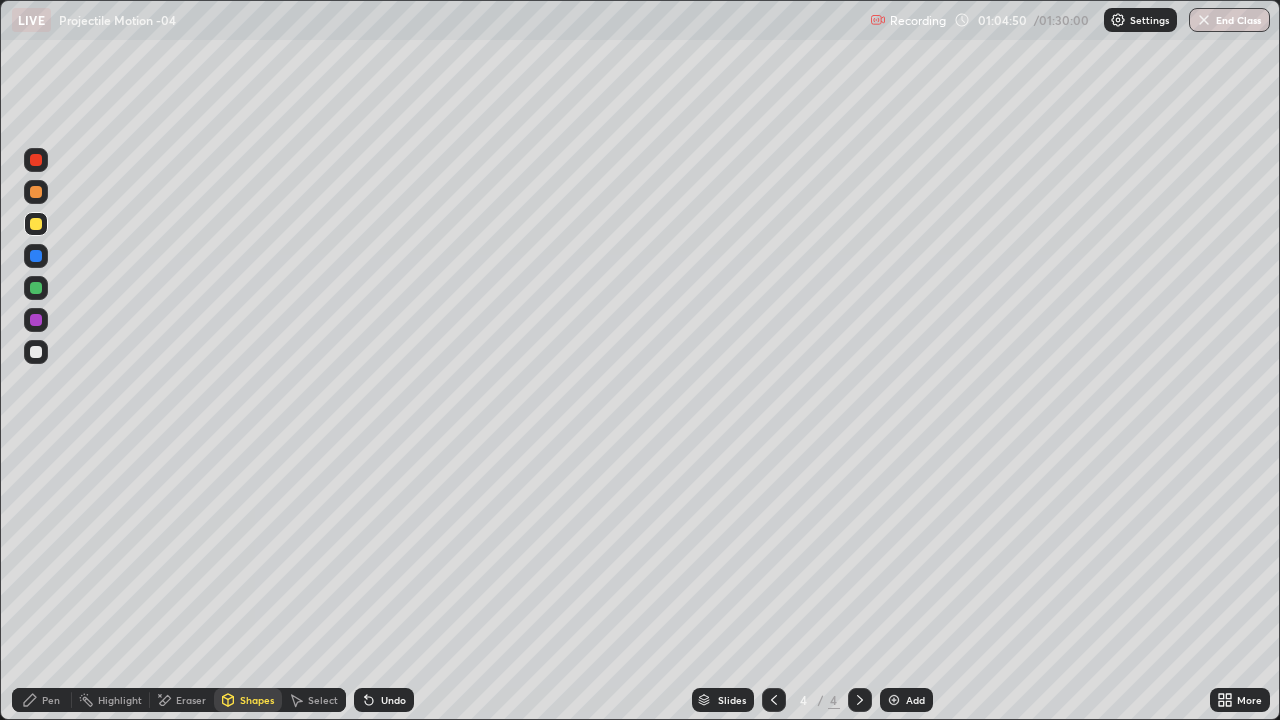 click on "Pen" at bounding box center [51, 700] 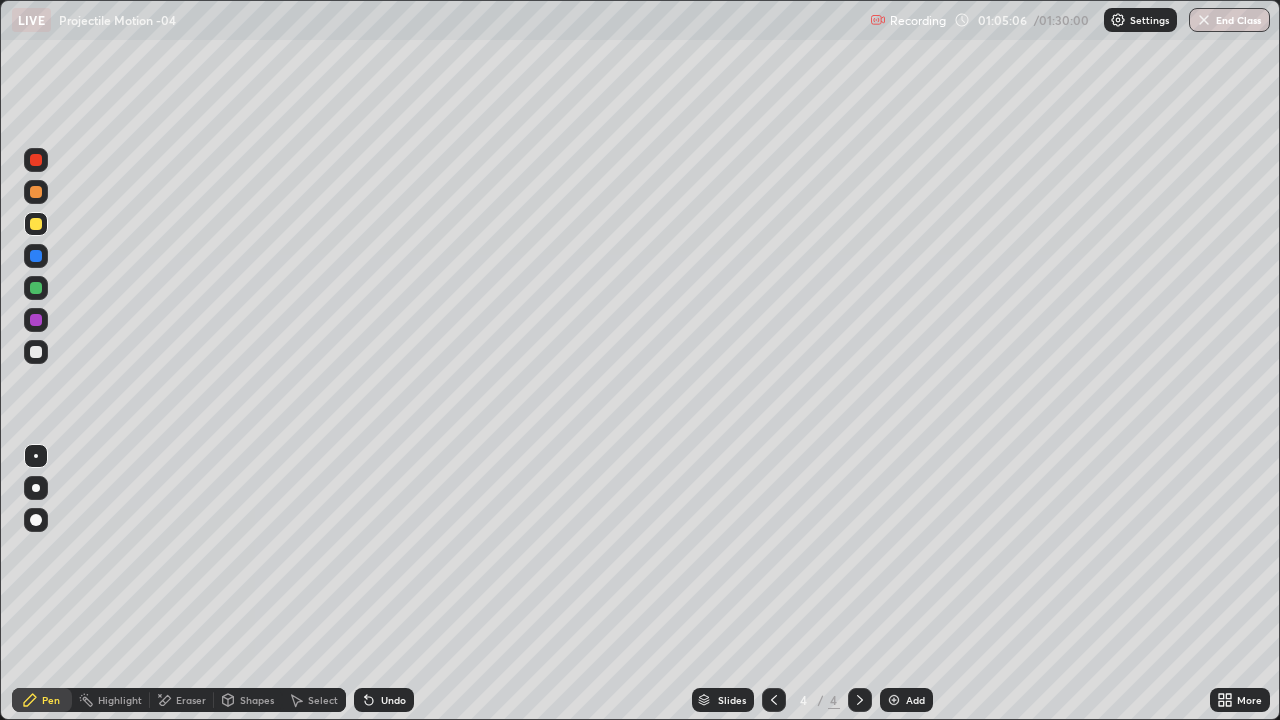 click on "Shapes" at bounding box center (257, 700) 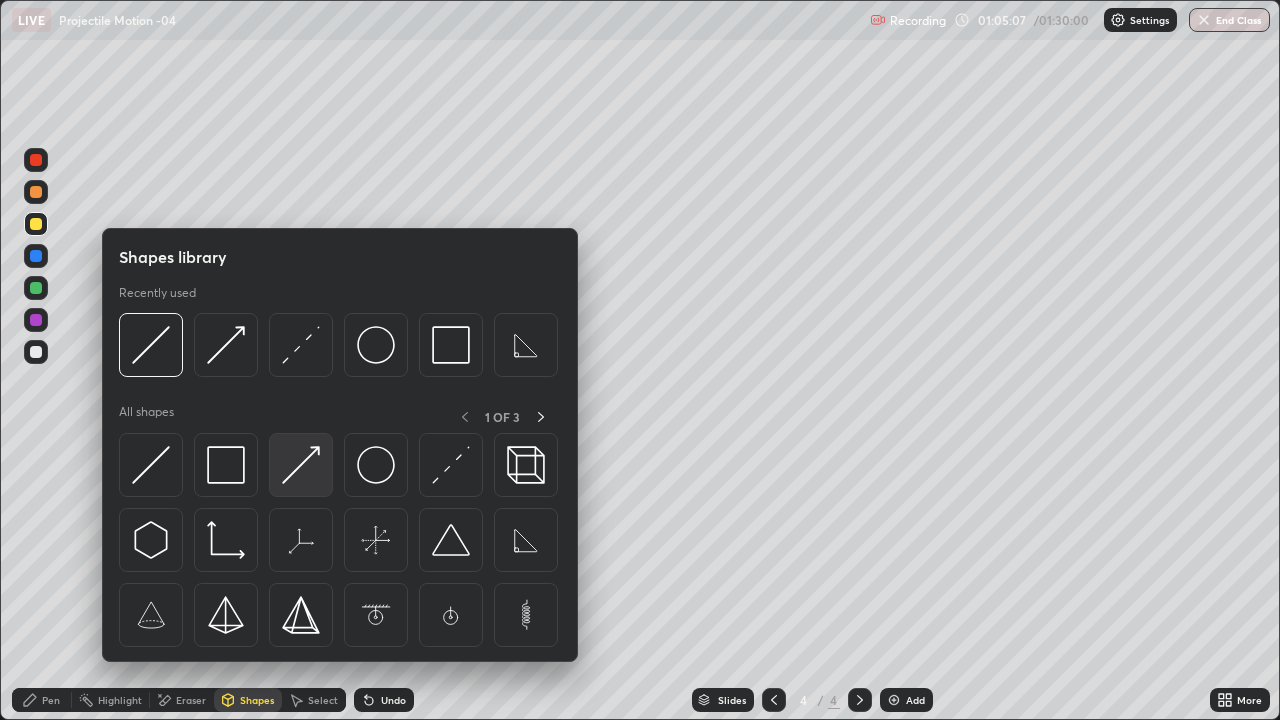 click at bounding box center (301, 465) 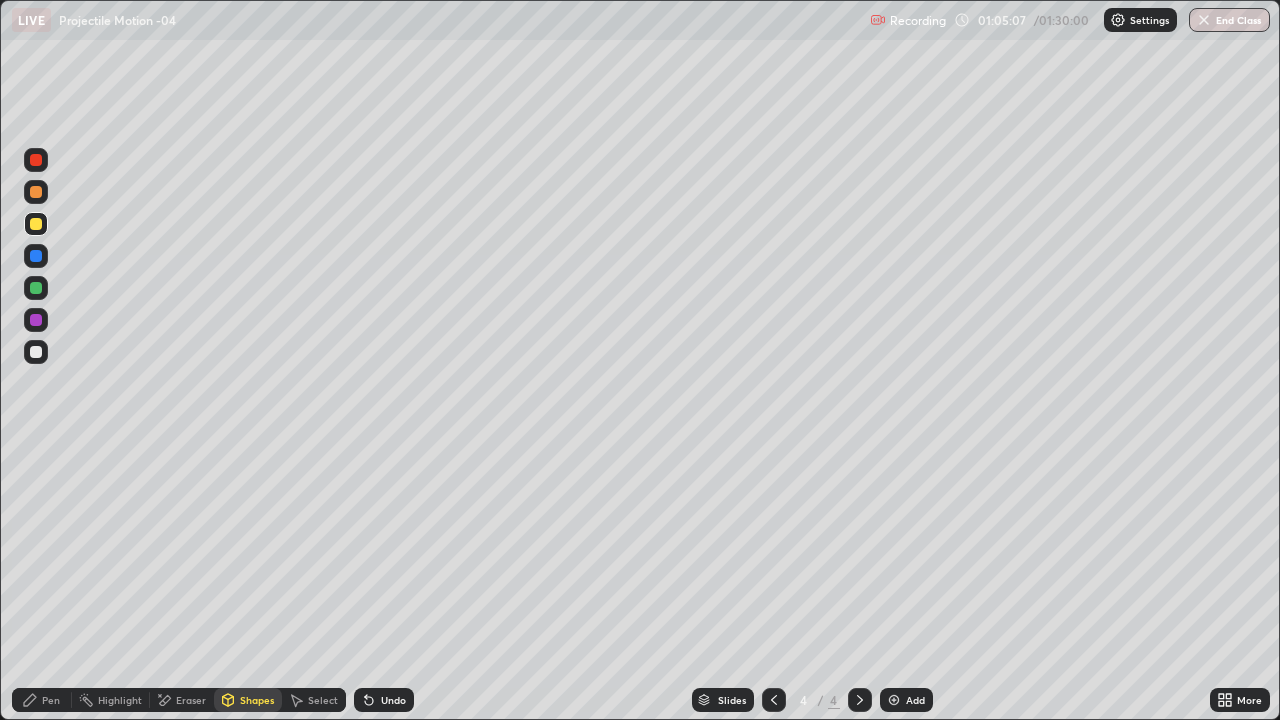 click at bounding box center (36, 288) 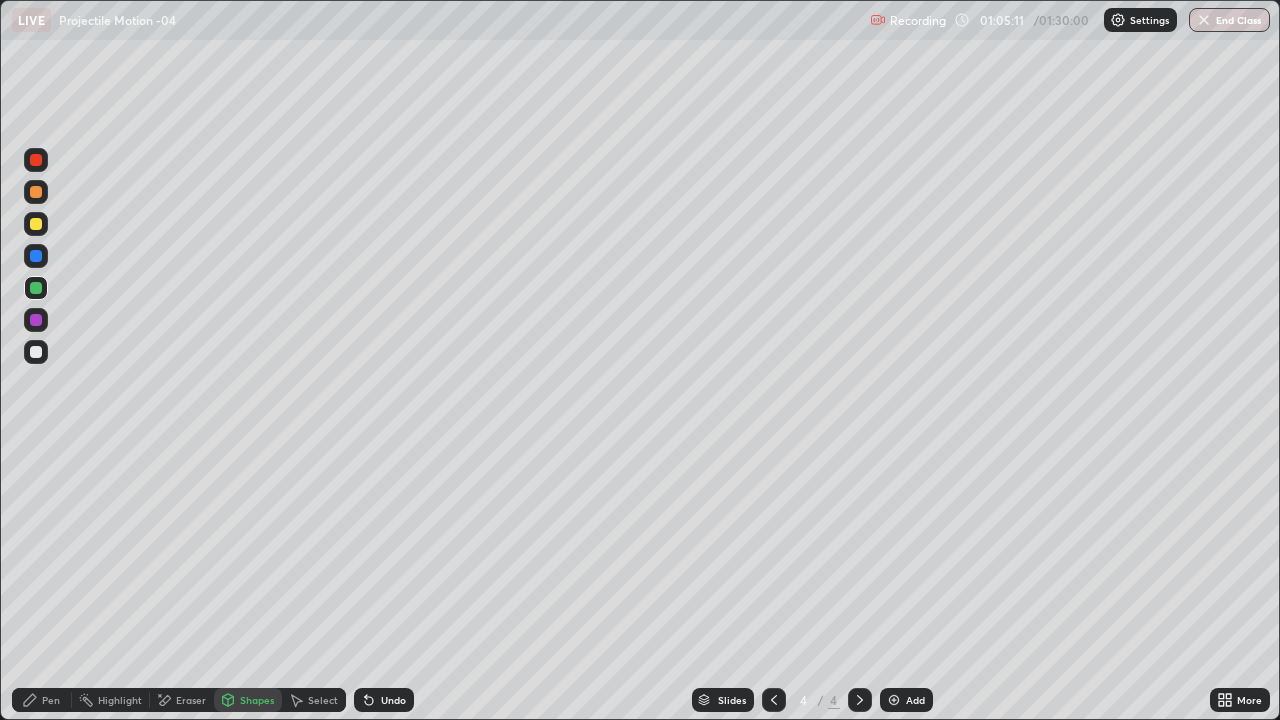 click on "Pen" at bounding box center (42, 700) 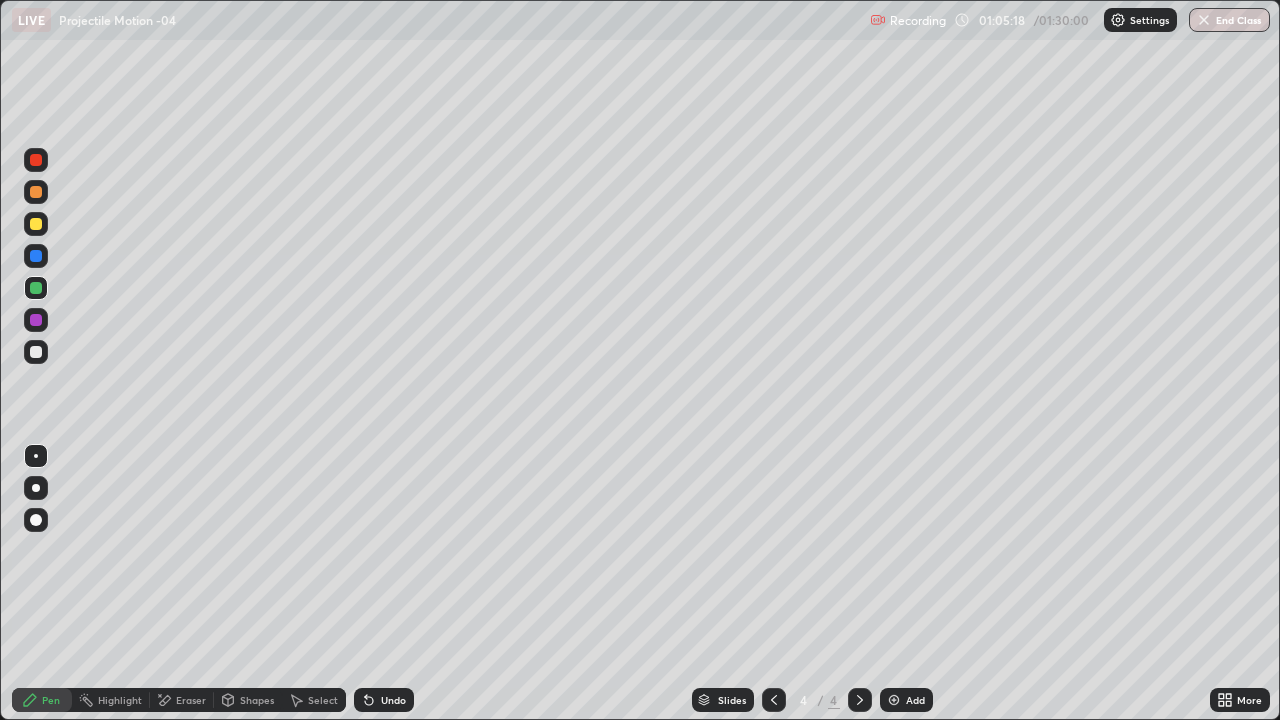 click at bounding box center (36, 352) 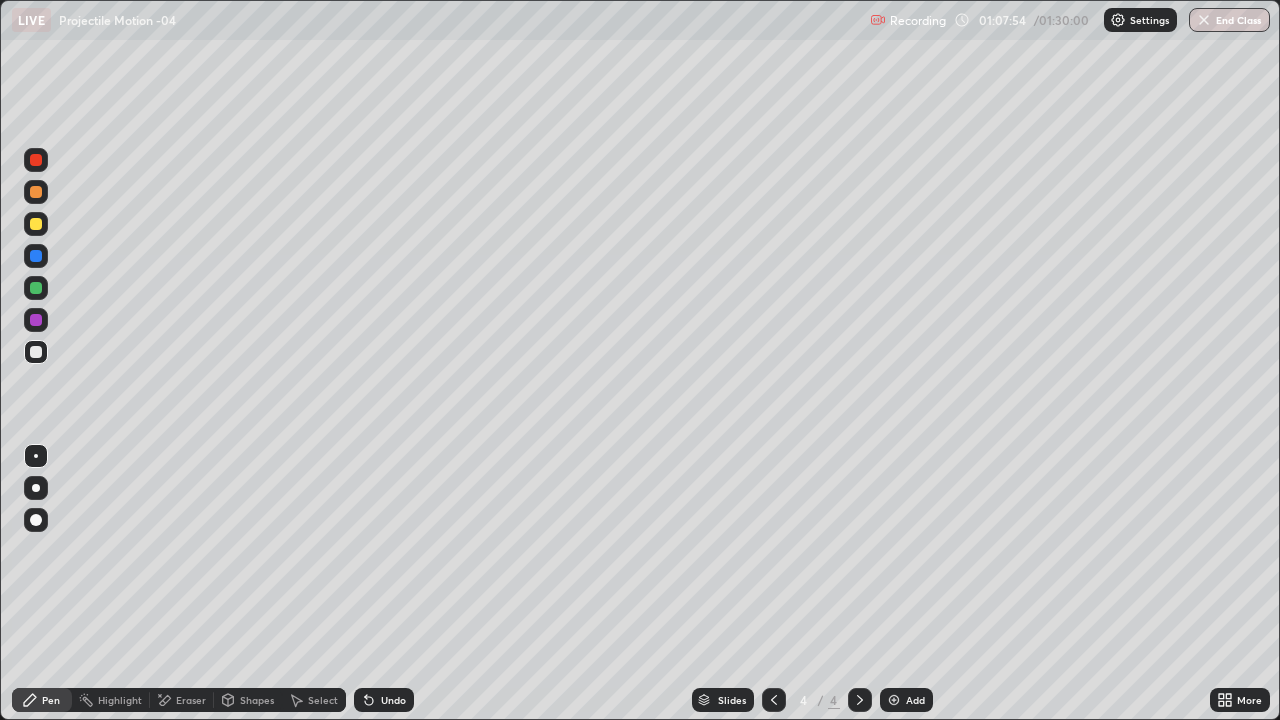 click at bounding box center [36, 352] 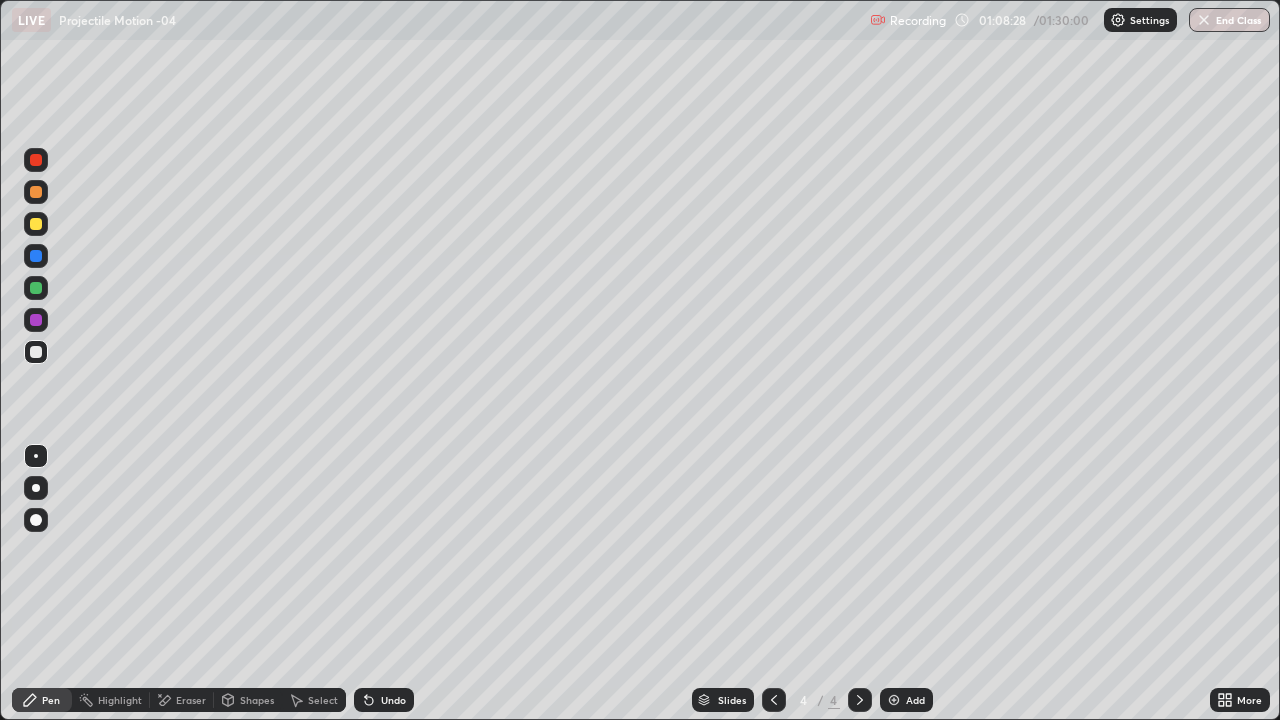 click at bounding box center [36, 352] 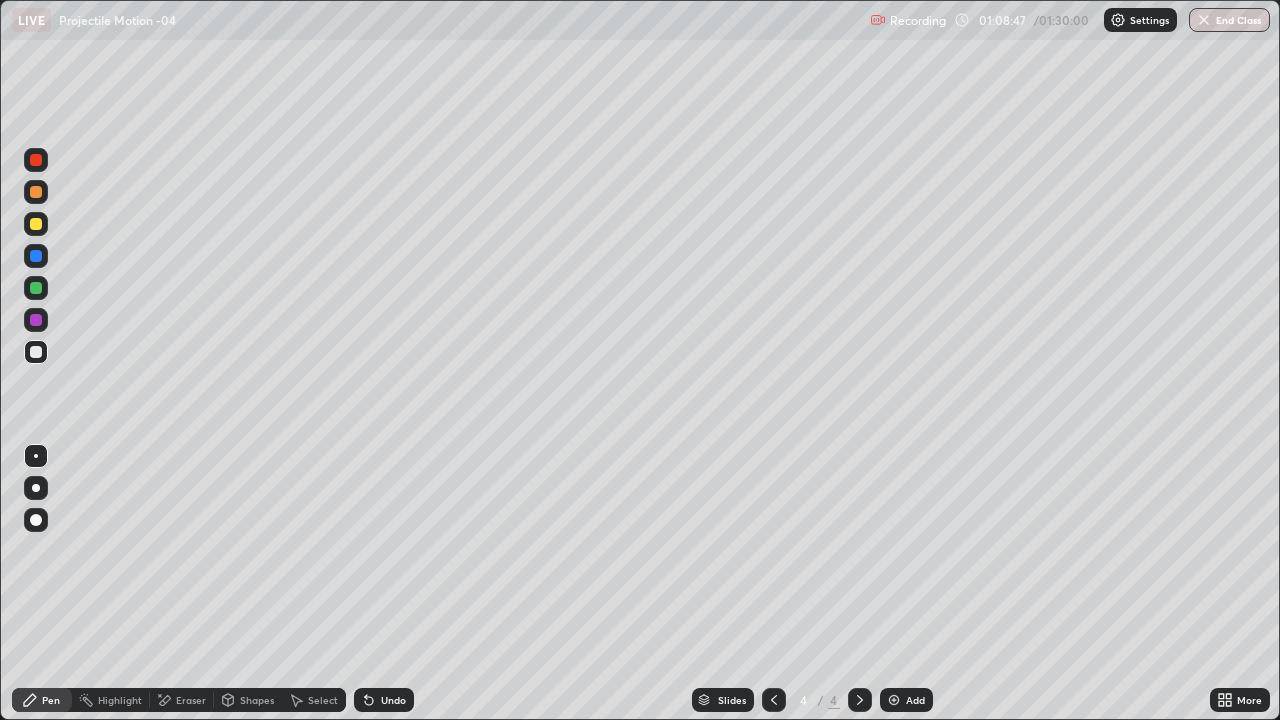 click on "Undo" at bounding box center (393, 700) 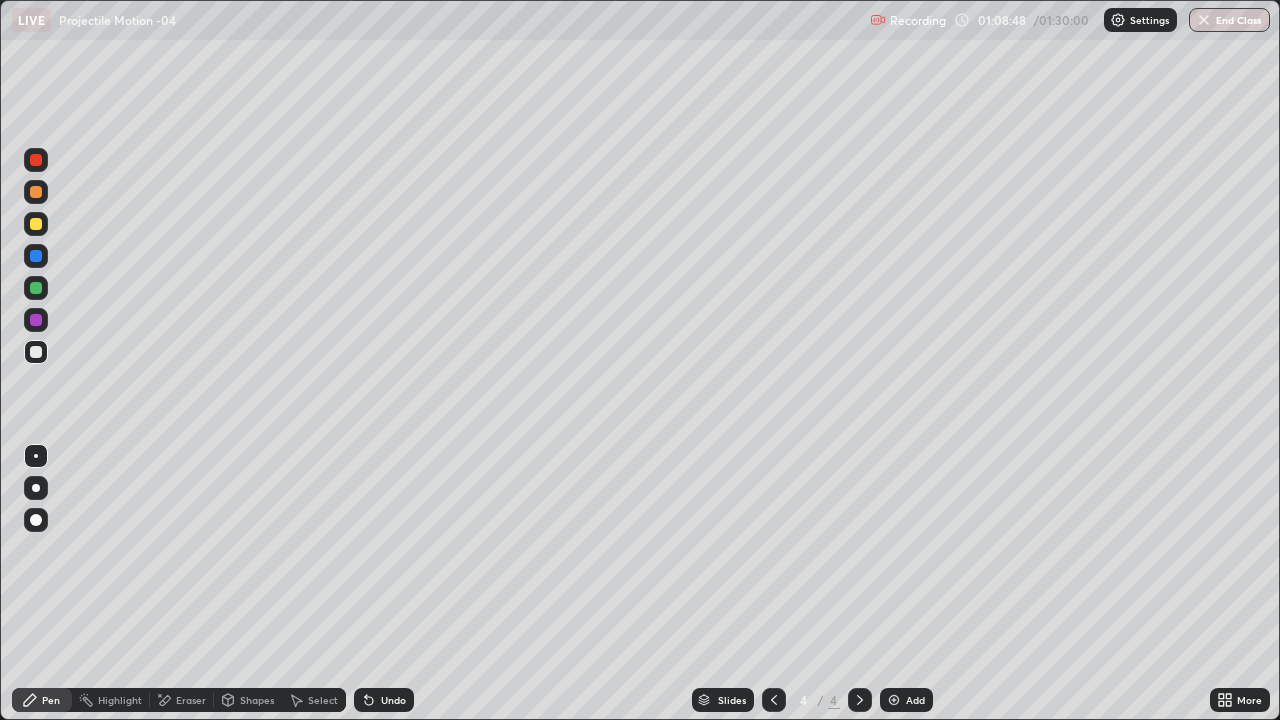 click on "Undo" at bounding box center [393, 700] 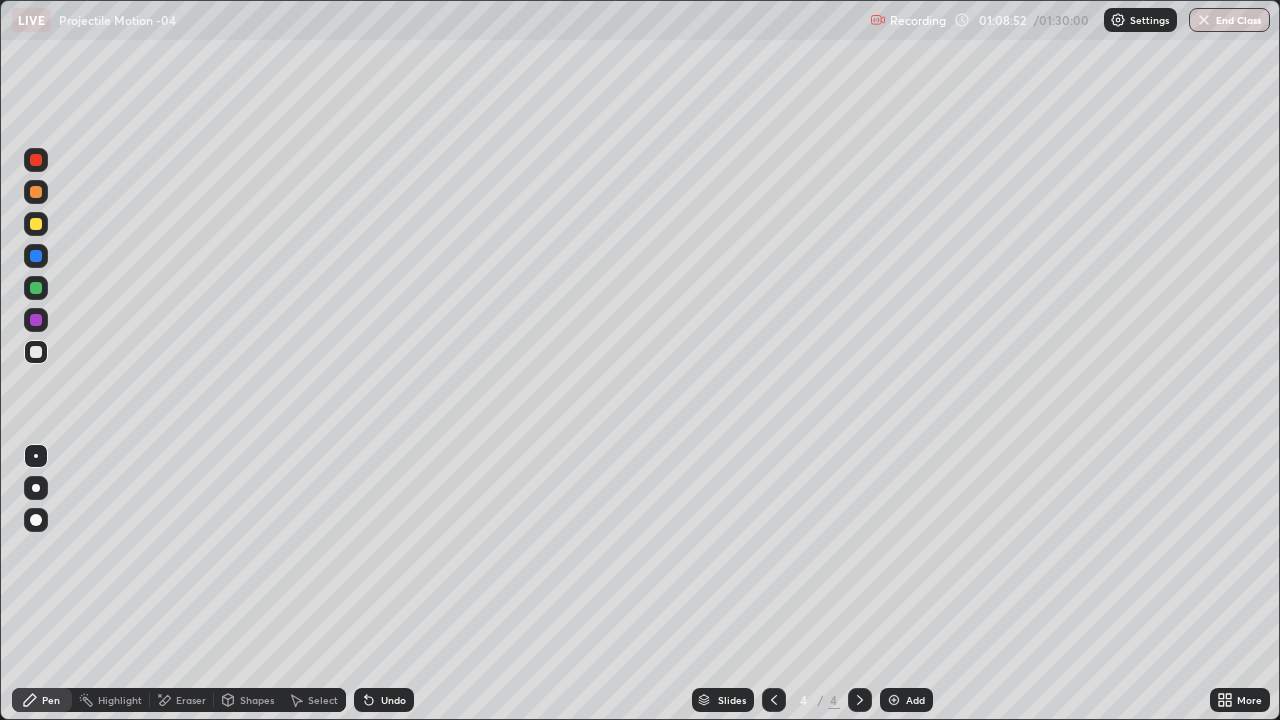 click on "Undo" at bounding box center [393, 700] 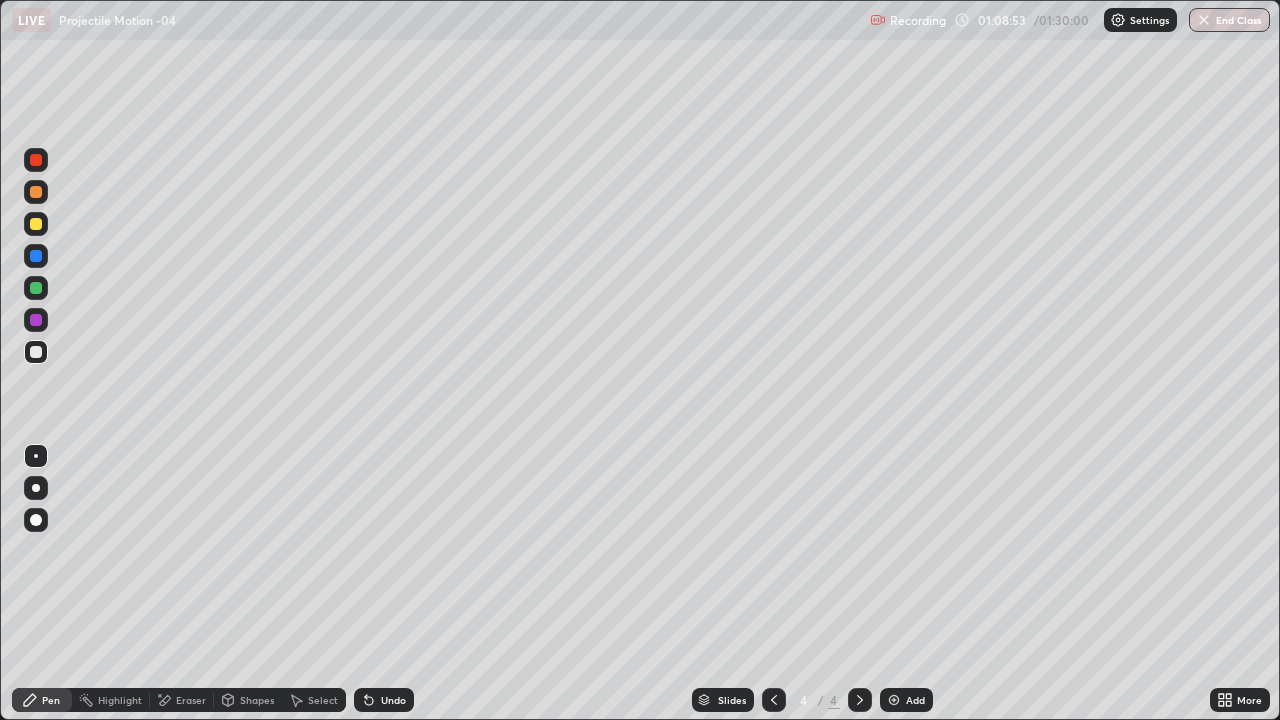 click on "Undo" at bounding box center [393, 700] 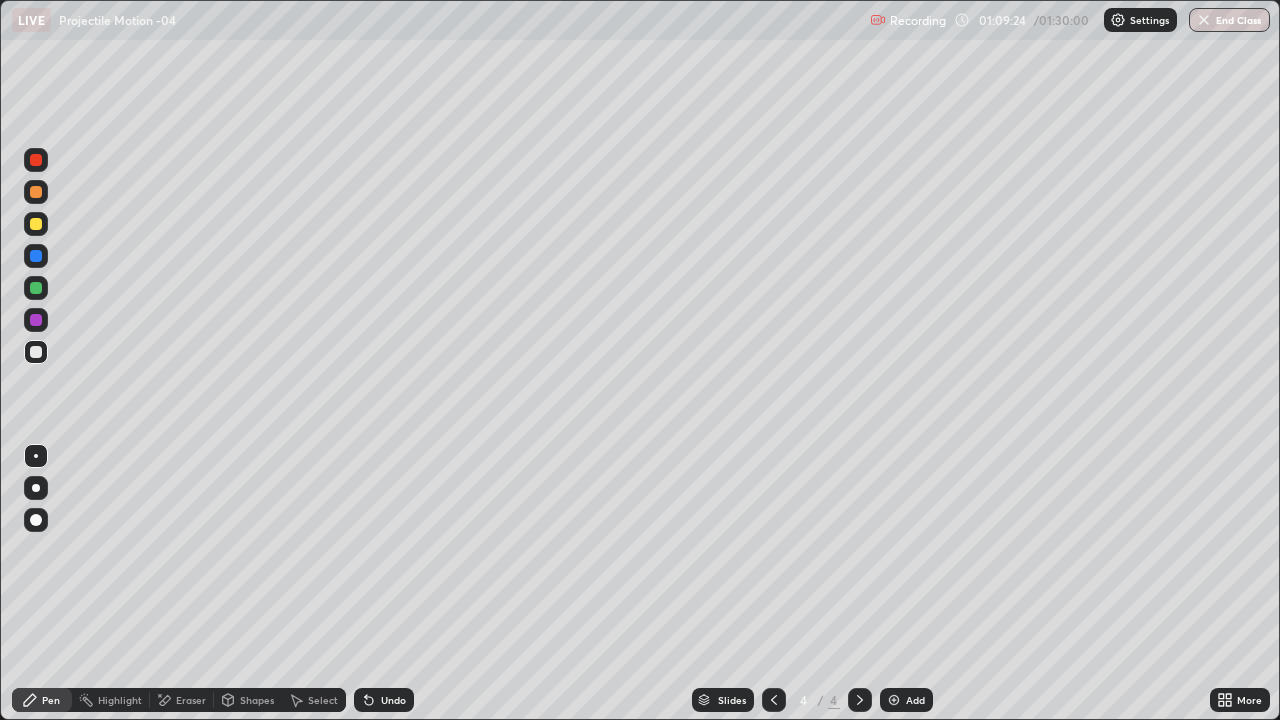 click at bounding box center (36, 320) 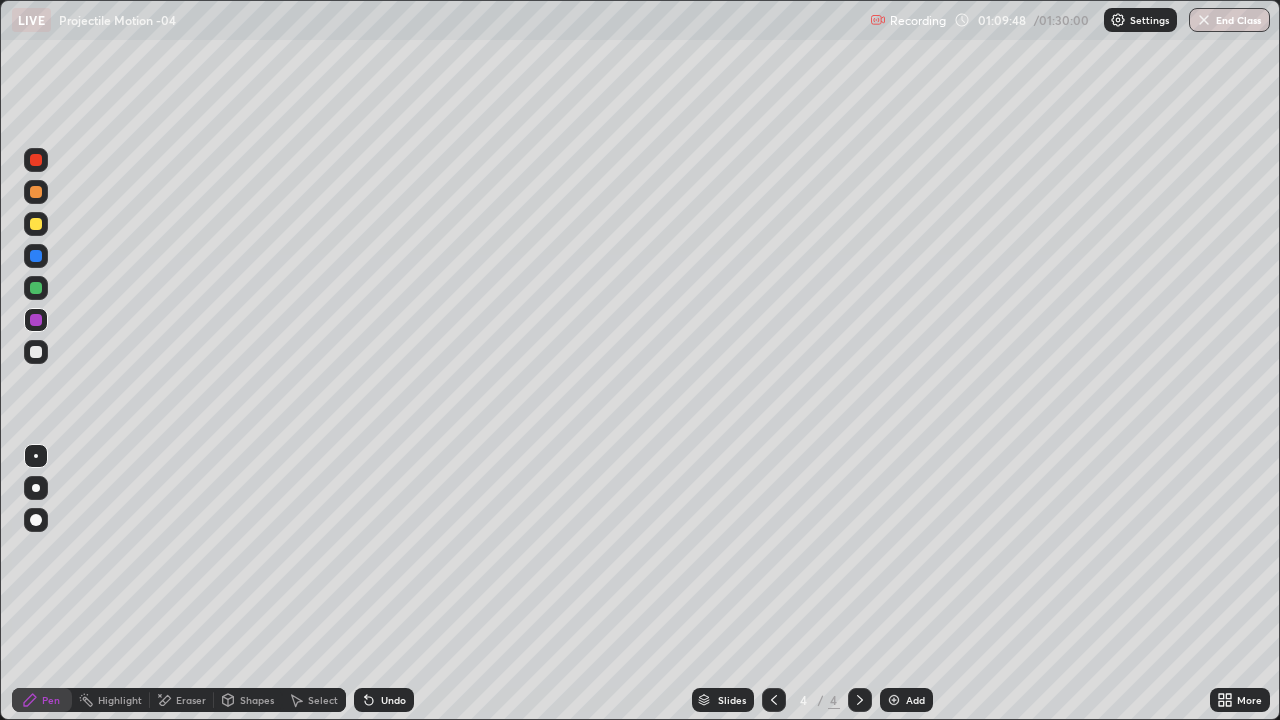 click on "Shapes" at bounding box center [257, 700] 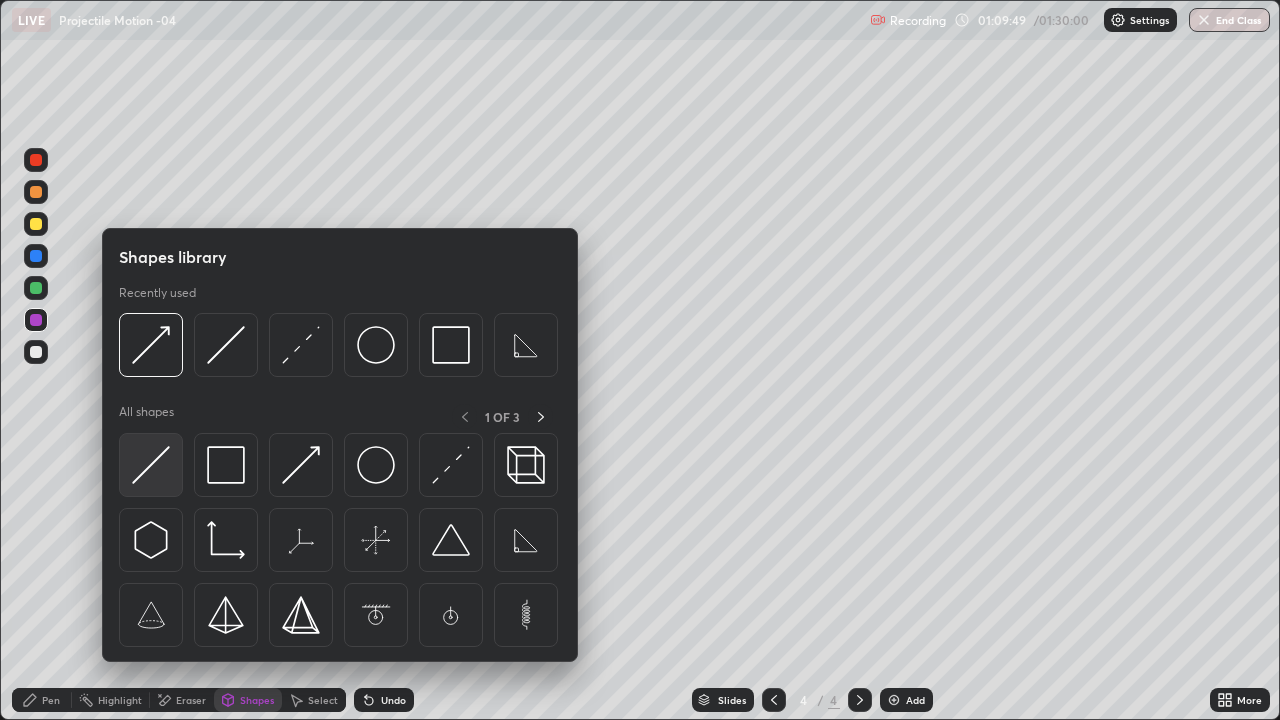 click at bounding box center (151, 465) 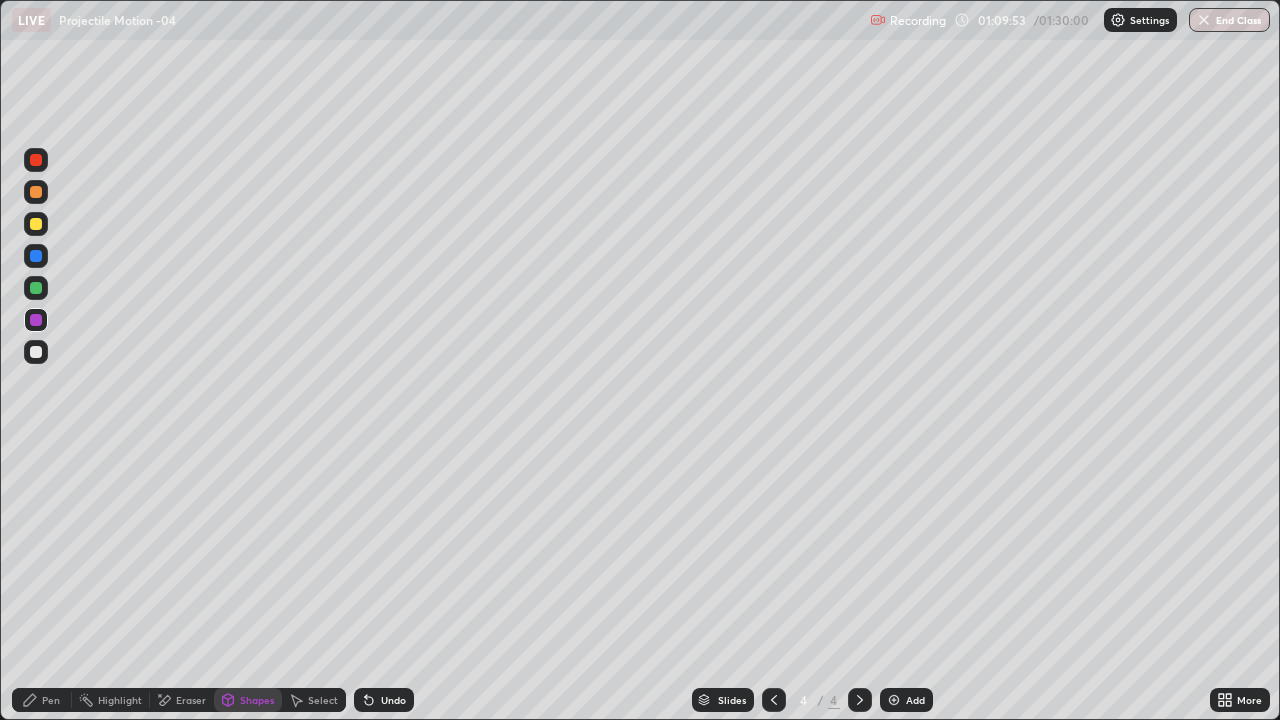 click on "Shapes" at bounding box center [257, 700] 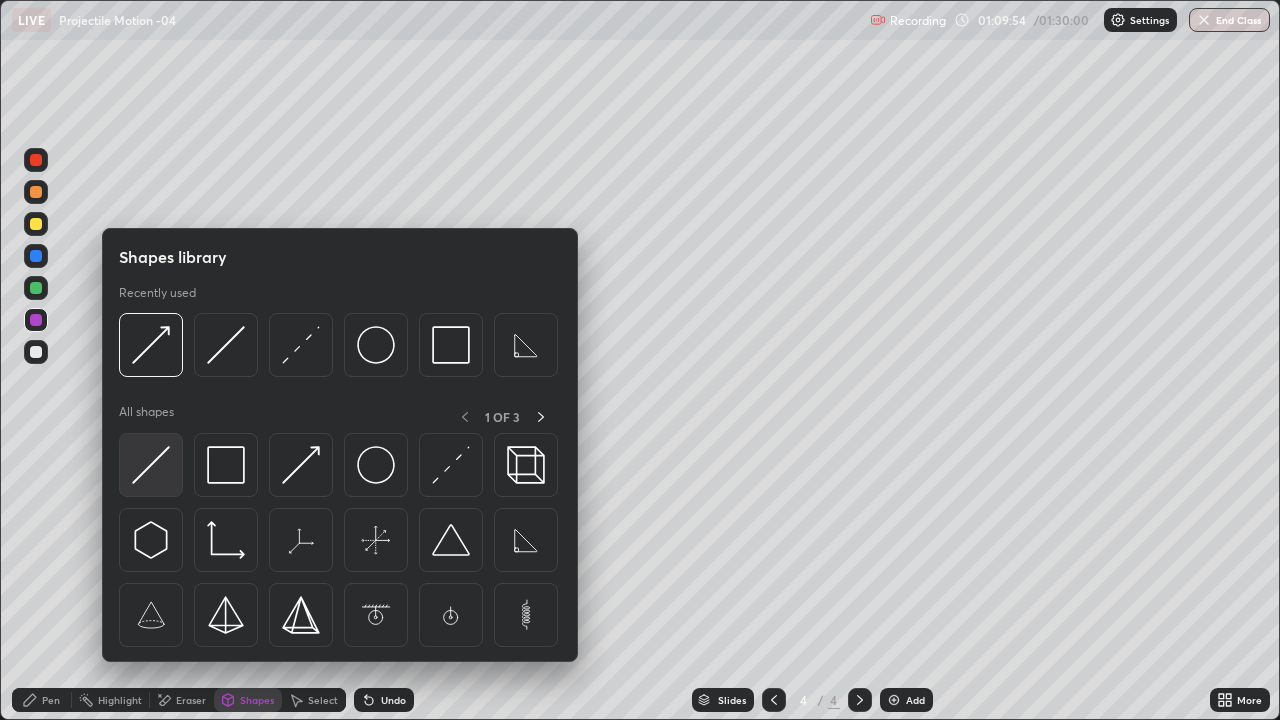 click at bounding box center (151, 465) 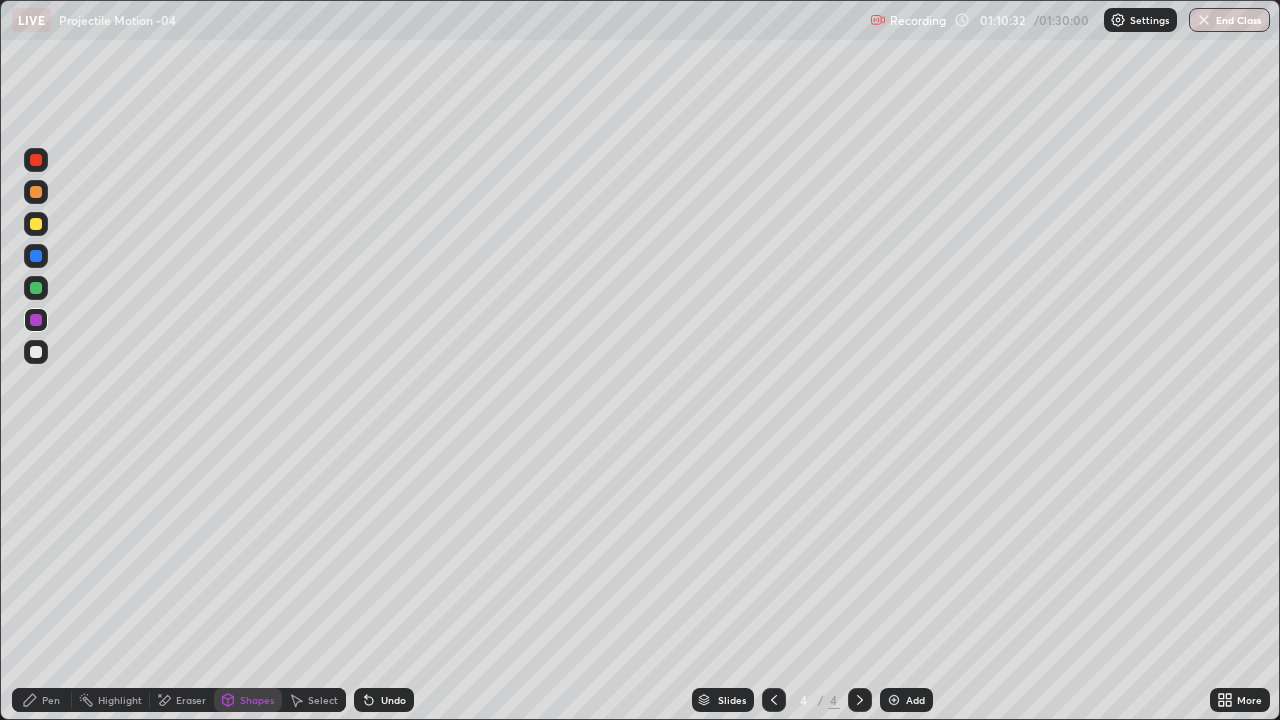 click on "Pen" at bounding box center (42, 700) 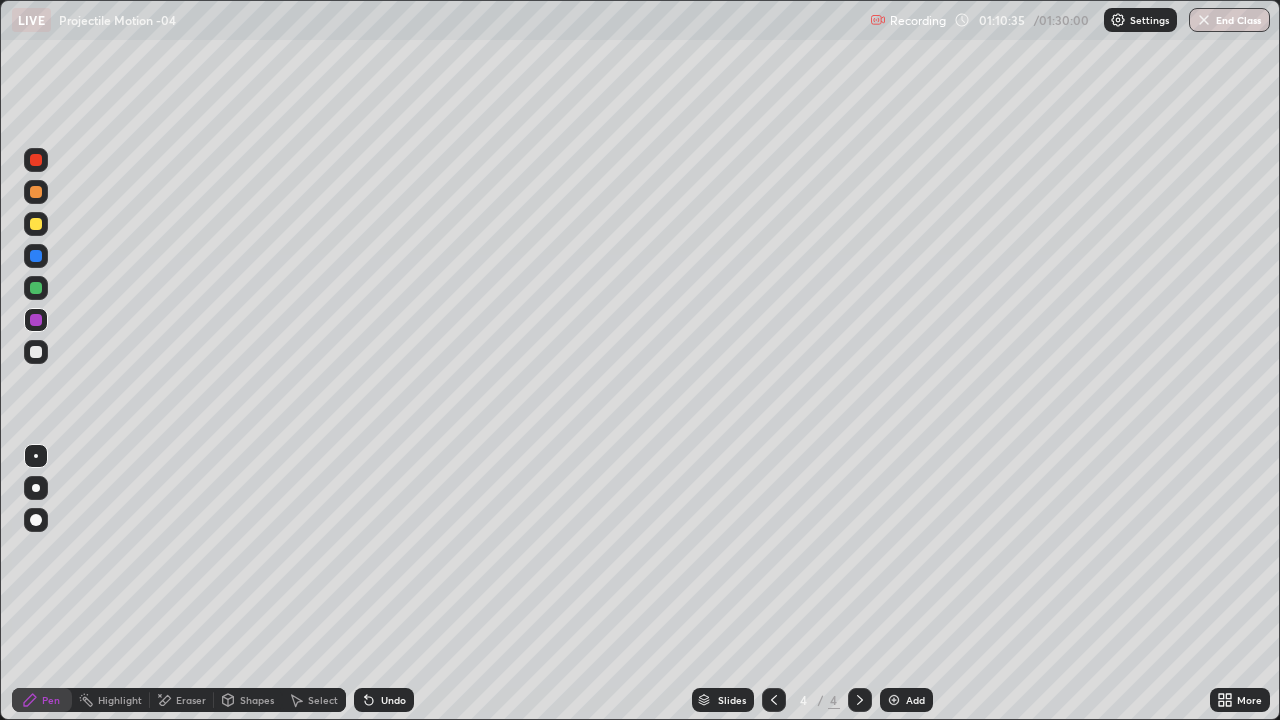 click at bounding box center (36, 288) 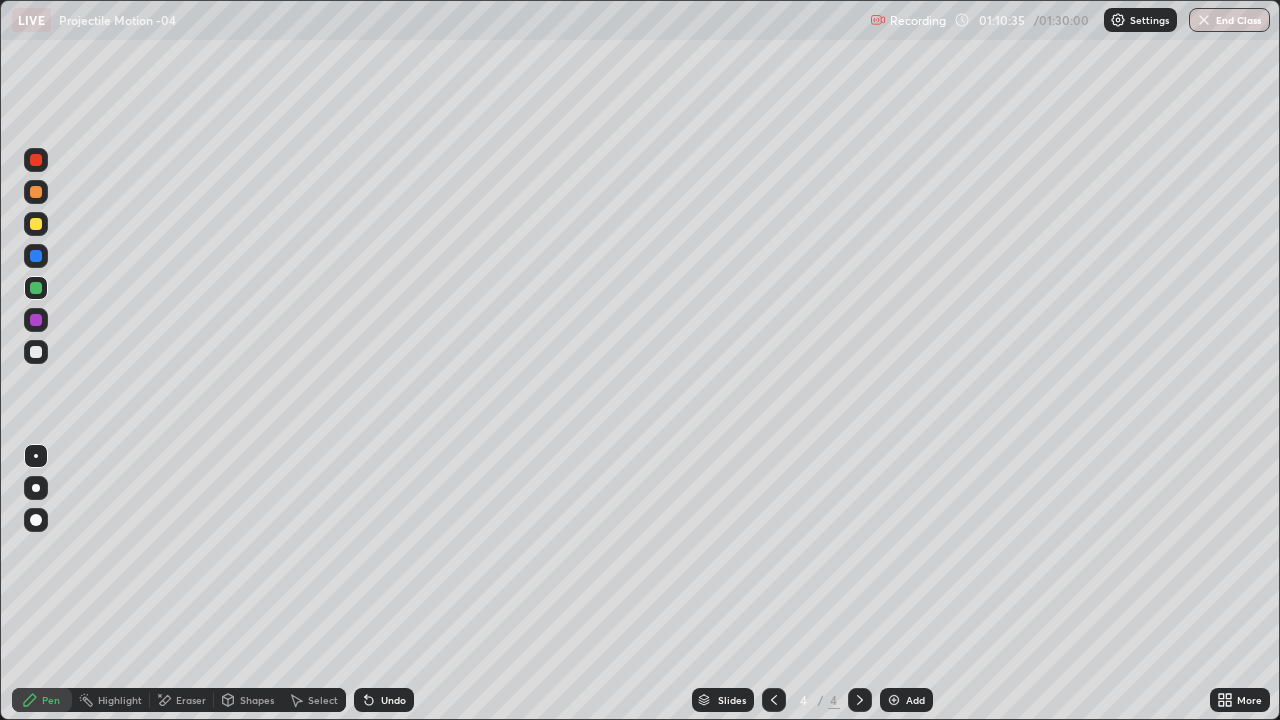 click on "Shapes" at bounding box center [257, 700] 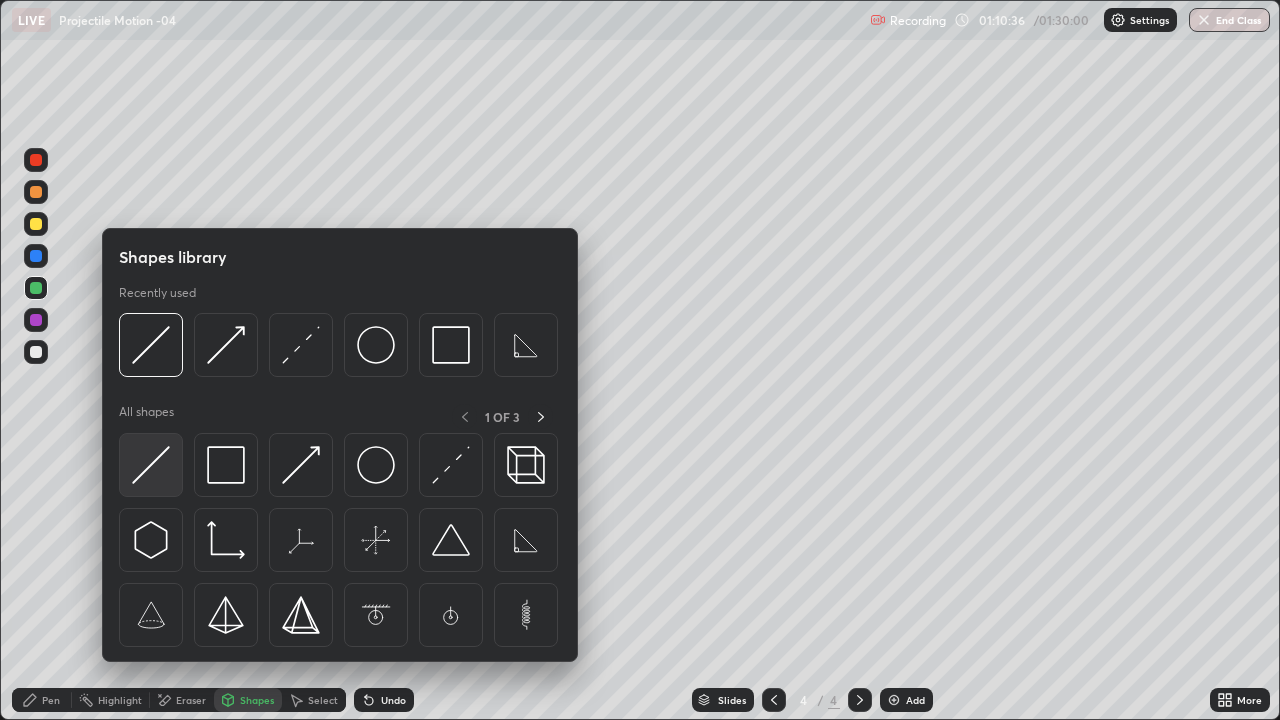 click at bounding box center (151, 465) 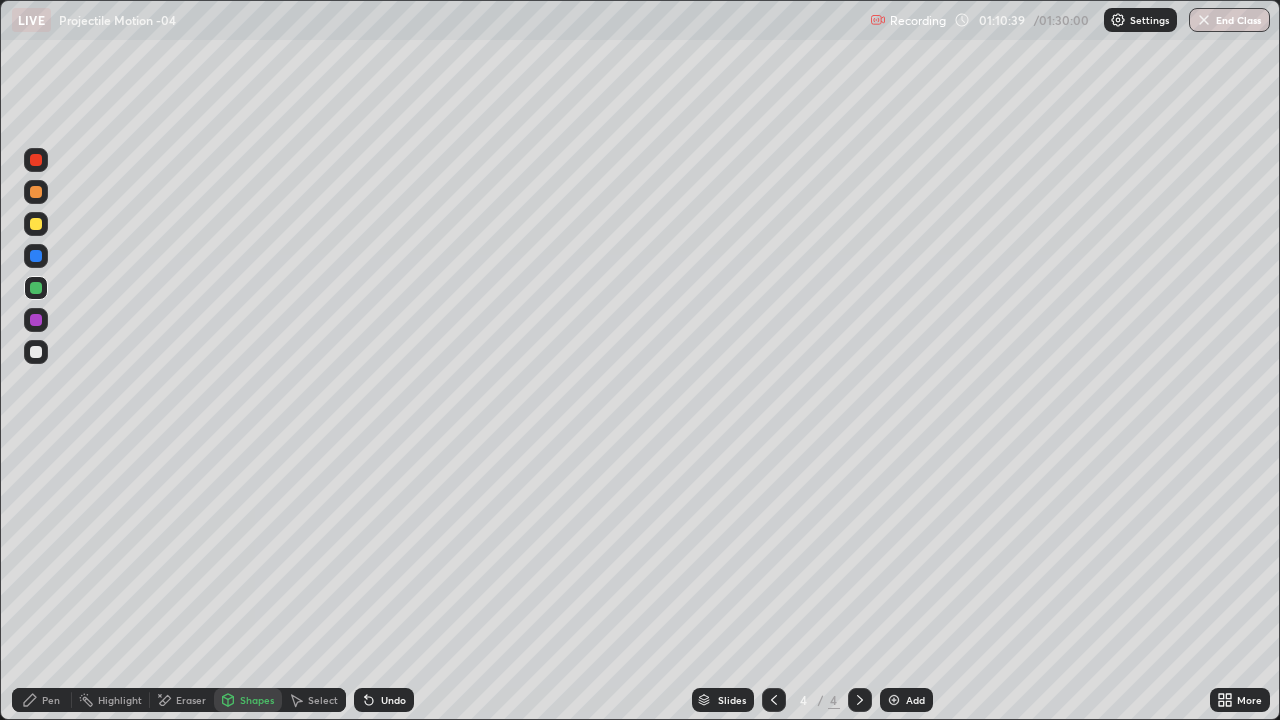 click 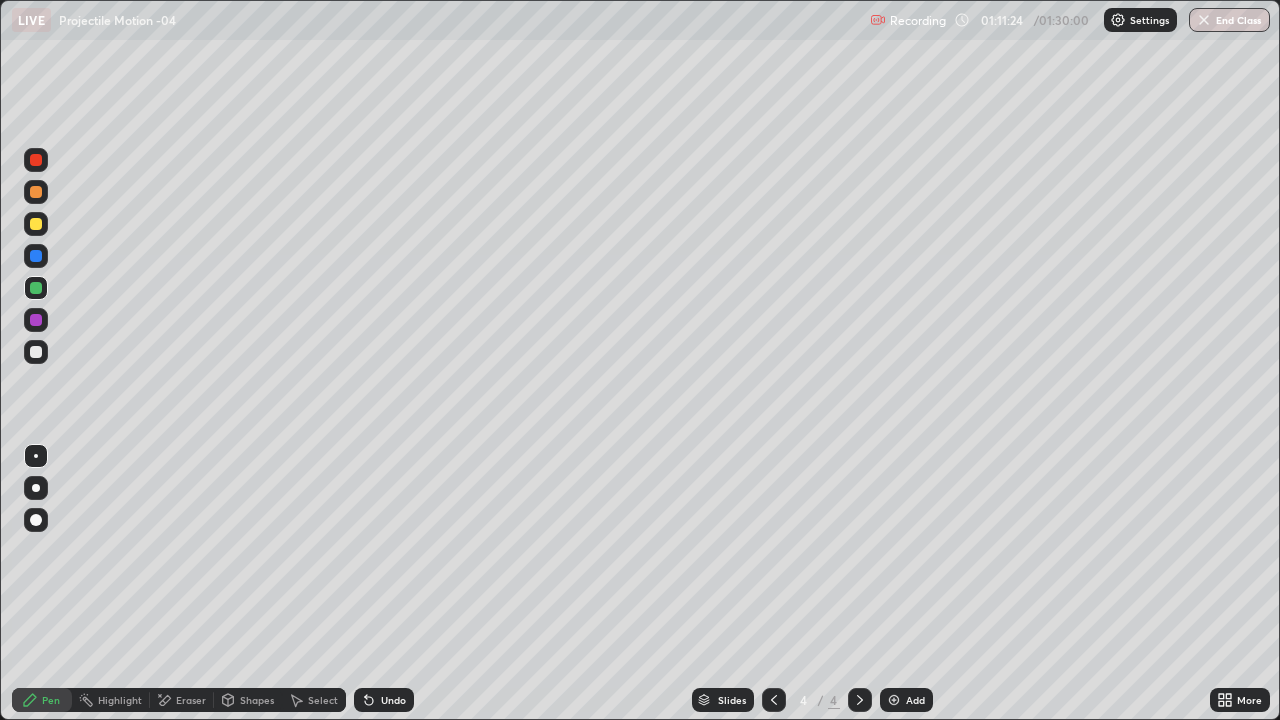 click at bounding box center (36, 352) 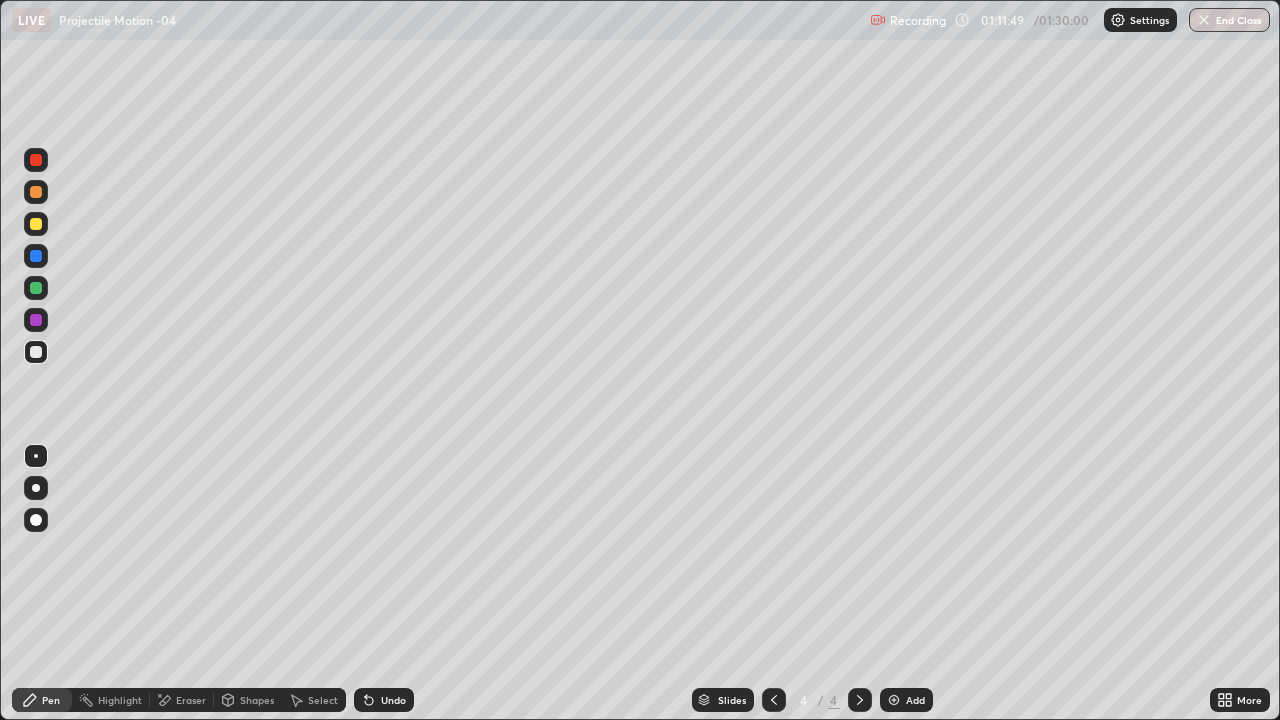 click on "Undo" at bounding box center [393, 700] 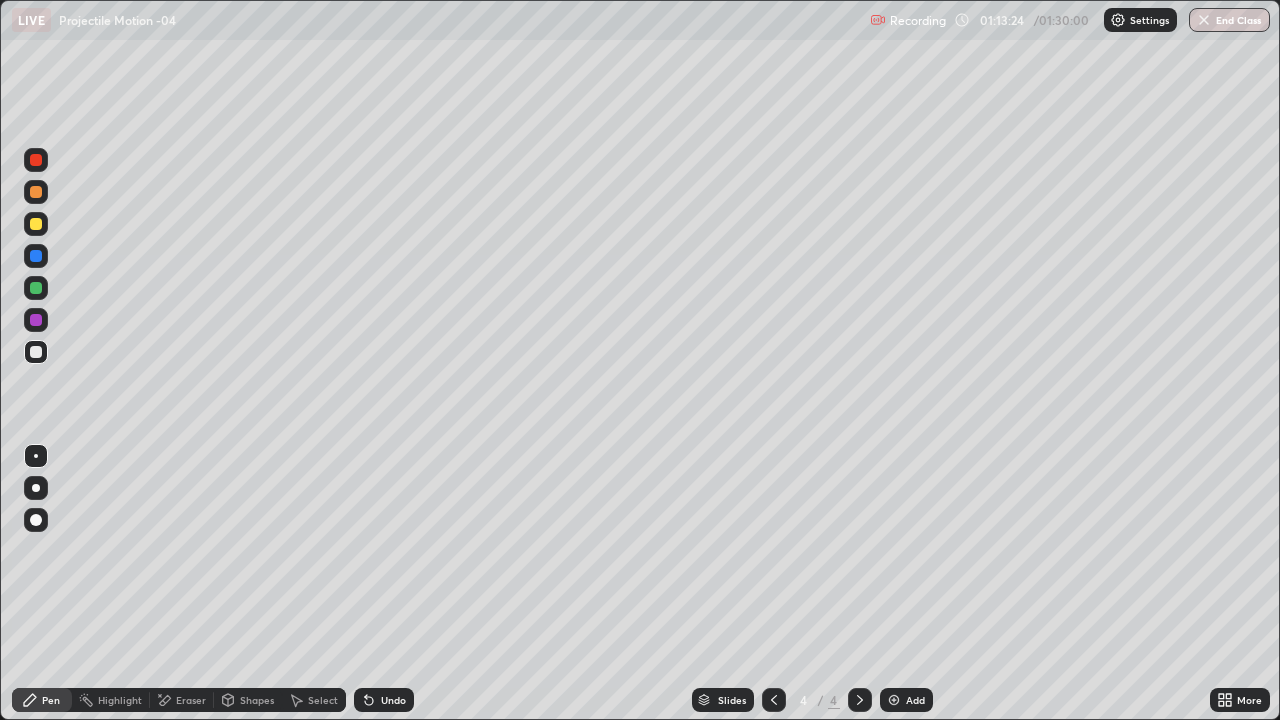 click on "Eraser" at bounding box center [191, 700] 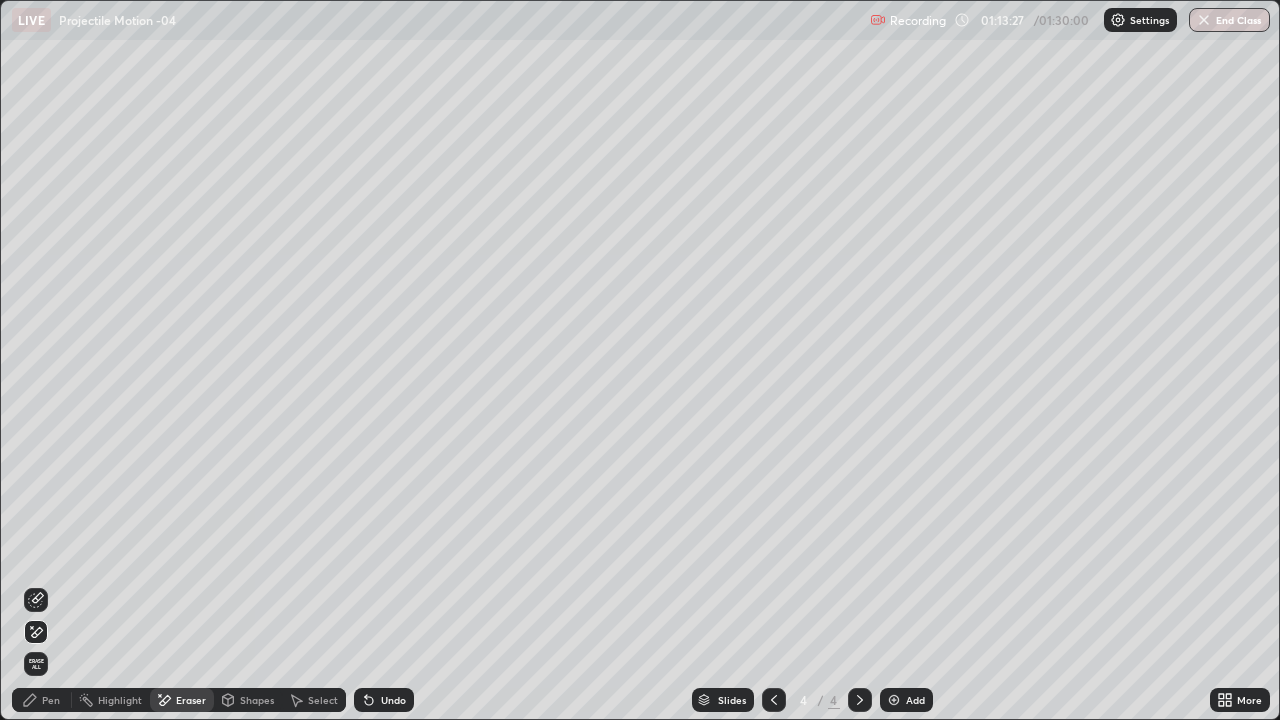 click on "Pen" at bounding box center [51, 700] 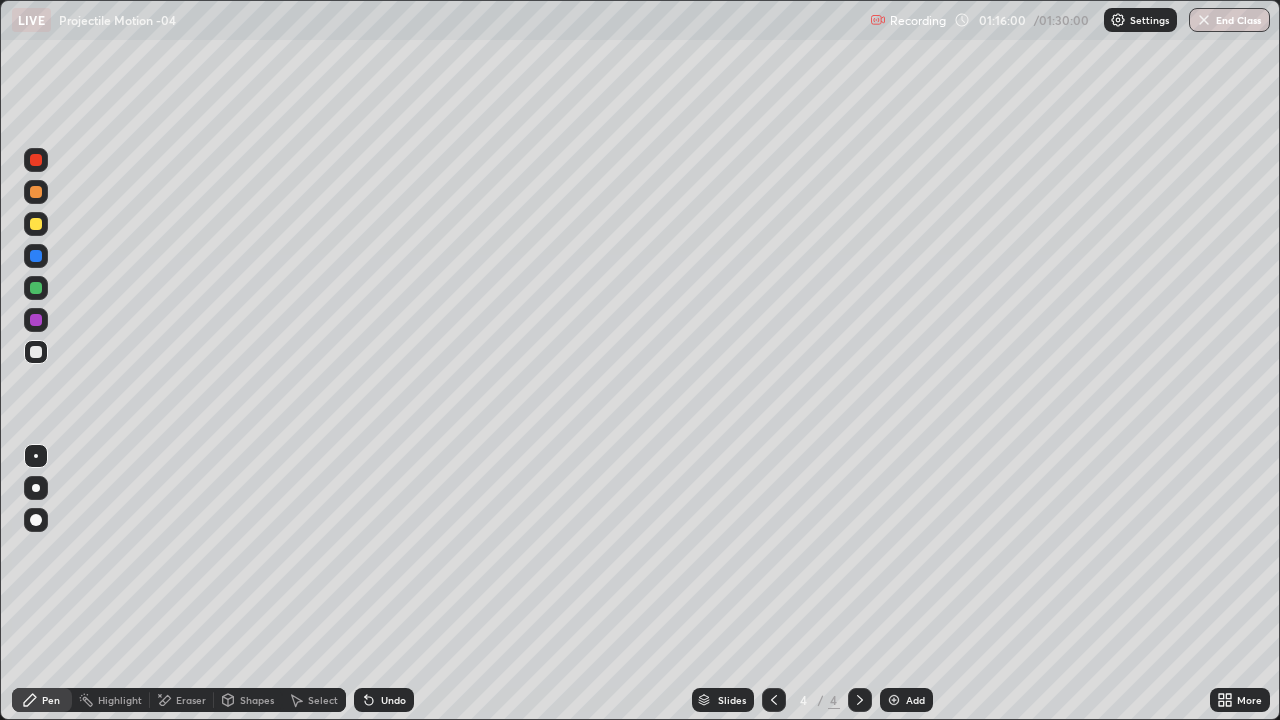 click on "Add" at bounding box center [906, 700] 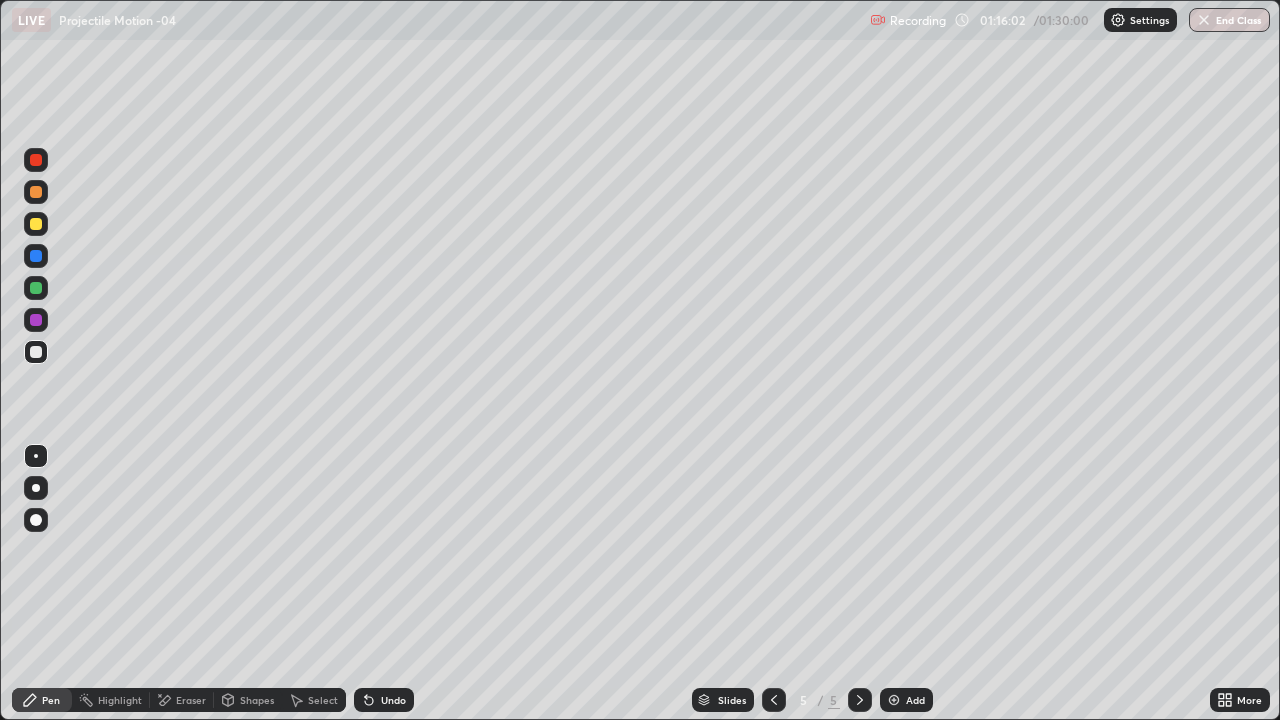 click on "Shapes" at bounding box center (257, 700) 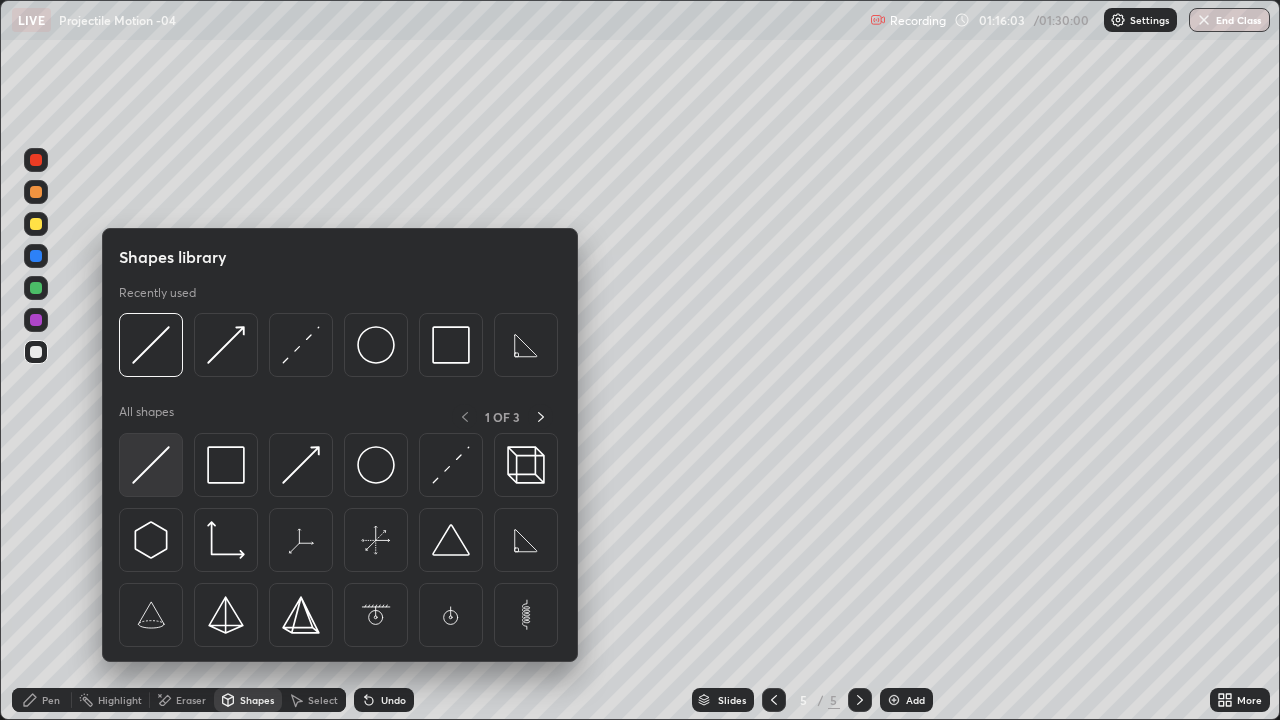 click at bounding box center [151, 465] 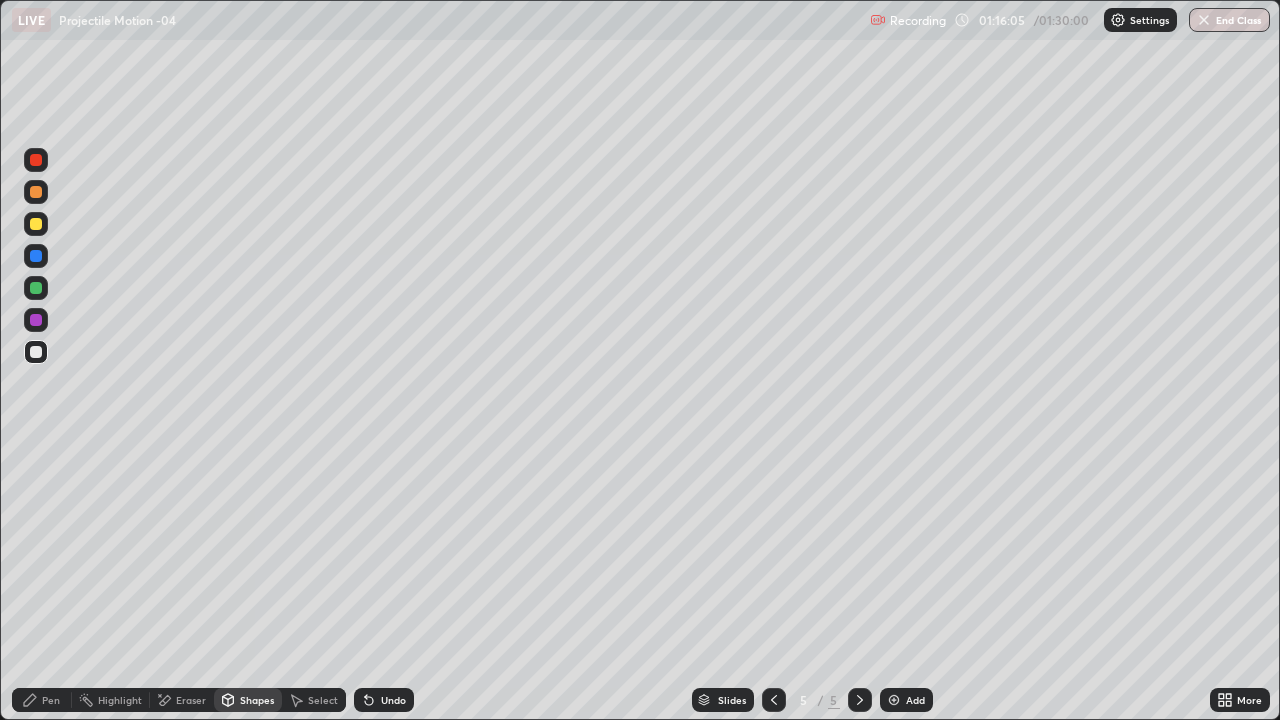 click on "Pen" at bounding box center [51, 700] 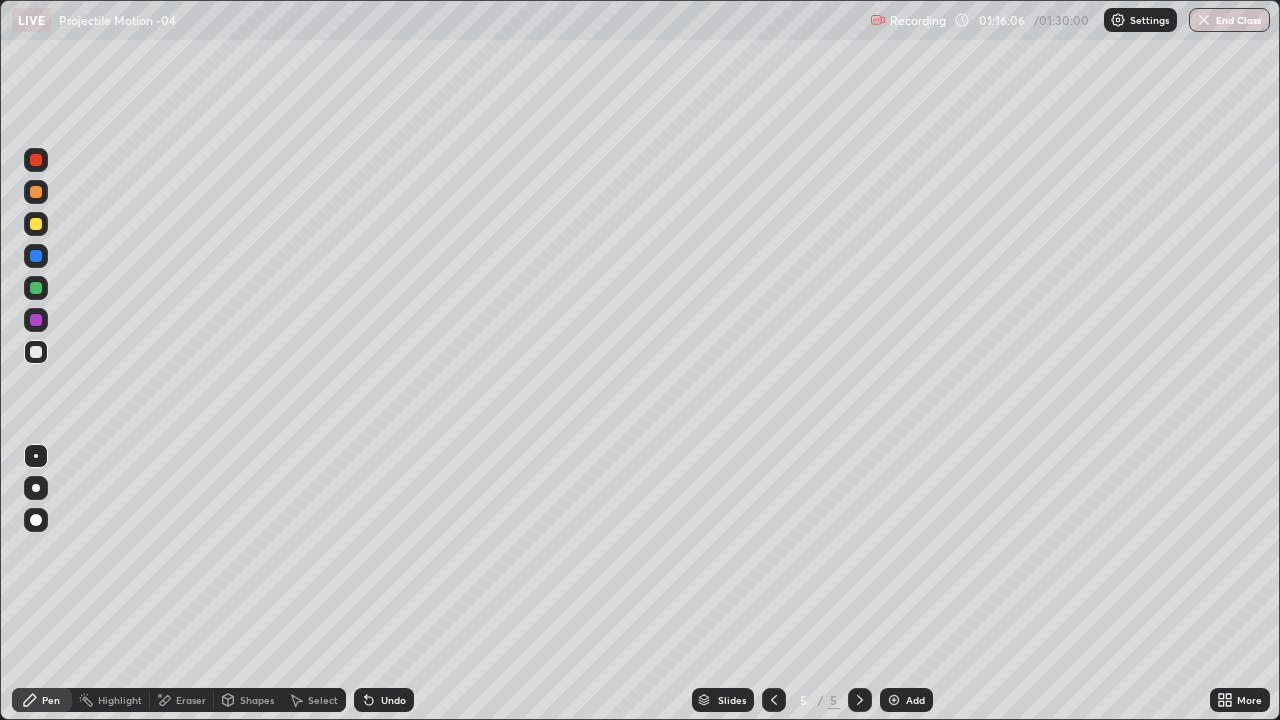 click at bounding box center (36, 224) 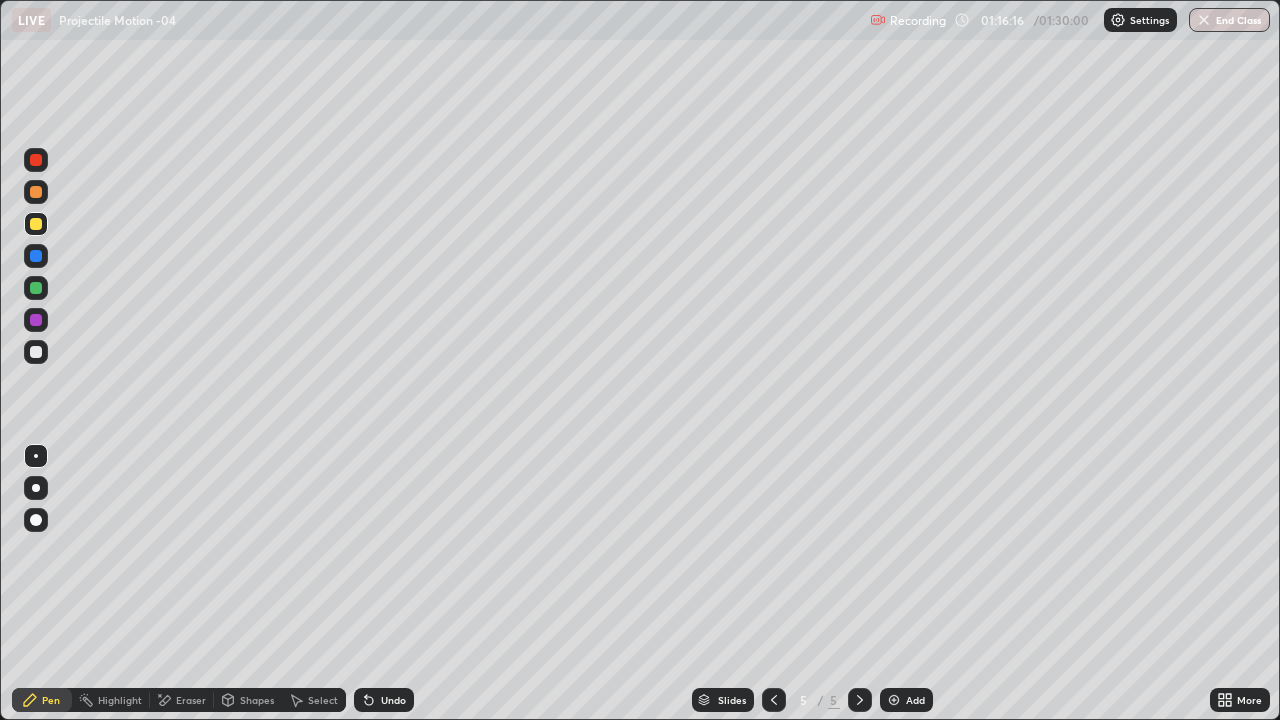 click on "Pen" at bounding box center [51, 700] 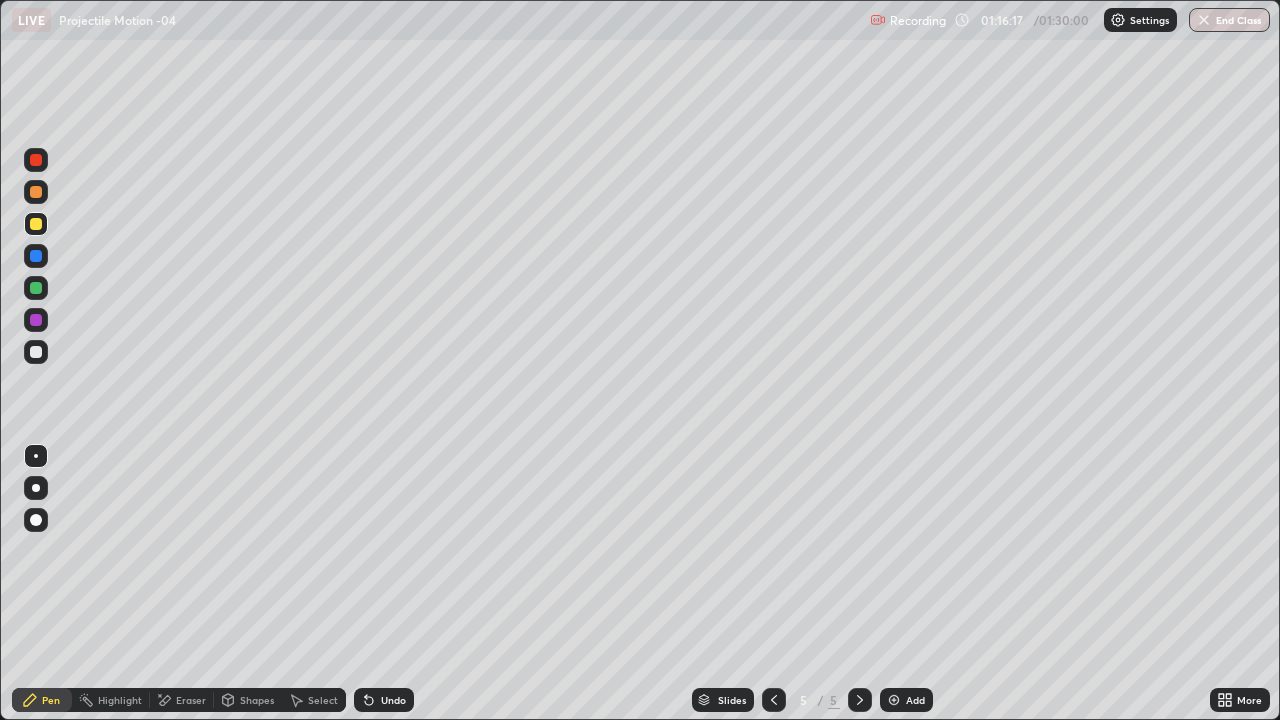 click at bounding box center (36, 352) 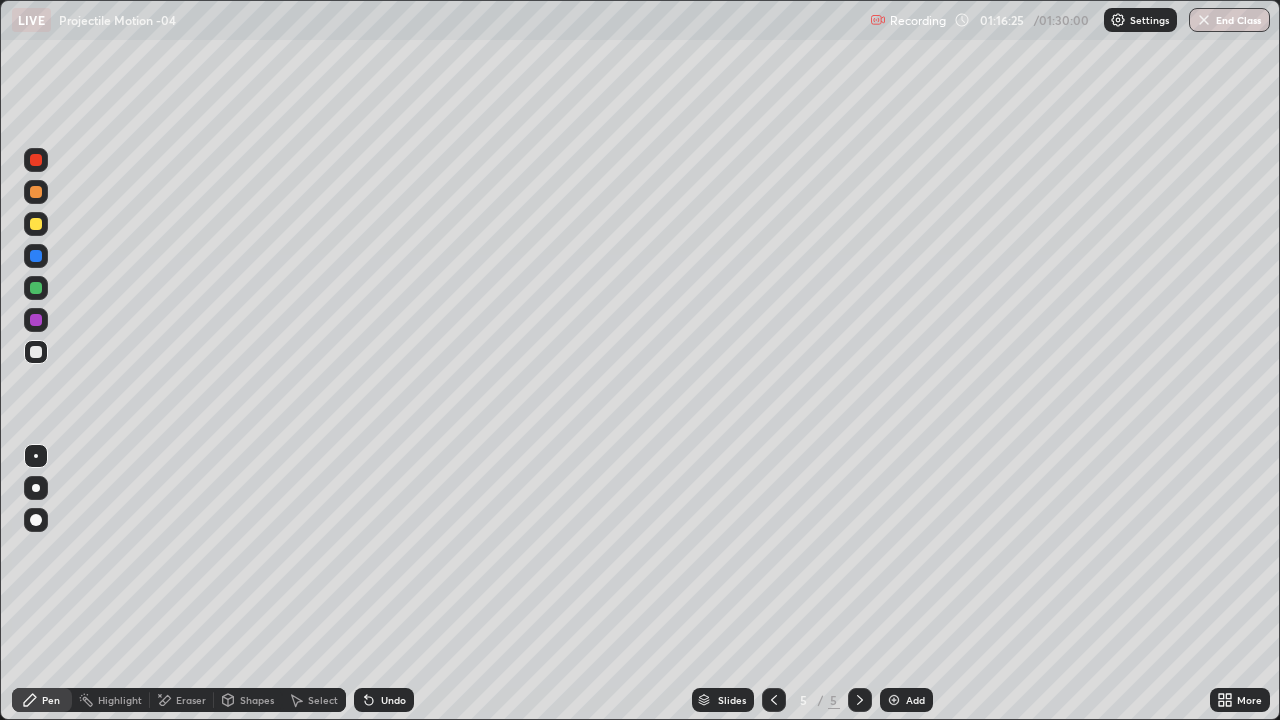 click on "Shapes" at bounding box center (248, 700) 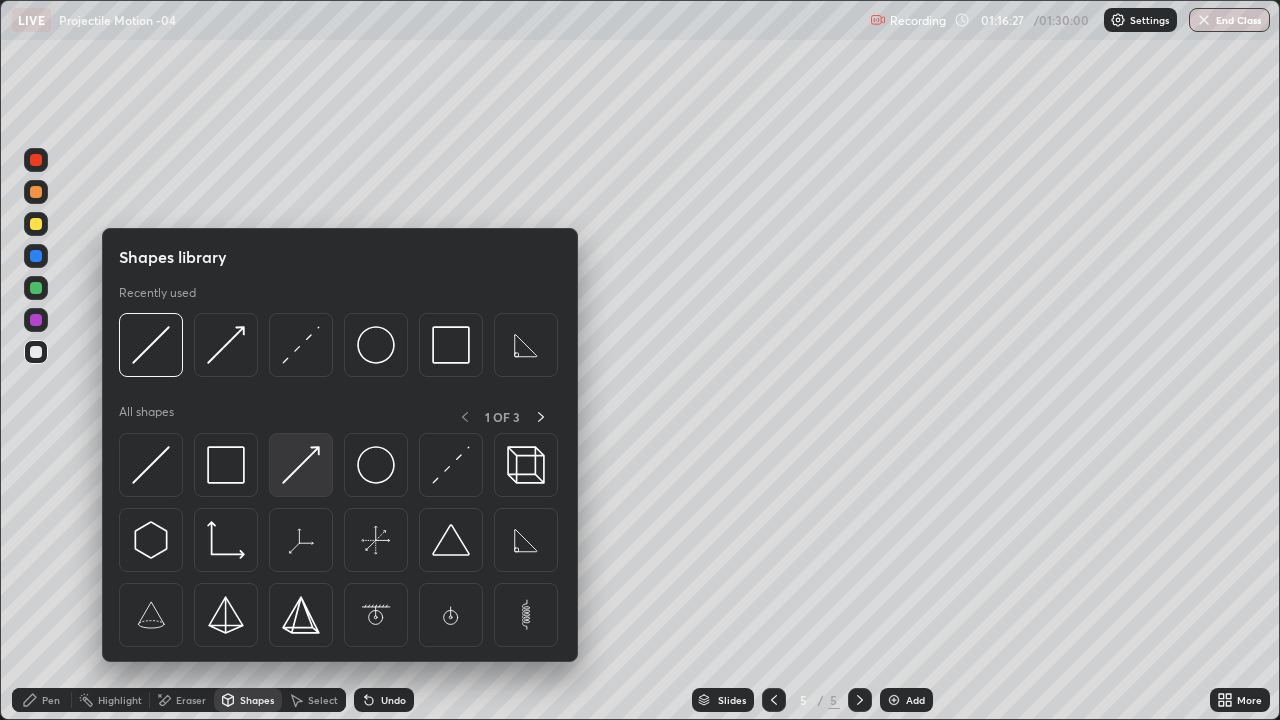 click at bounding box center [301, 465] 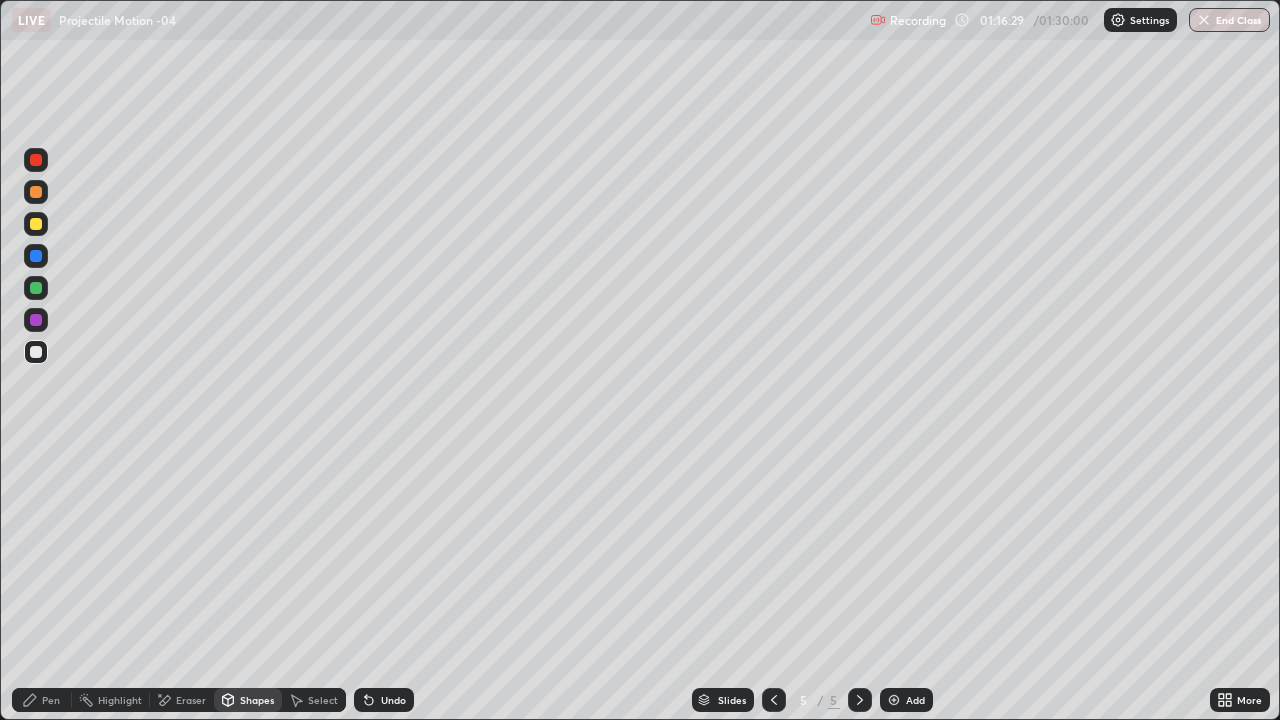 click on "Shapes" at bounding box center (248, 700) 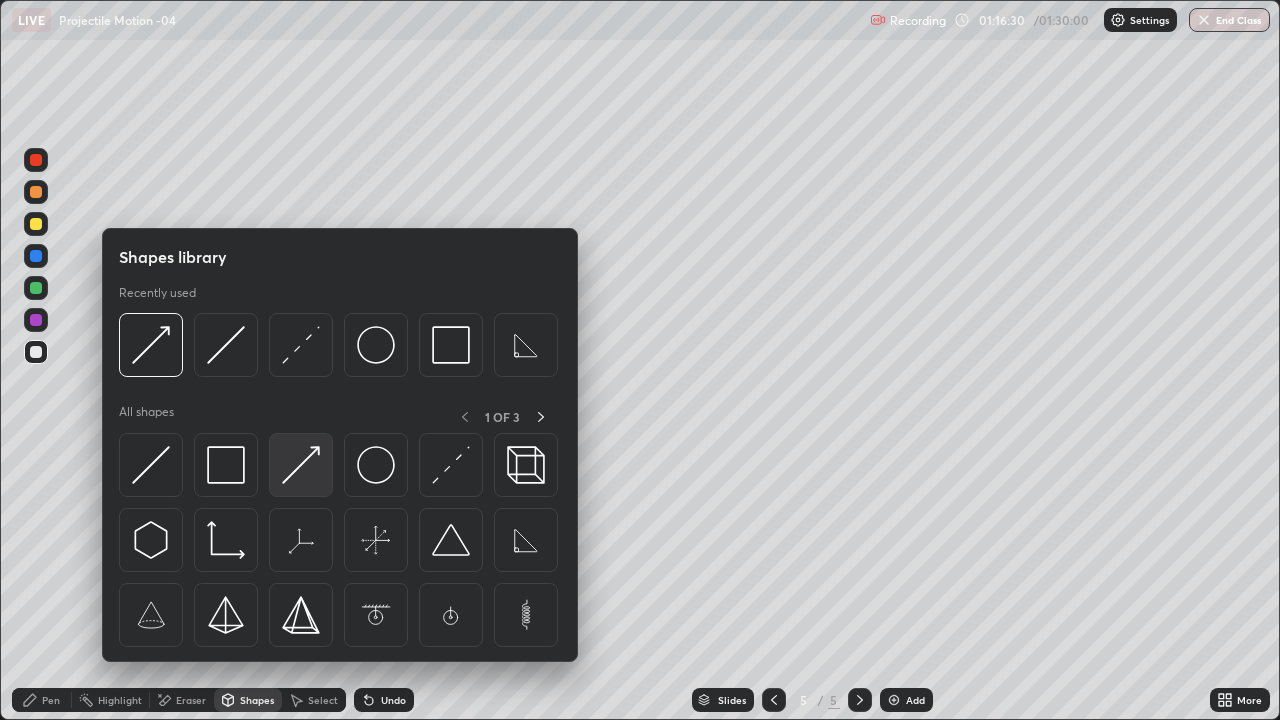 click at bounding box center (301, 465) 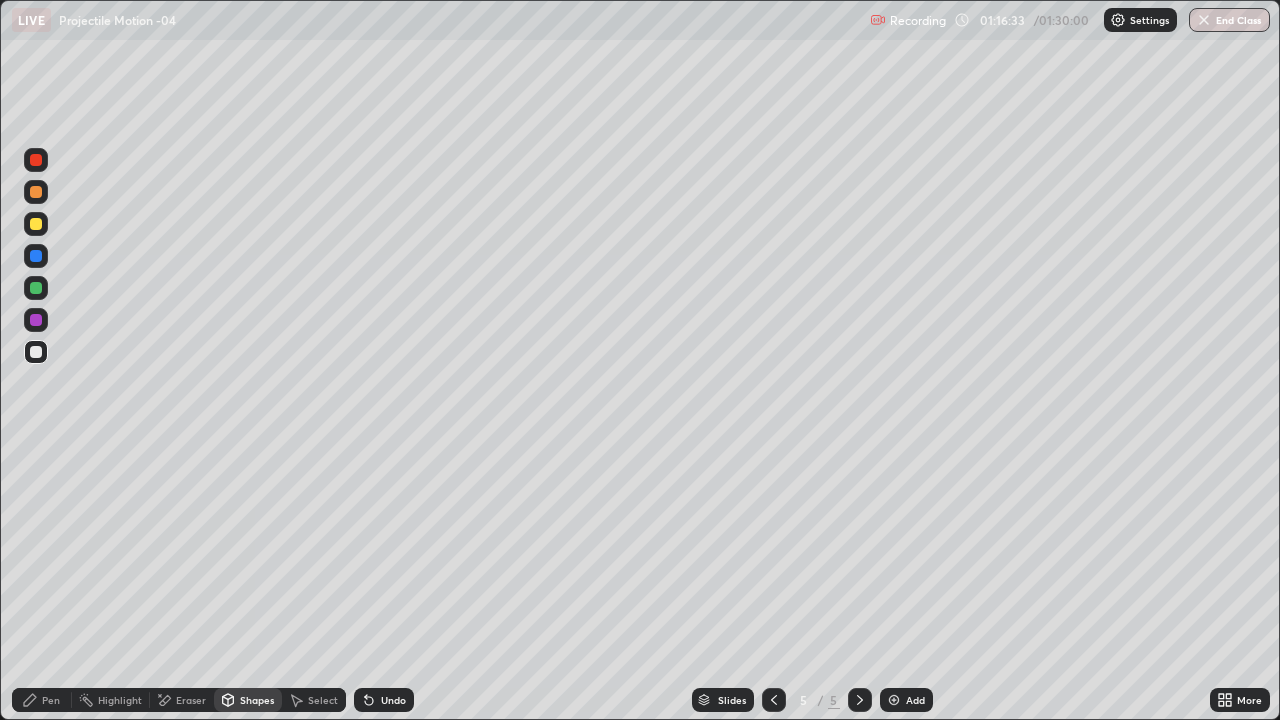 click on "Pen" at bounding box center (42, 700) 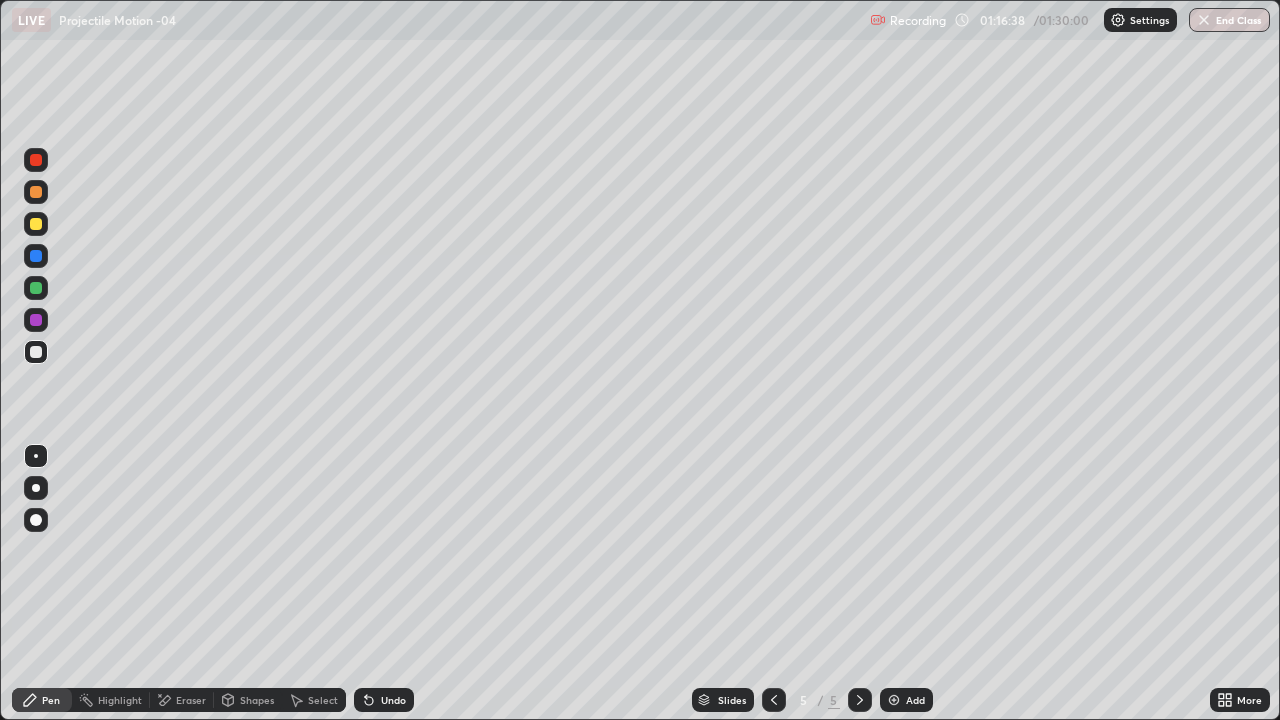 click on "Shapes" at bounding box center [248, 700] 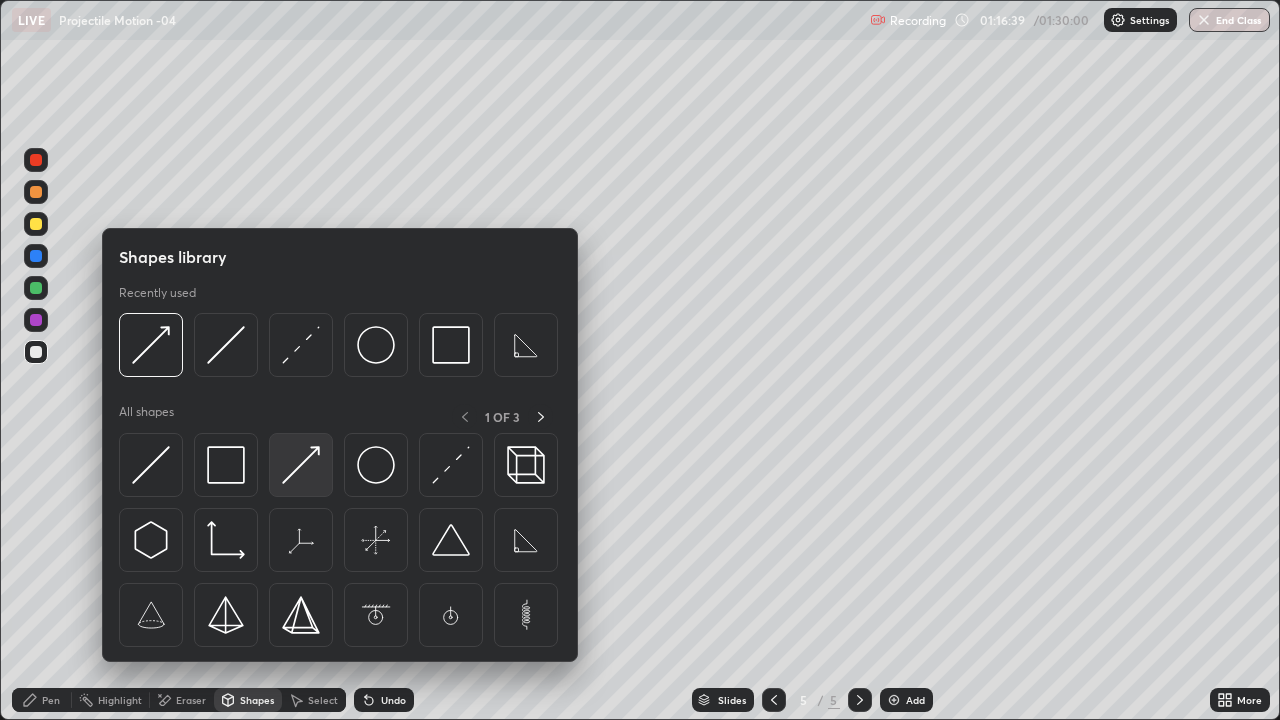 click at bounding box center (301, 465) 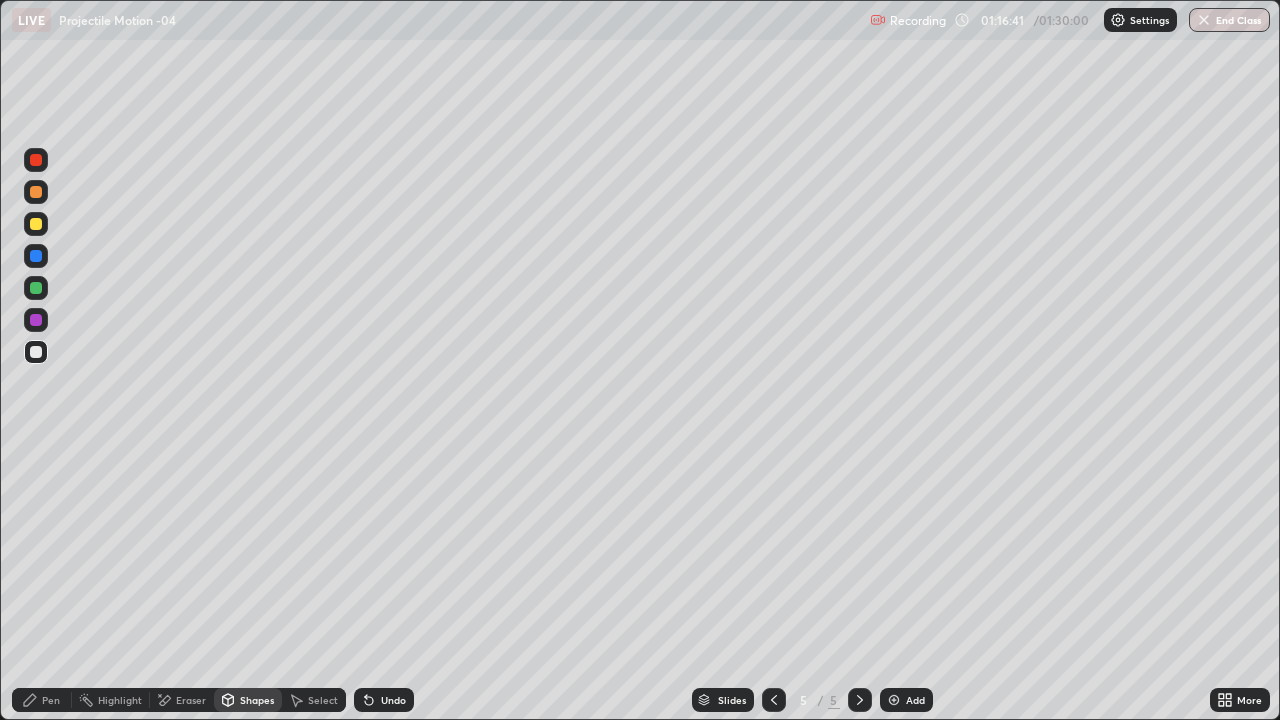 click on "Pen" at bounding box center (51, 700) 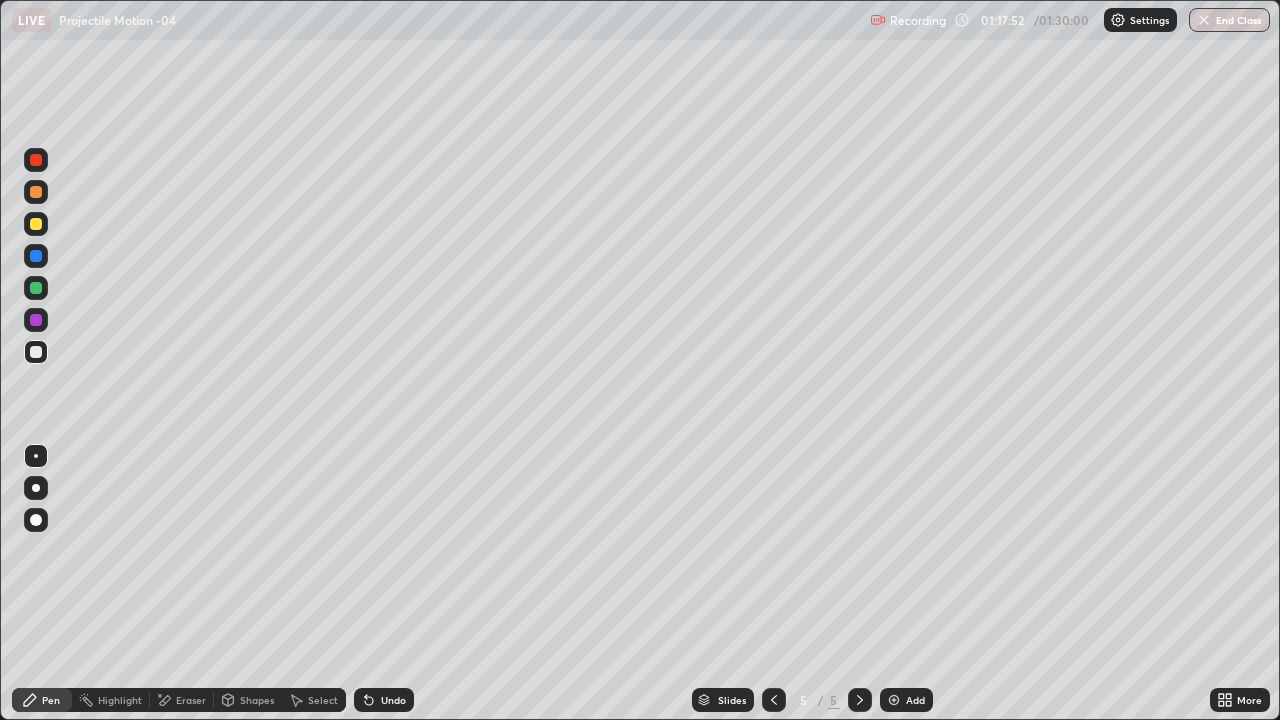 click at bounding box center [36, 352] 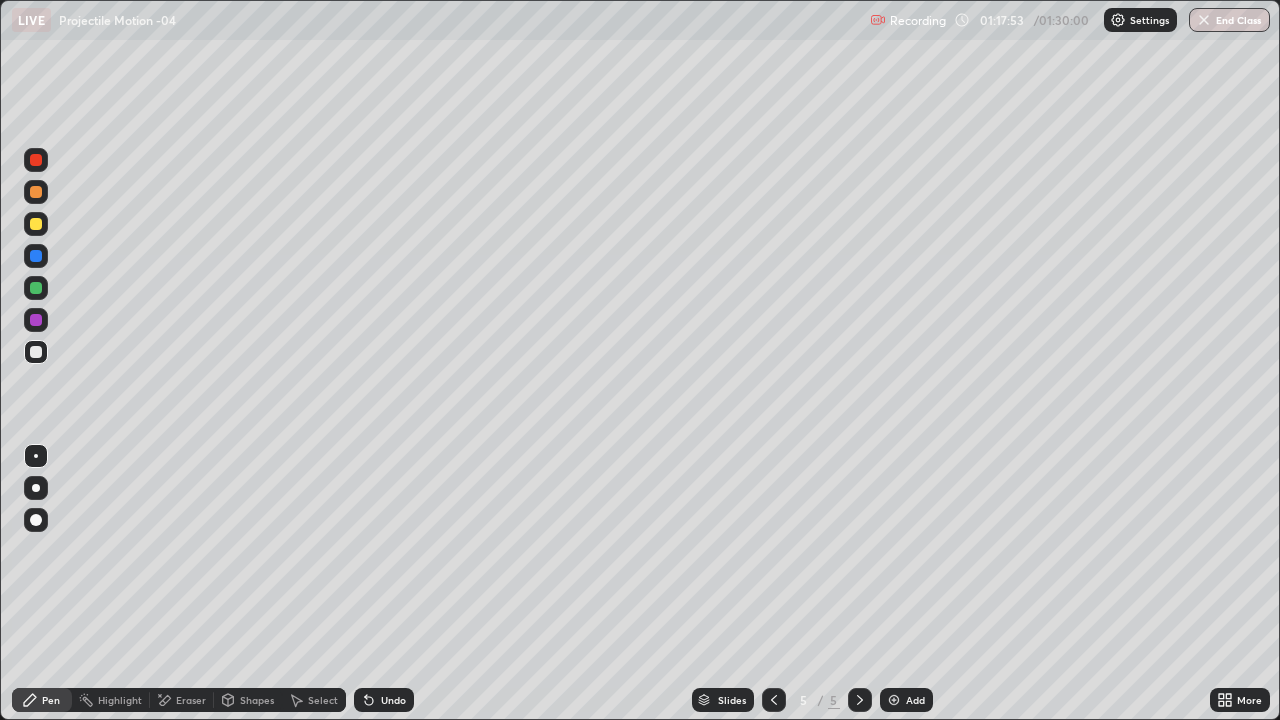 click on "Pen" at bounding box center [42, 700] 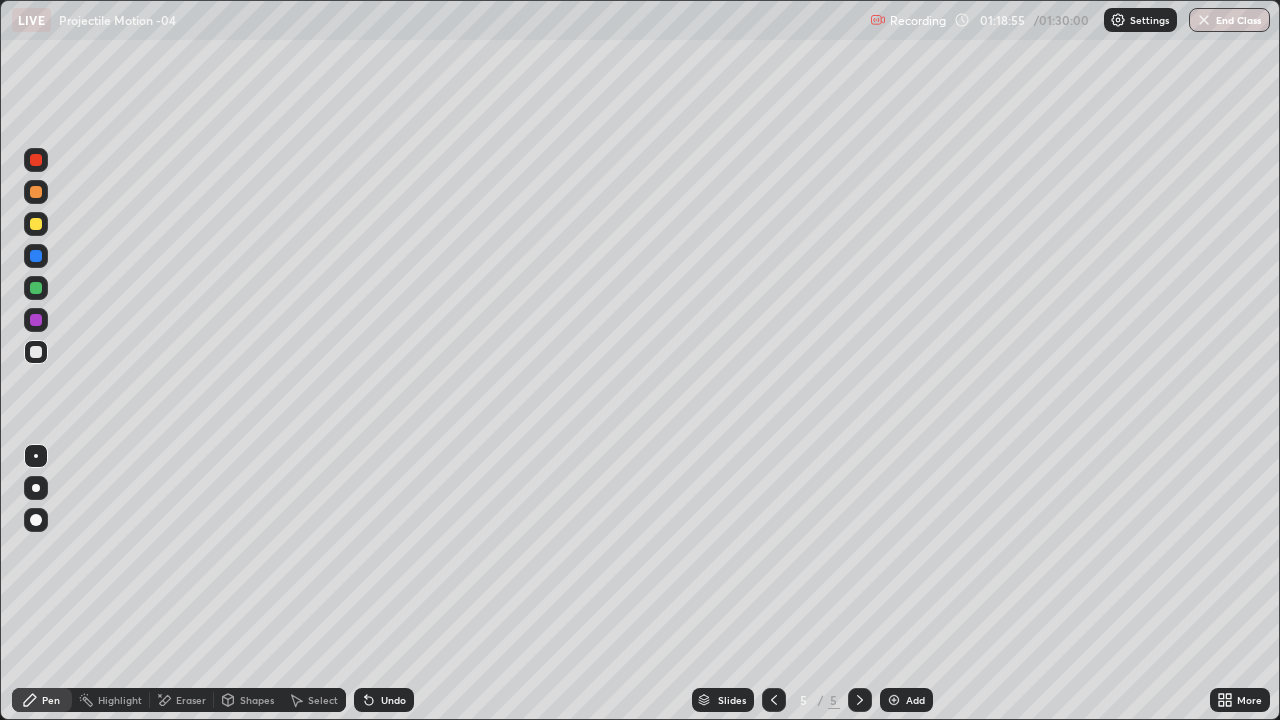 click on "Shapes" at bounding box center [248, 700] 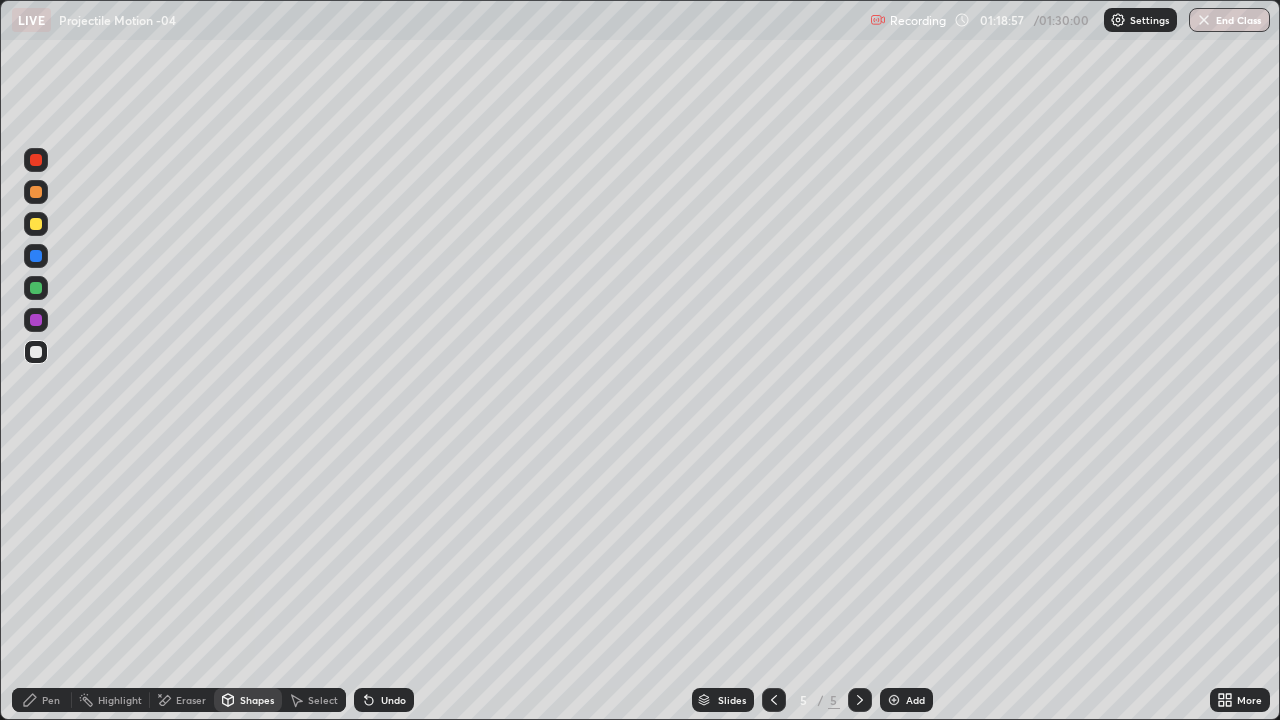 click on "Pen" at bounding box center (42, 700) 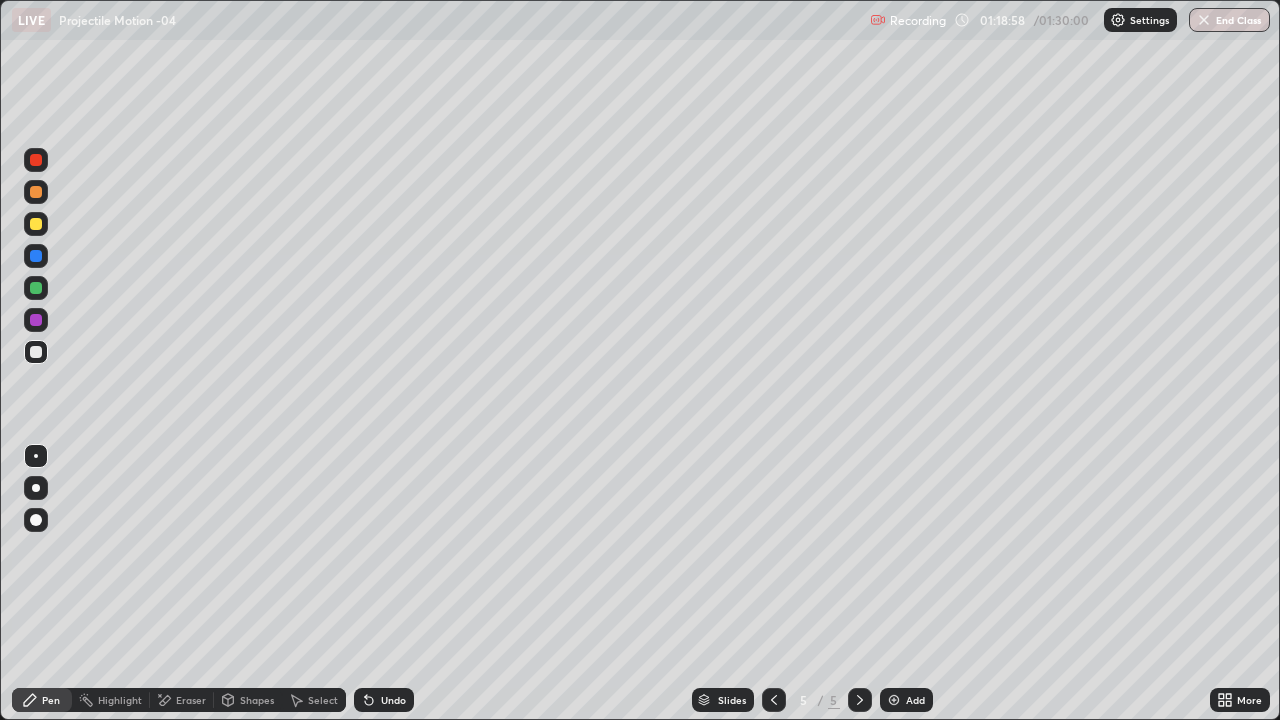 click at bounding box center (36, 352) 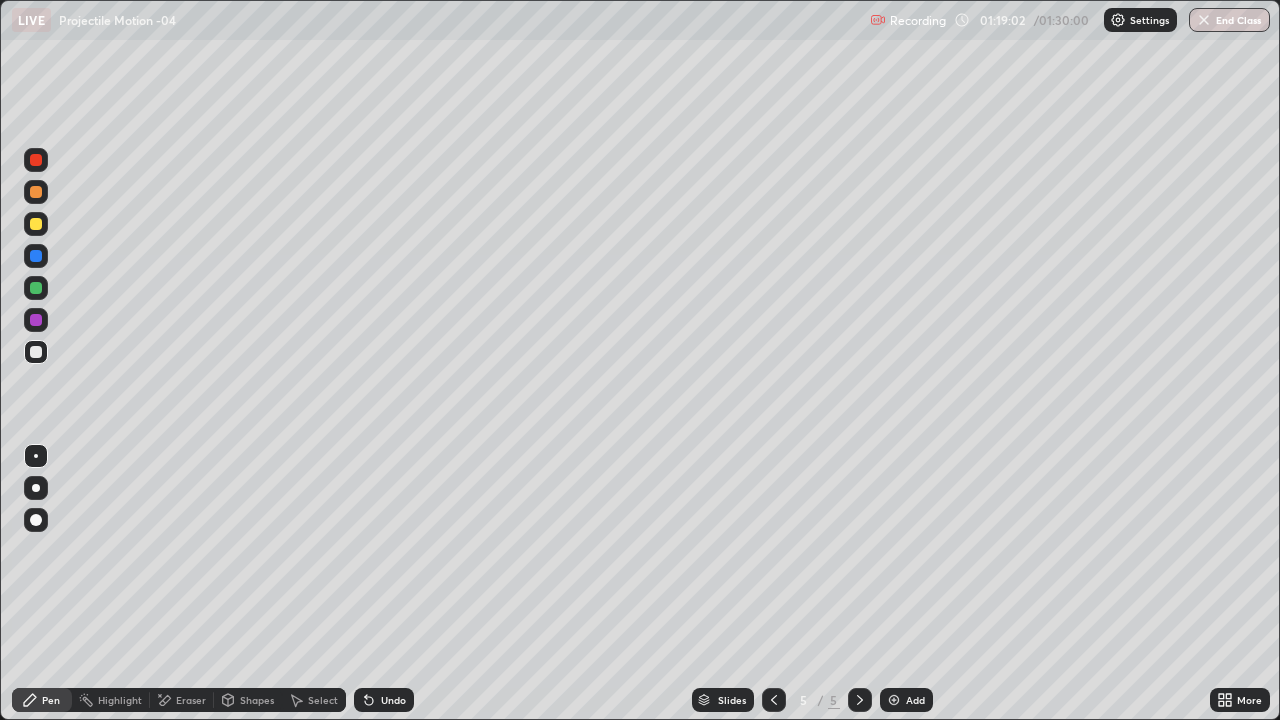 click on "Pen" at bounding box center [51, 700] 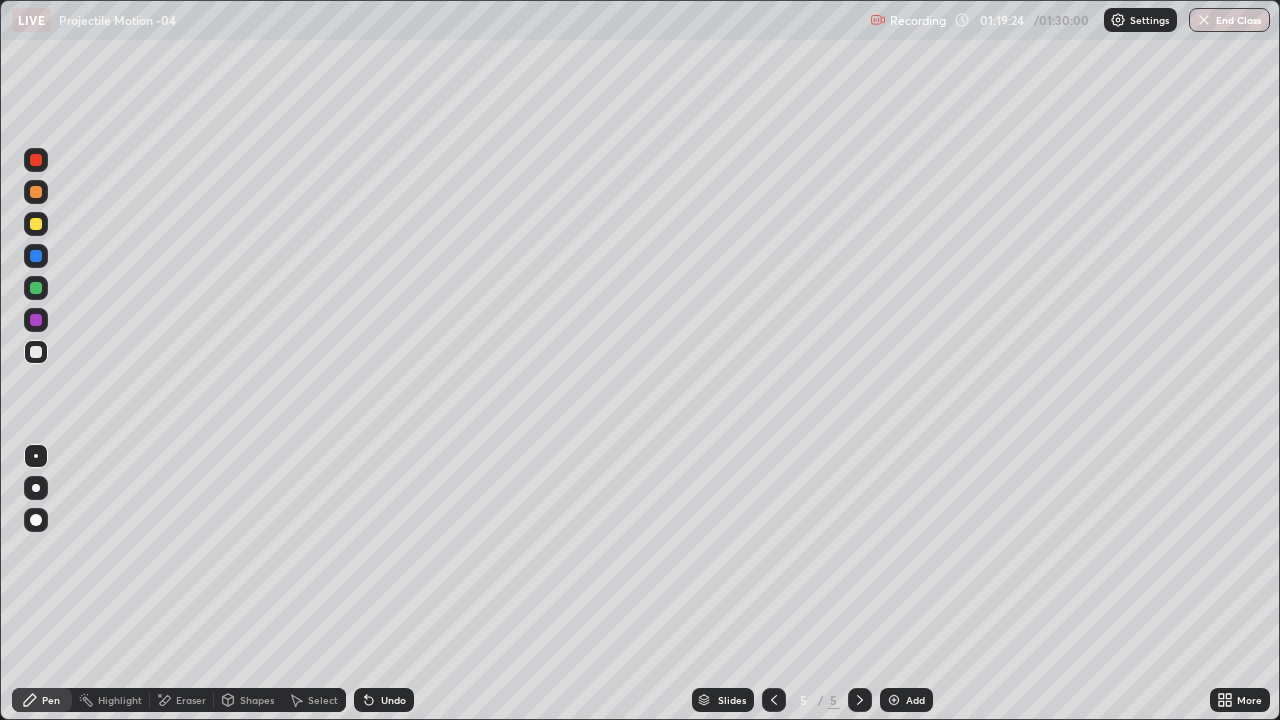 click on "Undo" at bounding box center [393, 700] 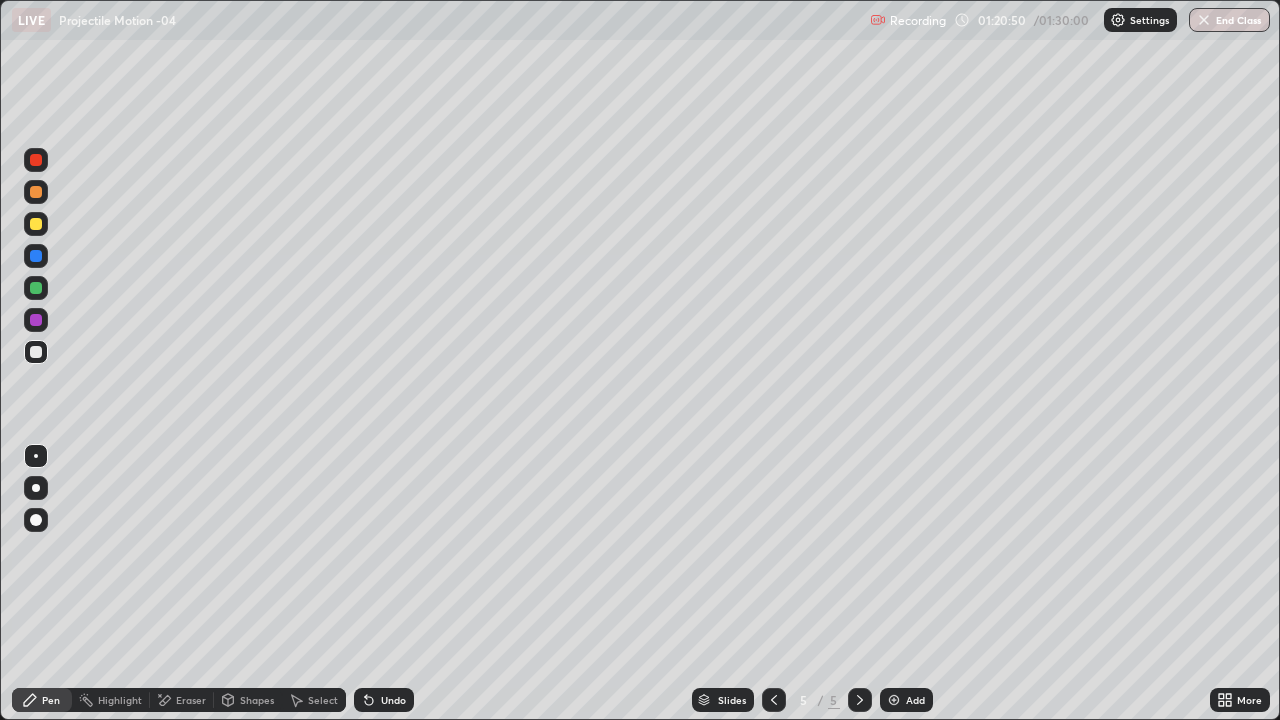 click on "Shapes" at bounding box center (248, 700) 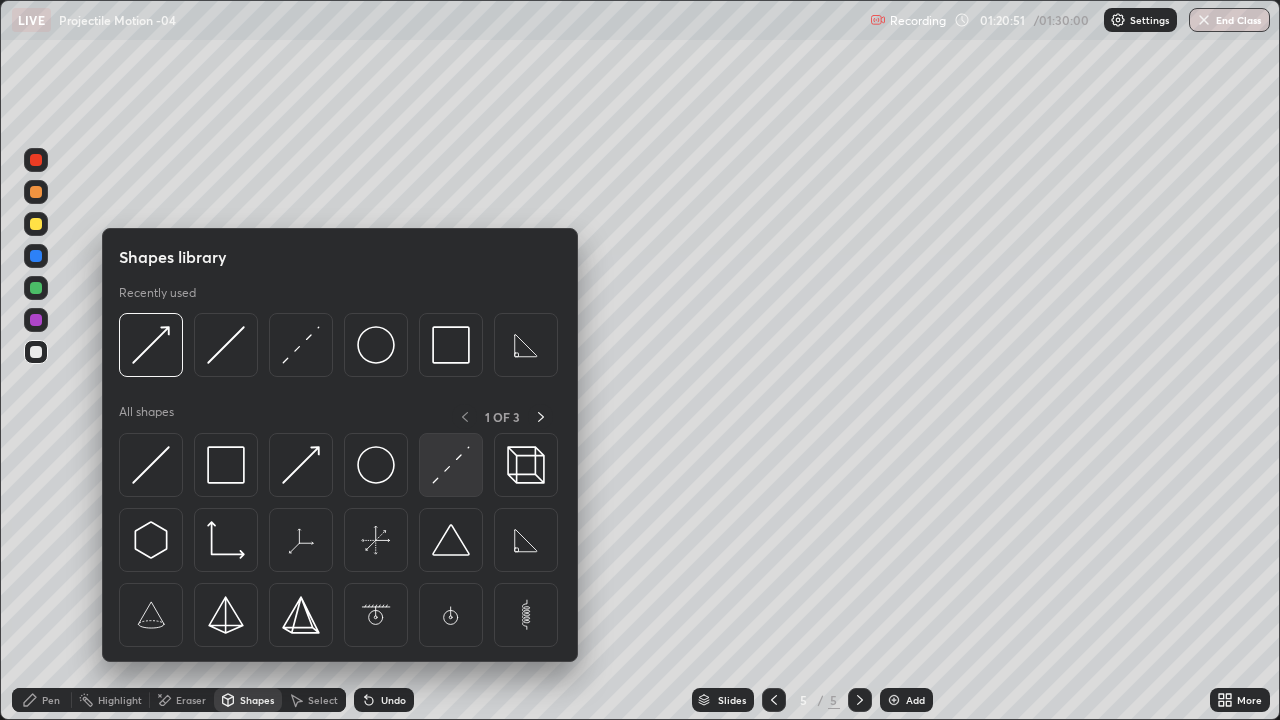 click at bounding box center (451, 465) 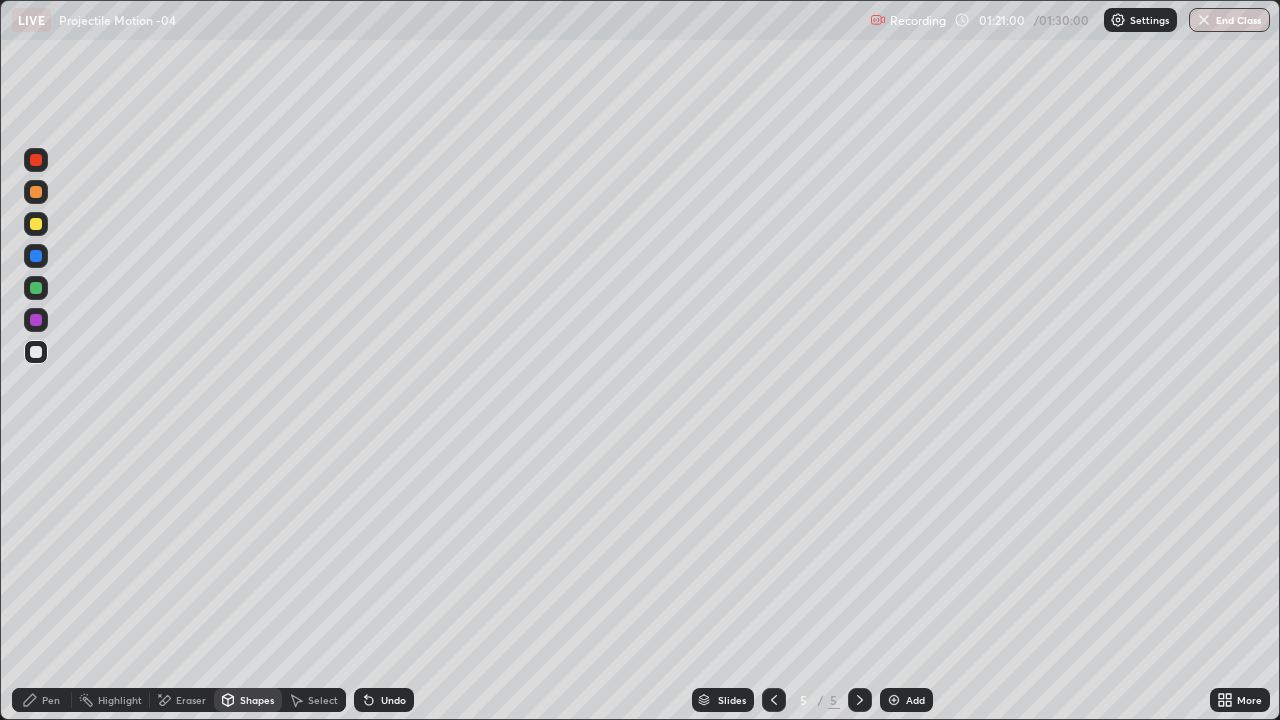 click on "Shapes" at bounding box center [248, 700] 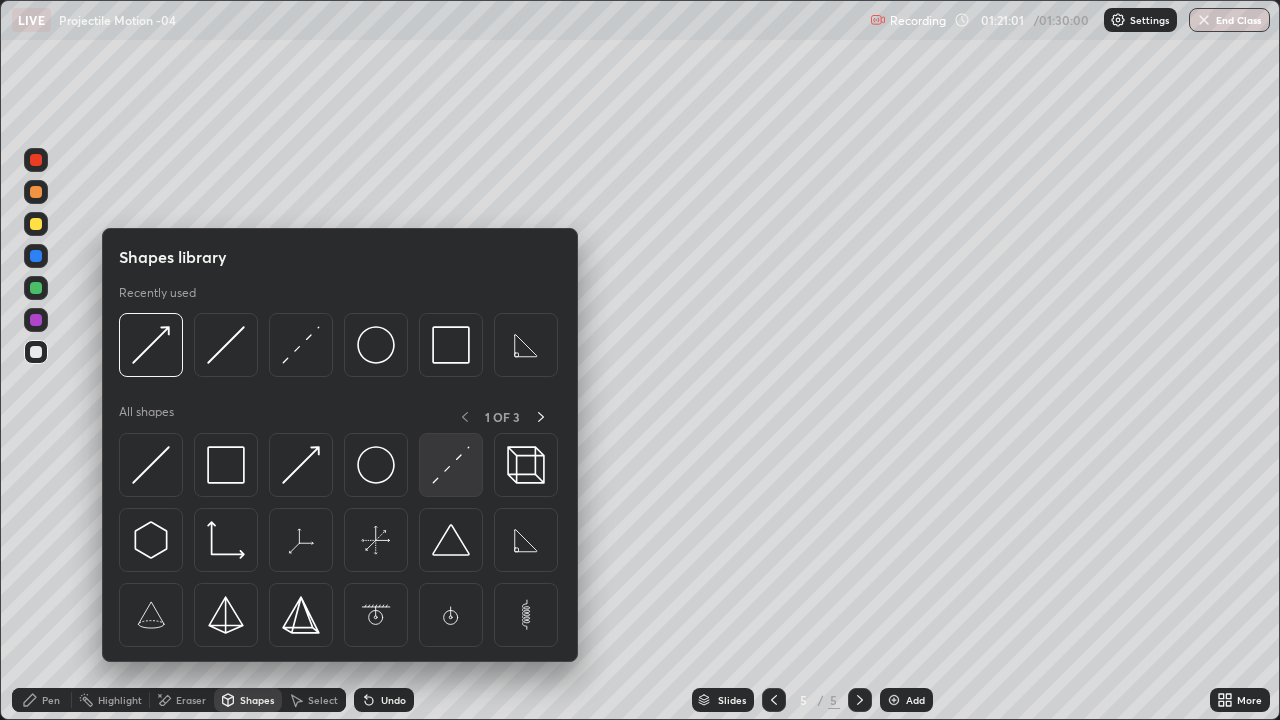 click at bounding box center [451, 465] 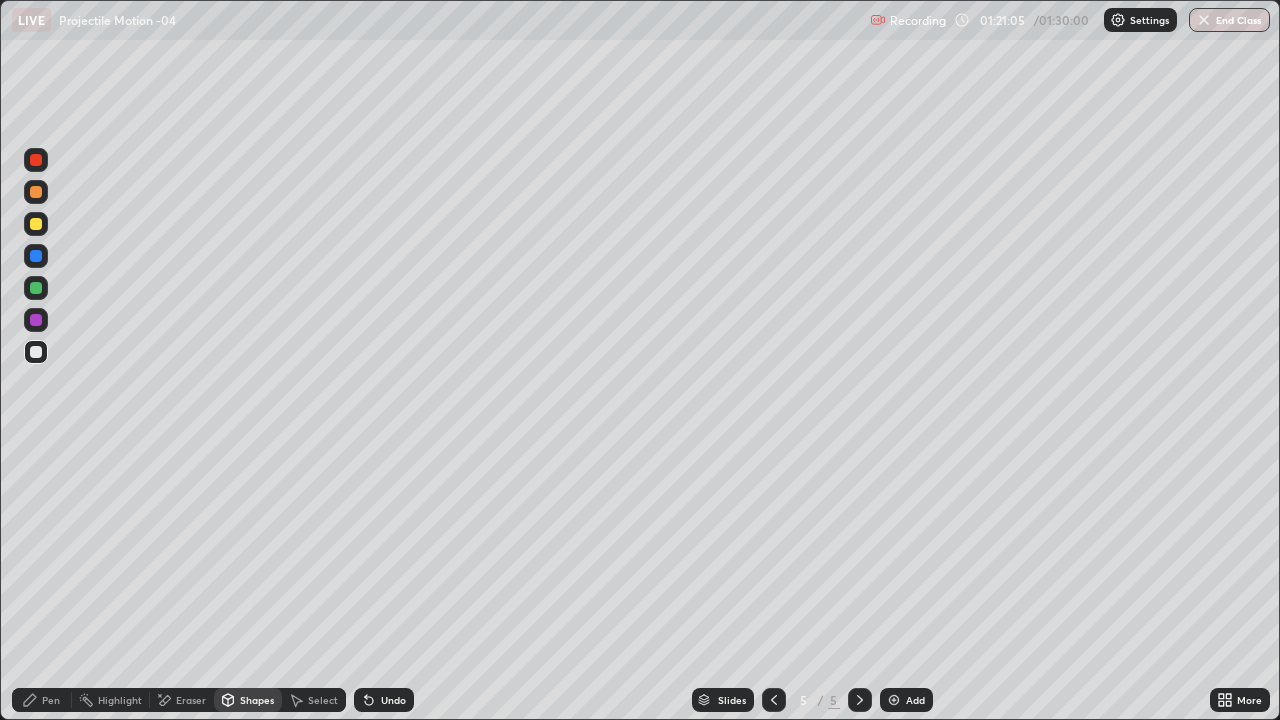 click 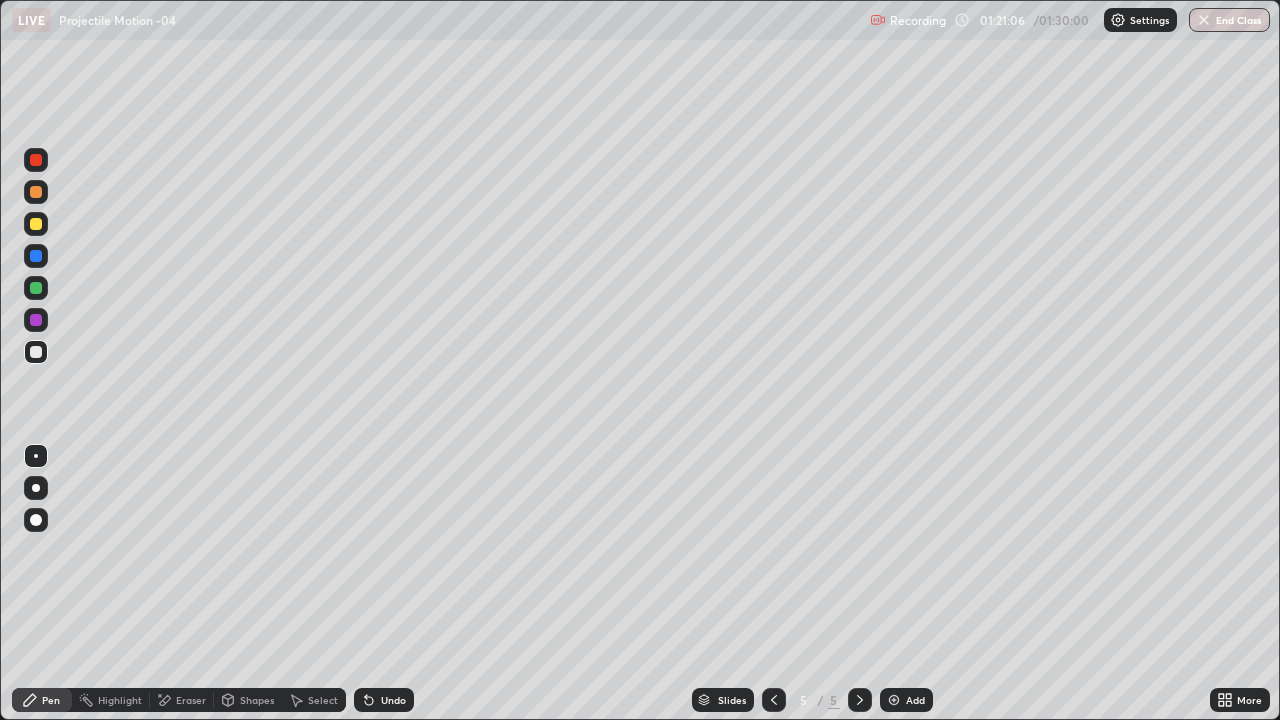 click at bounding box center (36, 352) 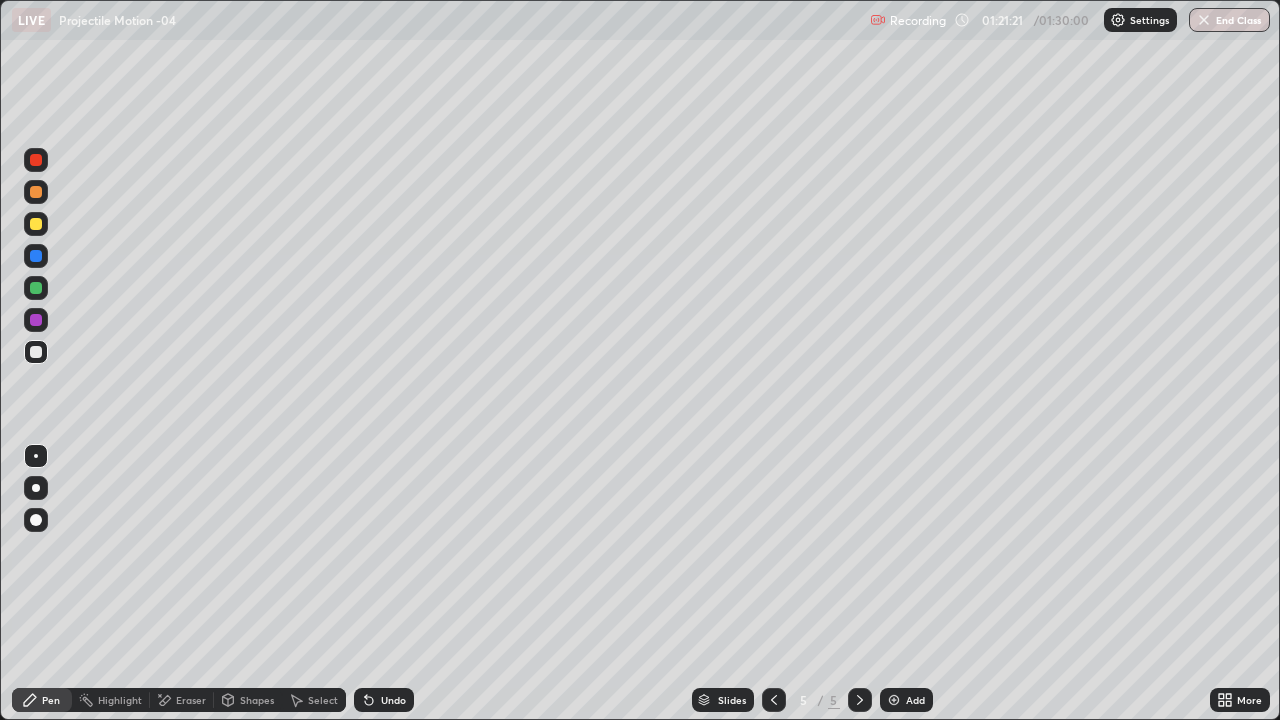 click on "Eraser" at bounding box center (191, 700) 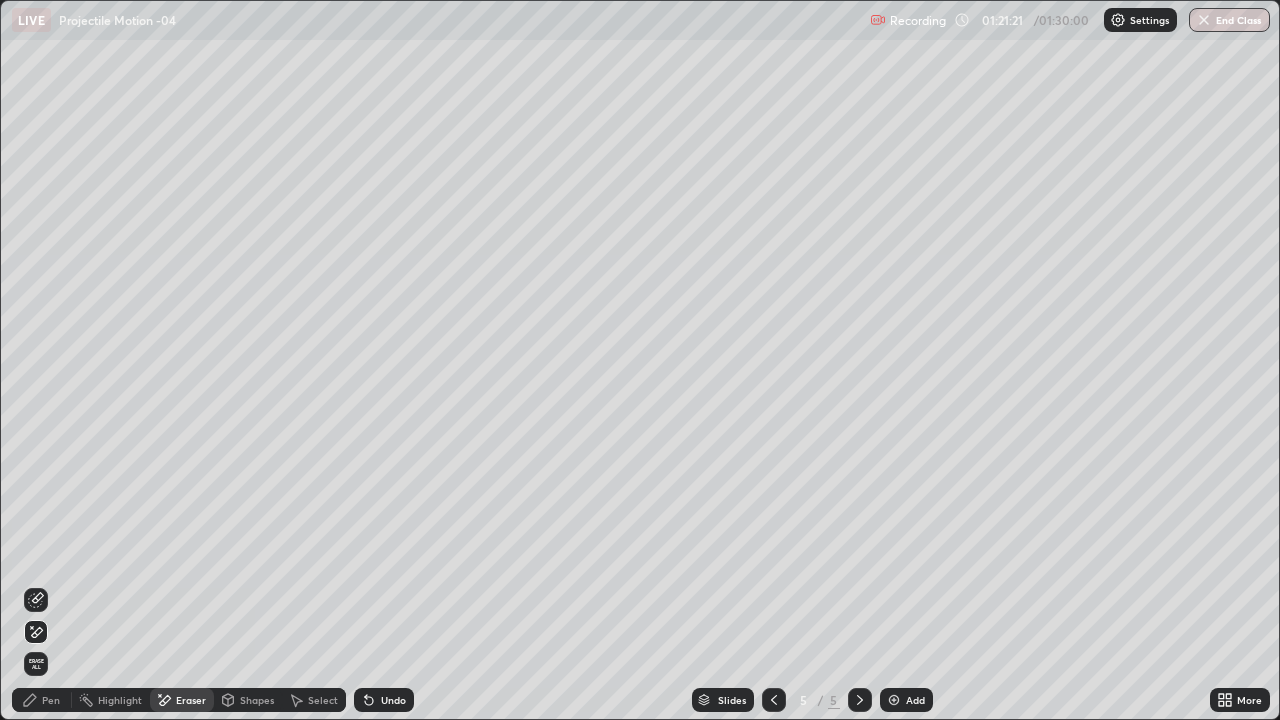 click on "Shapes" at bounding box center [257, 700] 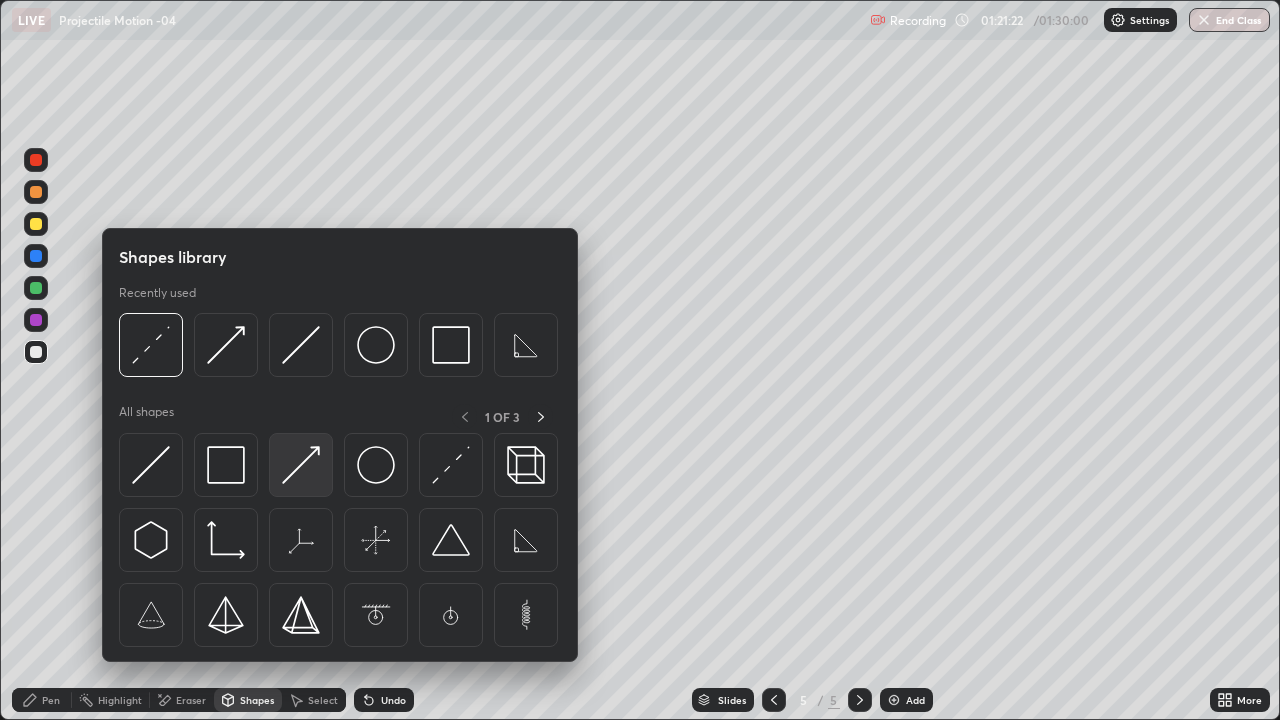 click at bounding box center (301, 465) 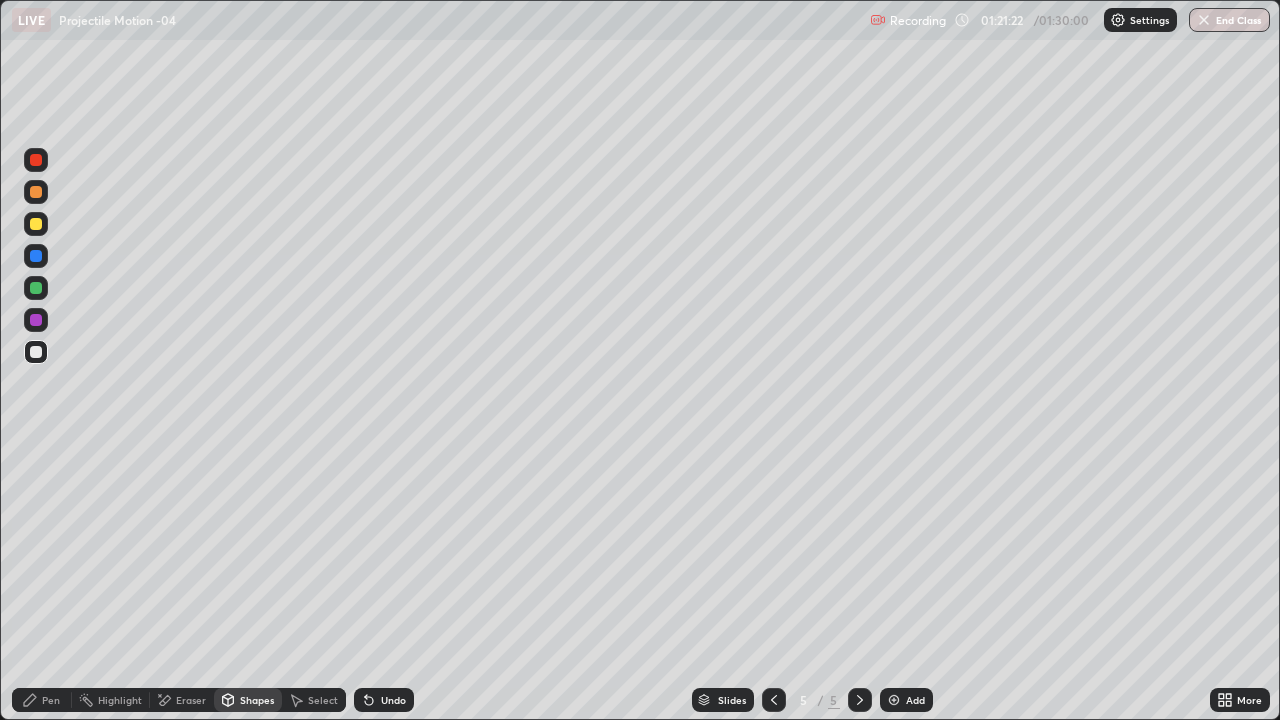 click at bounding box center (36, 288) 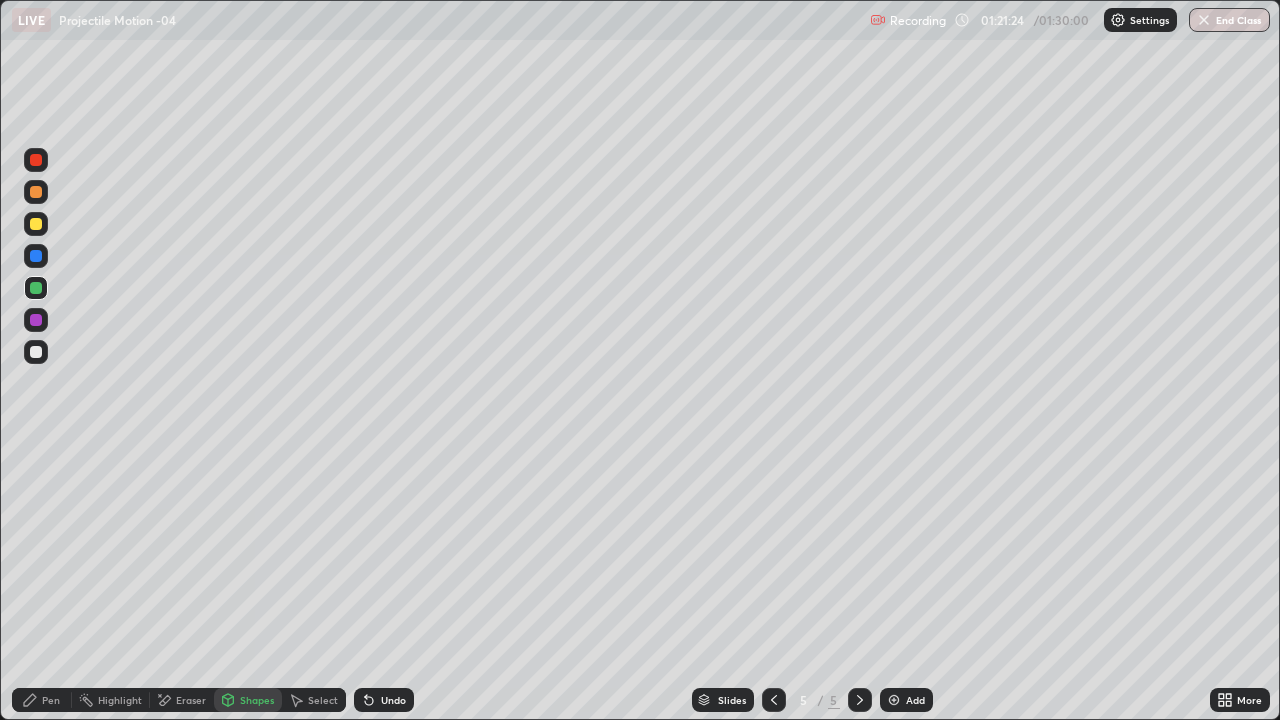 click on "Pen" at bounding box center (42, 700) 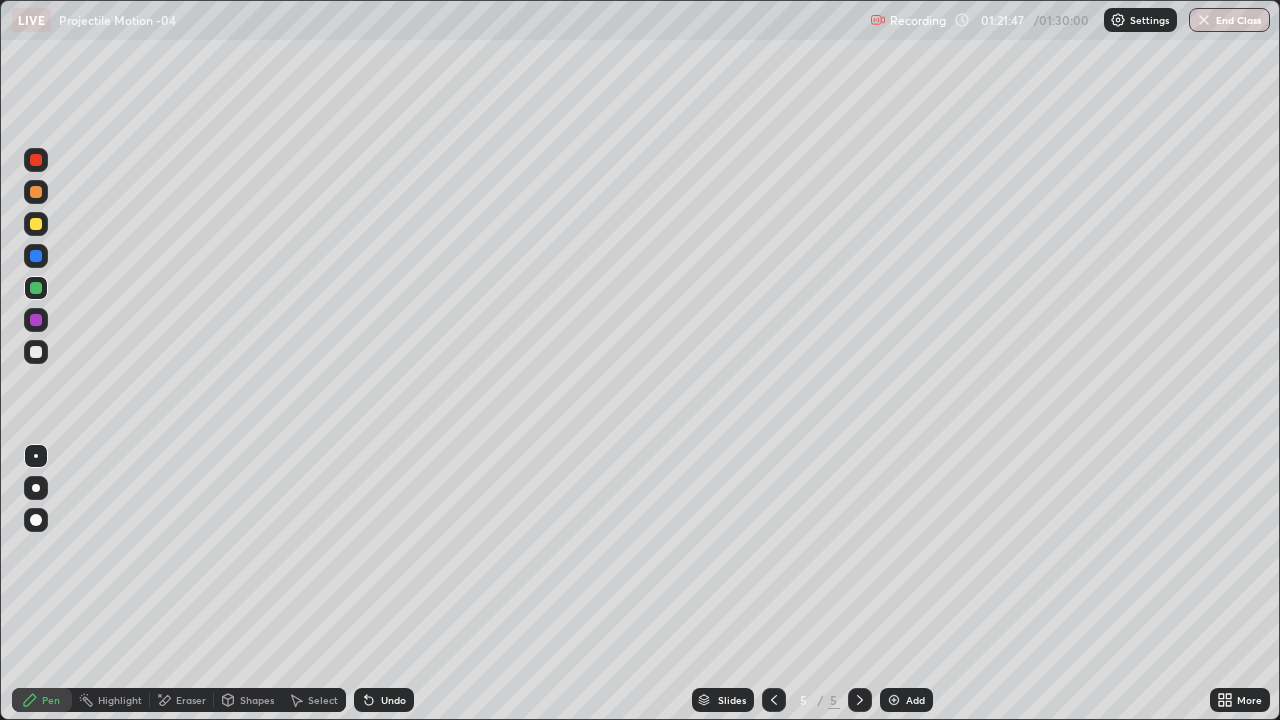 click on "Shapes" at bounding box center [257, 700] 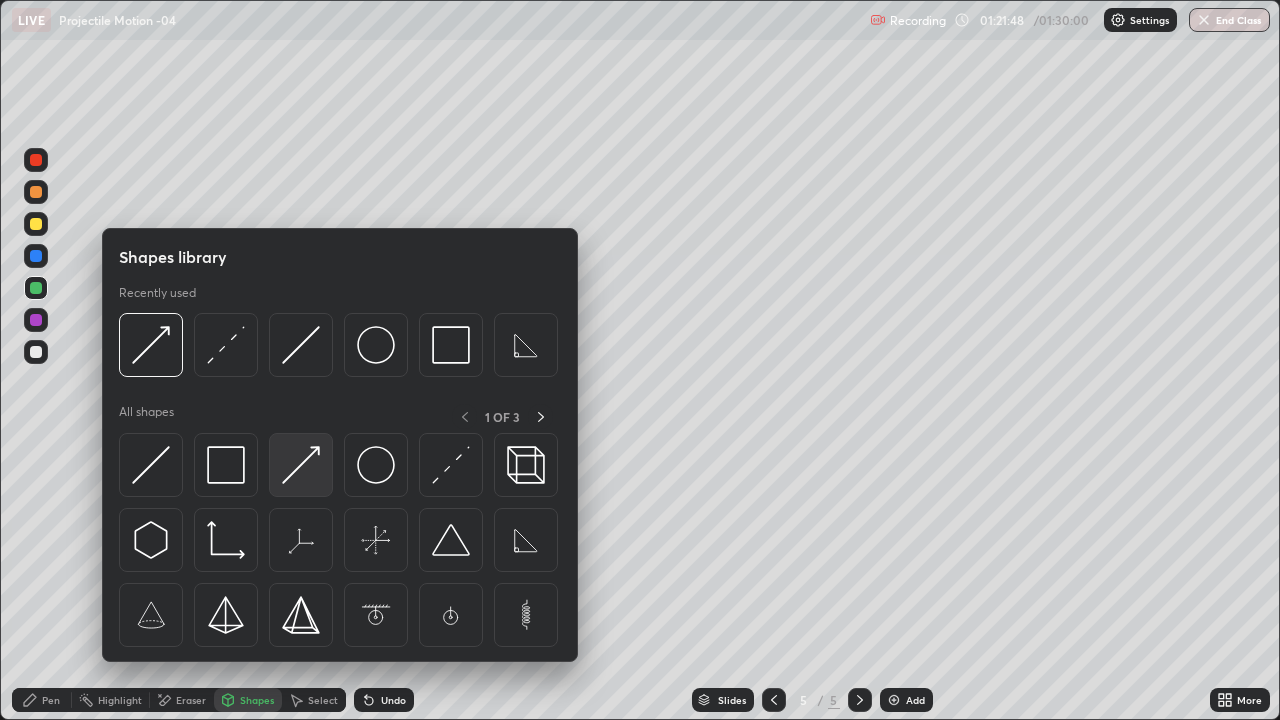 click at bounding box center [301, 465] 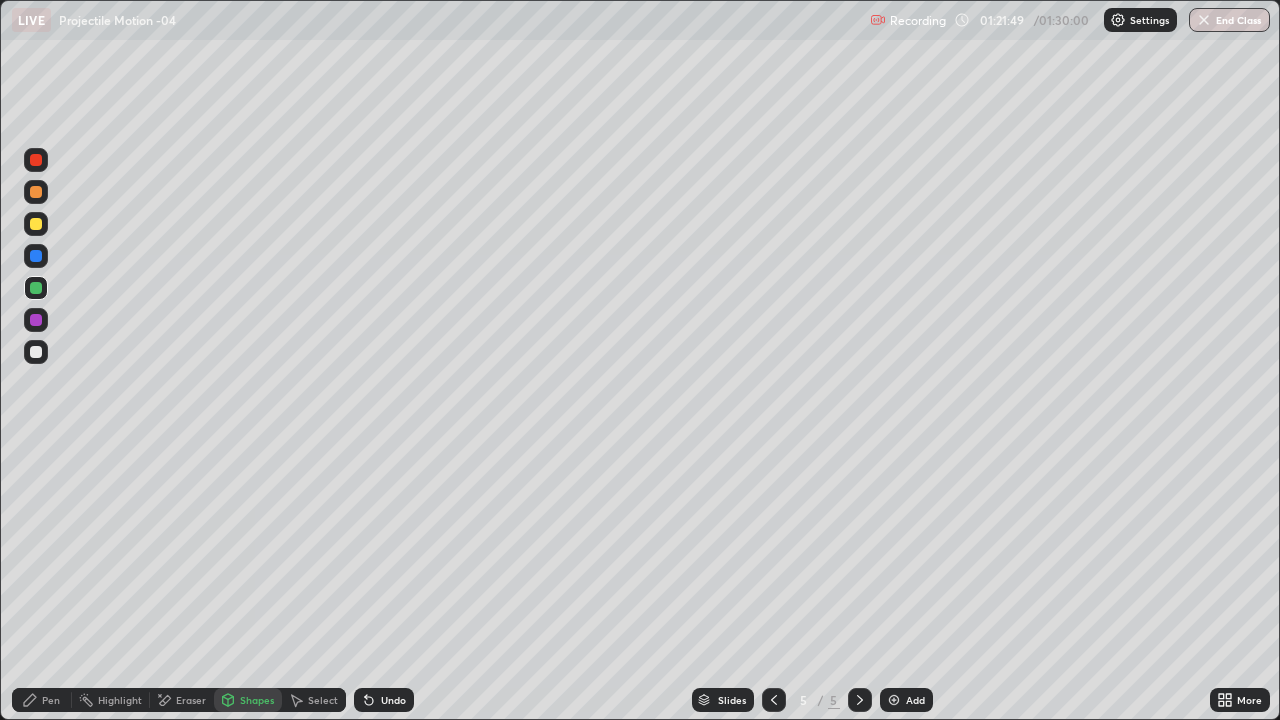 click on "Pen" at bounding box center (51, 700) 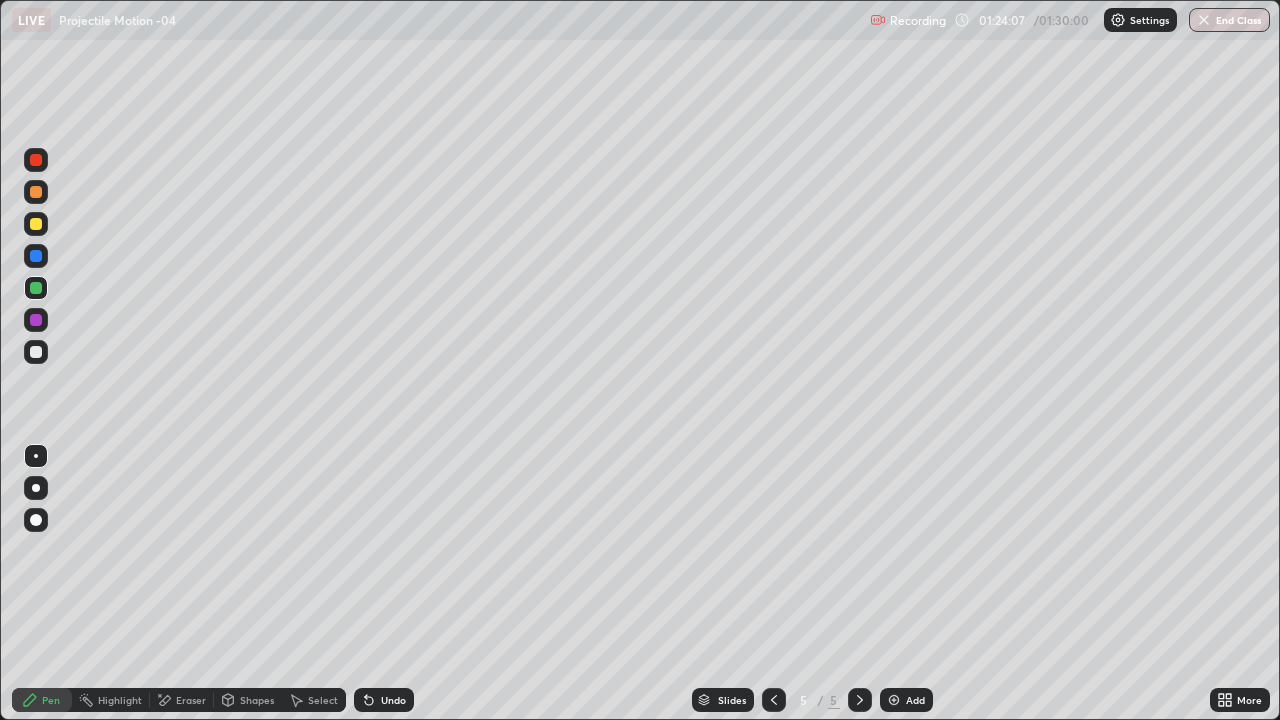 click on "End Class" at bounding box center [1229, 20] 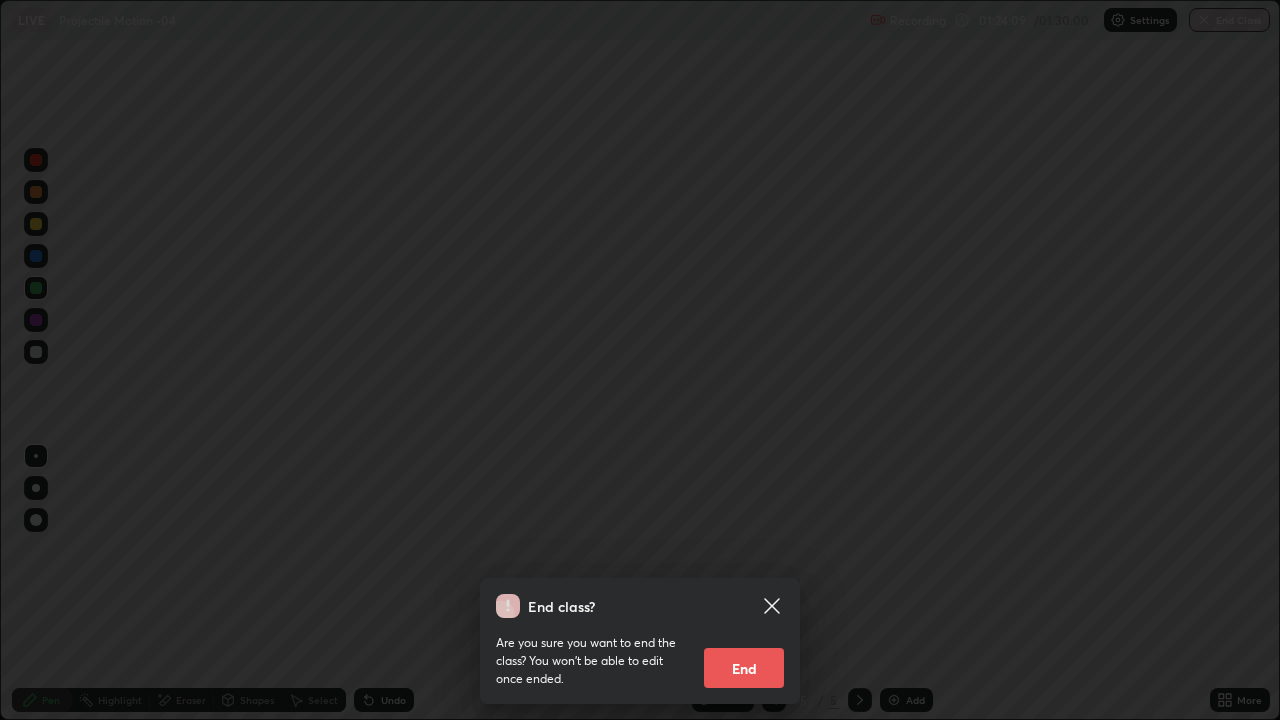 click on "End" at bounding box center (744, 668) 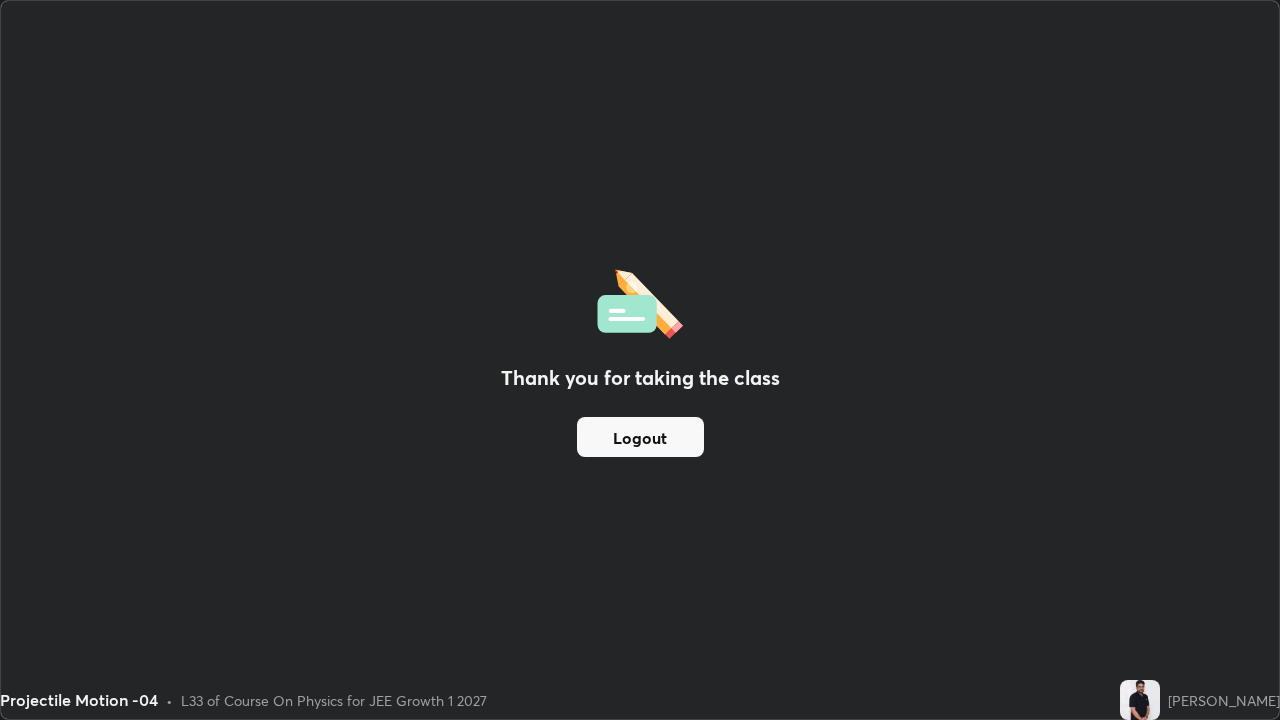 click on "Logout" at bounding box center (640, 437) 